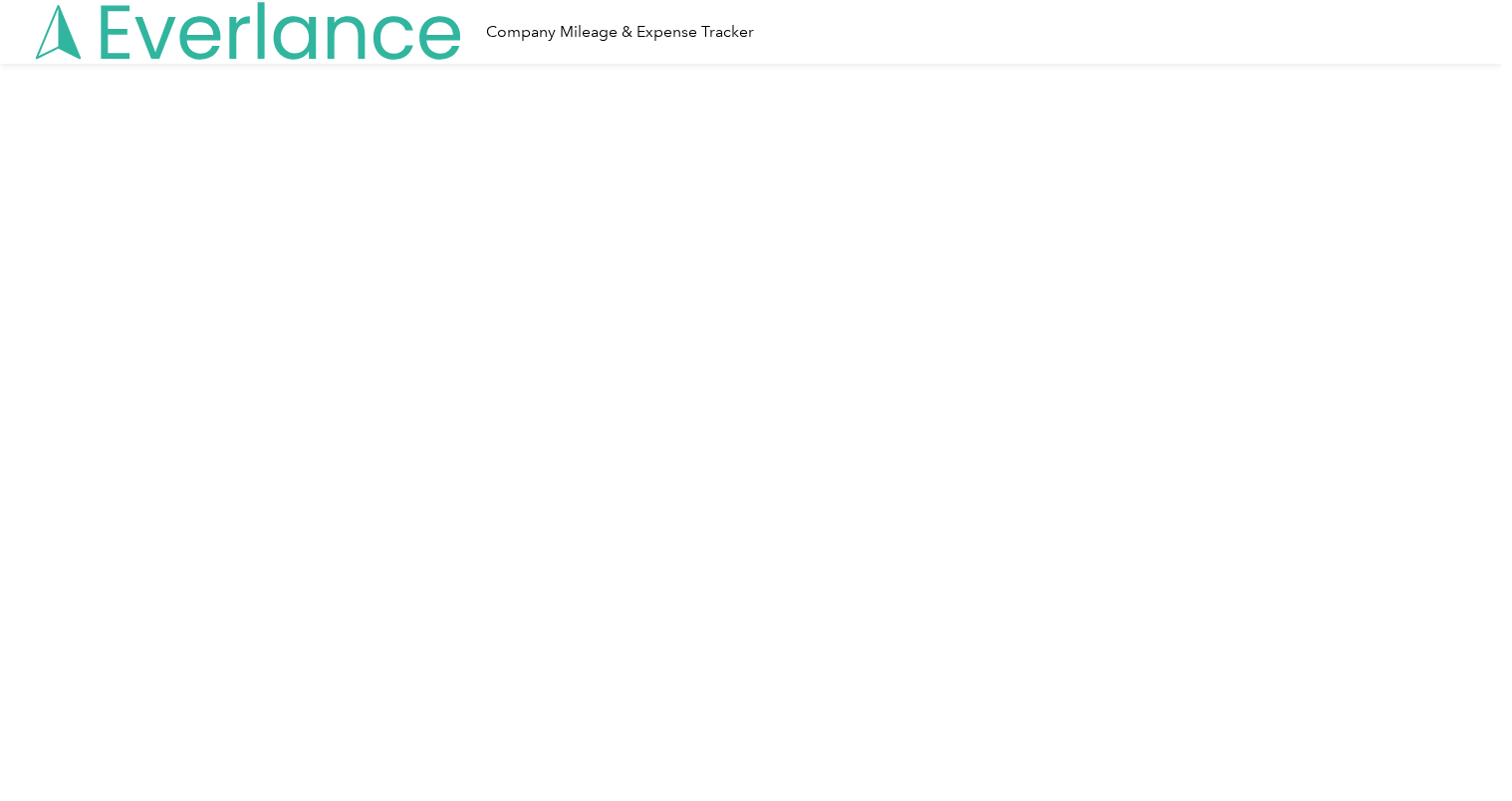 scroll, scrollTop: 0, scrollLeft: 0, axis: both 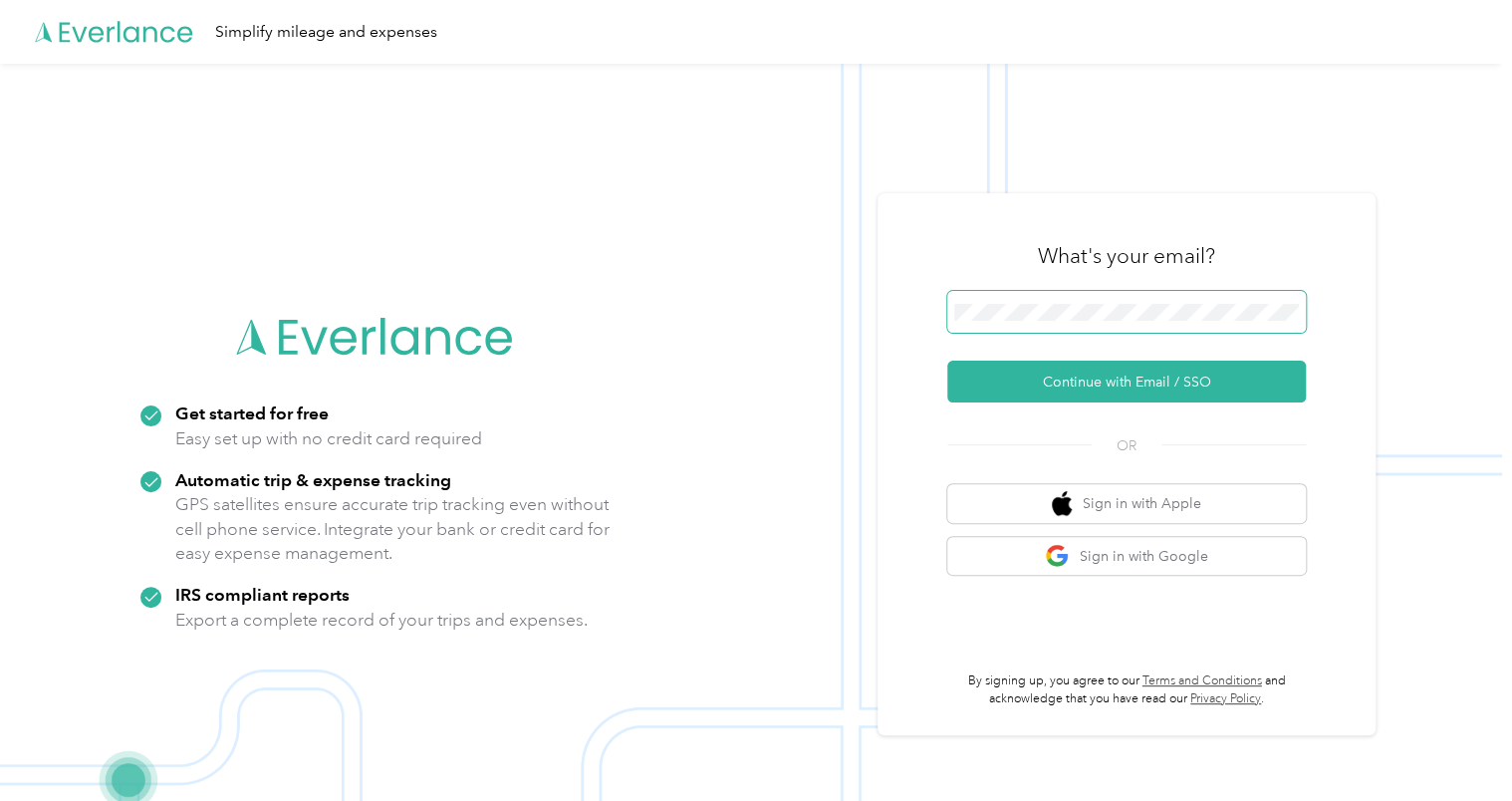 click at bounding box center (1127, 312) 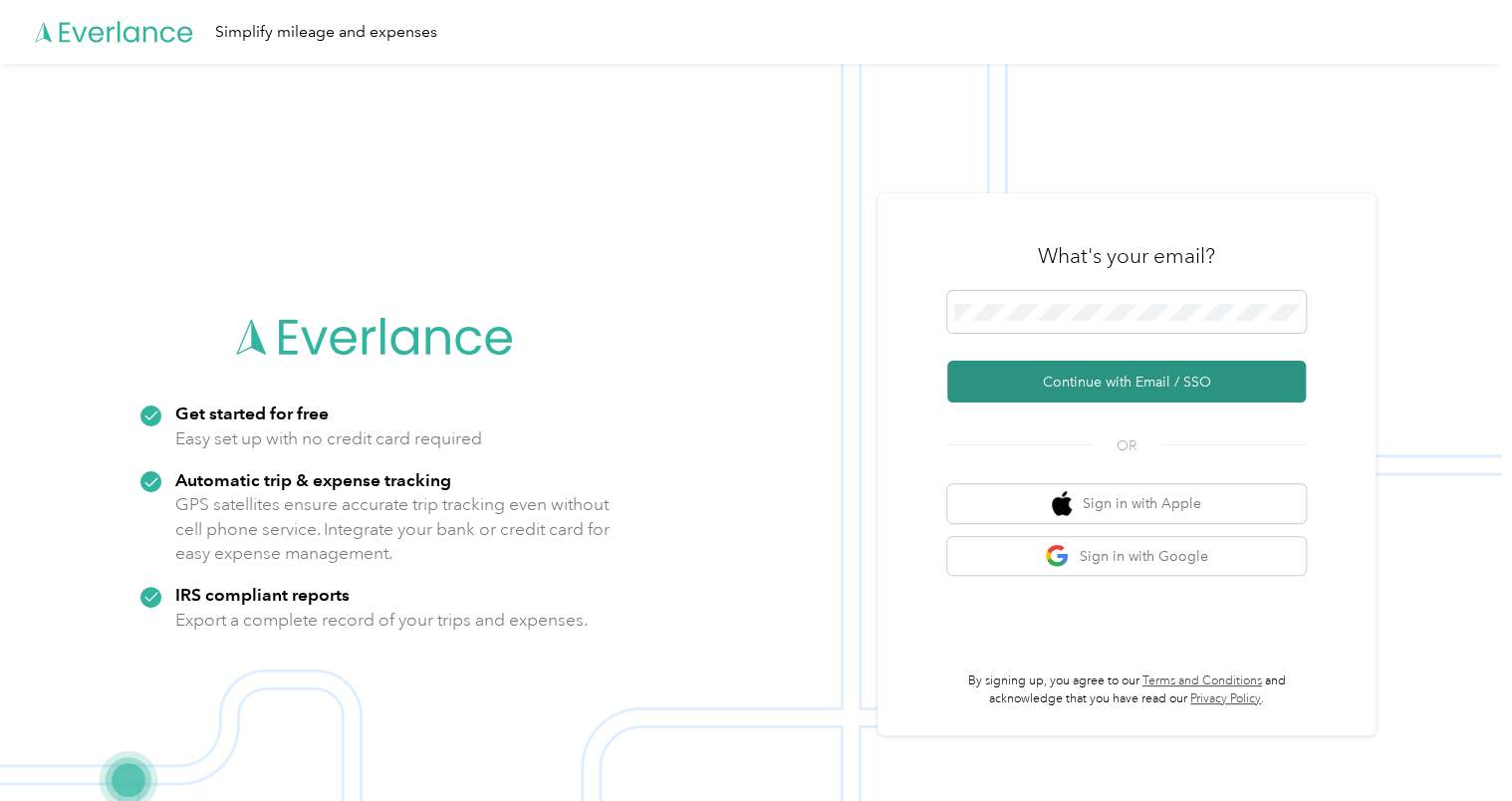 click on "Continue with Email / SSO" at bounding box center [1127, 382] 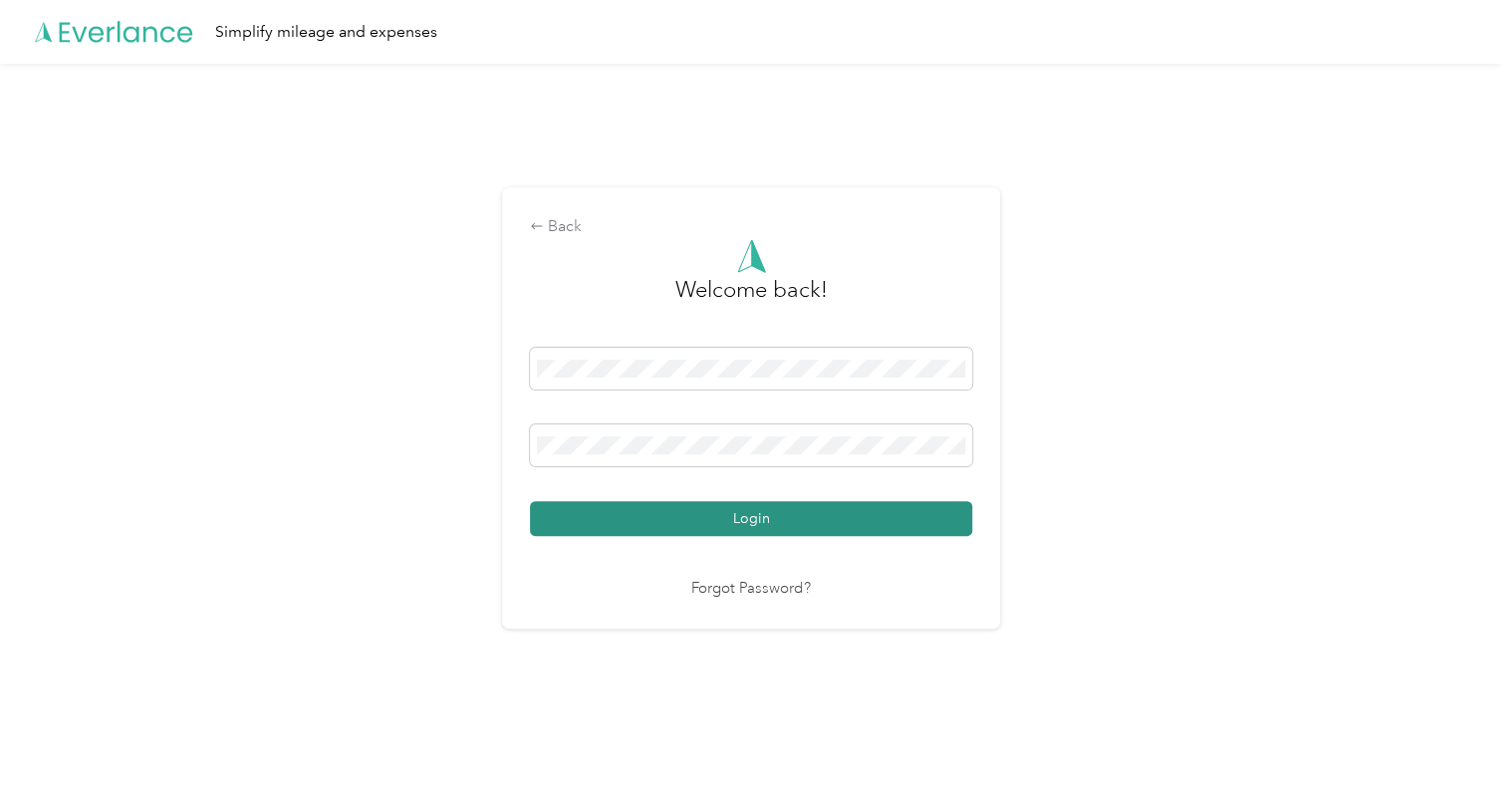 click on "Login" at bounding box center [751, 518] 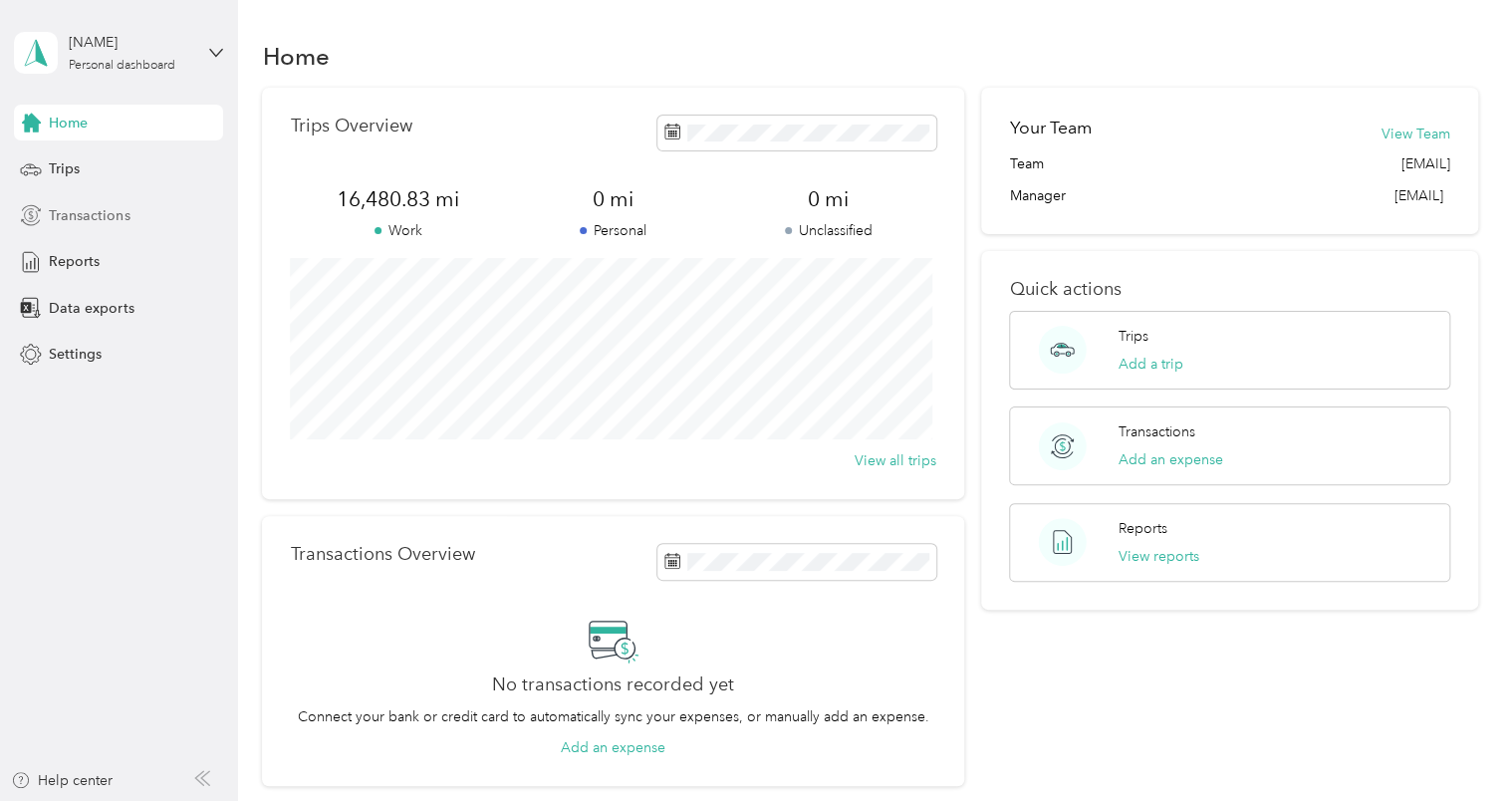 click on "Transactions" at bounding box center (89, 215) 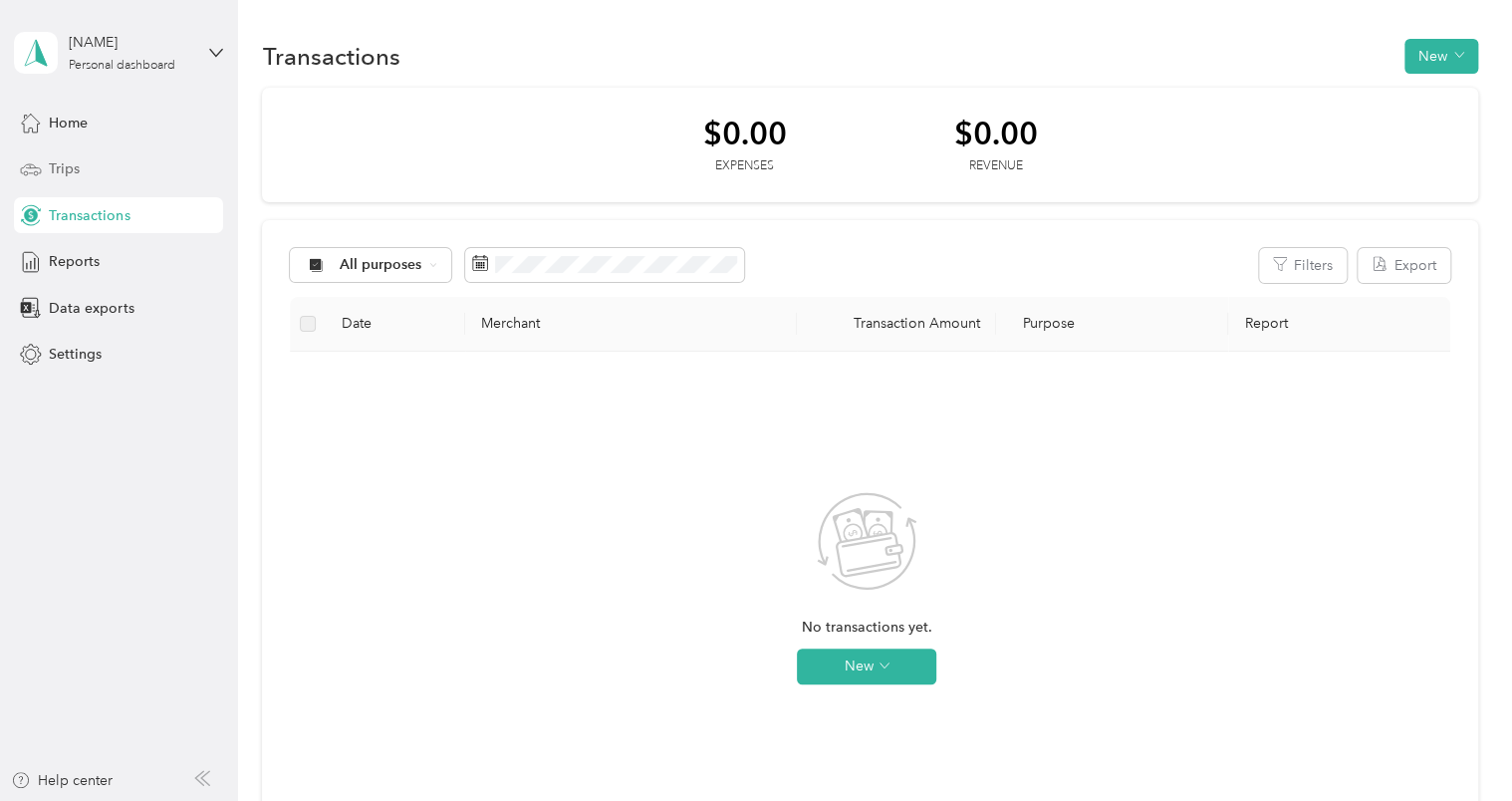 click on "Trips" at bounding box center [64, 168] 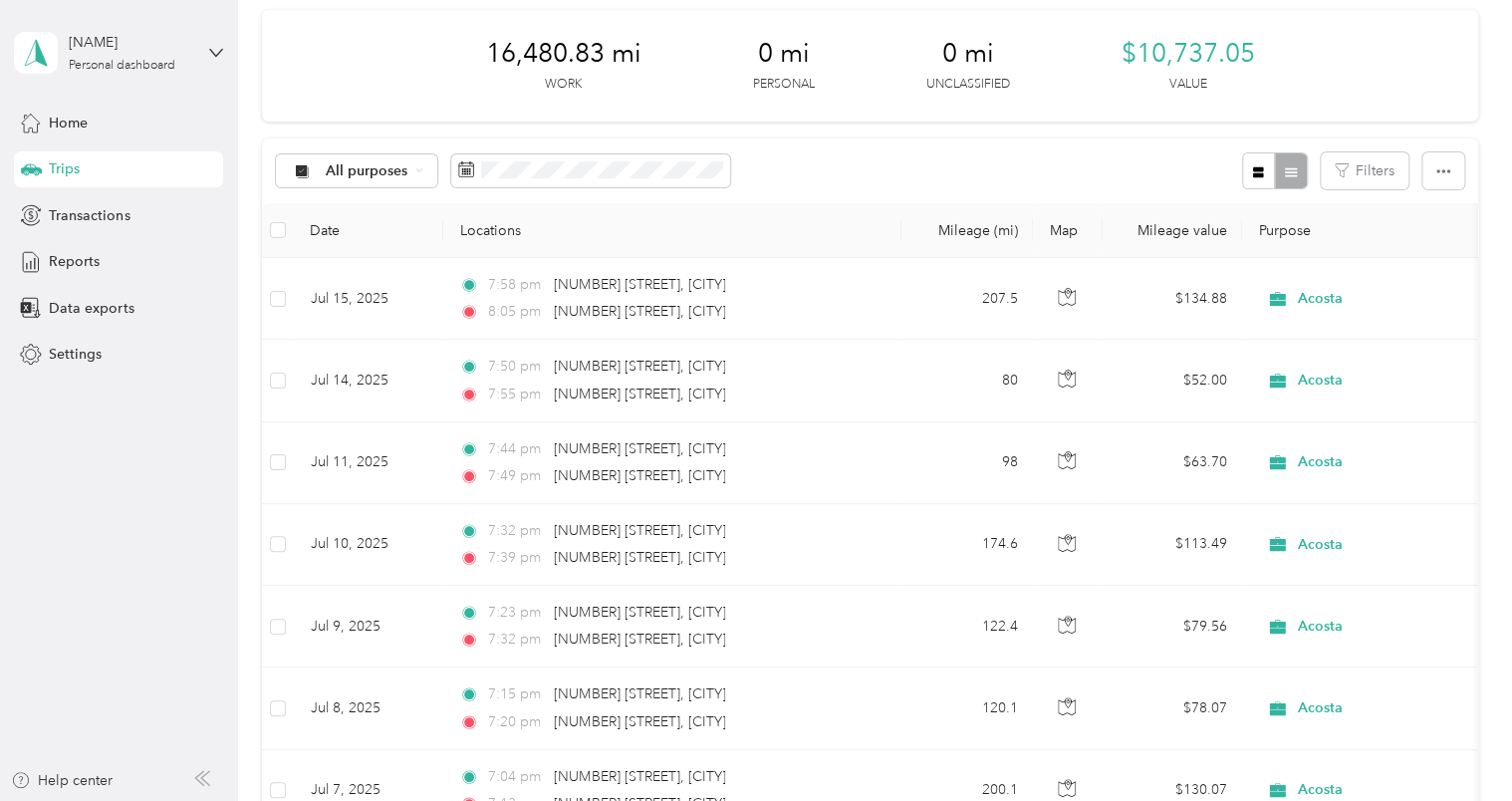 scroll, scrollTop: 0, scrollLeft: 0, axis: both 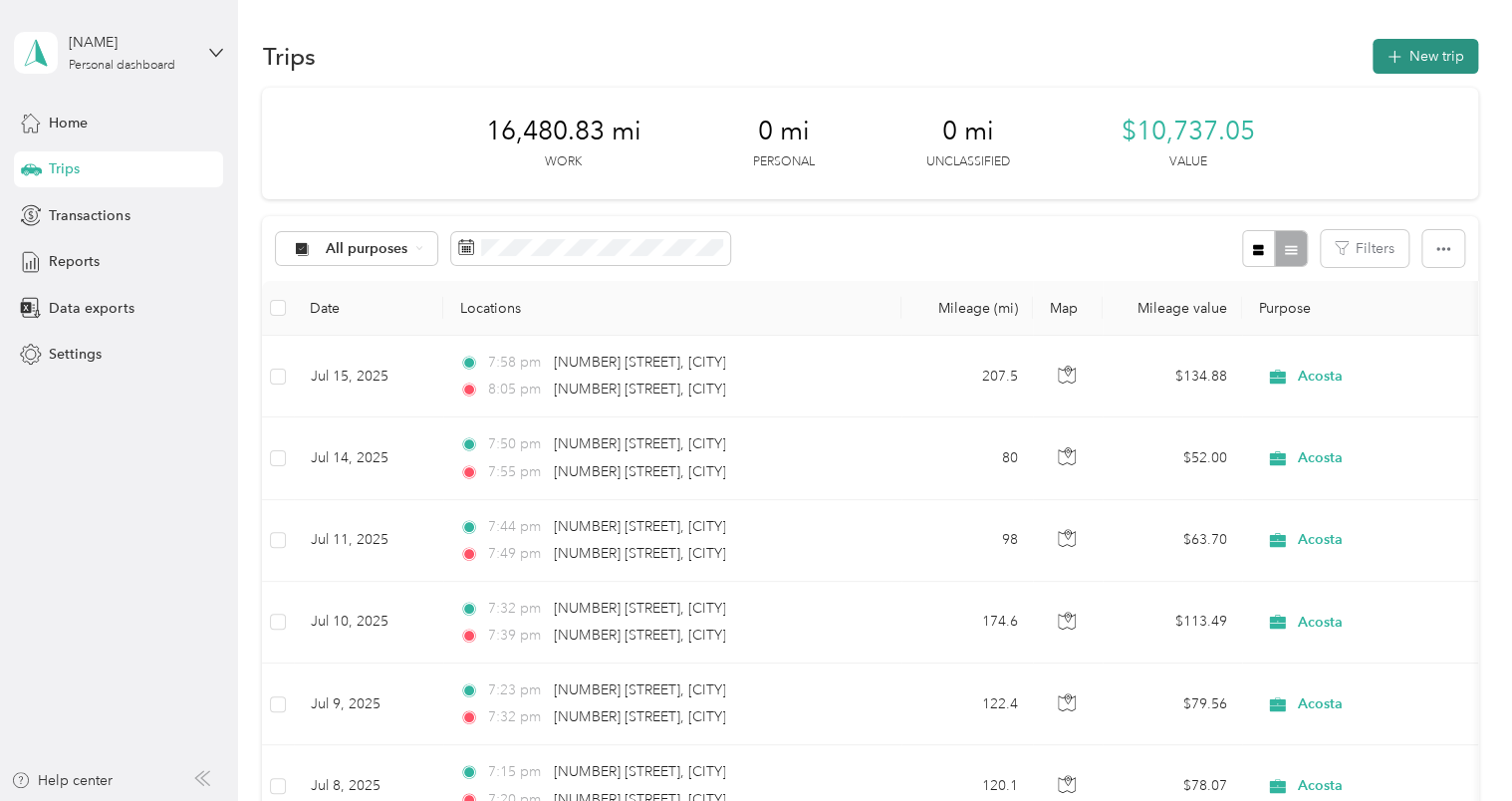 click on "New trip" at bounding box center (1425, 56) 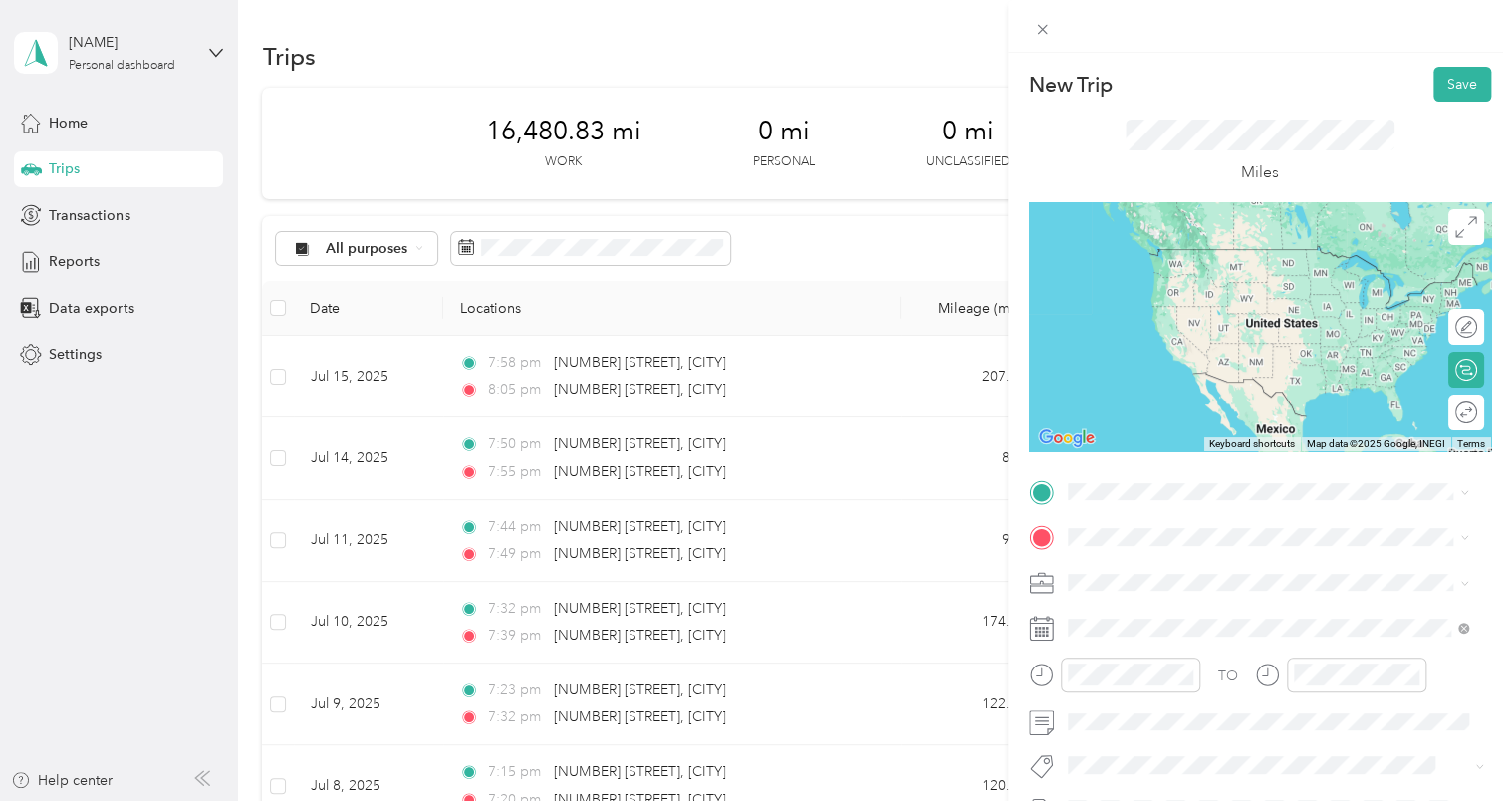 click on "[NUMBER] [STREET]
[CITY], [STATE] [POSTAL_CODE], [COUNTRY]" at bounding box center [1248, 561] 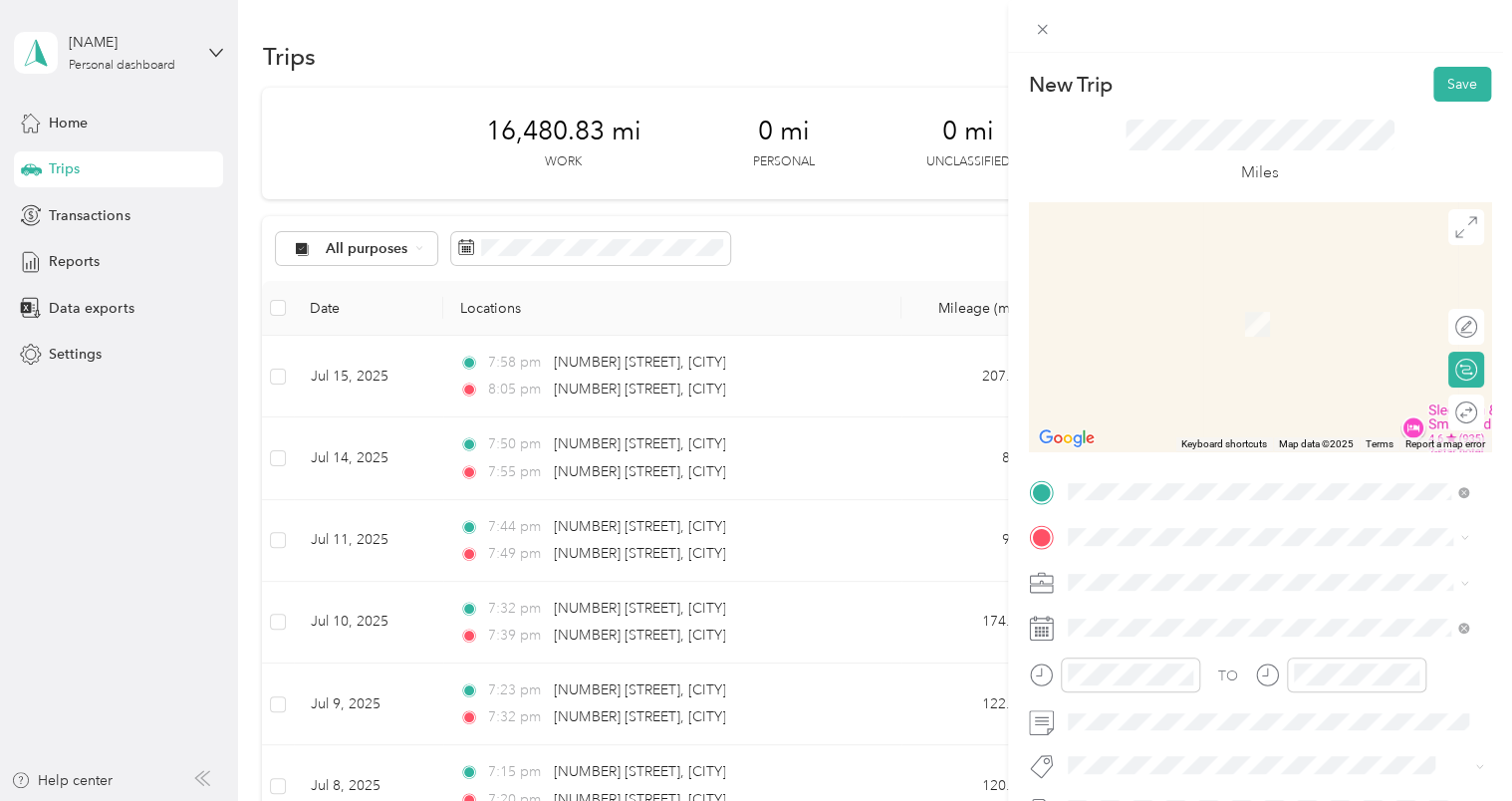 click on "TEAM [BRAND] [NUMBER] [STREET], [POSTAL_CODE], [CITY], [STATE], [COUNTRY]" at bounding box center (1268, 407) 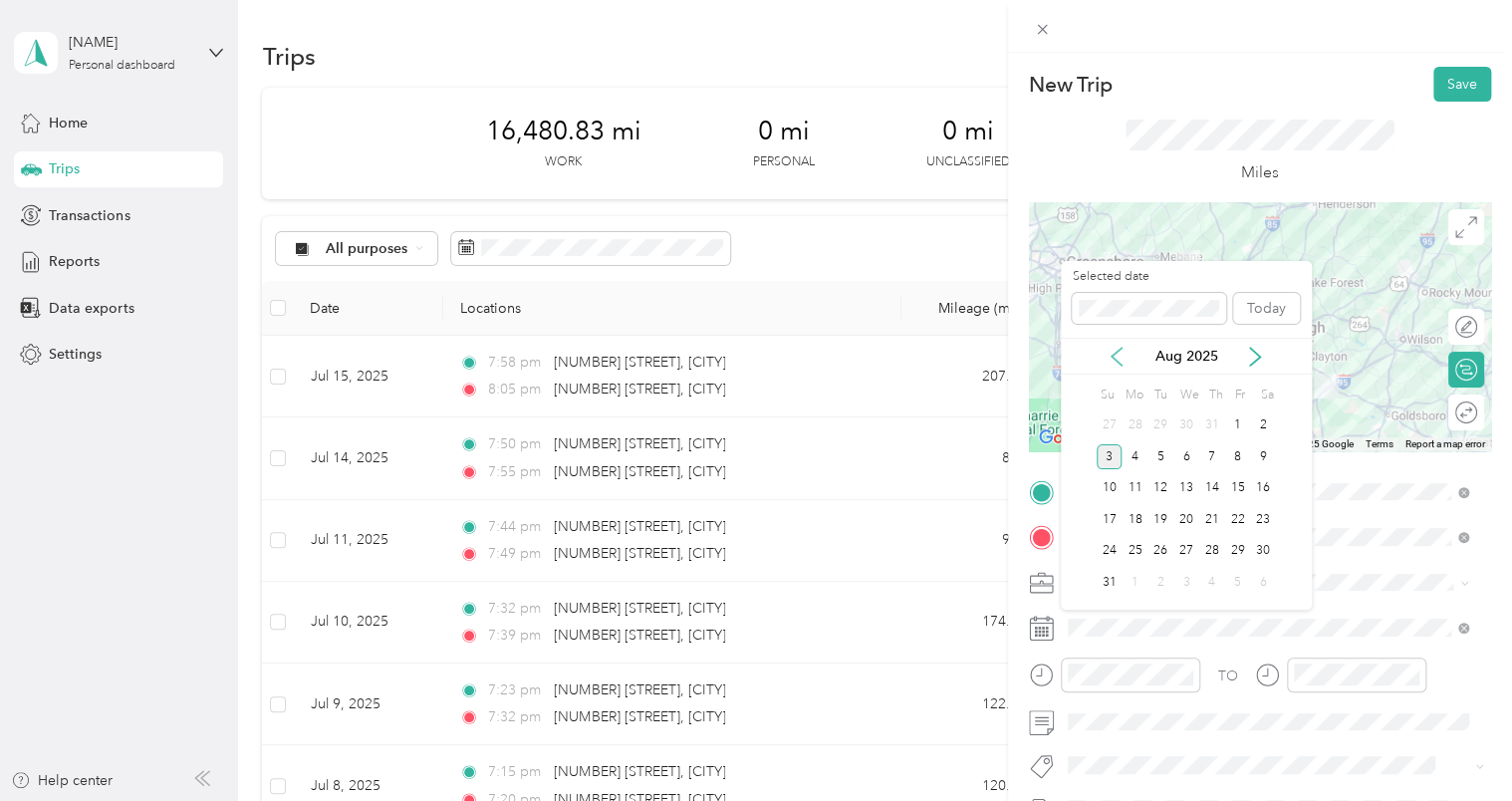 click 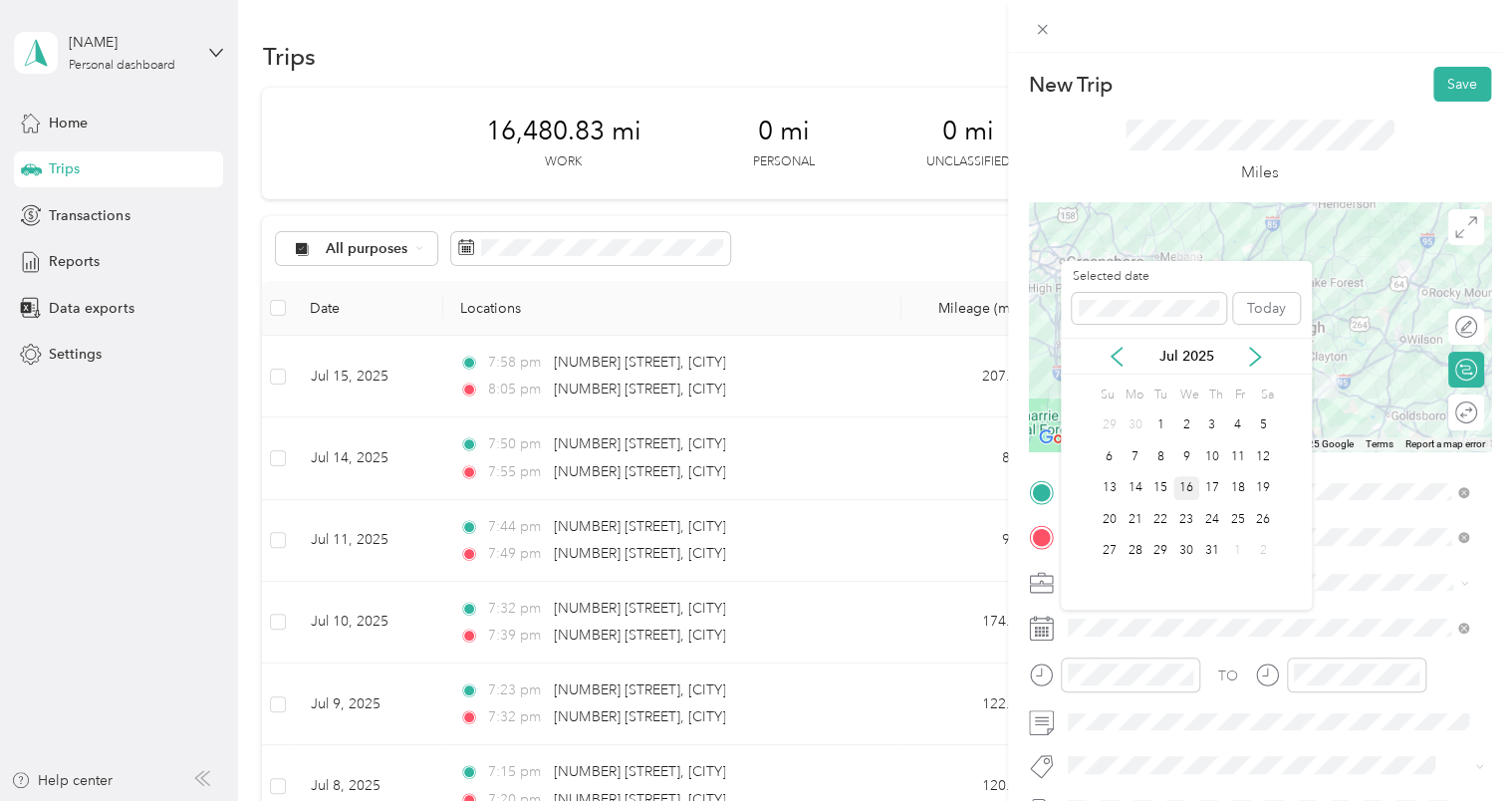 click on "16" at bounding box center (1186, 488) 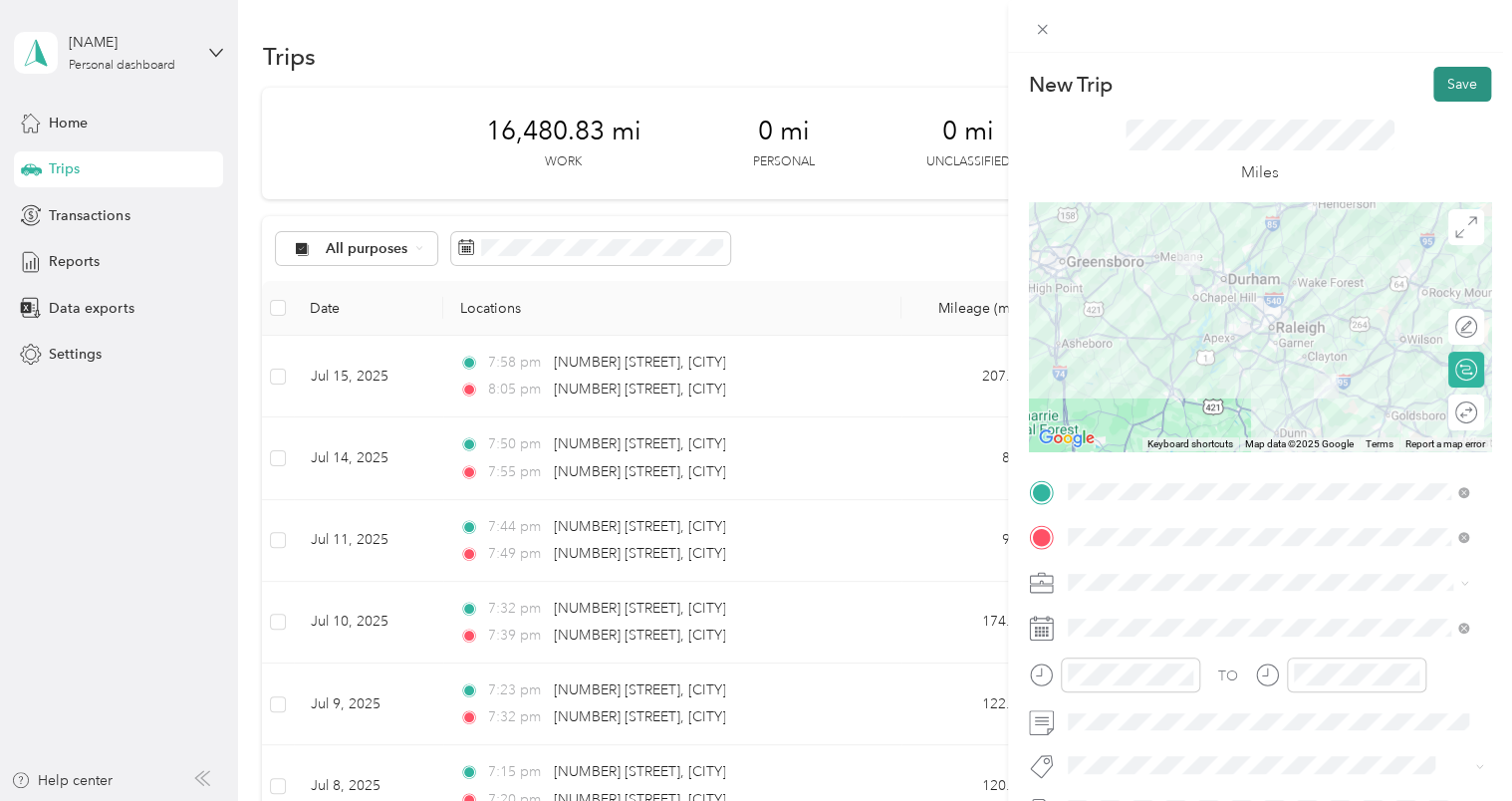 click on "Save" at bounding box center [1462, 84] 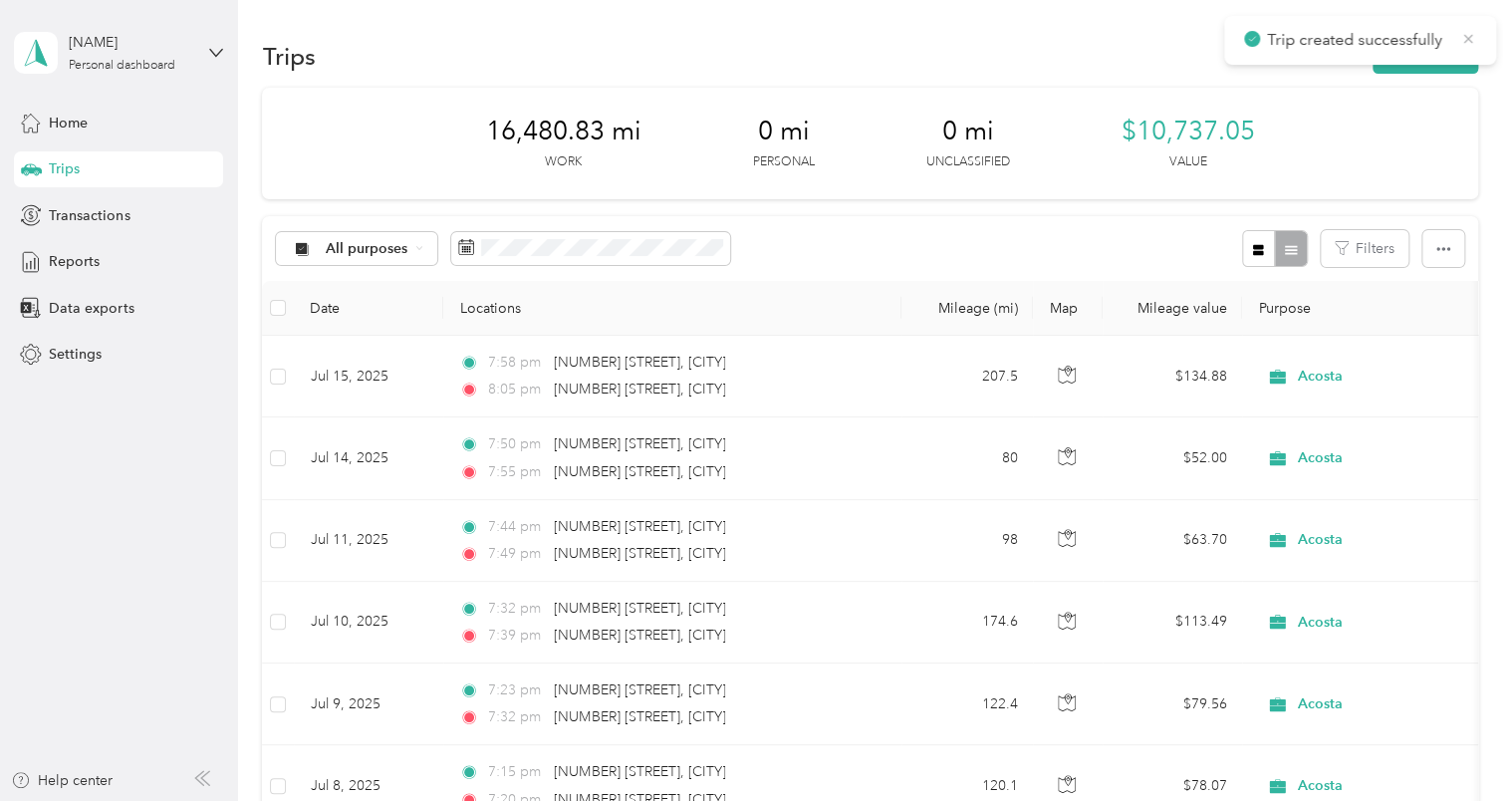 click 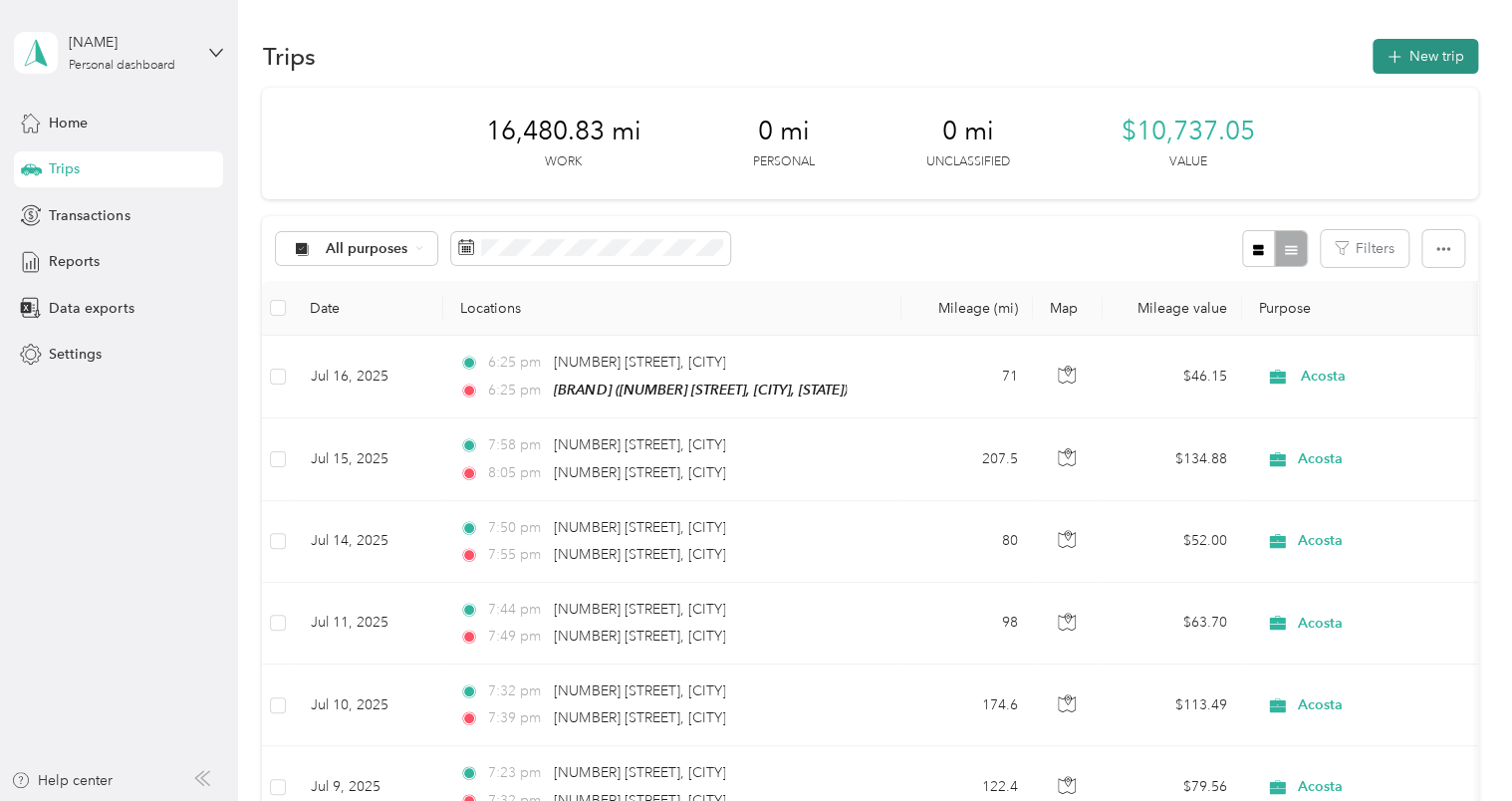 click on "New trip" at bounding box center (1425, 56) 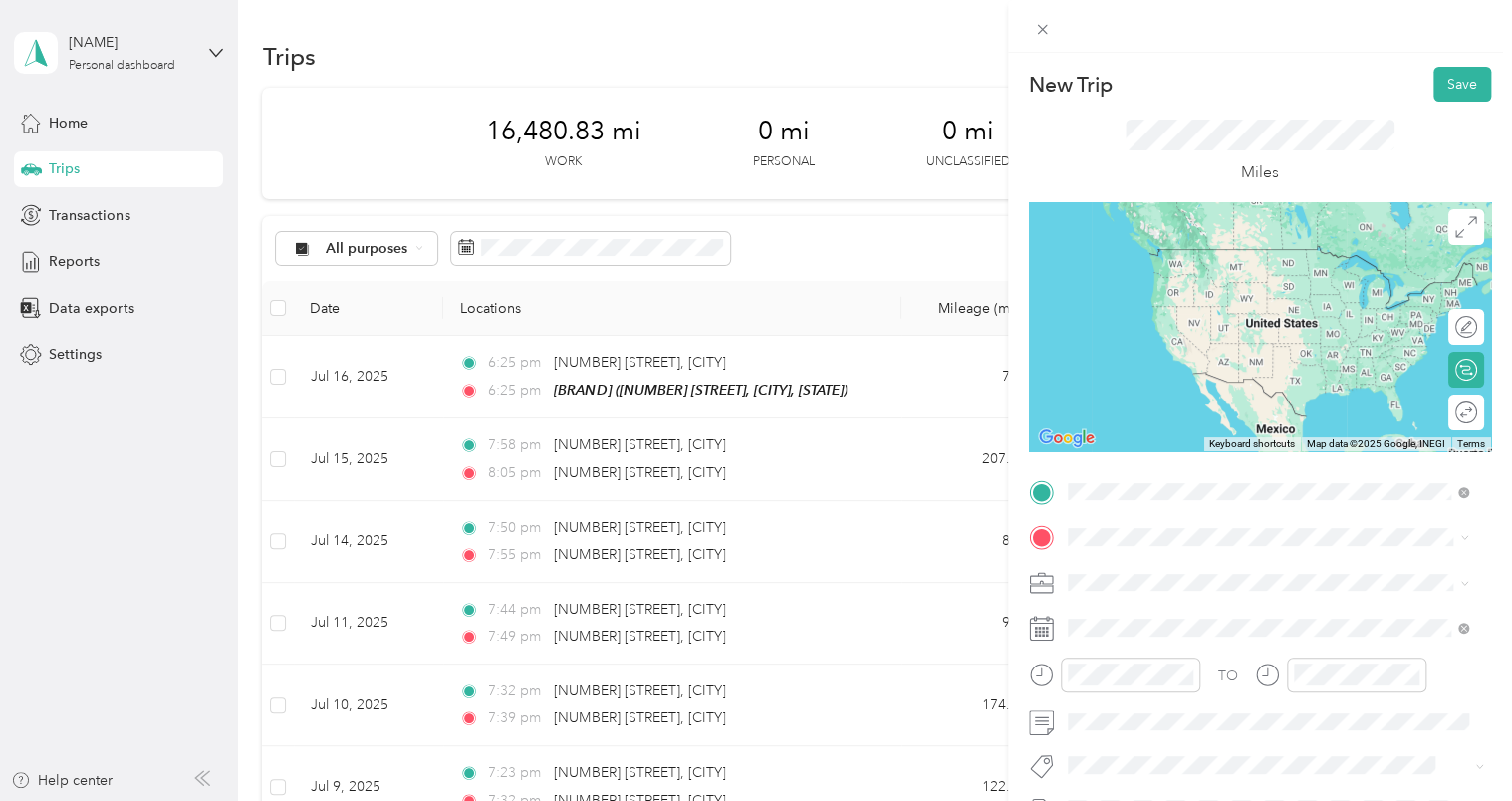 click on "TEAM [BRAND] [NUMBER] [STREET], [POSTAL_CODE], [CITY], [STATE], [COUNTRY]" at bounding box center [1283, 687] 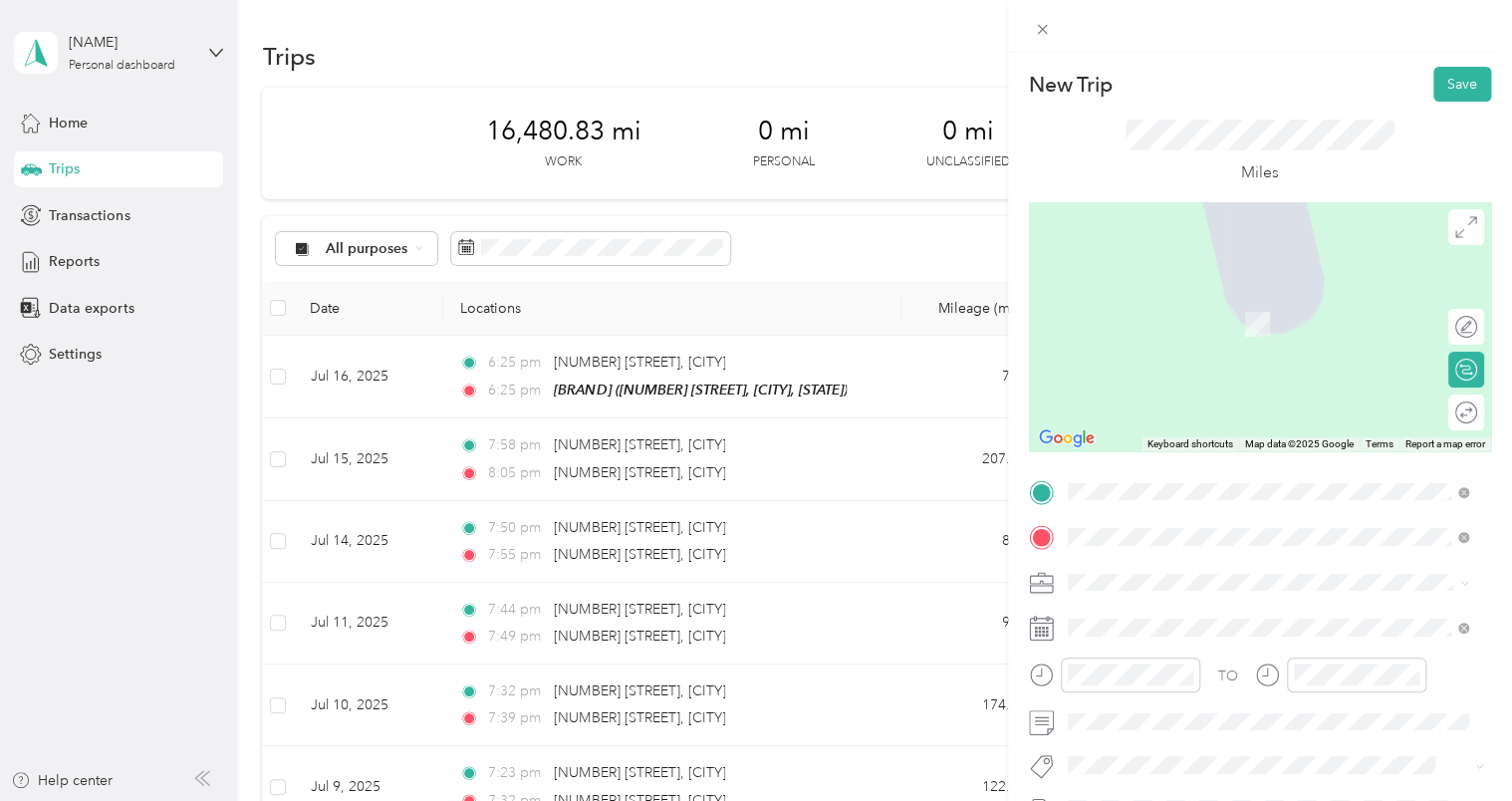 click on "[BRAND] ([NUMBER] [STREET], [CITY], [STATE], [POSTAL_CODE], [COUNTRY])" at bounding box center [1283, 418] 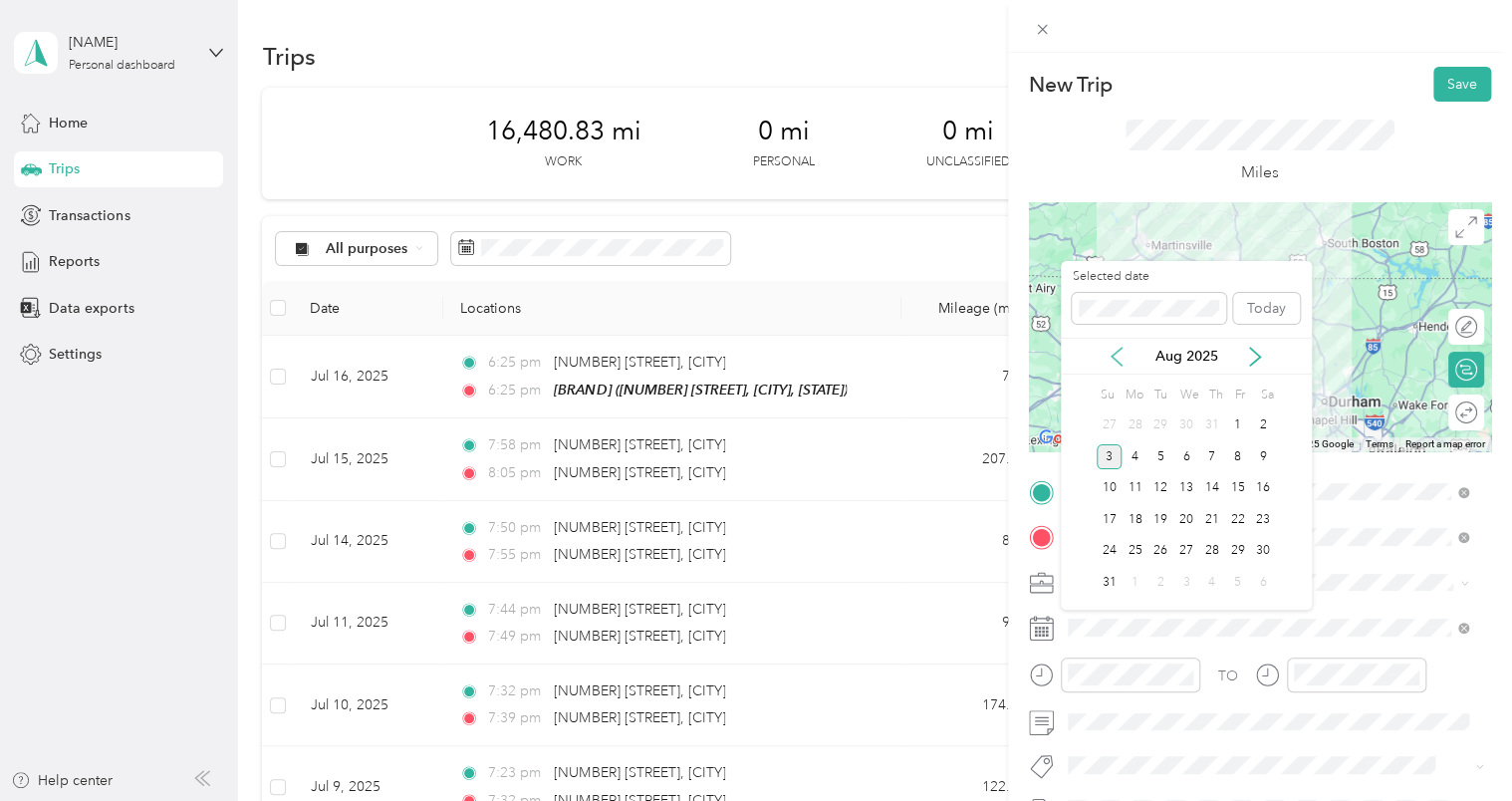 click 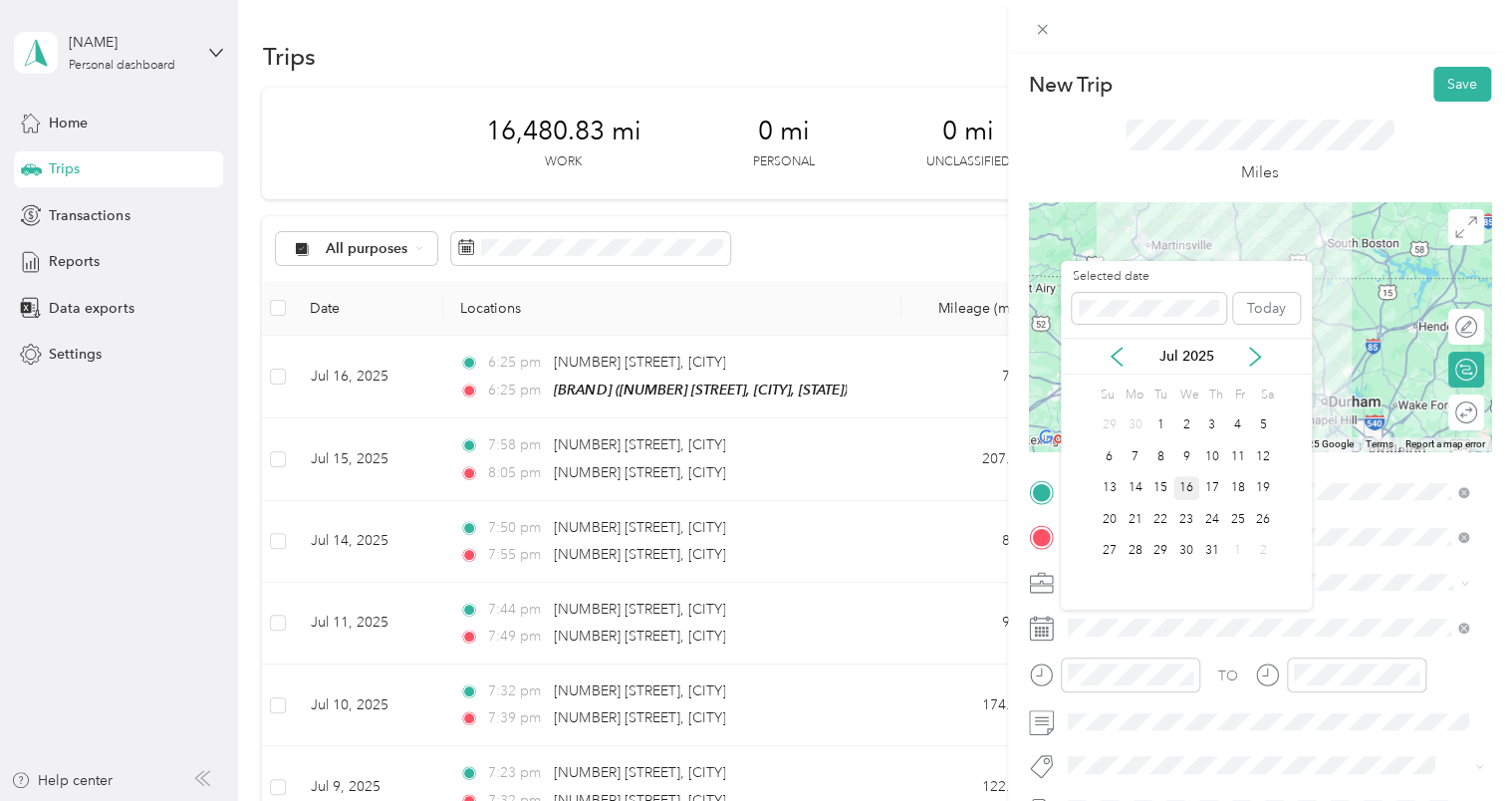 click on "16" at bounding box center [1186, 488] 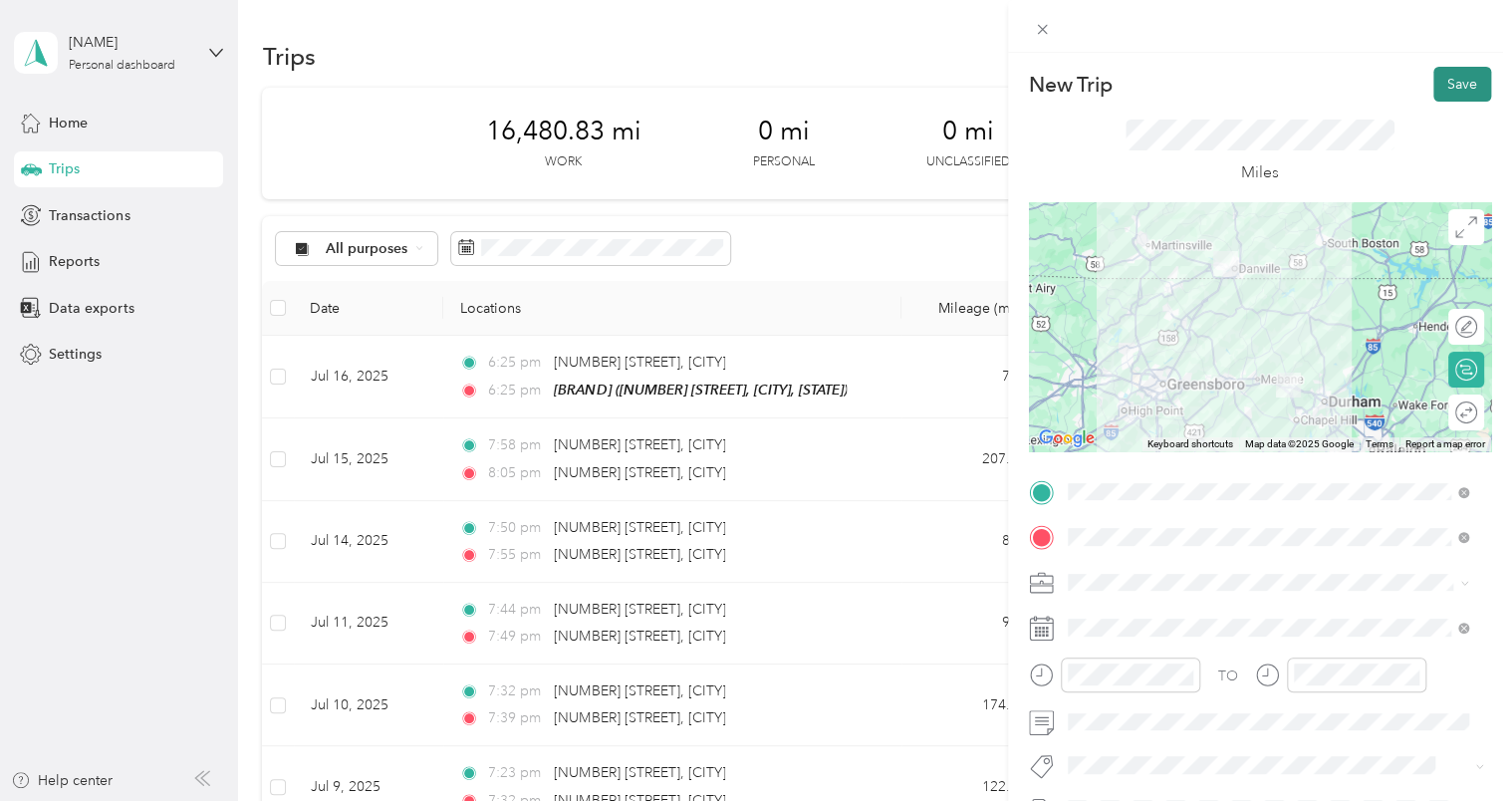 click on "Save" at bounding box center [1462, 84] 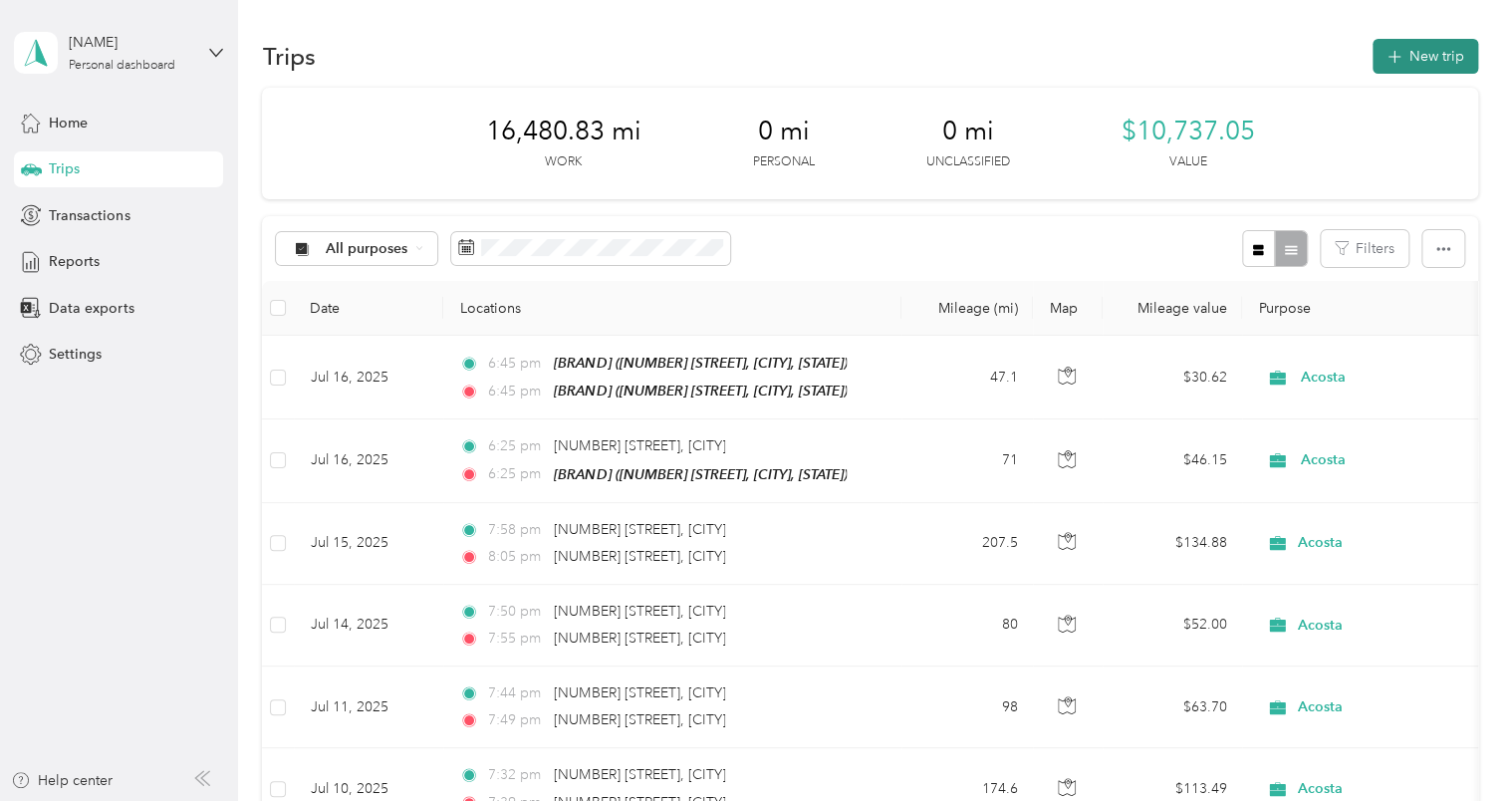 click on "New trip" at bounding box center [1425, 56] 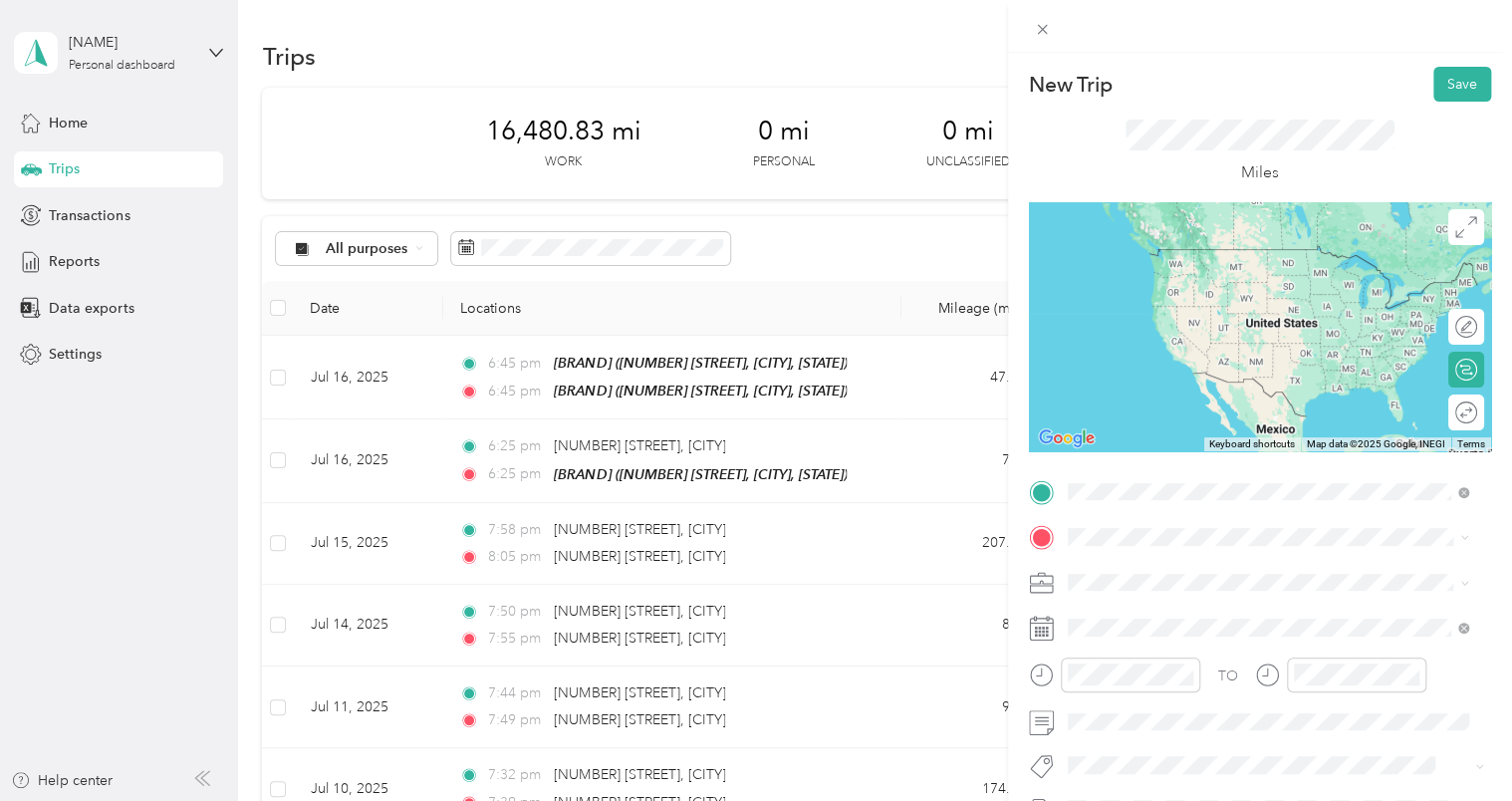 click on "[NUMBER] [STREET], [NUMBER], [CITY], [STATE], [COUNTRY]" at bounding box center [1257, 701] 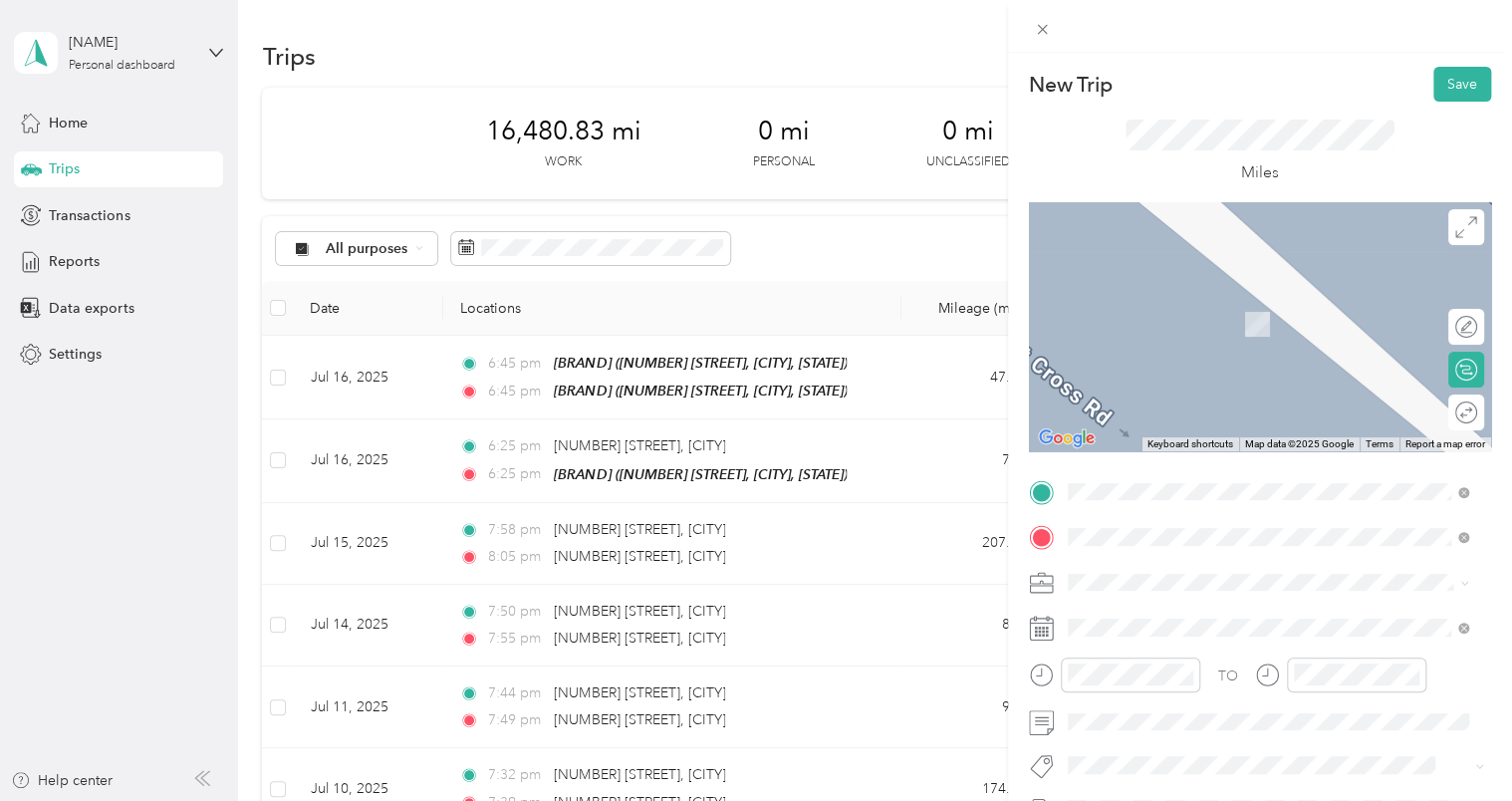 click on "[NUMBER] [STREET]
[CITY], [STATE] [POSTAL_CODE], [COUNTRY]" at bounding box center (1268, 303) 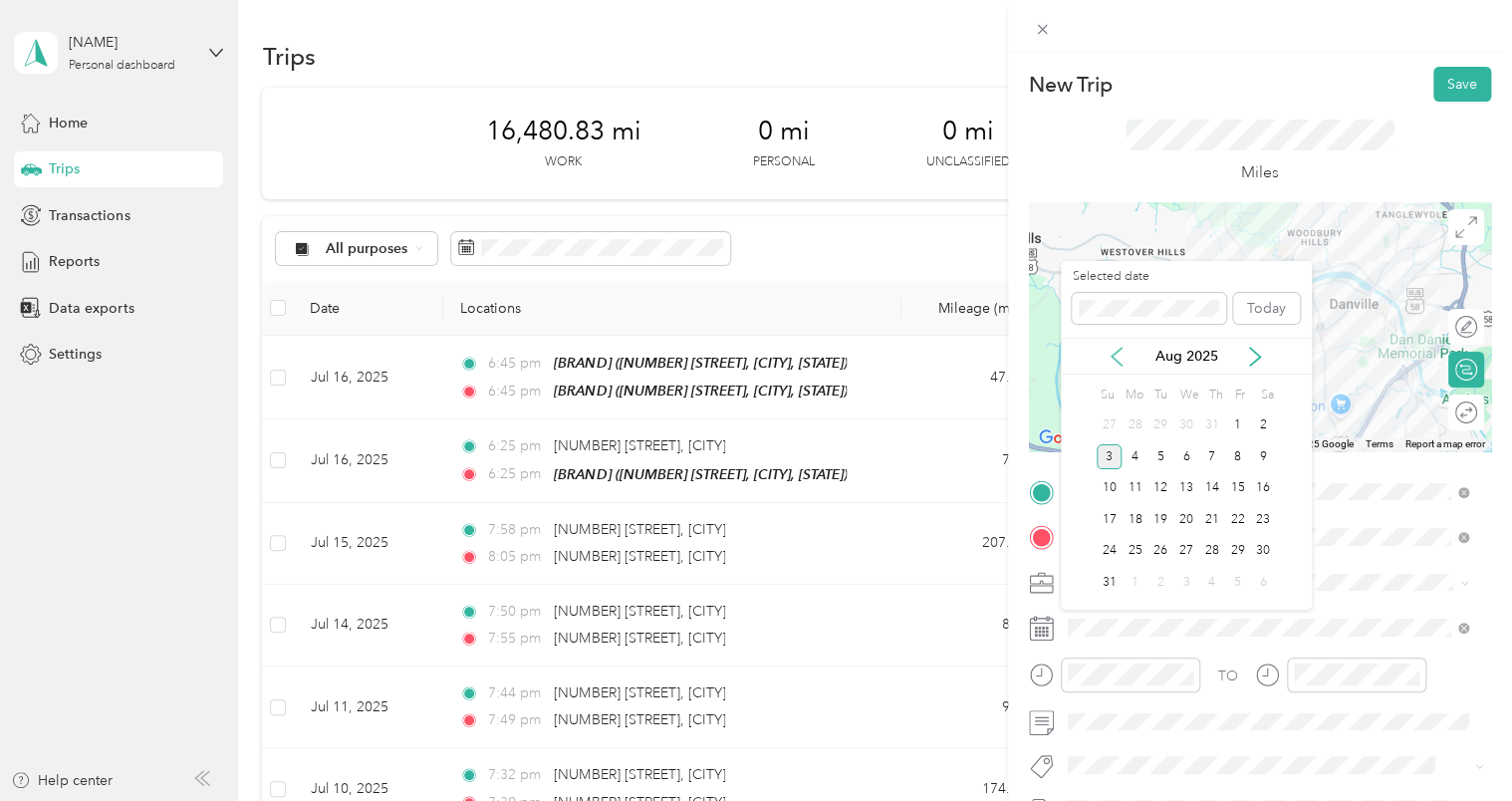 click 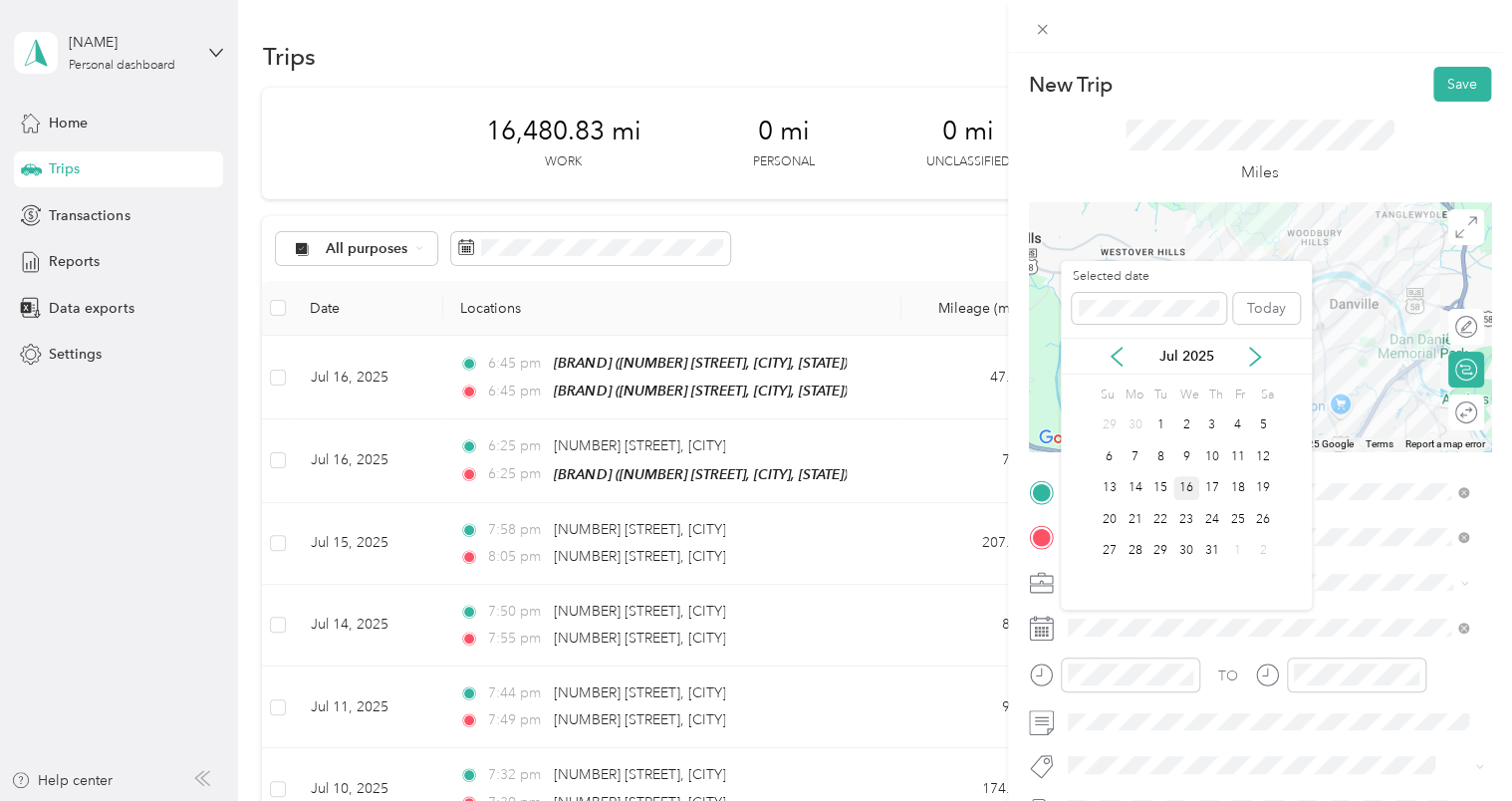 click on "16" at bounding box center [1186, 488] 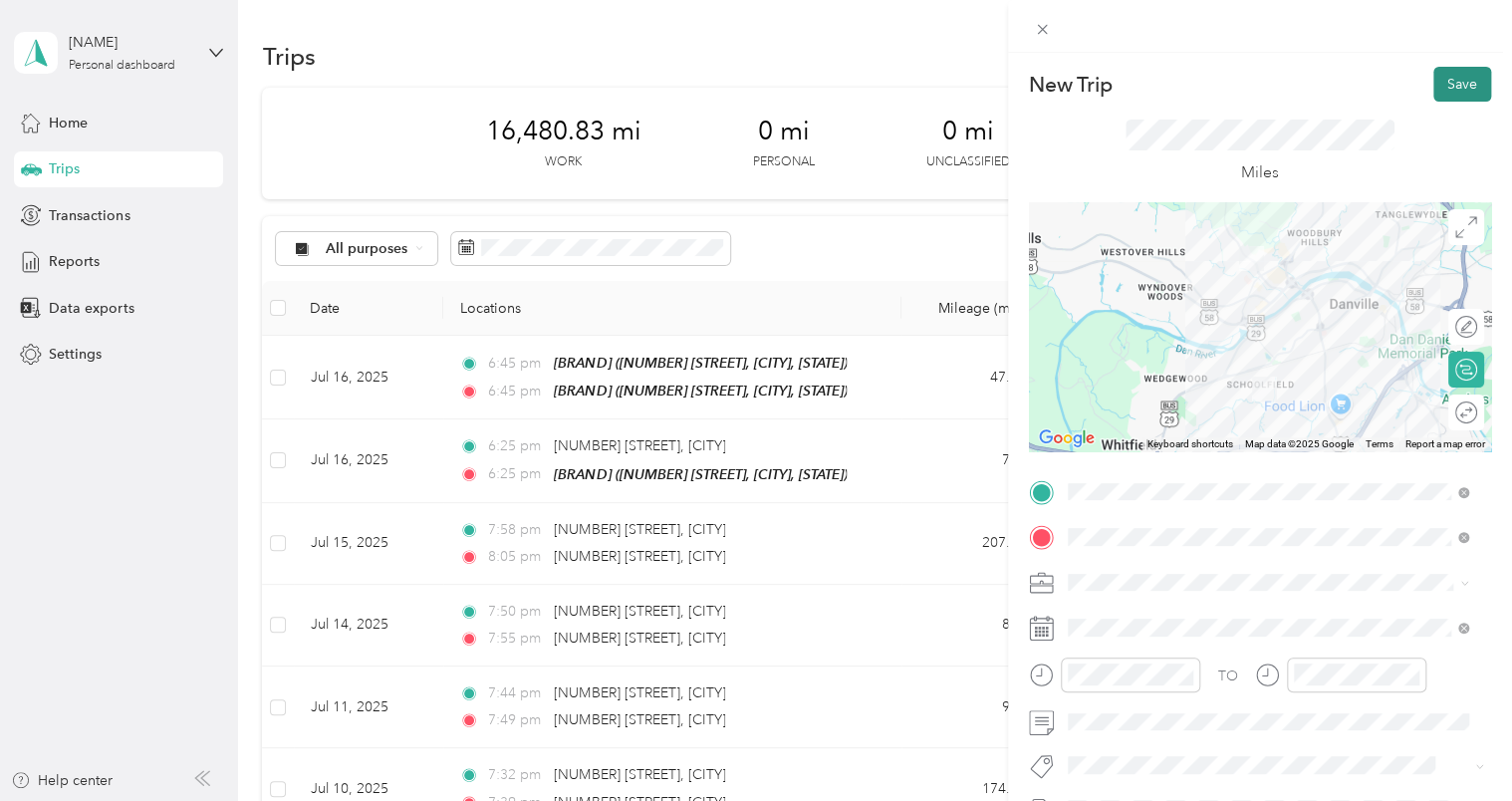 click on "Save" at bounding box center [1462, 84] 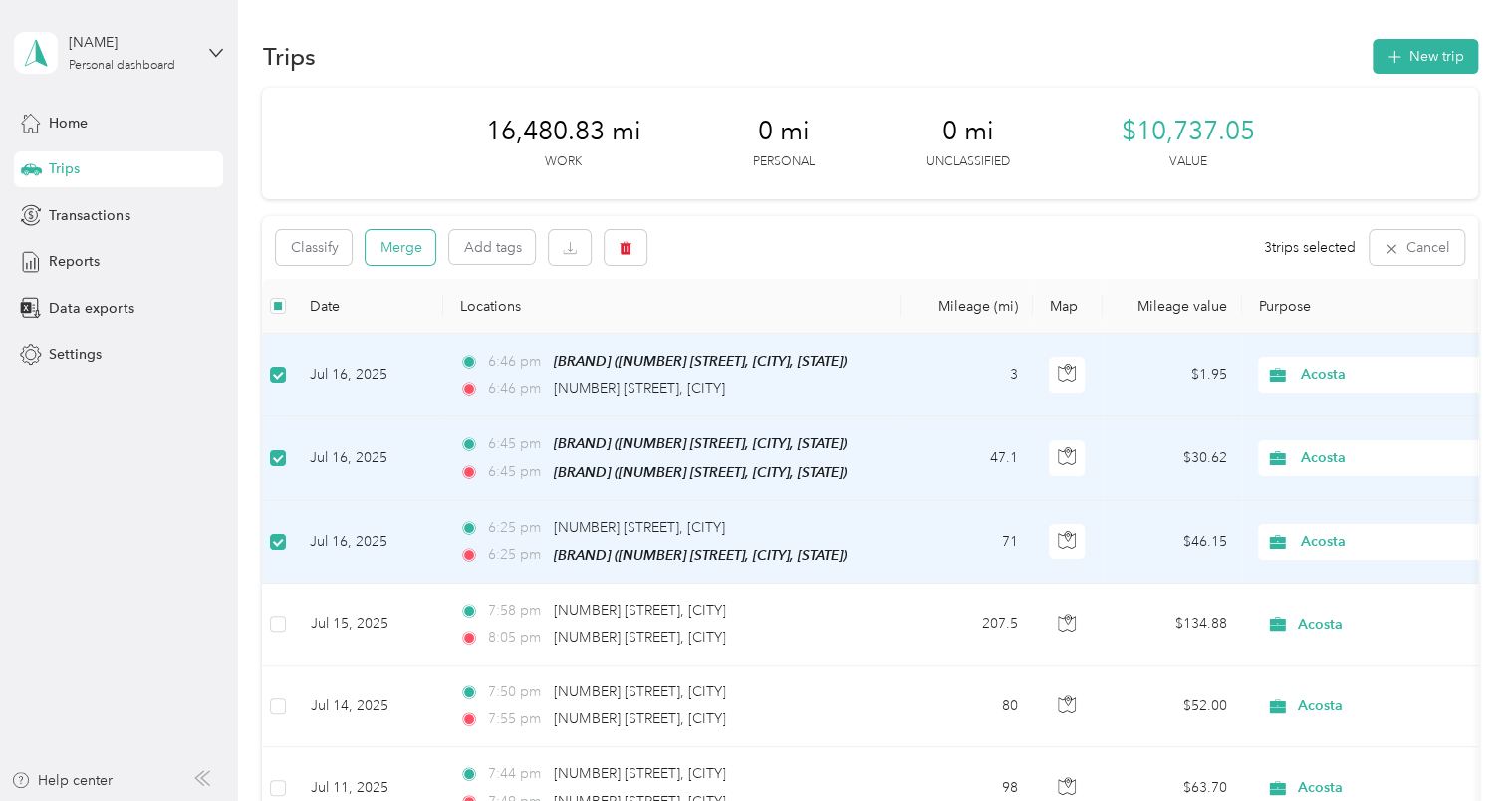 click on "Merge" at bounding box center [400, 247] 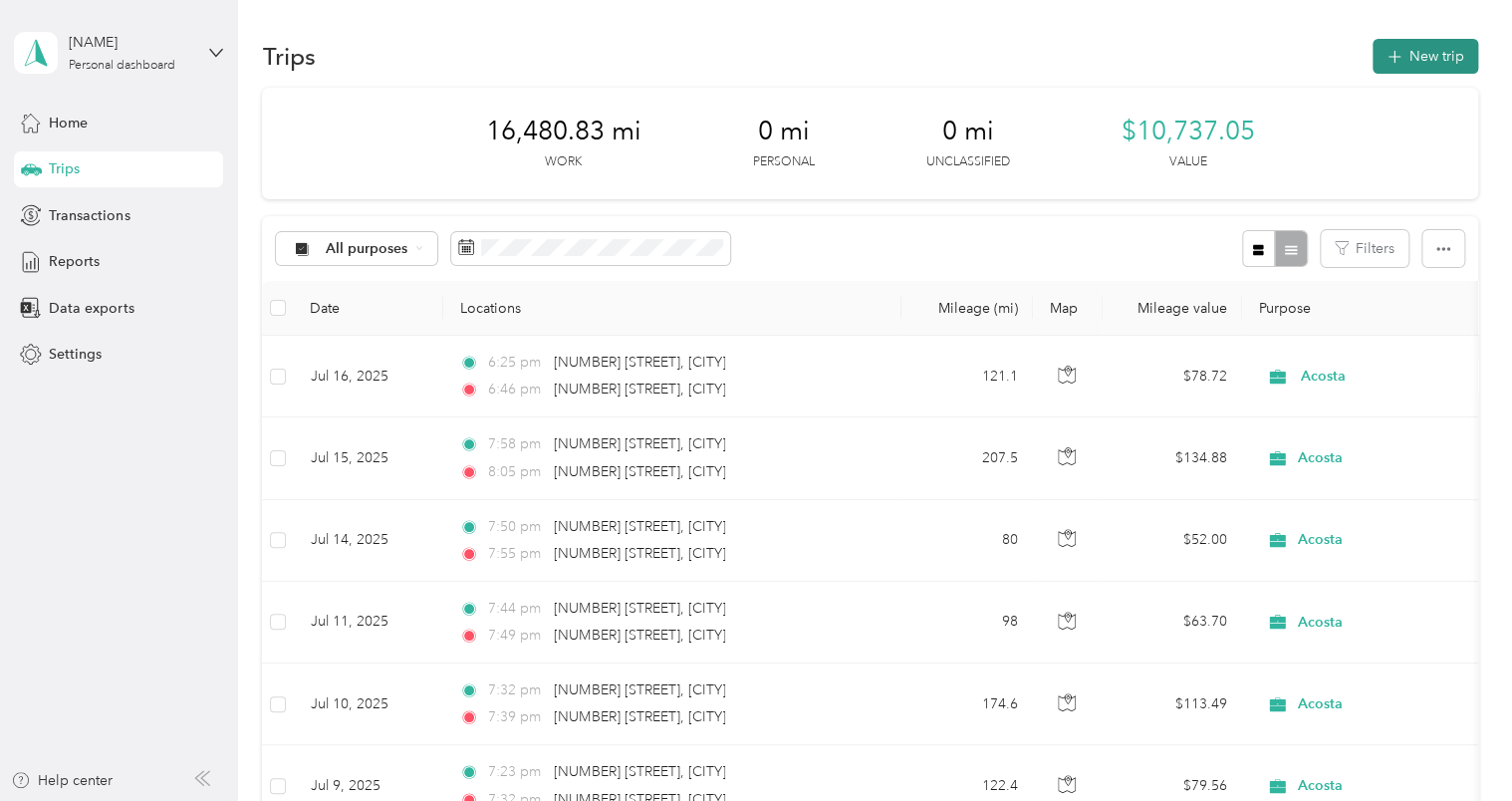 click on "New trip" at bounding box center (1425, 56) 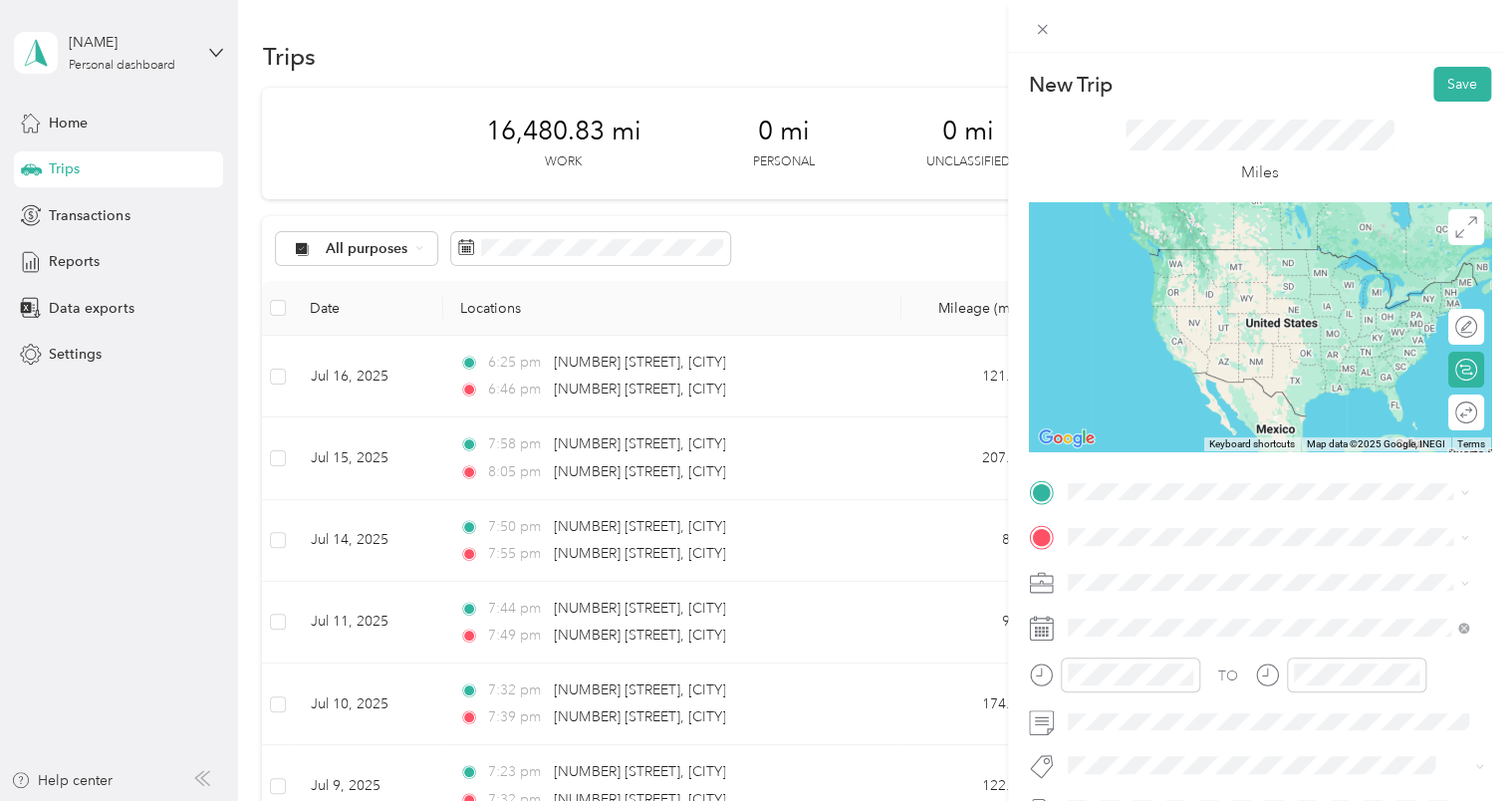 click on "[NUMBER] [STREET]
[CITY], [STATE] [POSTAL_CODE], [COUNTRY]" at bounding box center (1248, 568) 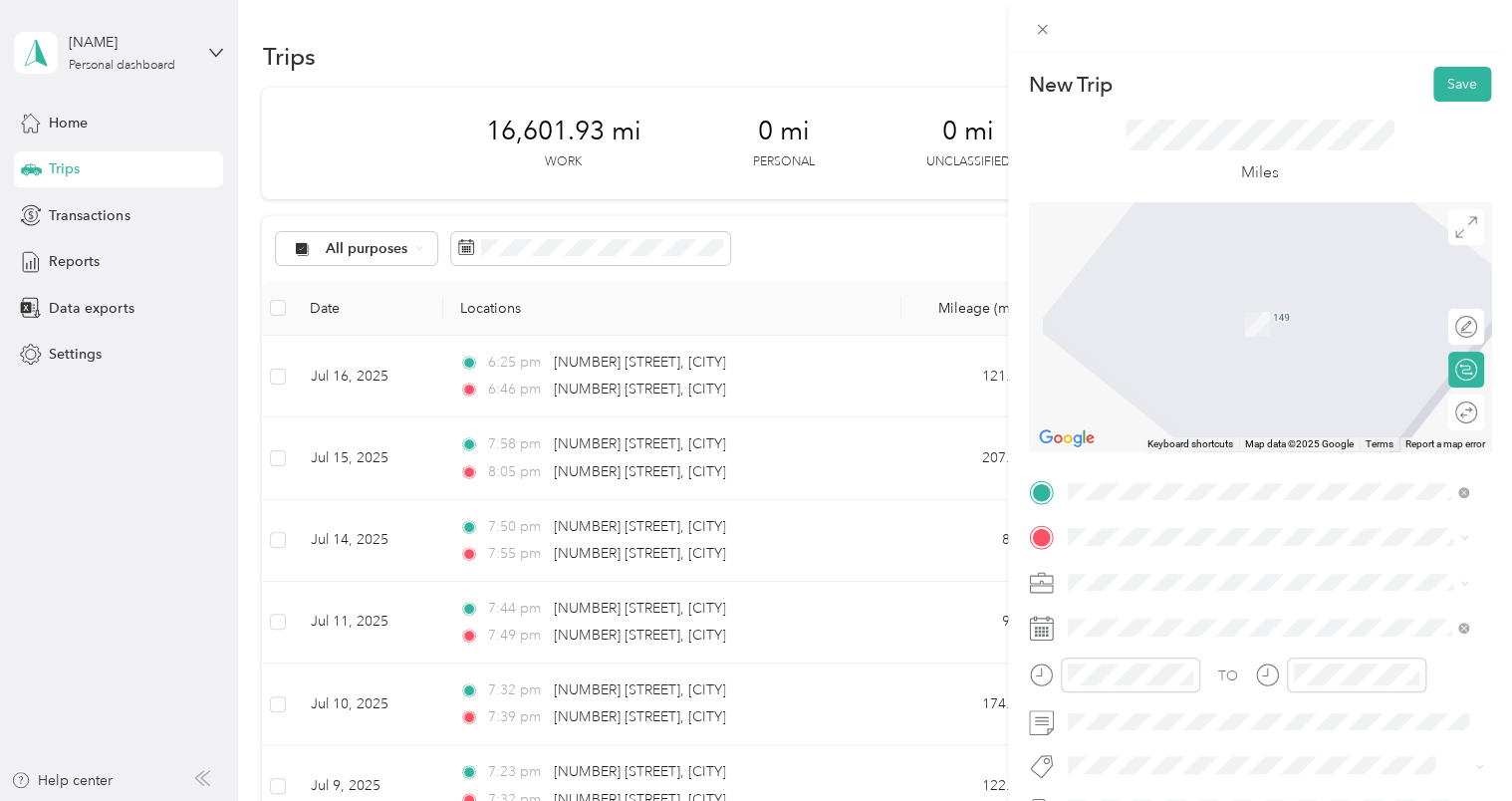 click on "New Trip Save This trip cannot be edited because it is either under review, approved, or paid. Contact your Team Manager to edit it. Miles ← Move left → Move right ↑ Move up ↓ Move down + Zoom in - Zoom out Home Jump left by 75% End Jump right by 75% Page Up Jump up by 75% Page Down Jump down by 75% Keyboard shortcuts Map Data Map data ©2025 Google Map data ©2025 Google 2 m  Click to toggle between metric and imperial units Terms Report a map error Edit route Calculate route Round trip TO Add photo" at bounding box center (756, 400) 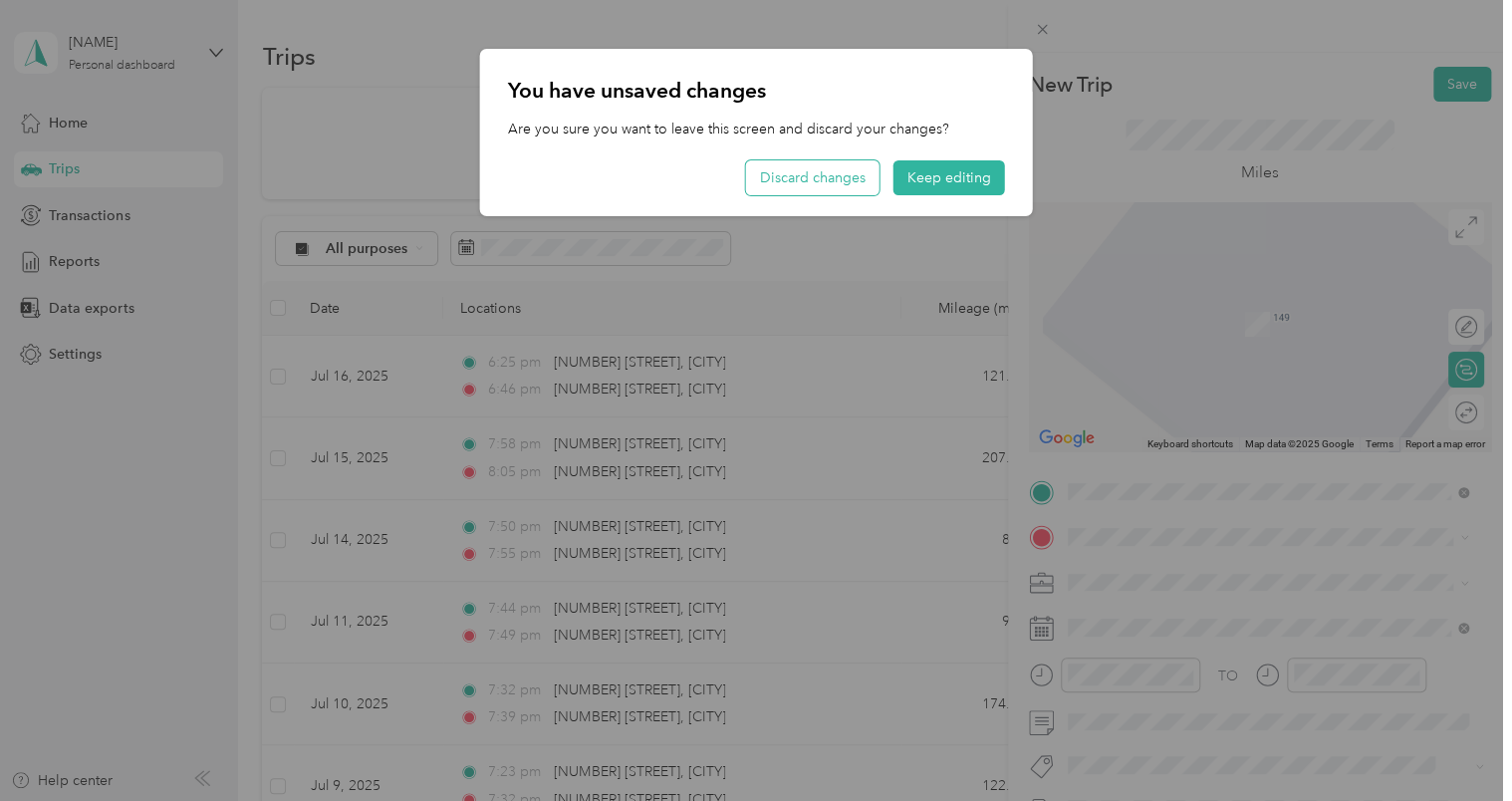 click on "Discard changes" at bounding box center (813, 177) 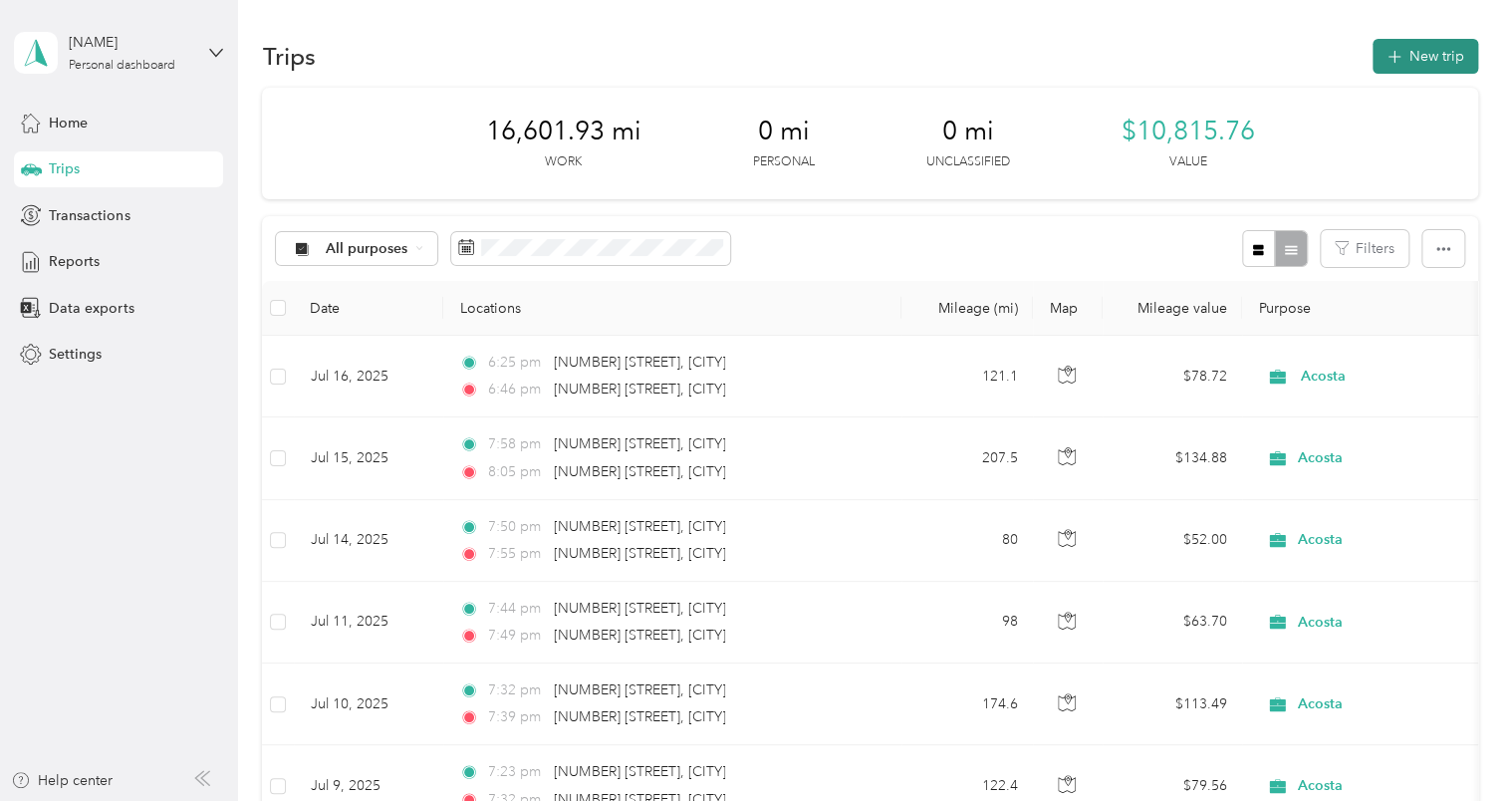 click on "New trip" at bounding box center [1425, 56] 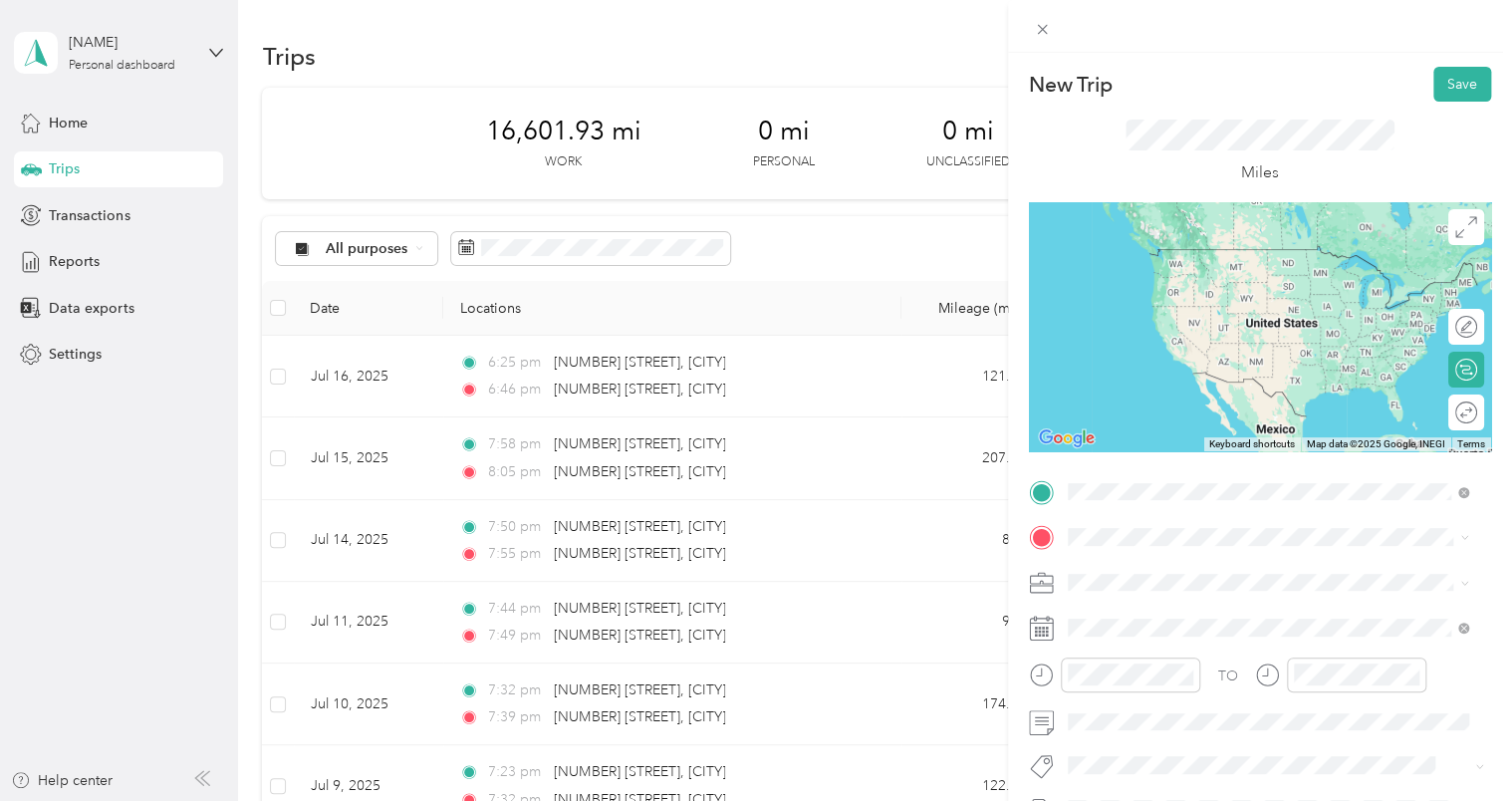 click on "[NUMBER] [STREET]
[CITY], [STATE] [POSTAL_CODE], [COUNTRY]" at bounding box center [1248, 572] 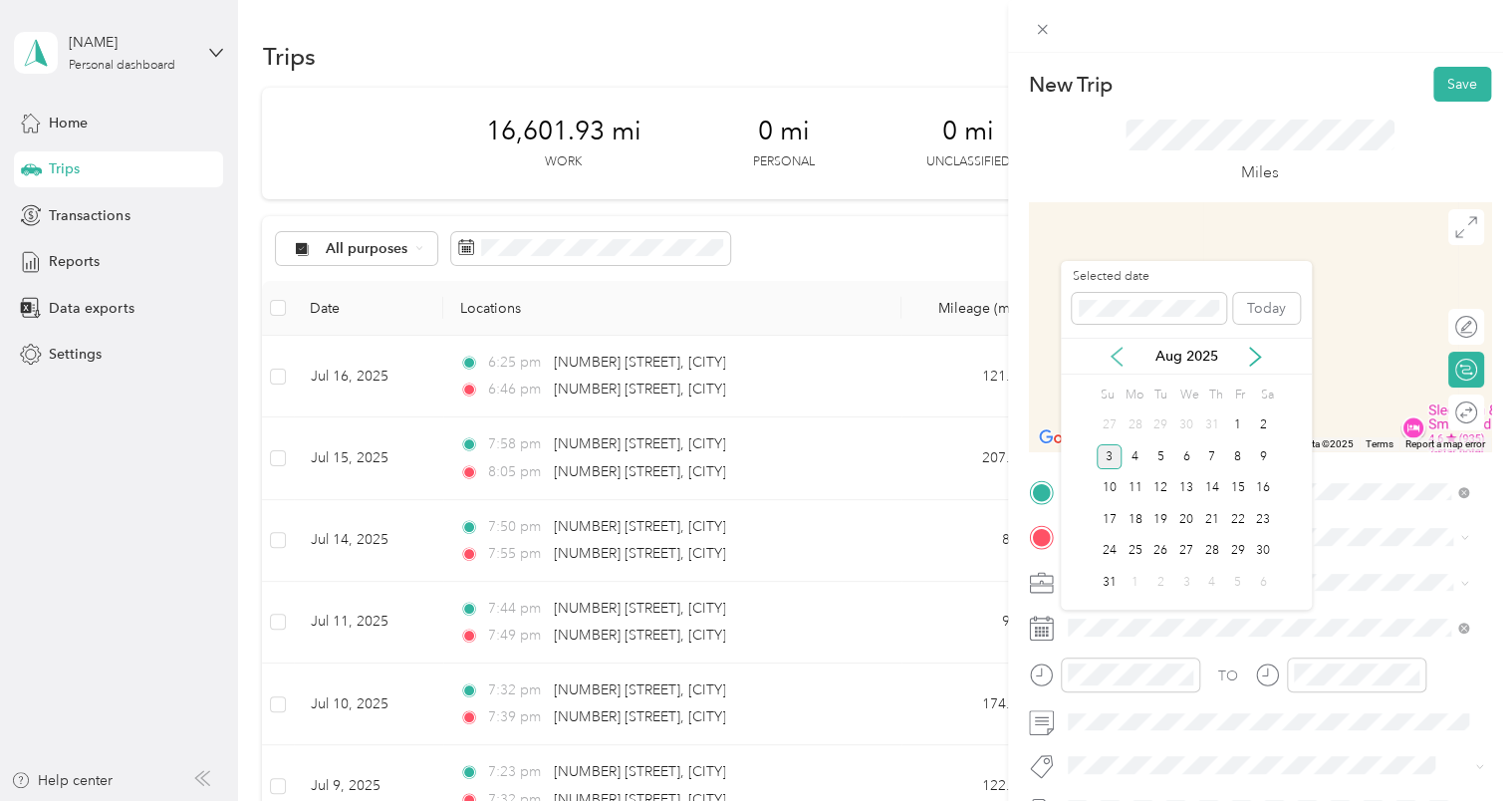 click 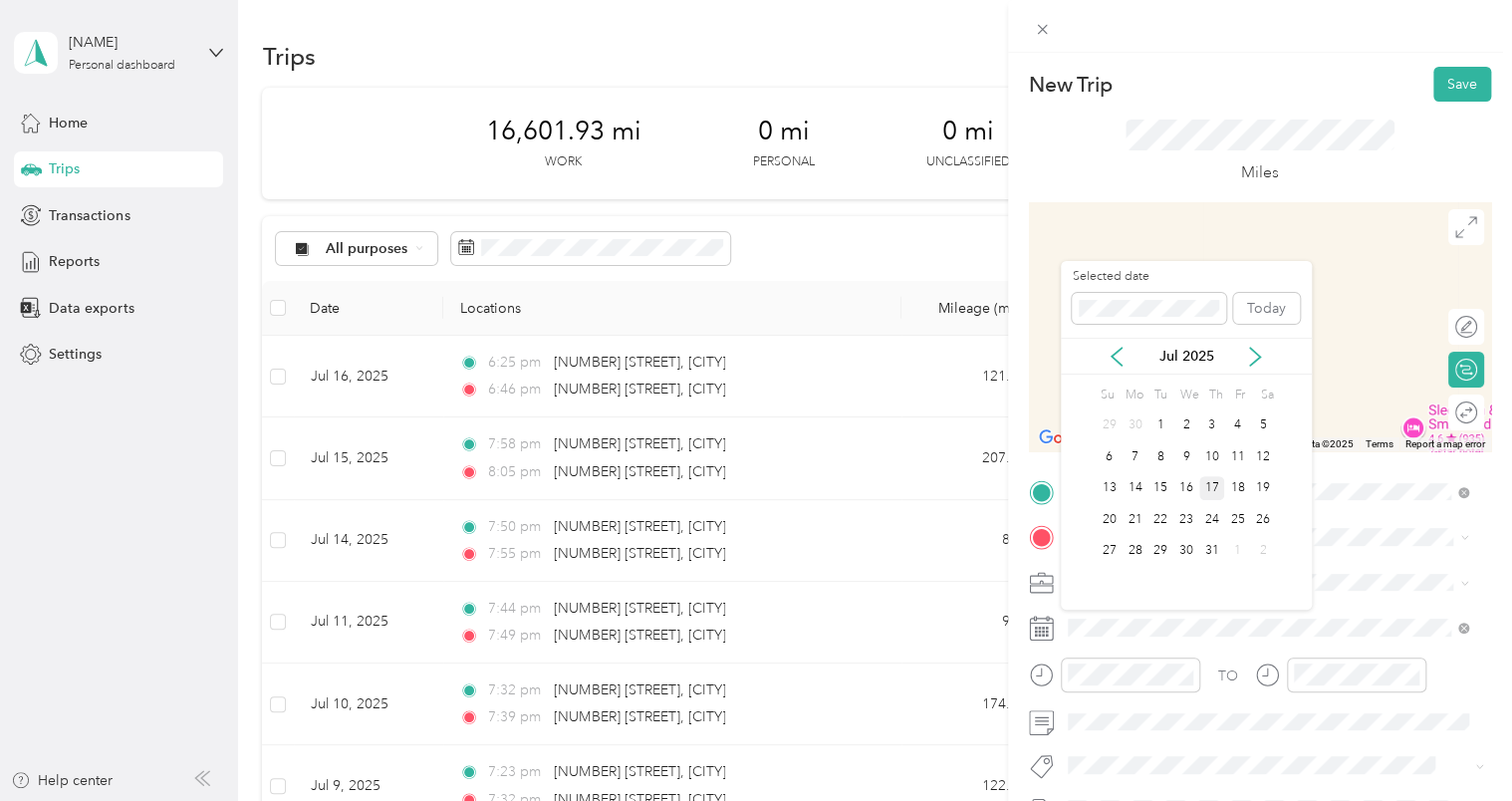 click on "17" at bounding box center (1212, 488) 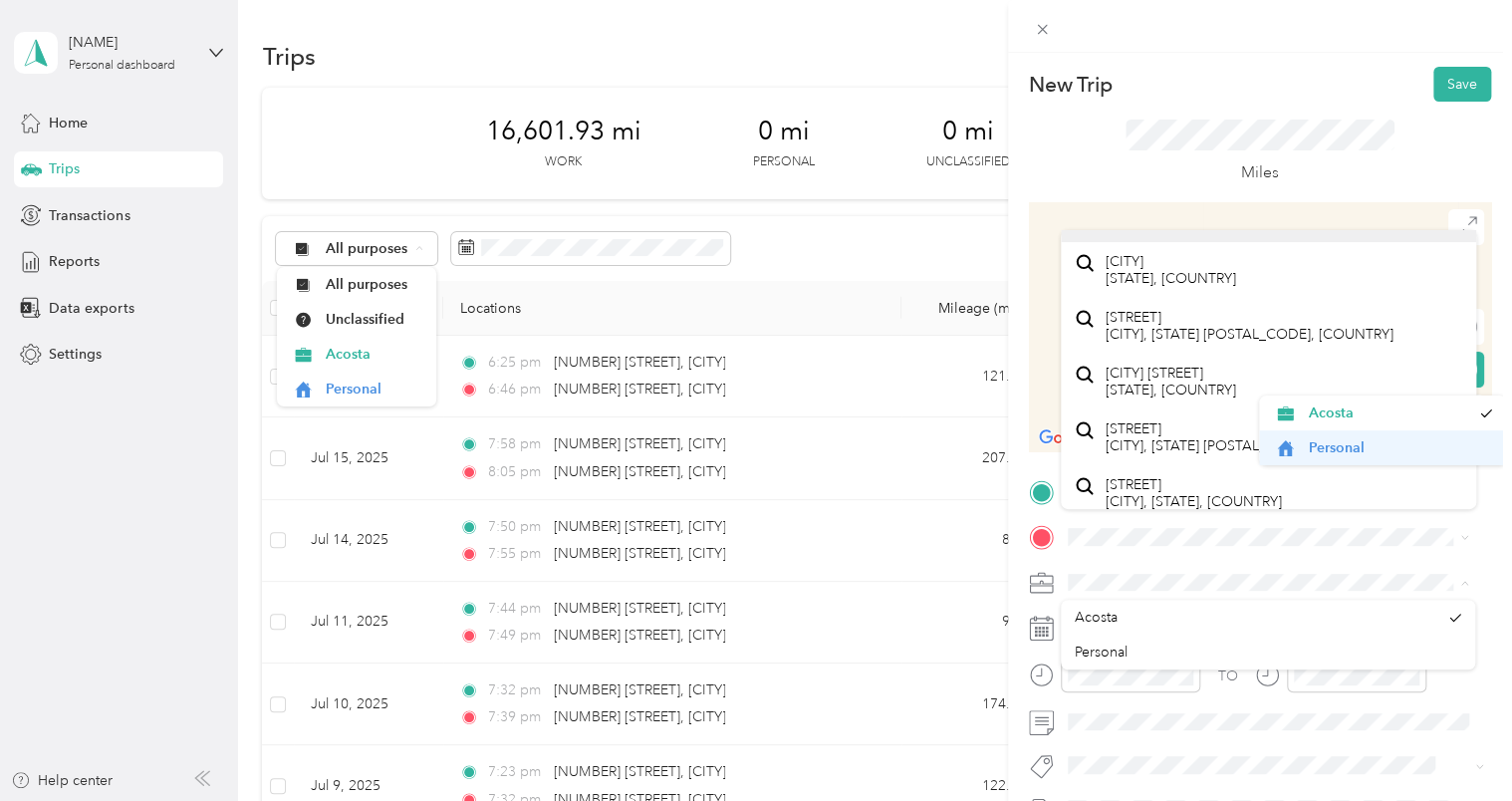 scroll, scrollTop: 0, scrollLeft: 0, axis: both 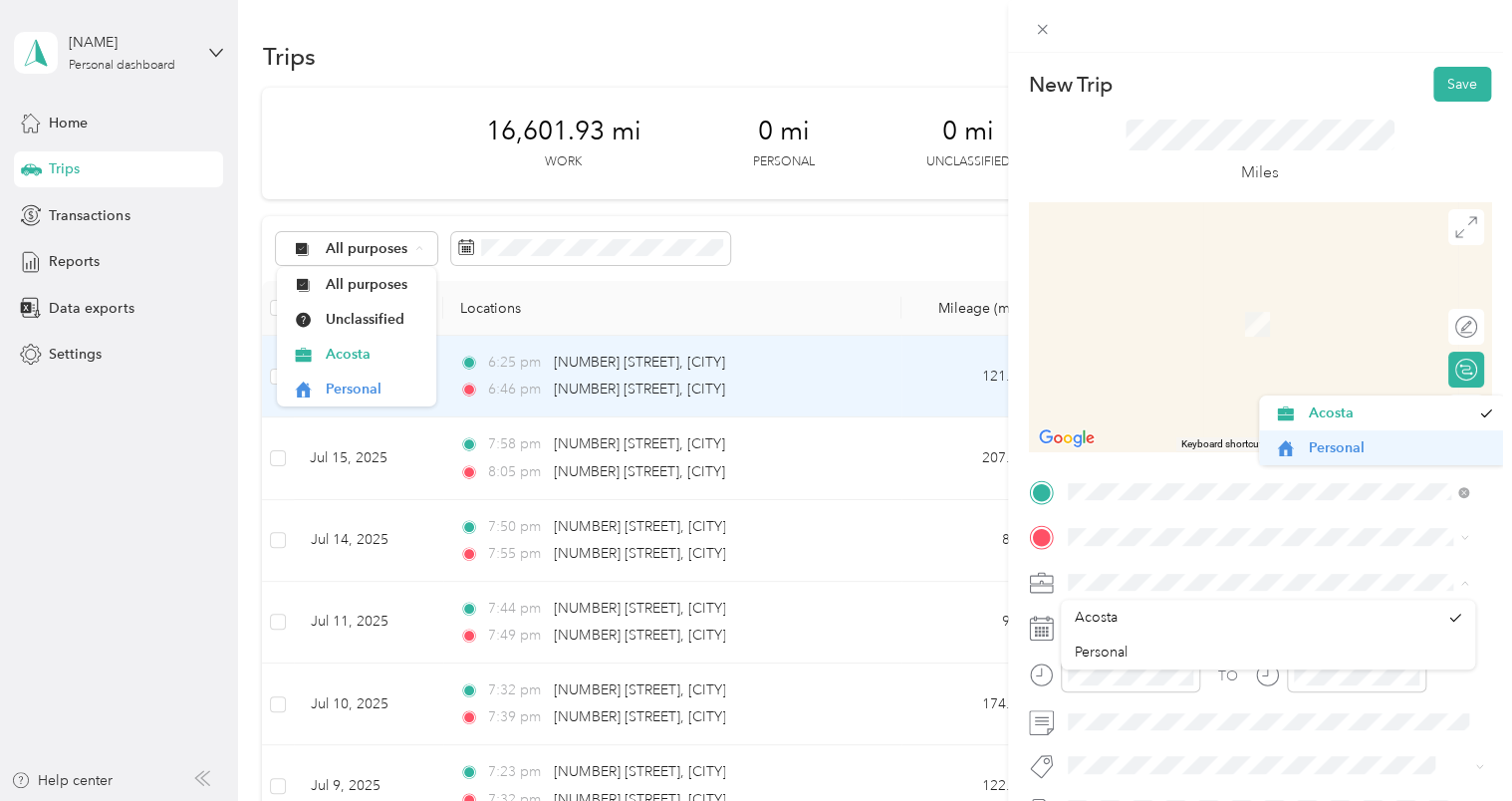 drag, startPoint x: 1465, startPoint y: 411, endPoint x: 1465, endPoint y: 457, distance: 46 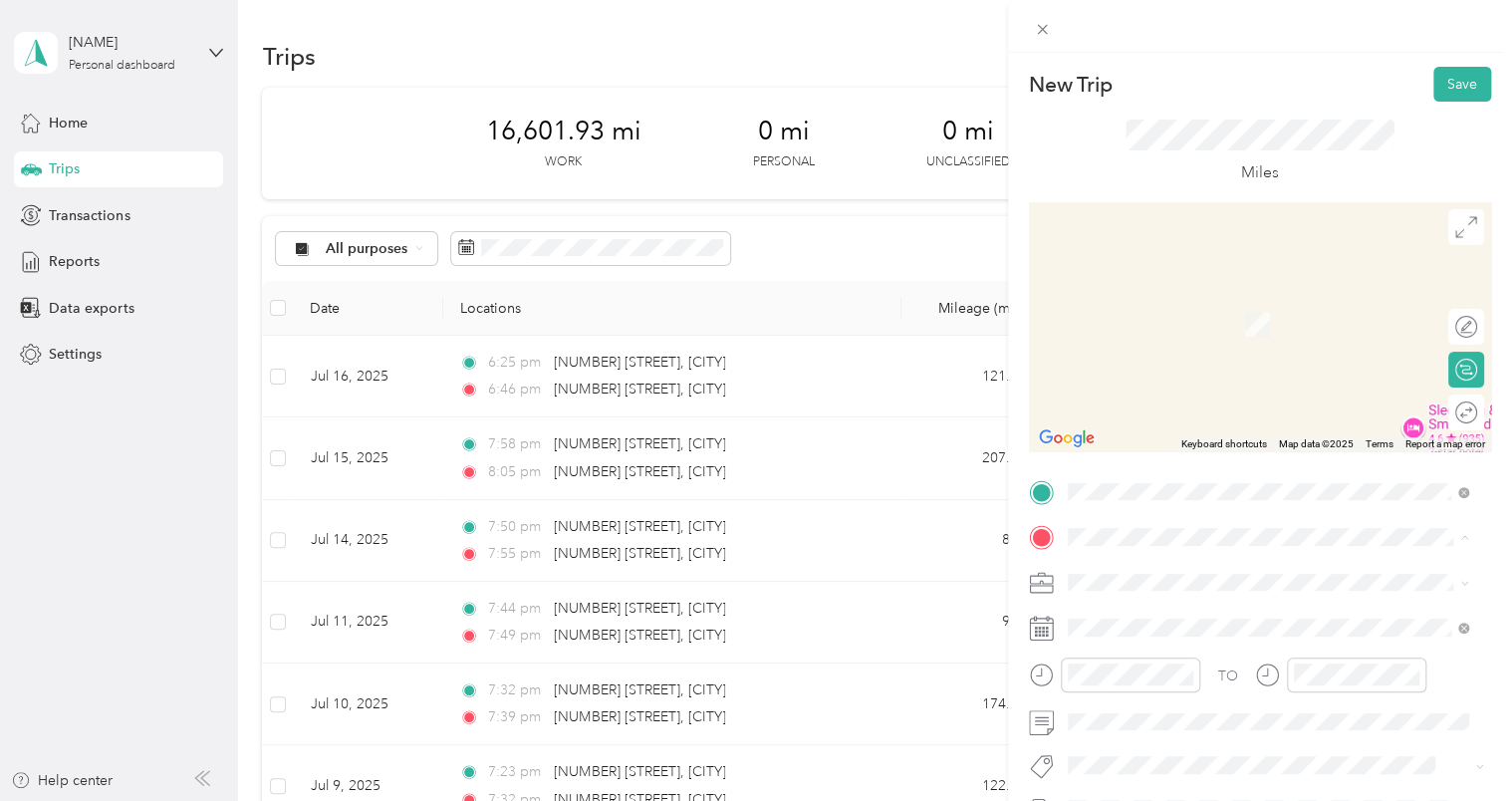 click on "[NUMBER] [STREET]
[CITY], [STATE] [POSTAL_CODE], [COUNTRY]" at bounding box center (1248, 303) 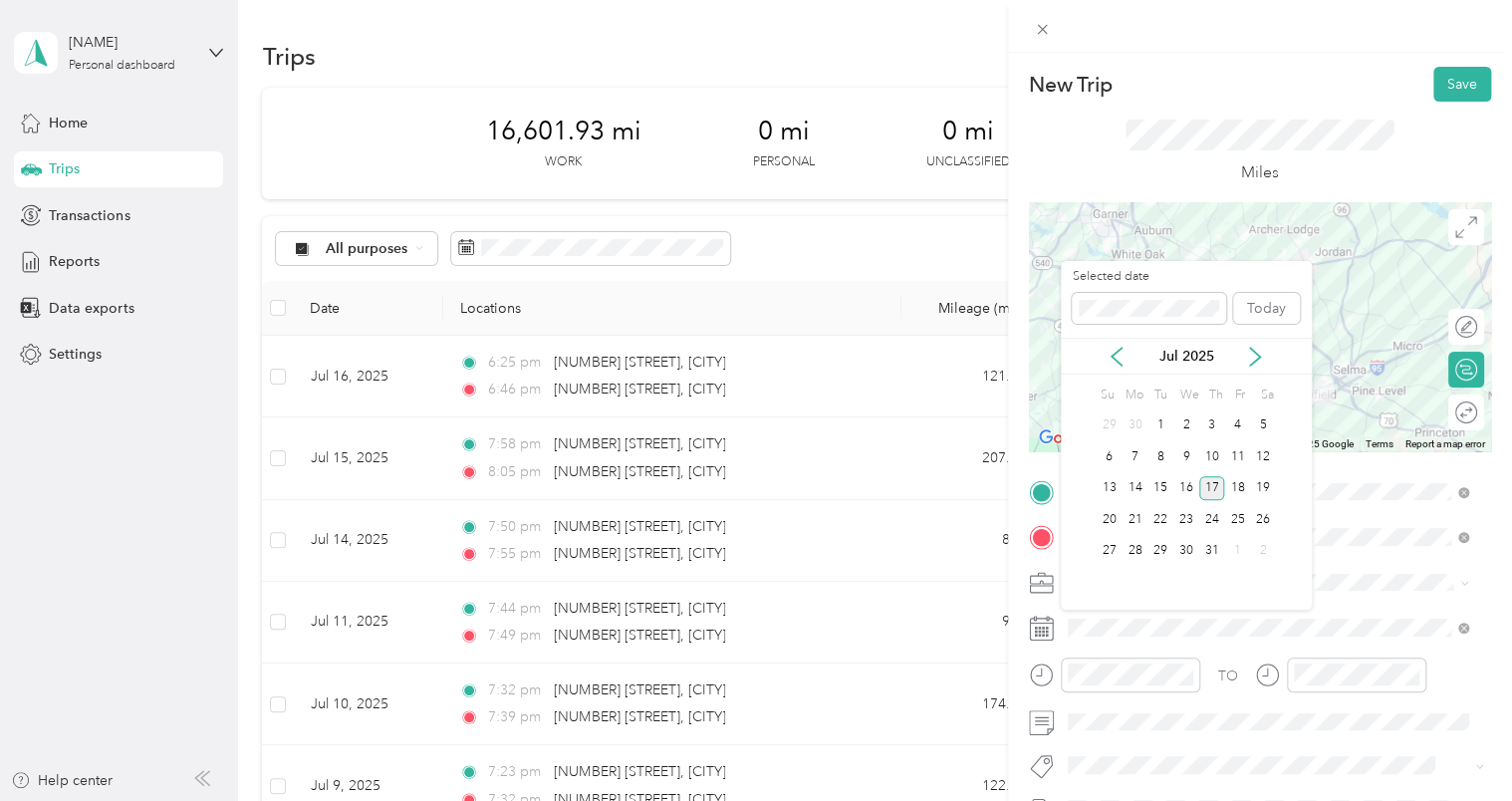 click on "17" at bounding box center (1212, 488) 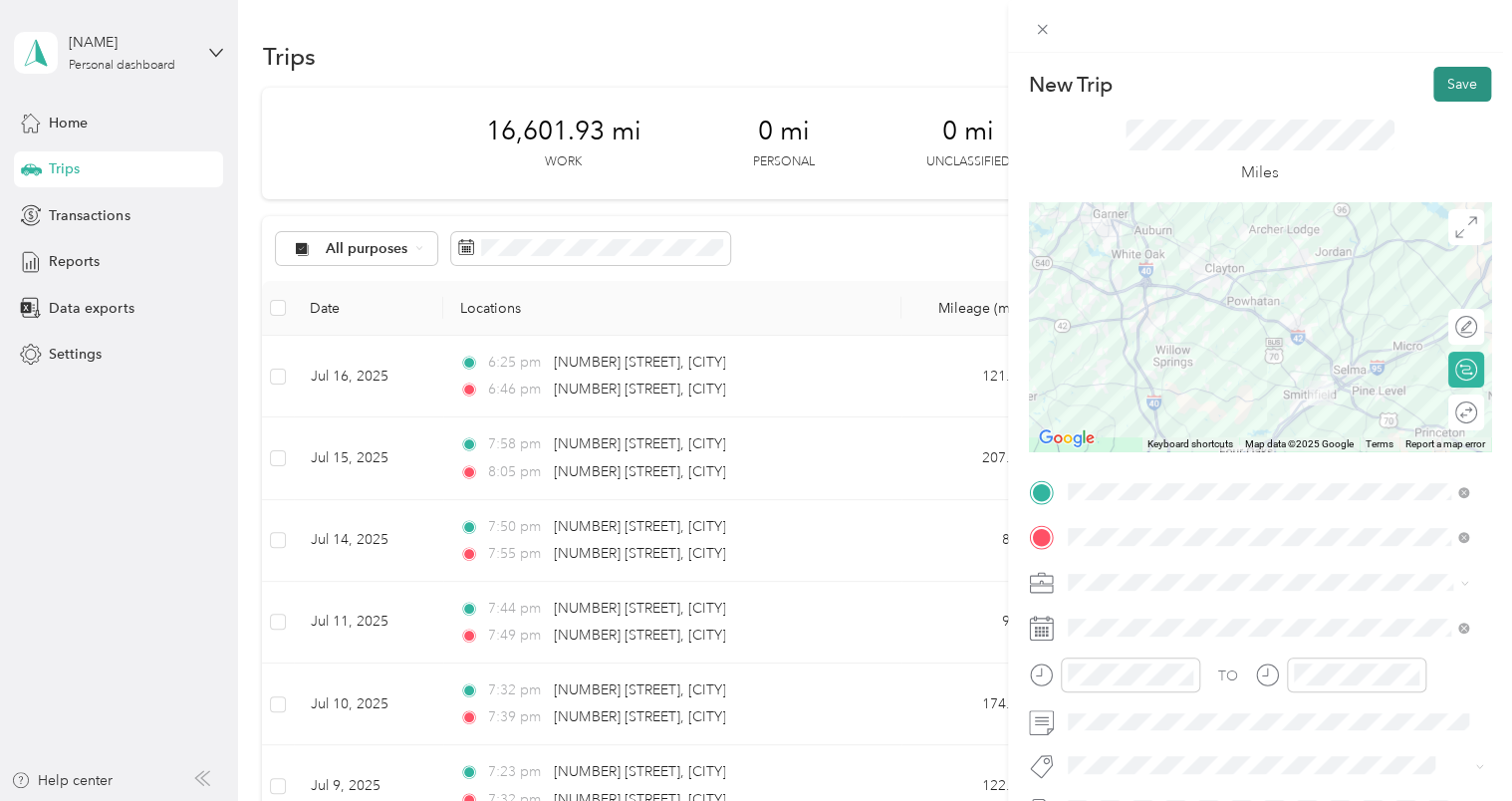 click on "Save" at bounding box center (1462, 84) 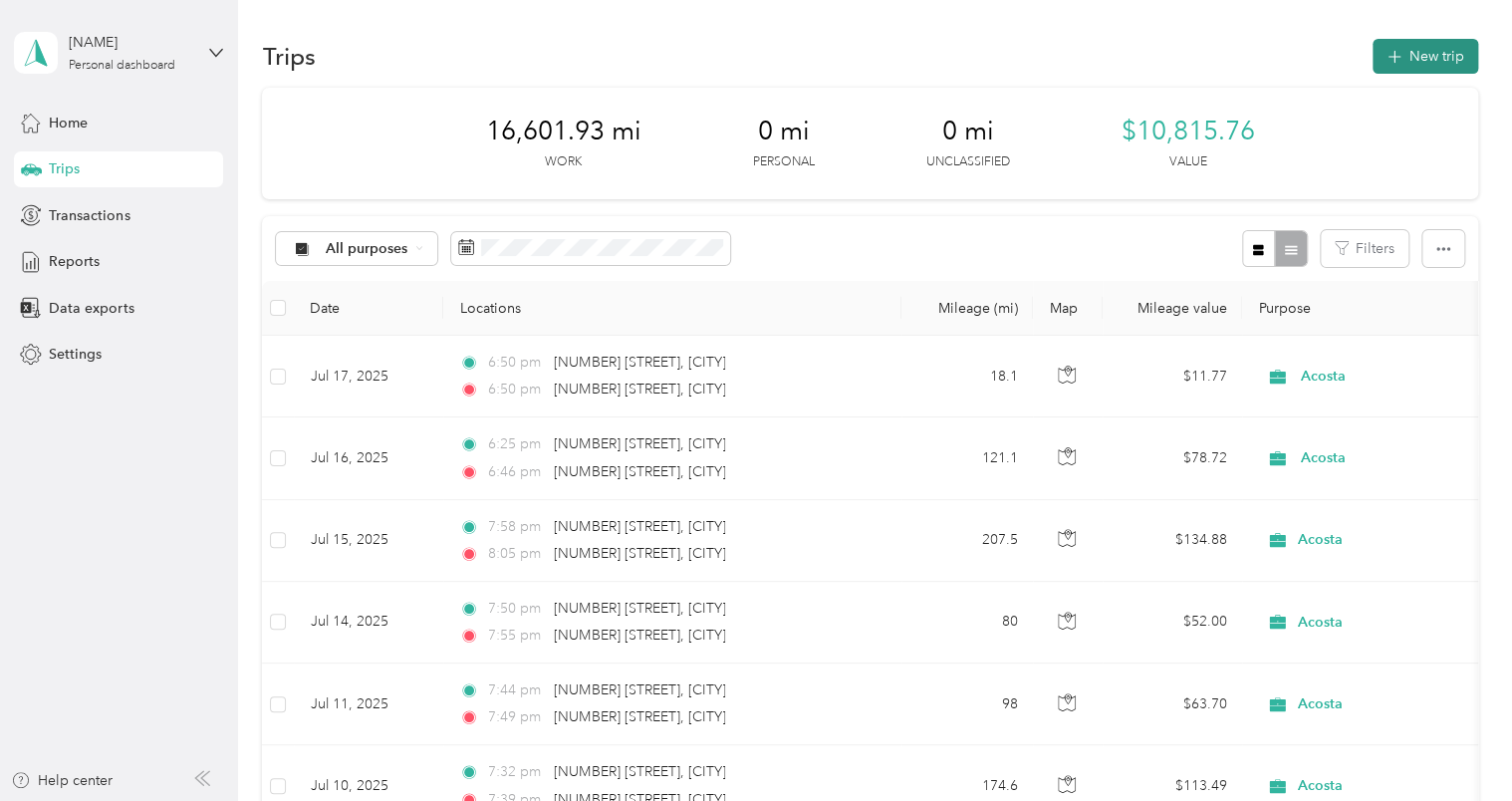 click on "New trip" at bounding box center (1425, 56) 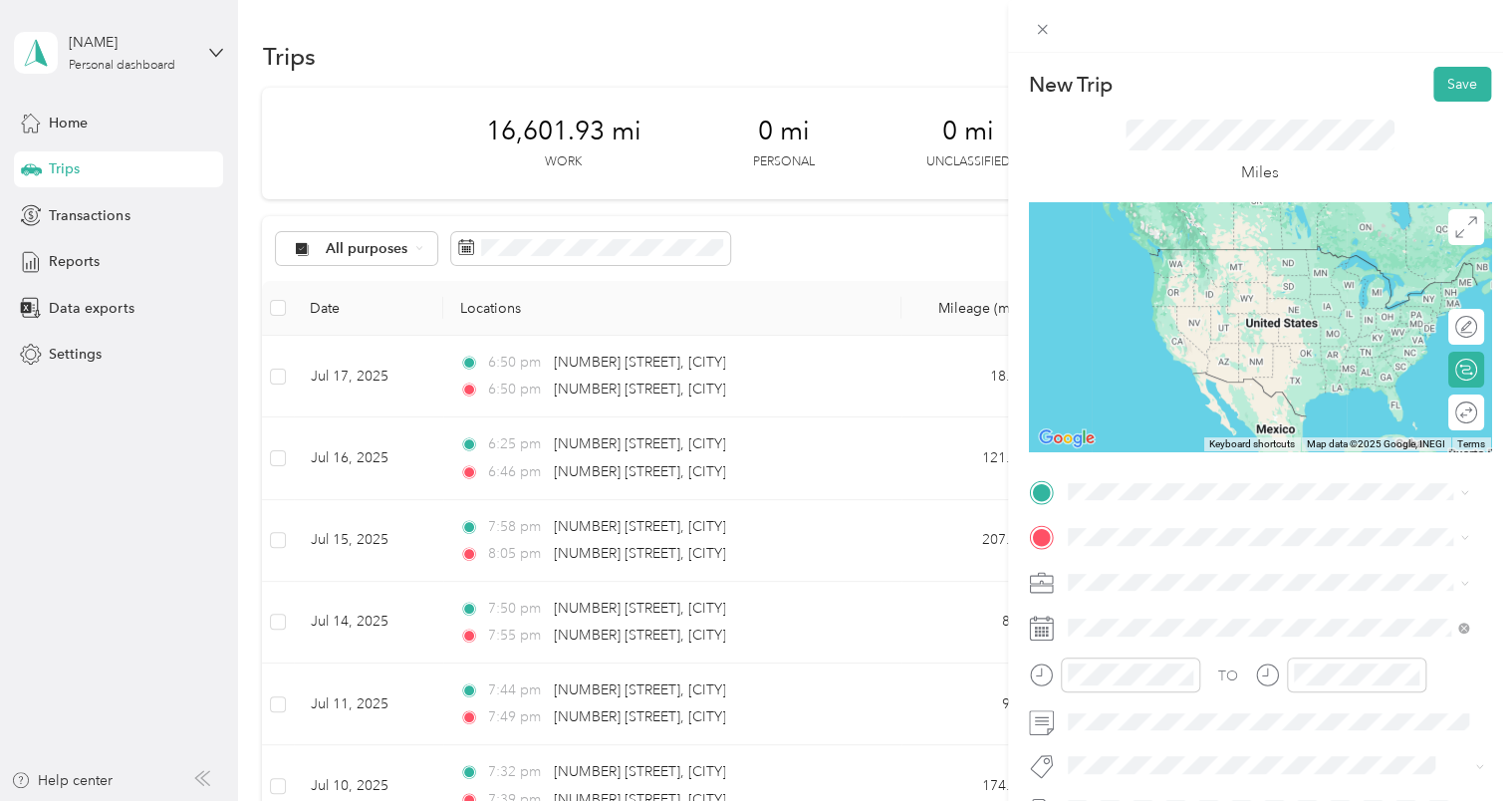 click on "TEAM [BRAND] [NUMBER] [STREET], [POSTAL_CODE], [CITY], [STATE], [COUNTRY]" at bounding box center (1283, 589) 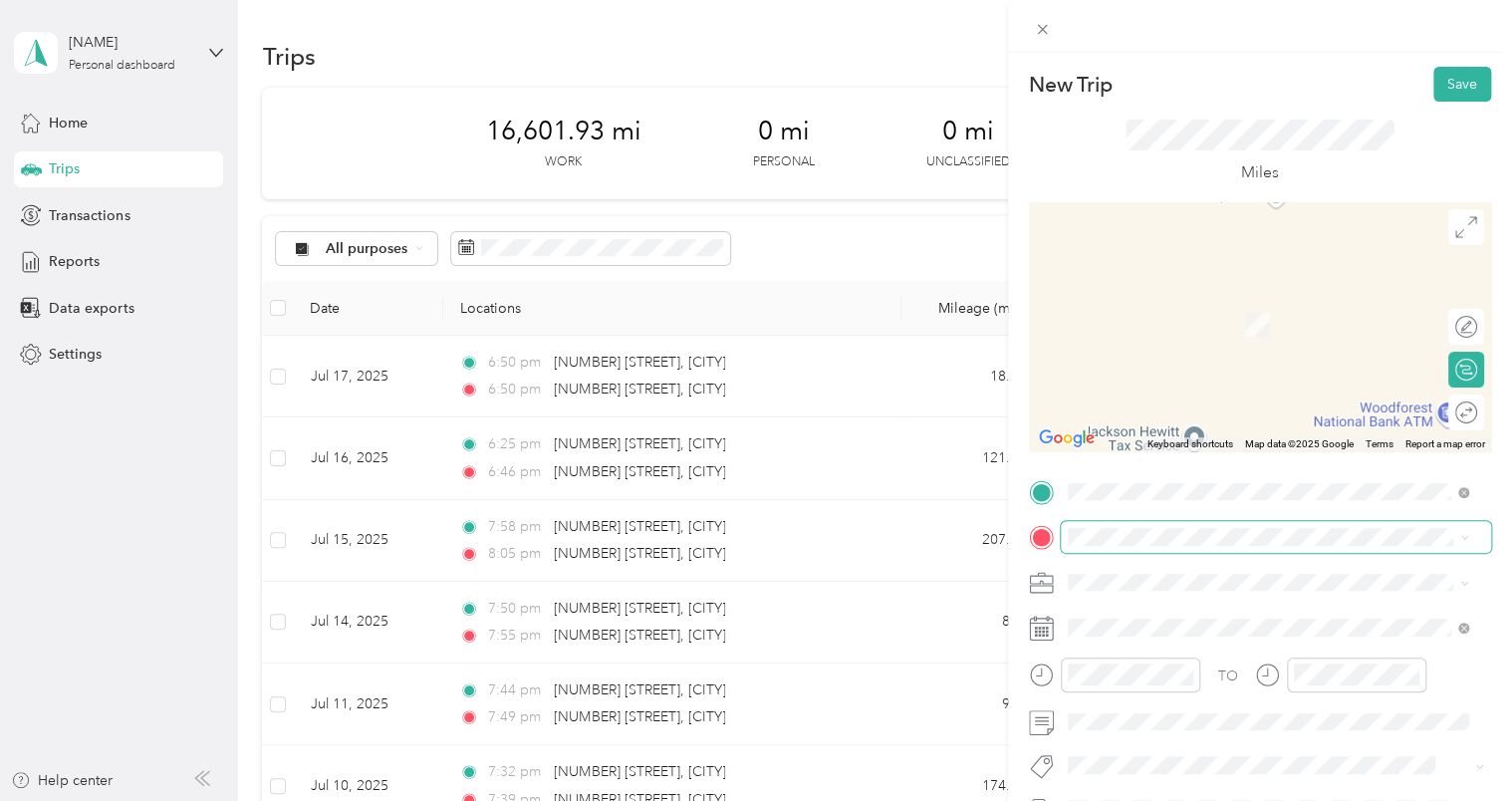 click at bounding box center (1276, 537) 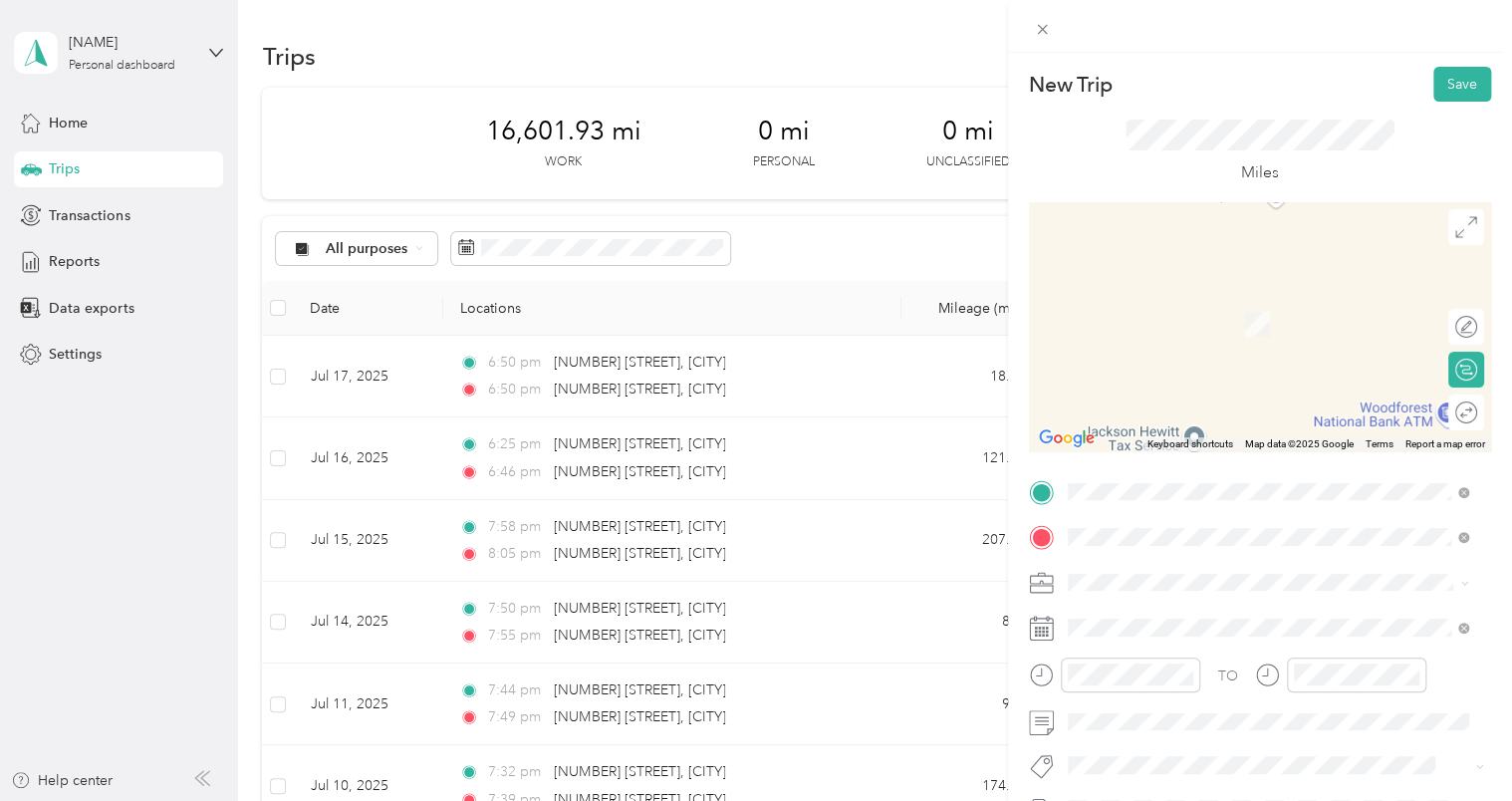 click on "TEAM [BRAND] [NUMBER] [STREET], [POSTAL_CODE], [CITY], [STATE], [COUNTRY]" at bounding box center (1283, 642) 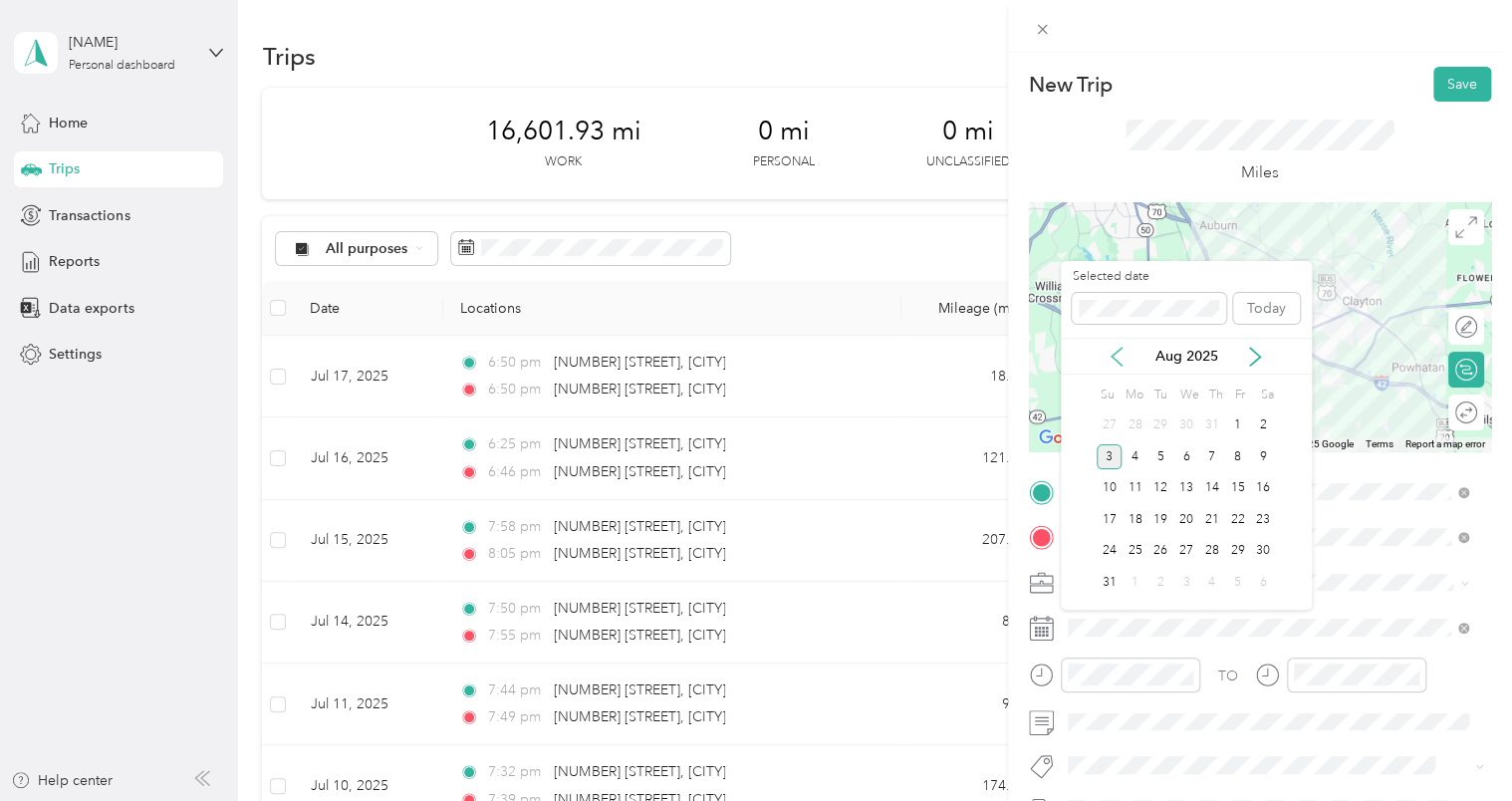click 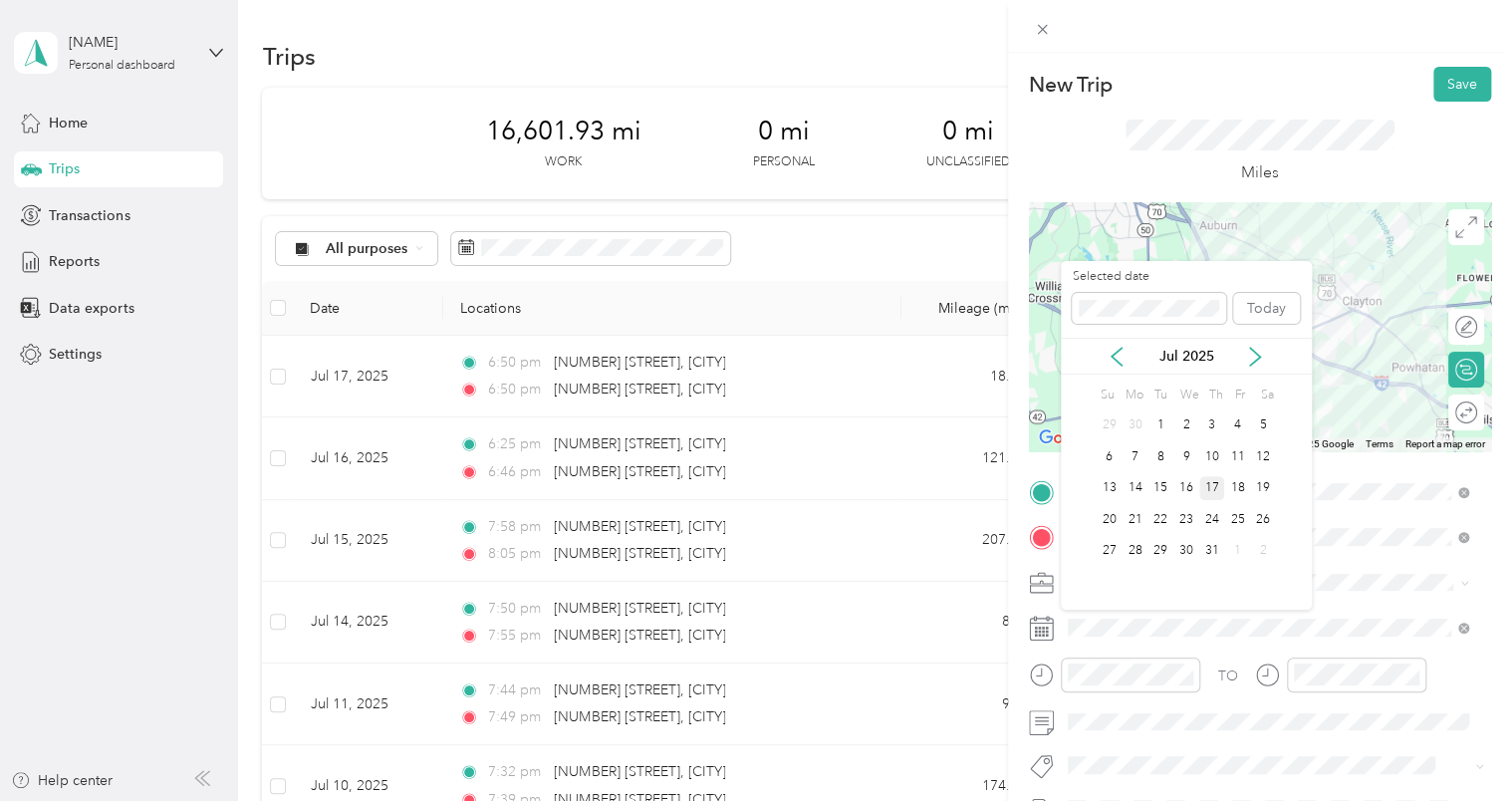 click on "17" at bounding box center [1212, 488] 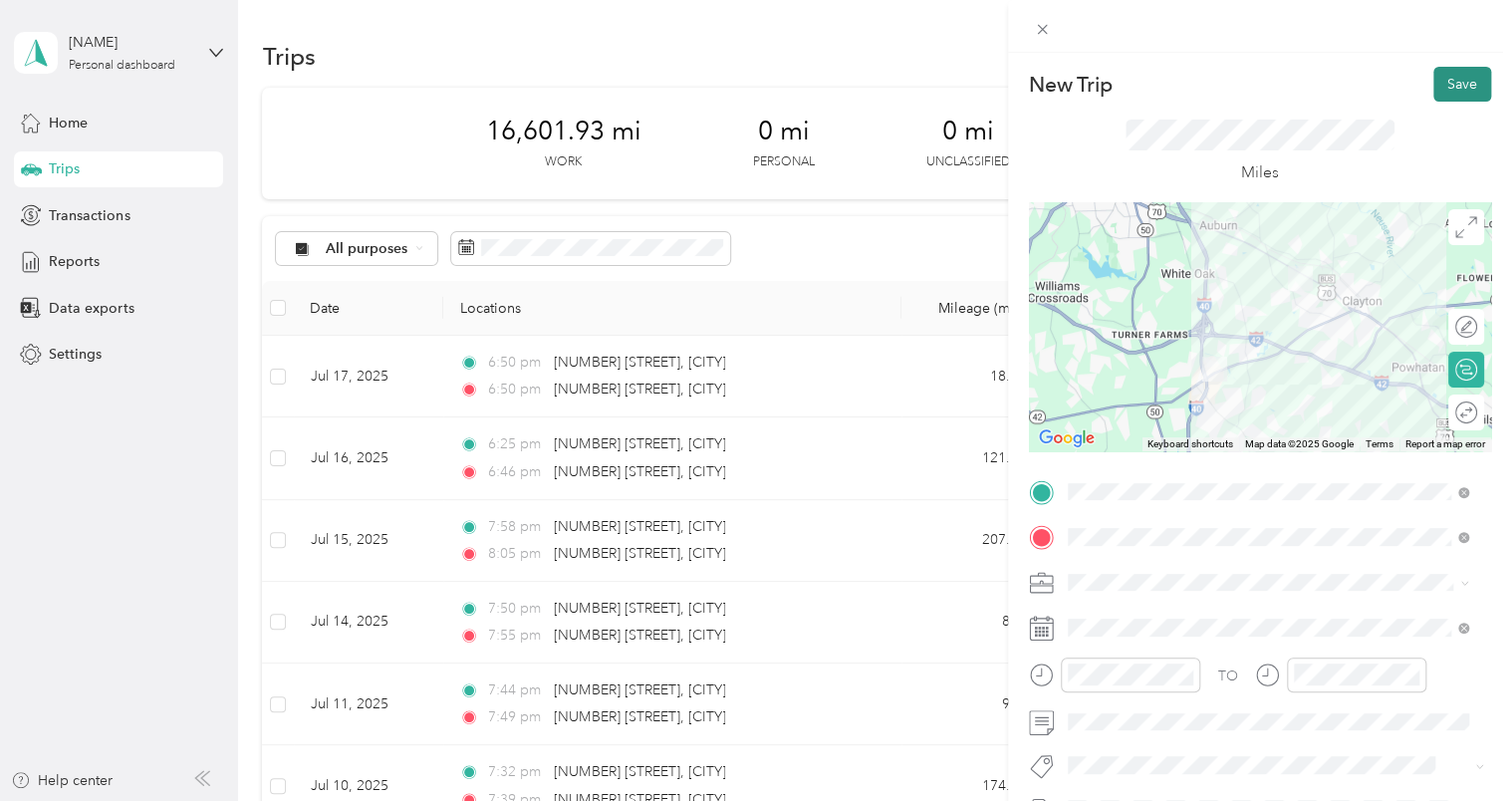 click on "Save" at bounding box center (1462, 84) 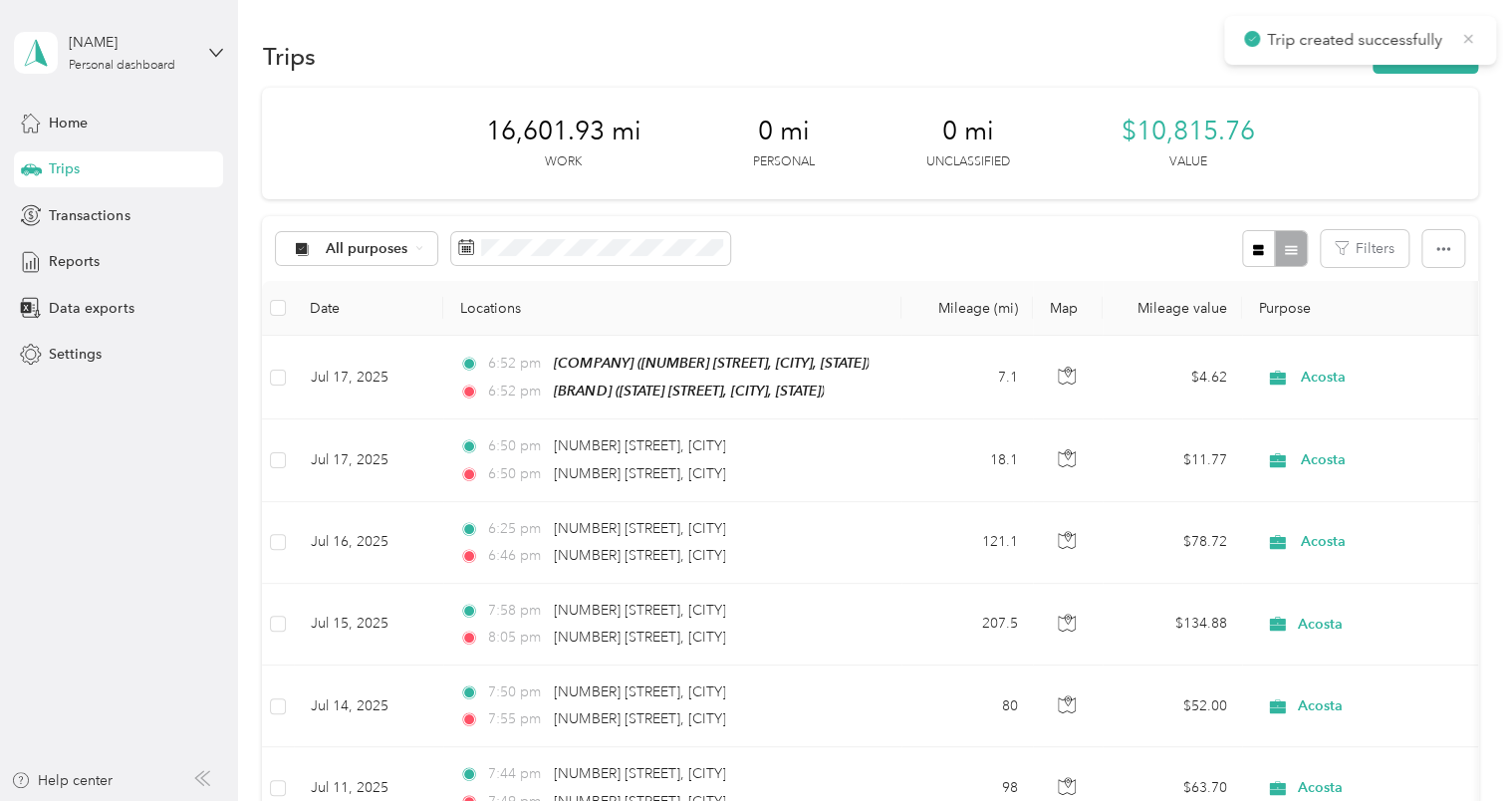 click 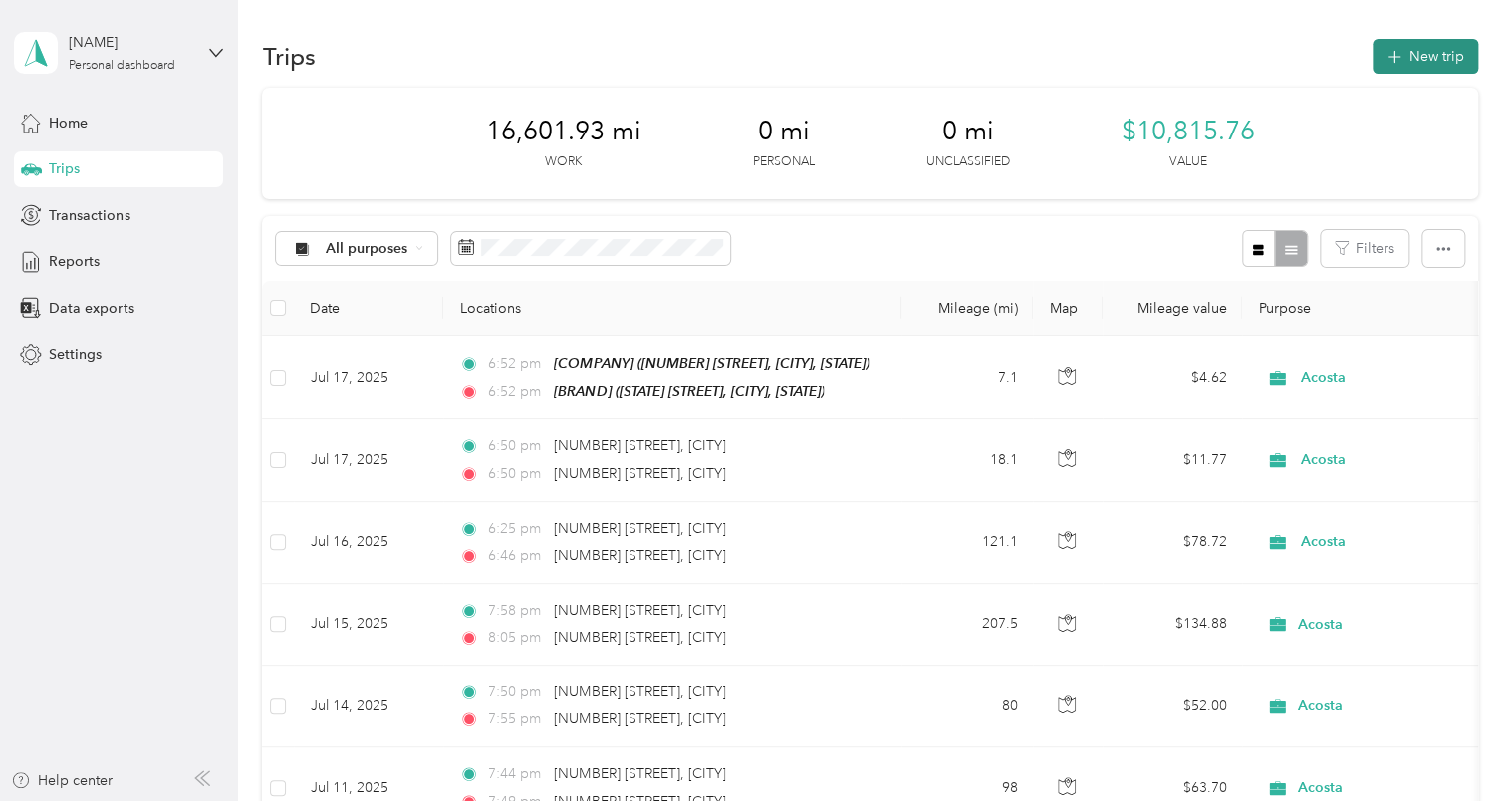 click on "New trip" at bounding box center (1425, 56) 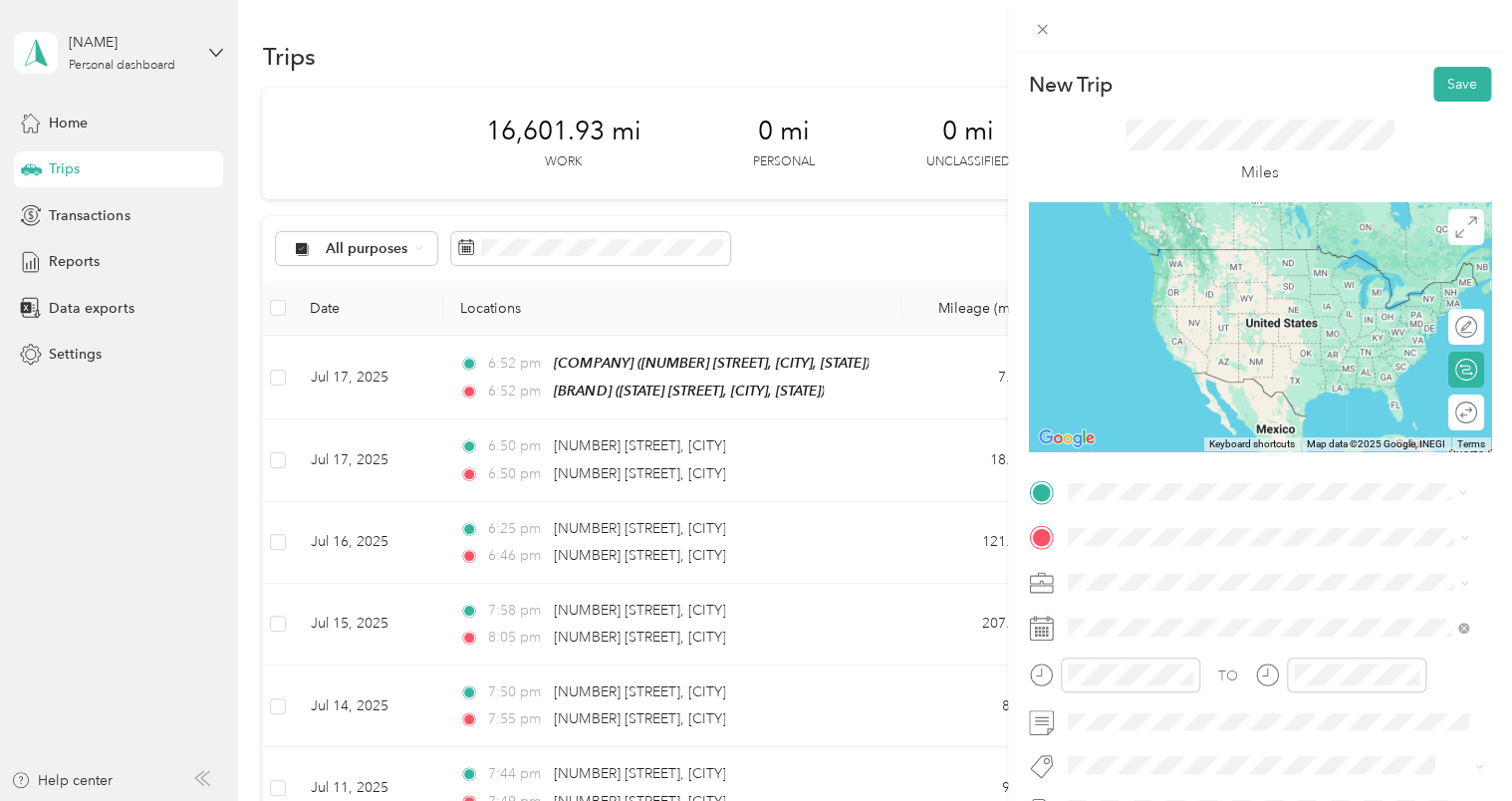 click on "TEAM [BRAND] [NUMBER] [STREET], [POSTAL_CODE], [CITY], [STATE], [COUNTRY]" at bounding box center (1283, 597) 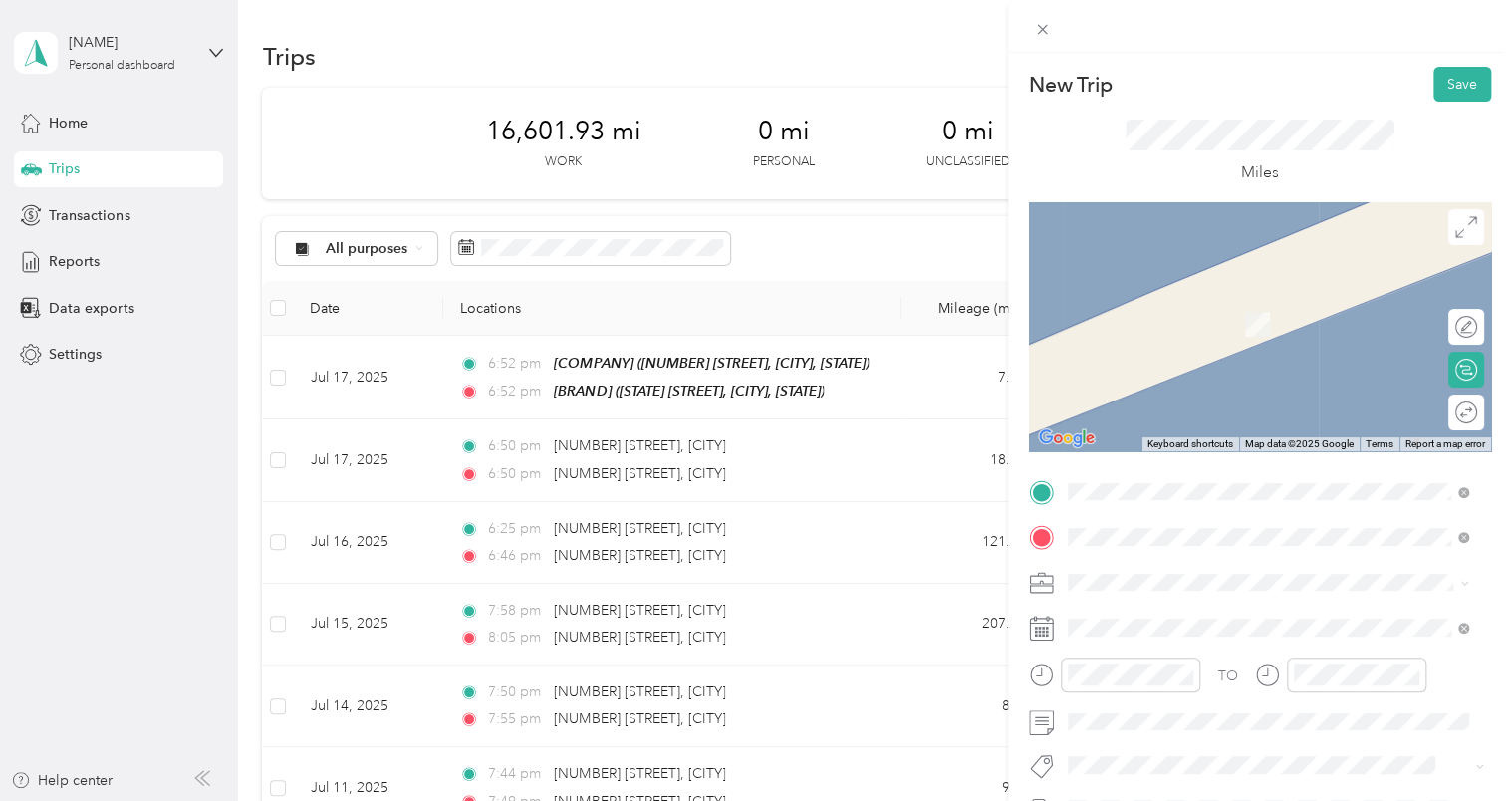 click on "[NUMBER] [STREET], [POSTAL_CODE], [CITY], [STATE], [COUNTRY]" at bounding box center (1278, 432) 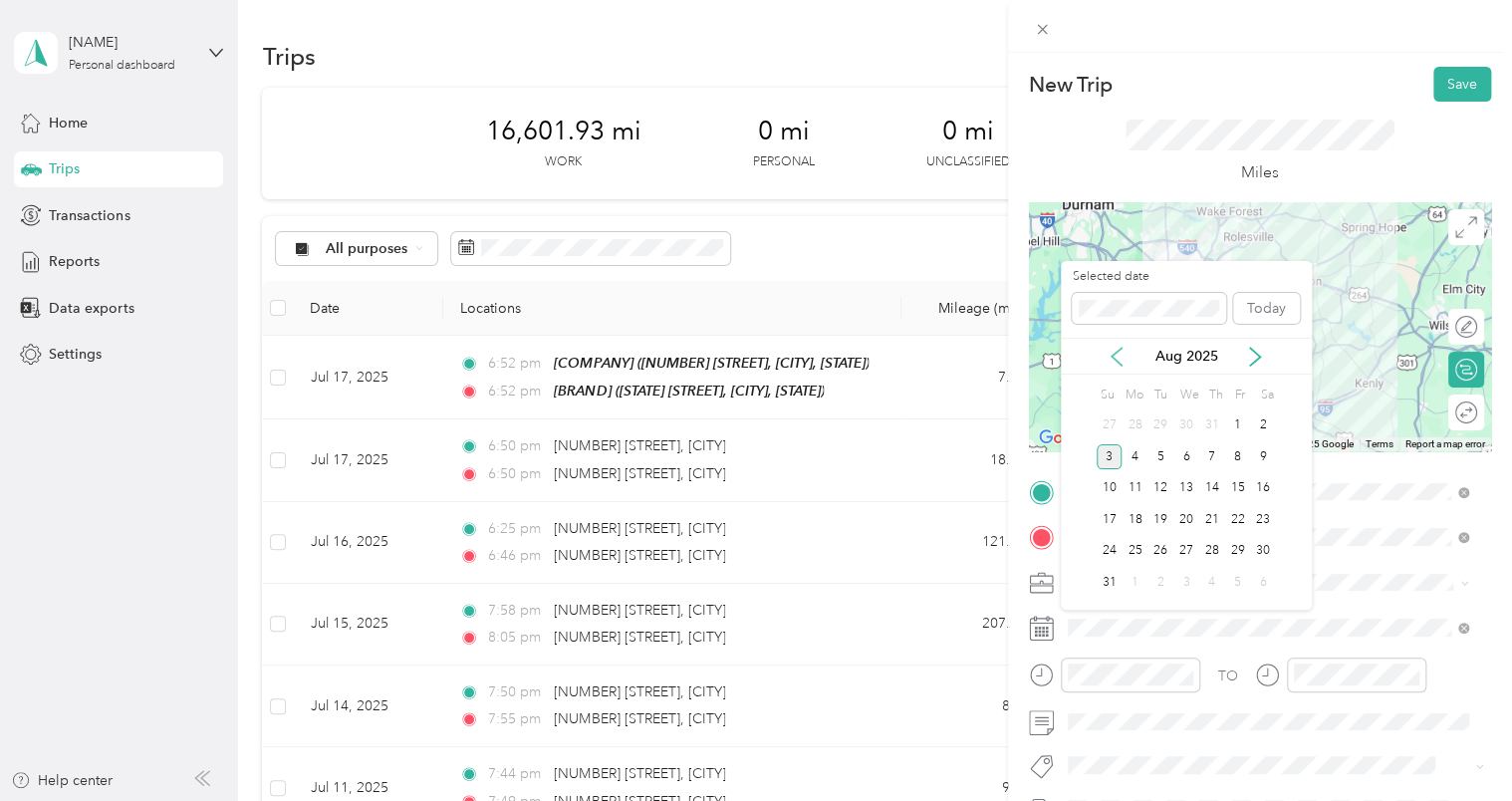 click 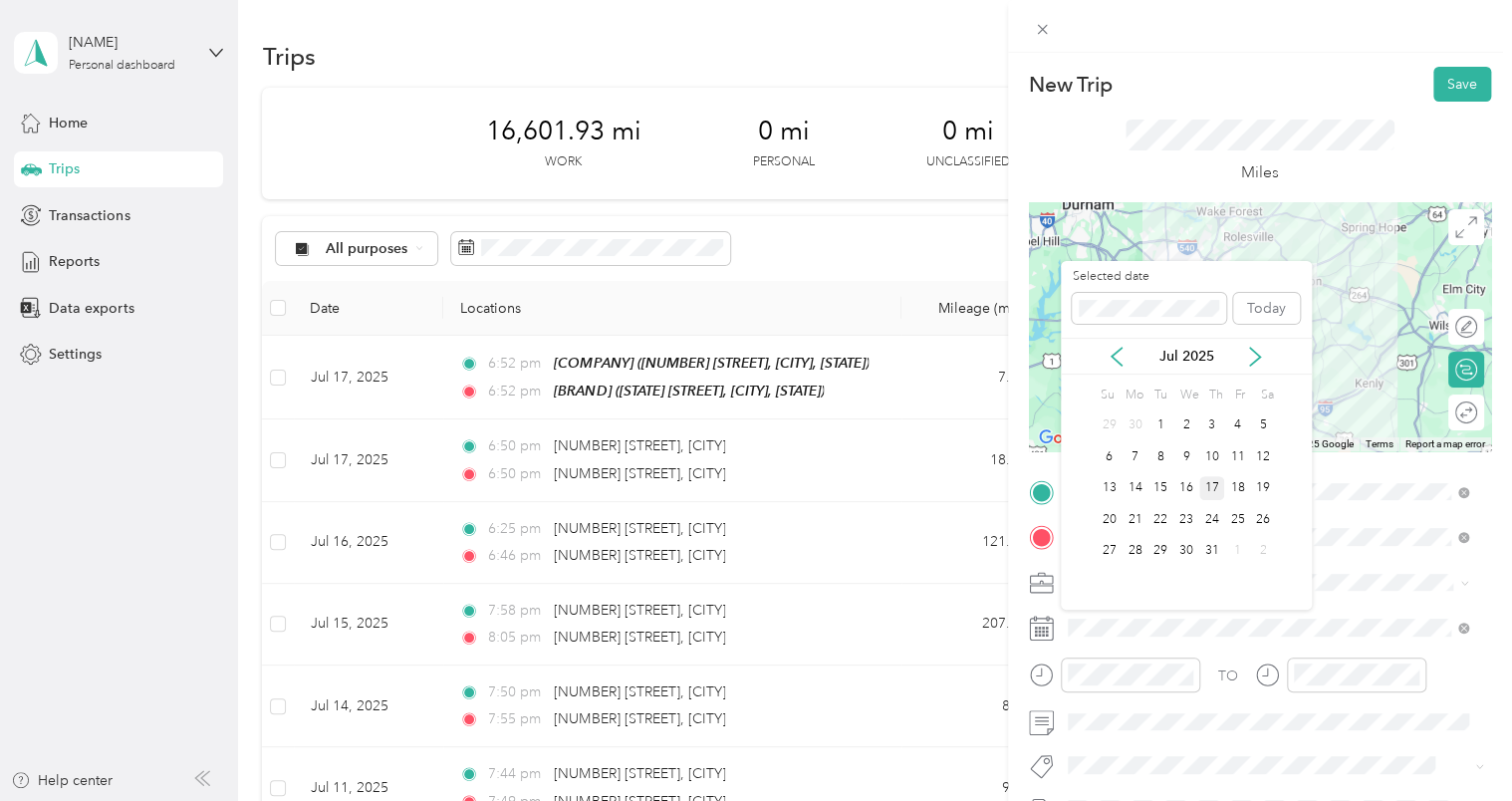 click on "17" at bounding box center (1212, 488) 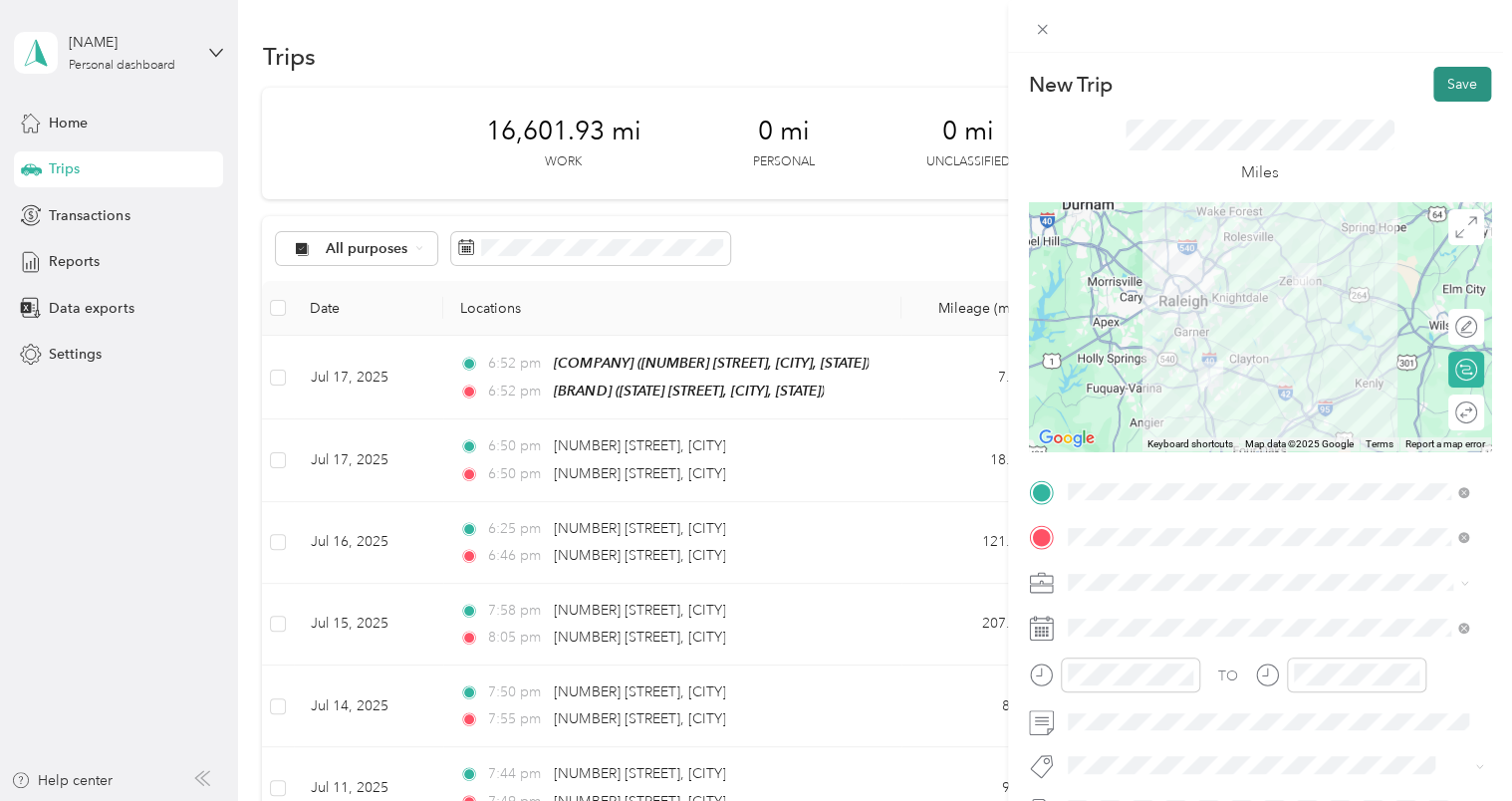 click on "Save" at bounding box center (1462, 84) 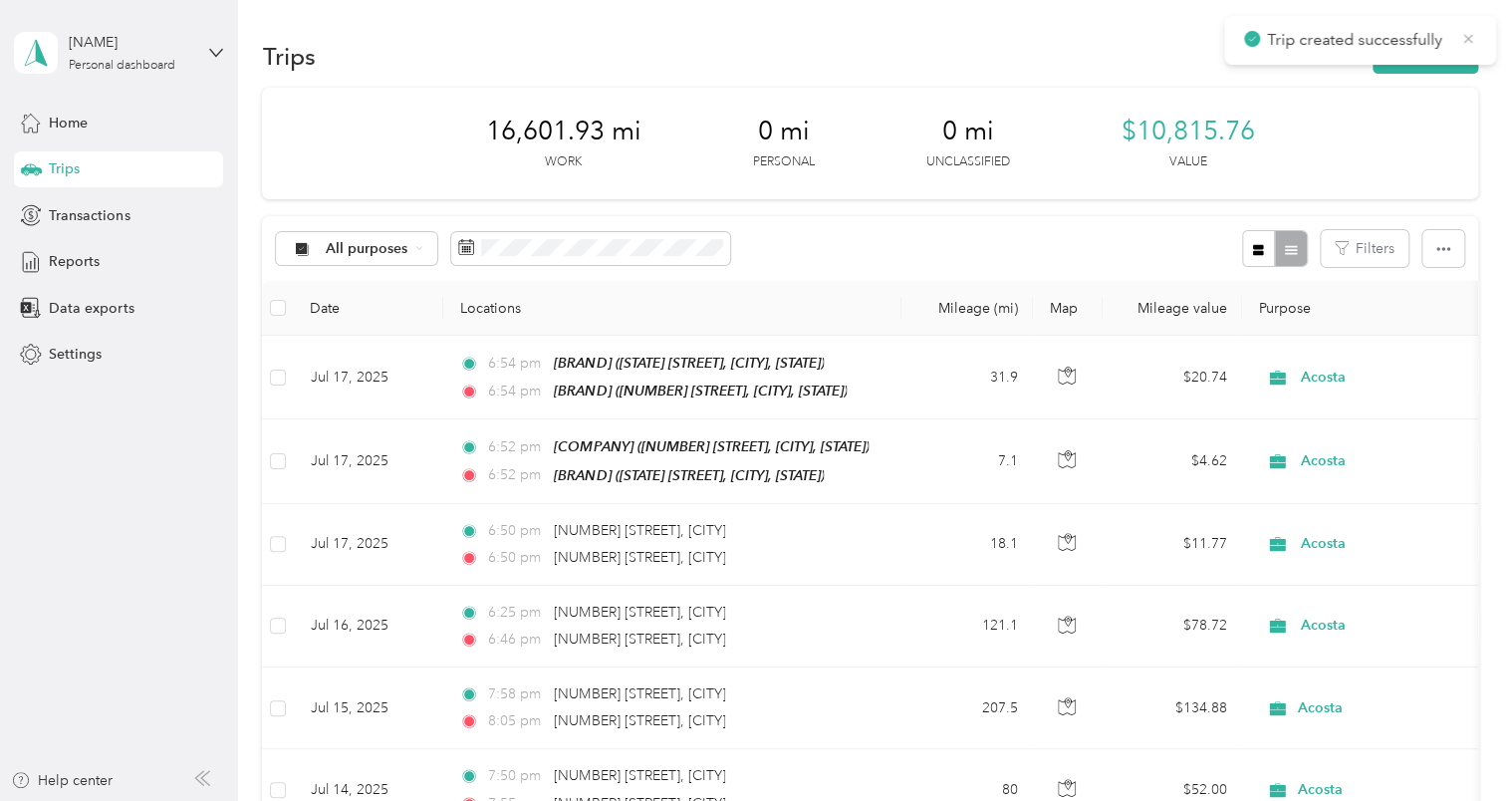 click 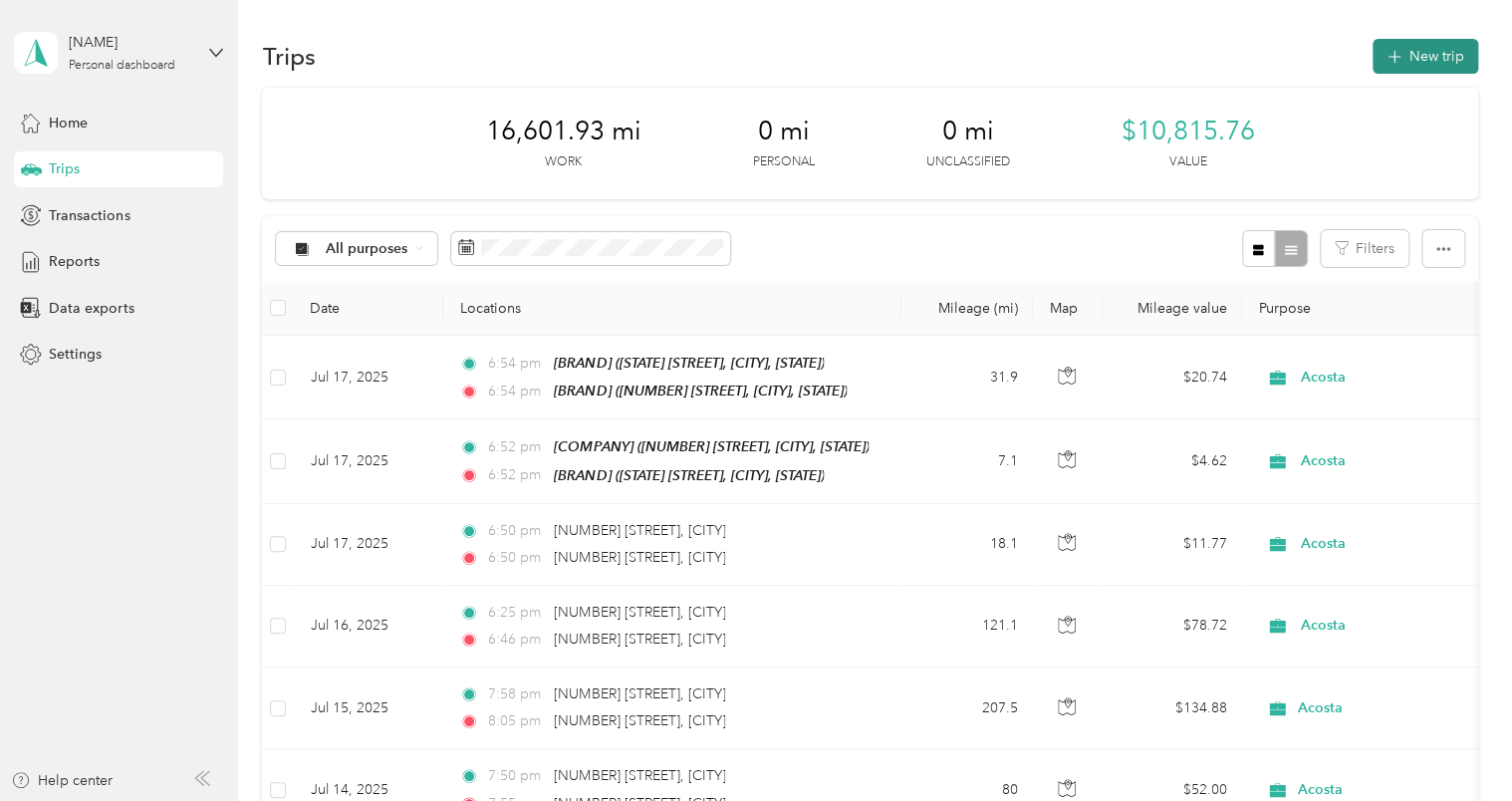 click on "New trip" at bounding box center (1425, 56) 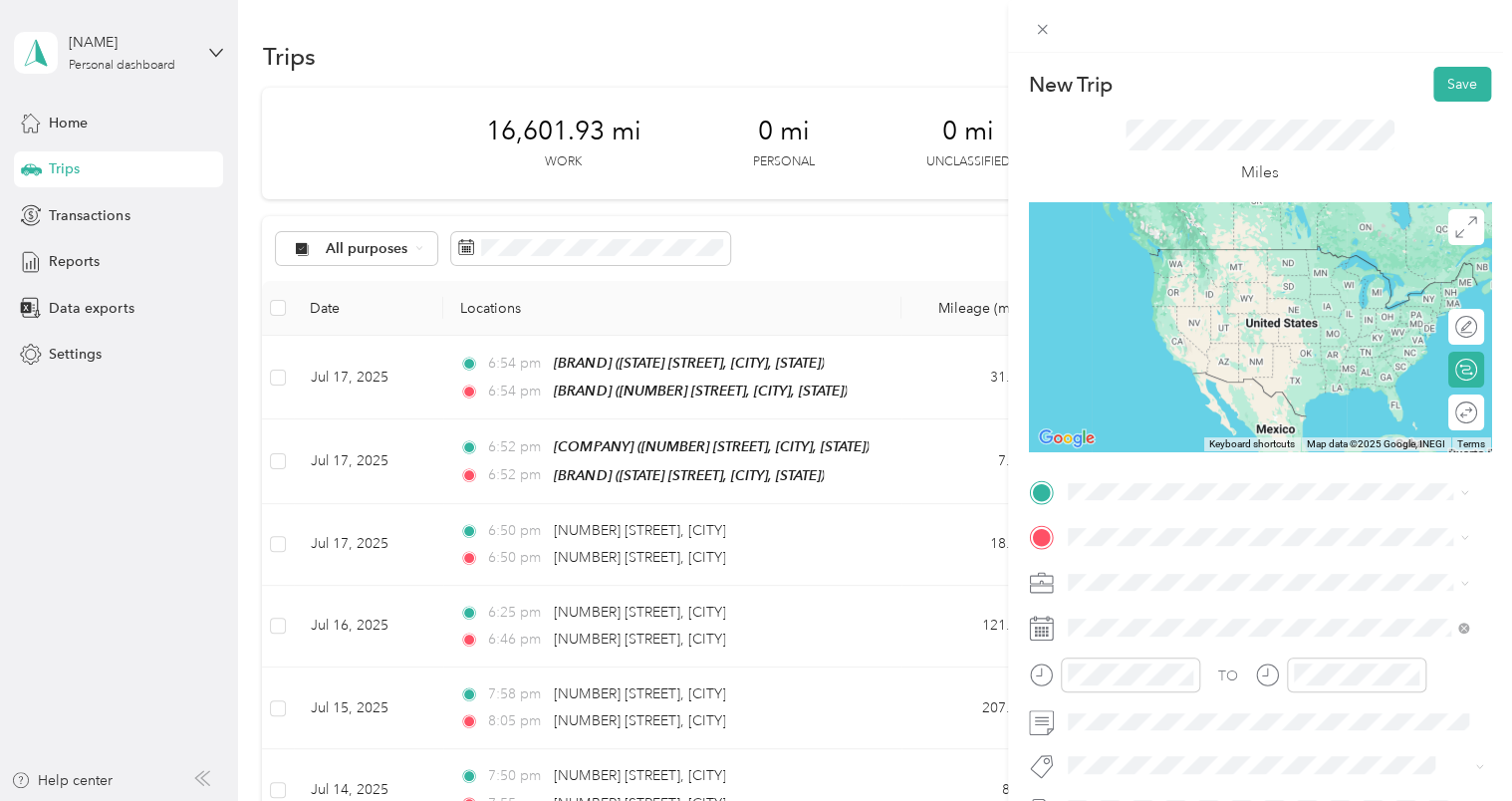 click on "TEAM Walmart Supercenter" at bounding box center (1283, 655) 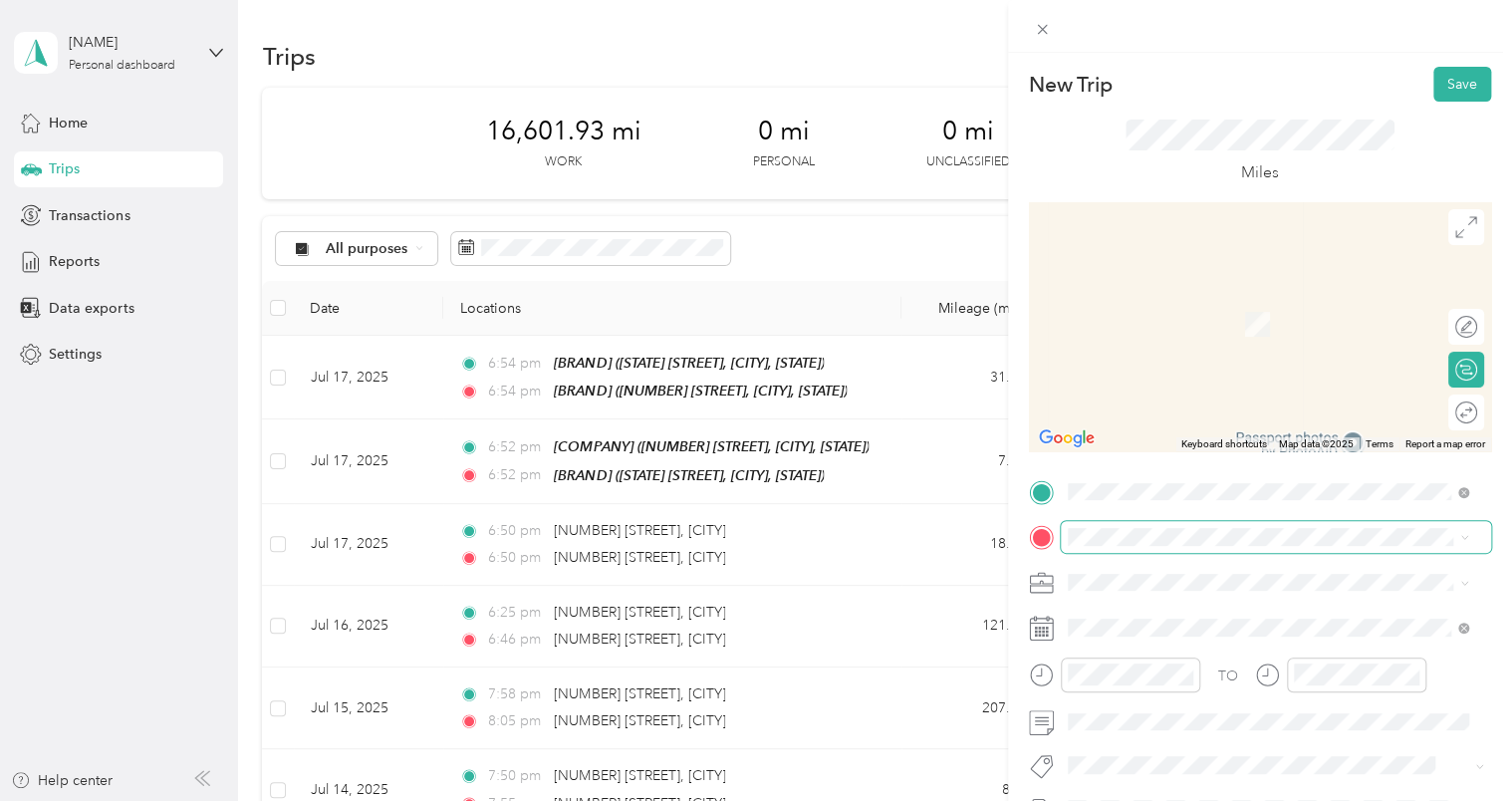 click at bounding box center (1276, 537) 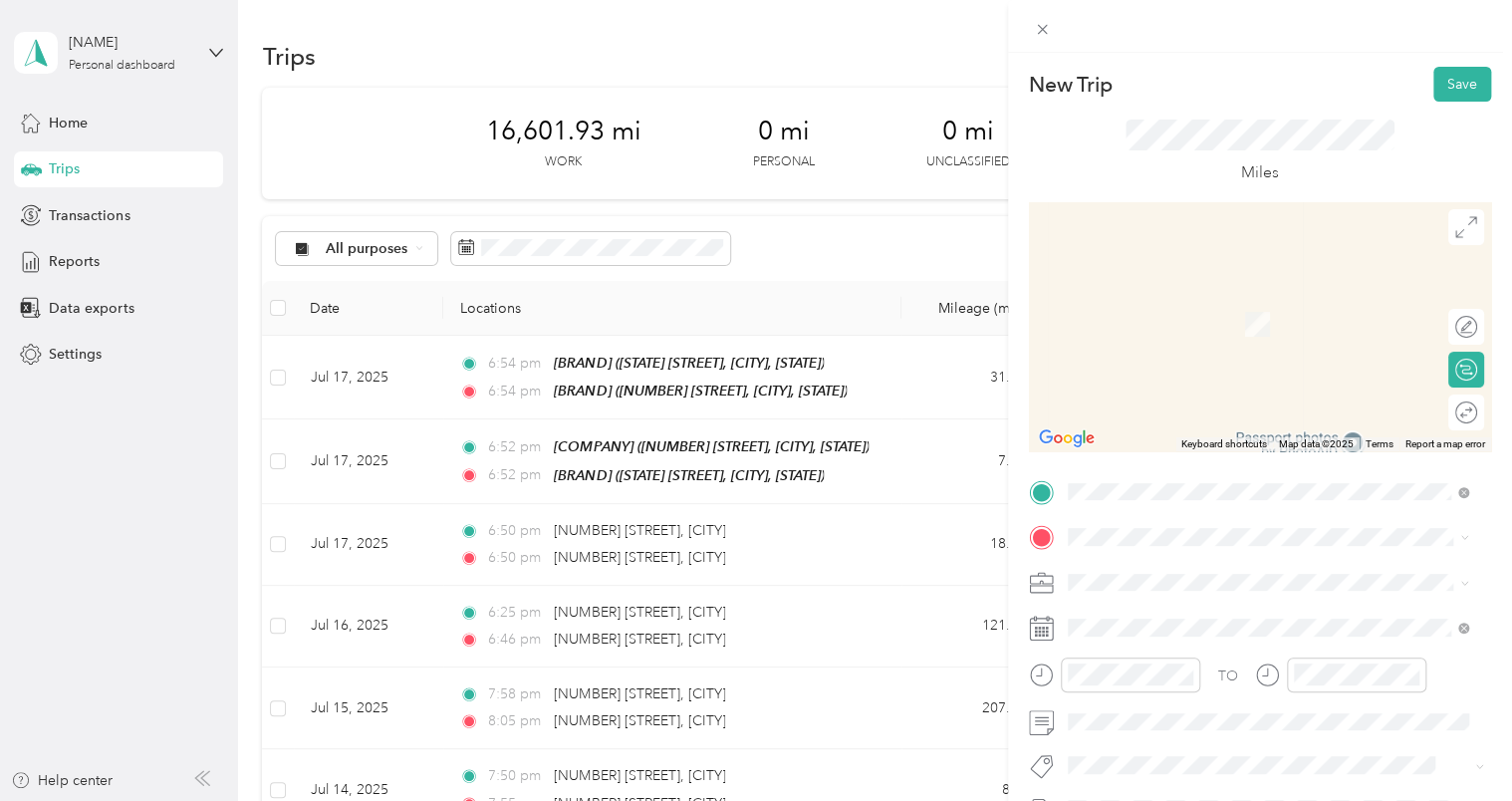 click on "TEAM Walmart Supercenter [NUMBER] [STREET], [POSTAL_CODE], [CITY], [STATE], [COUNTRY]" at bounding box center [1283, 638] 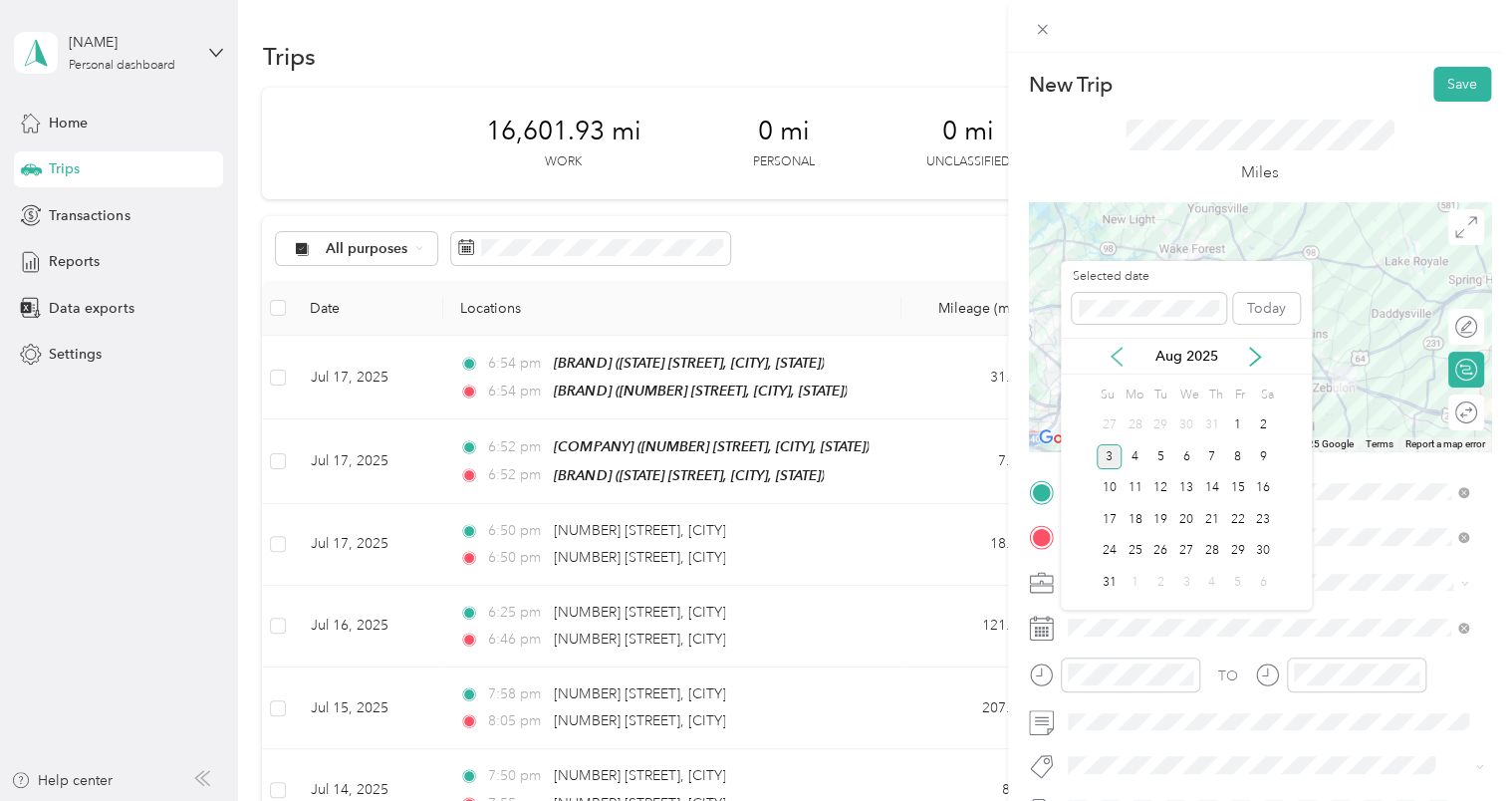 click 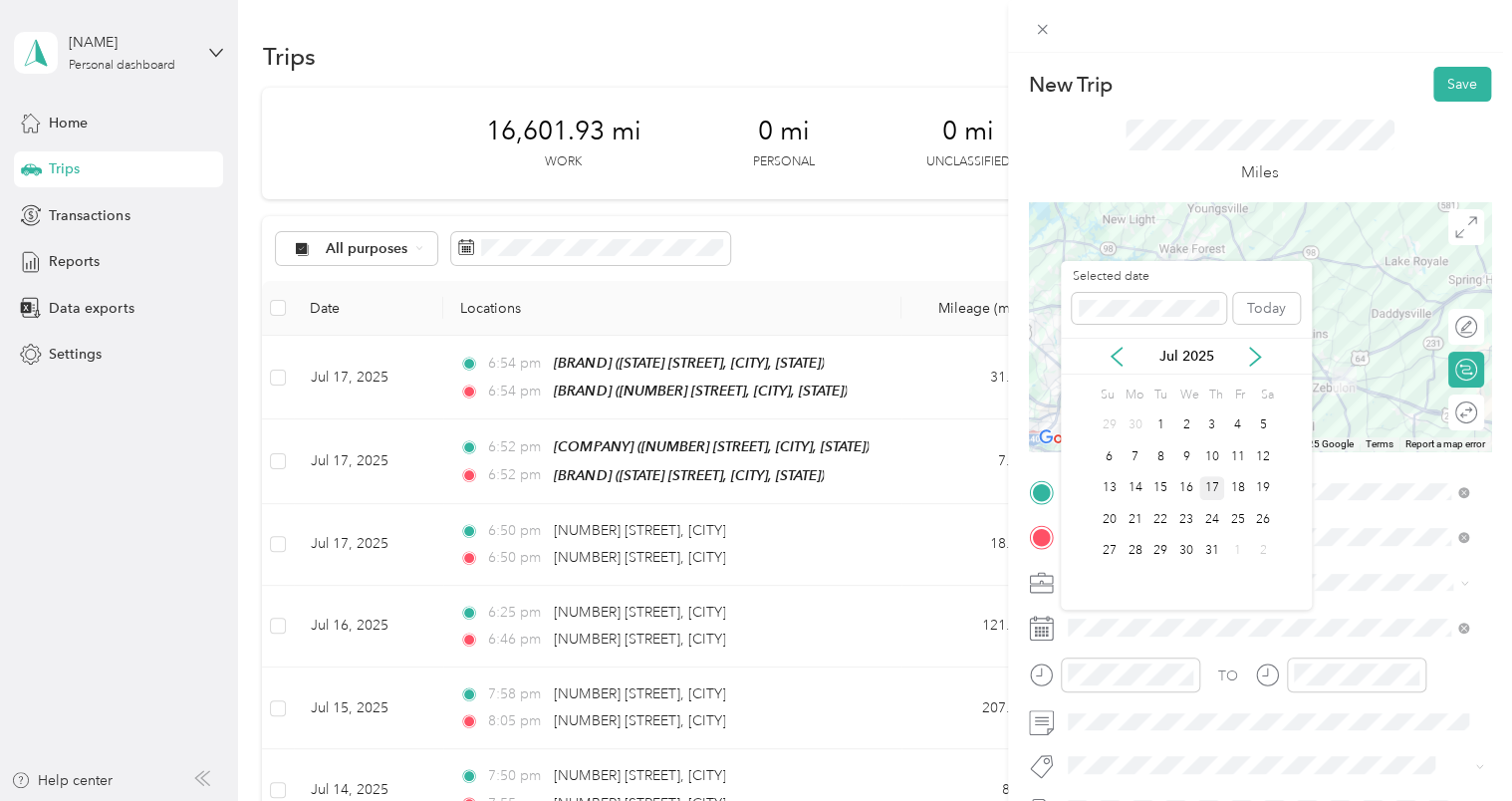 click on "17" at bounding box center (1212, 488) 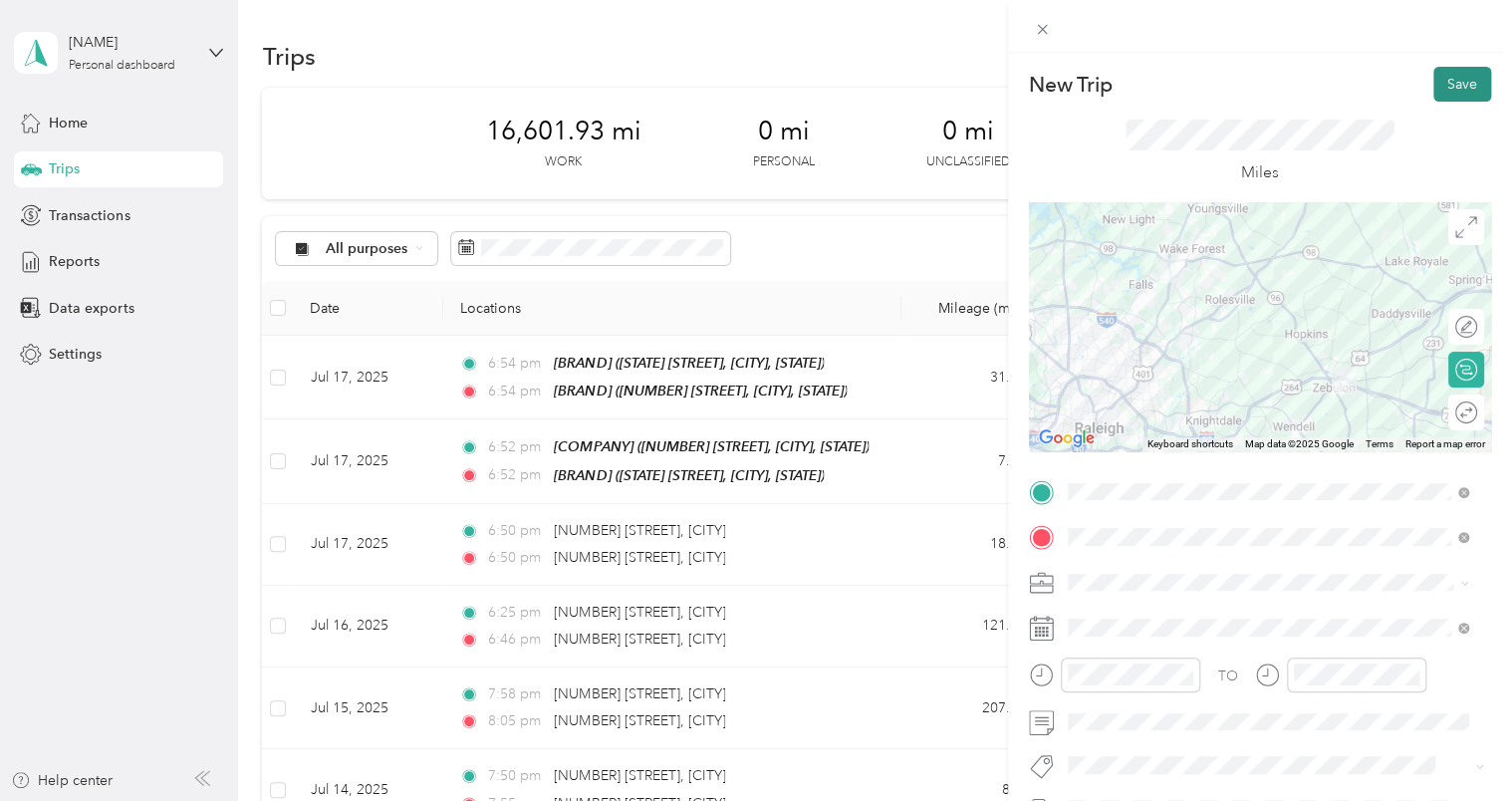 click on "Save" at bounding box center (1462, 84) 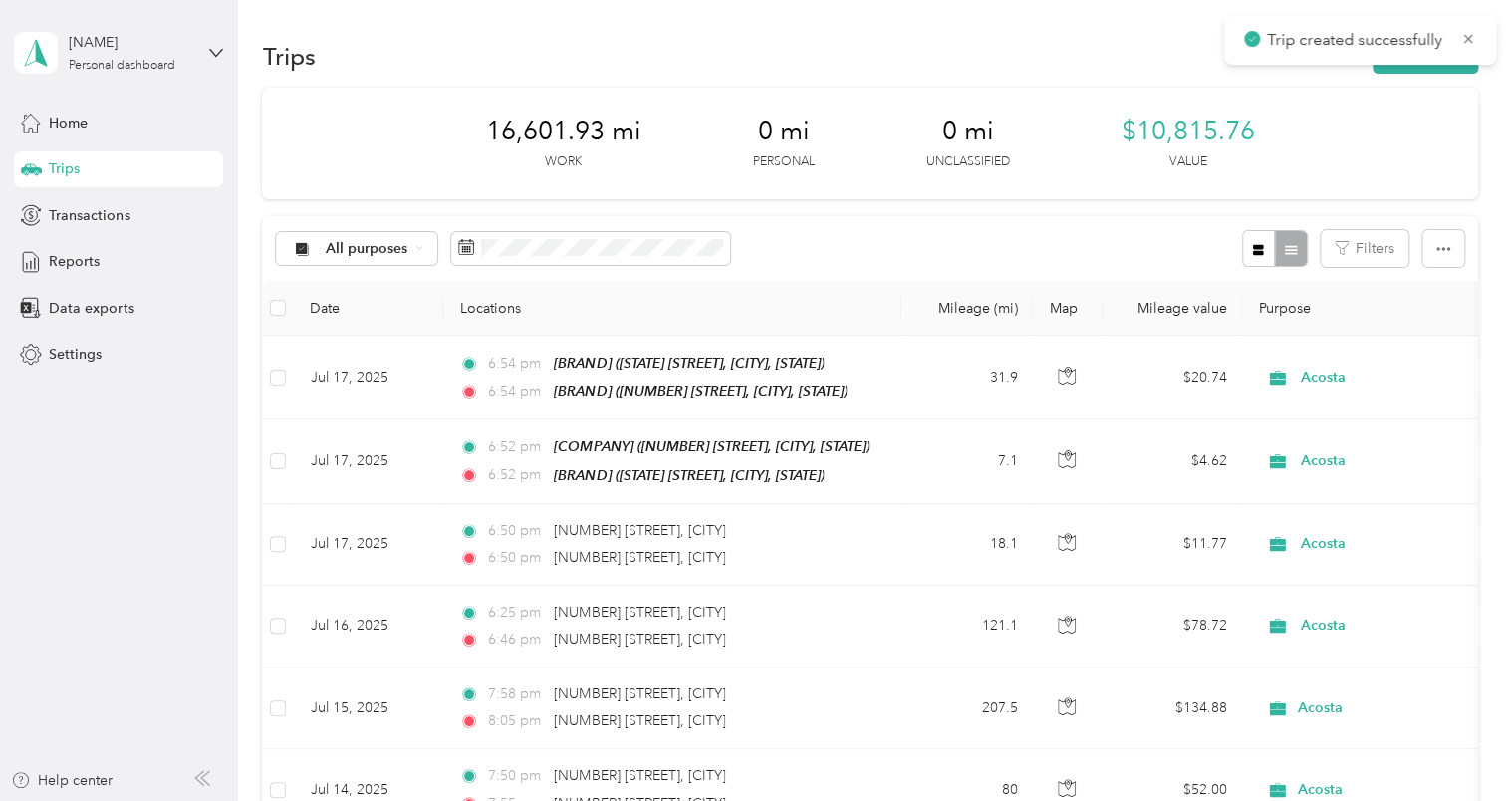 click on "Trip created successfully" at bounding box center [1360, 40] 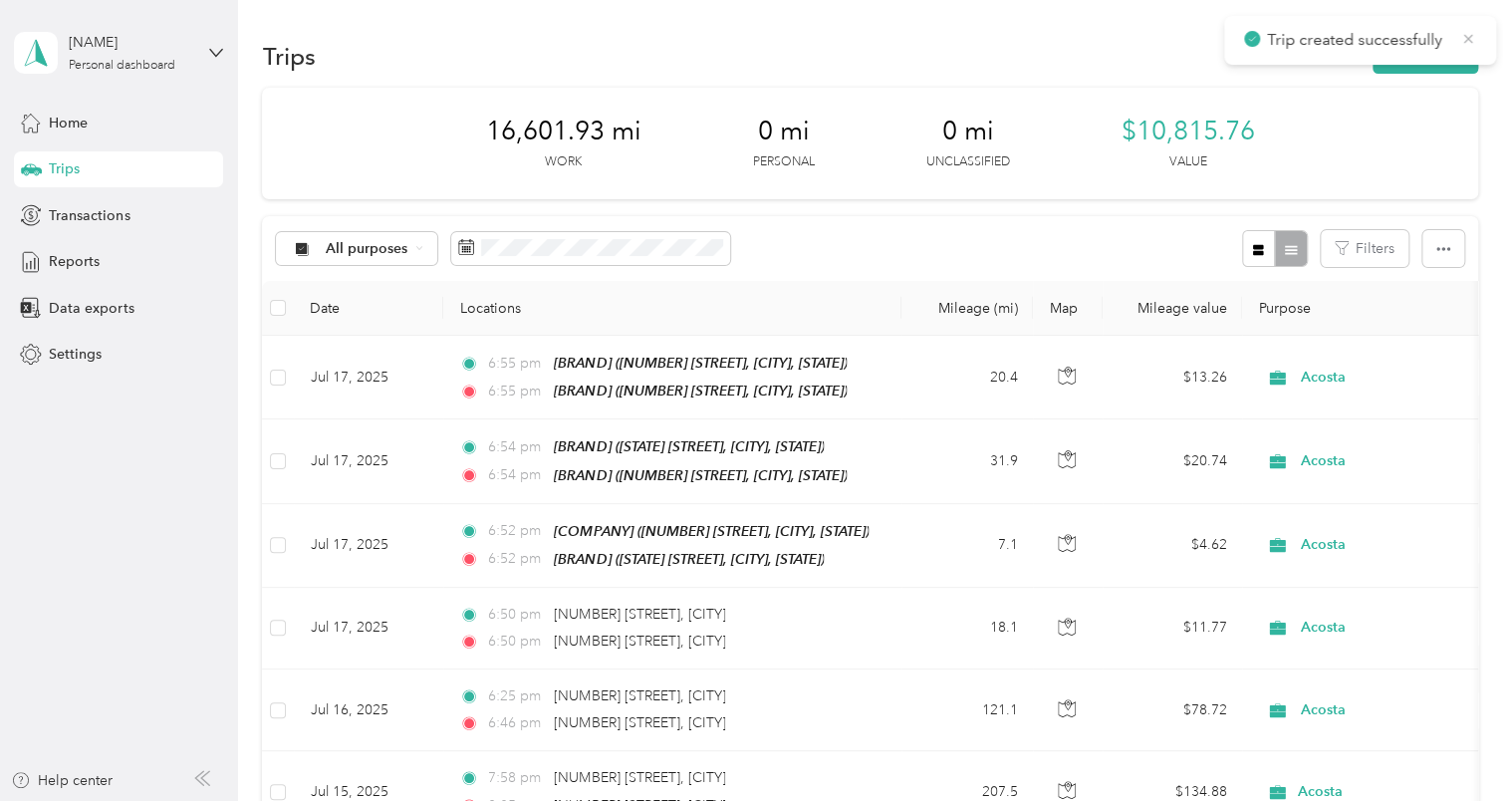 click 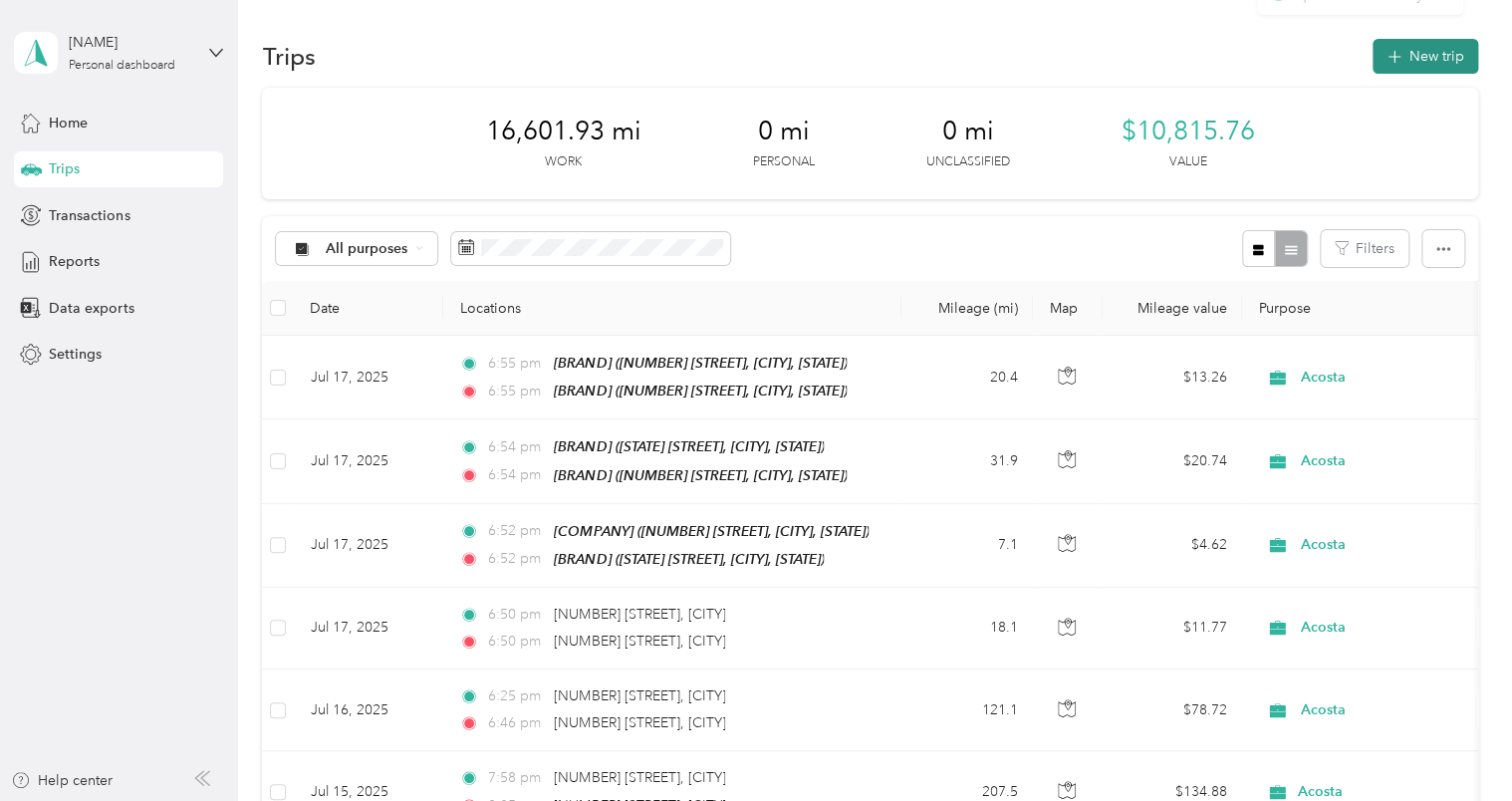 click on "New trip" at bounding box center (1425, 56) 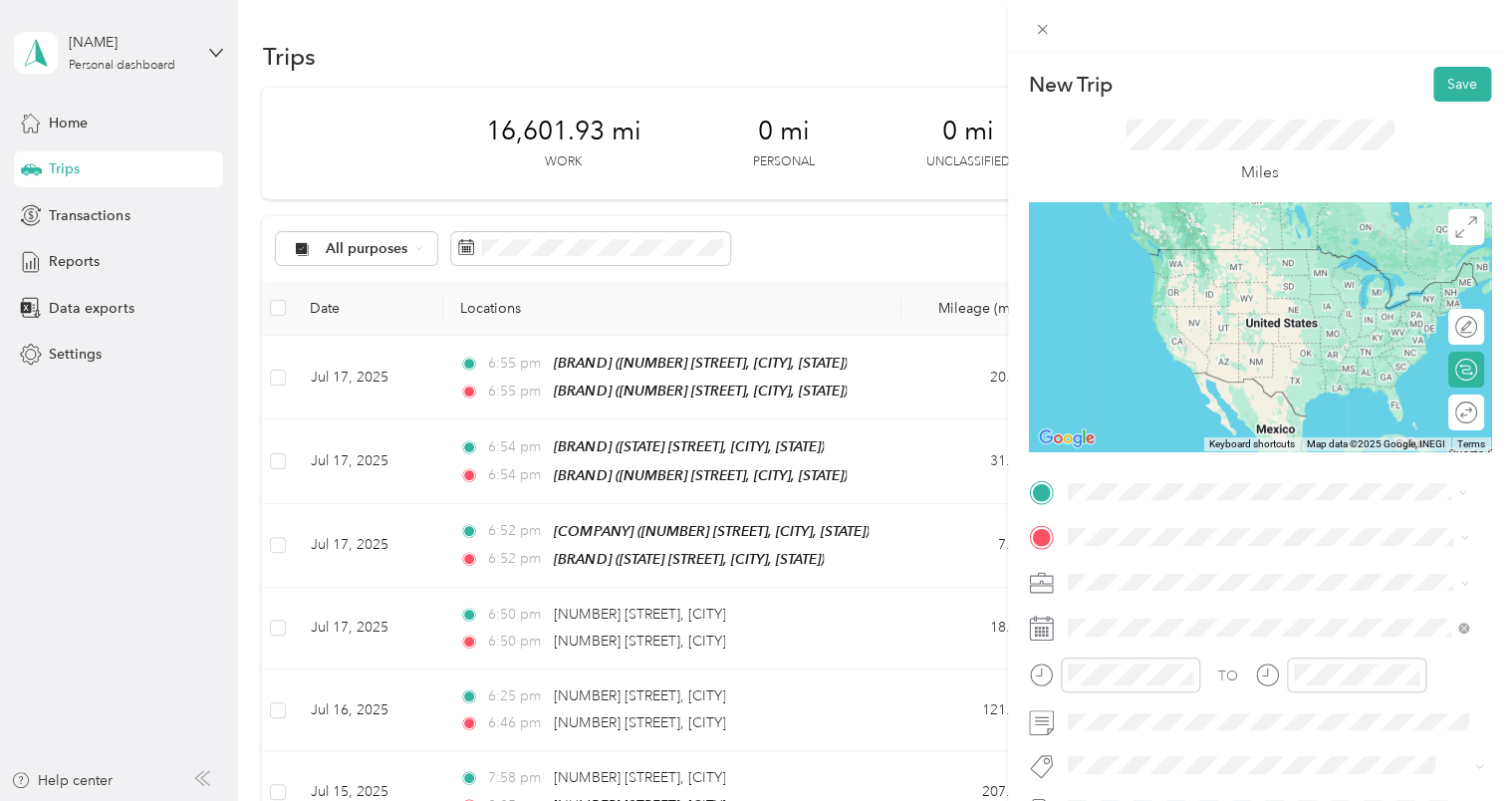 click on "TEAM Walmart Supercenter" at bounding box center (1283, 574) 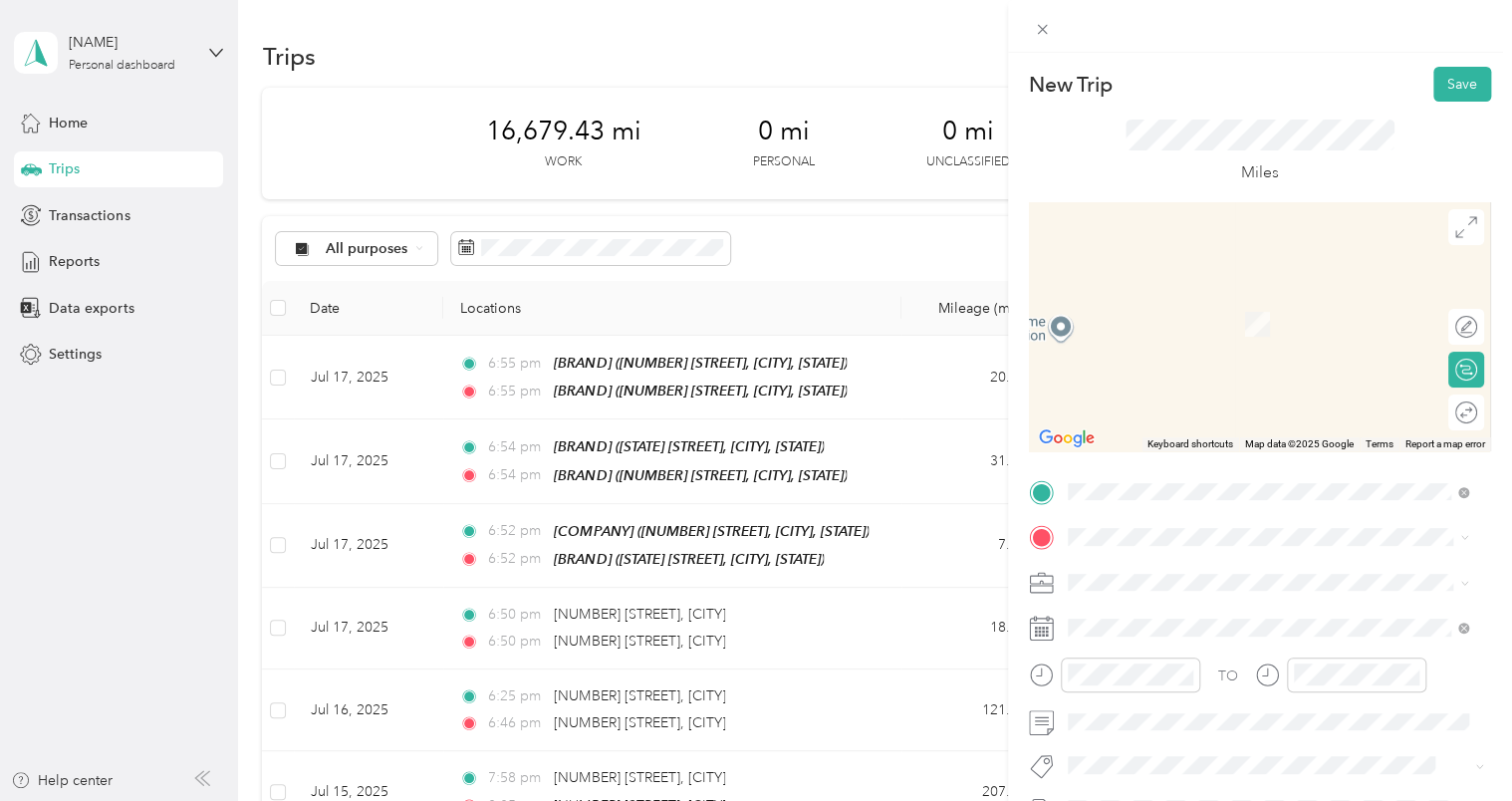 click on "[NUMBER] [STREET]
[CITY], [STATE] [POSTAL_CODE], [COUNTRY]" at bounding box center (1248, 745) 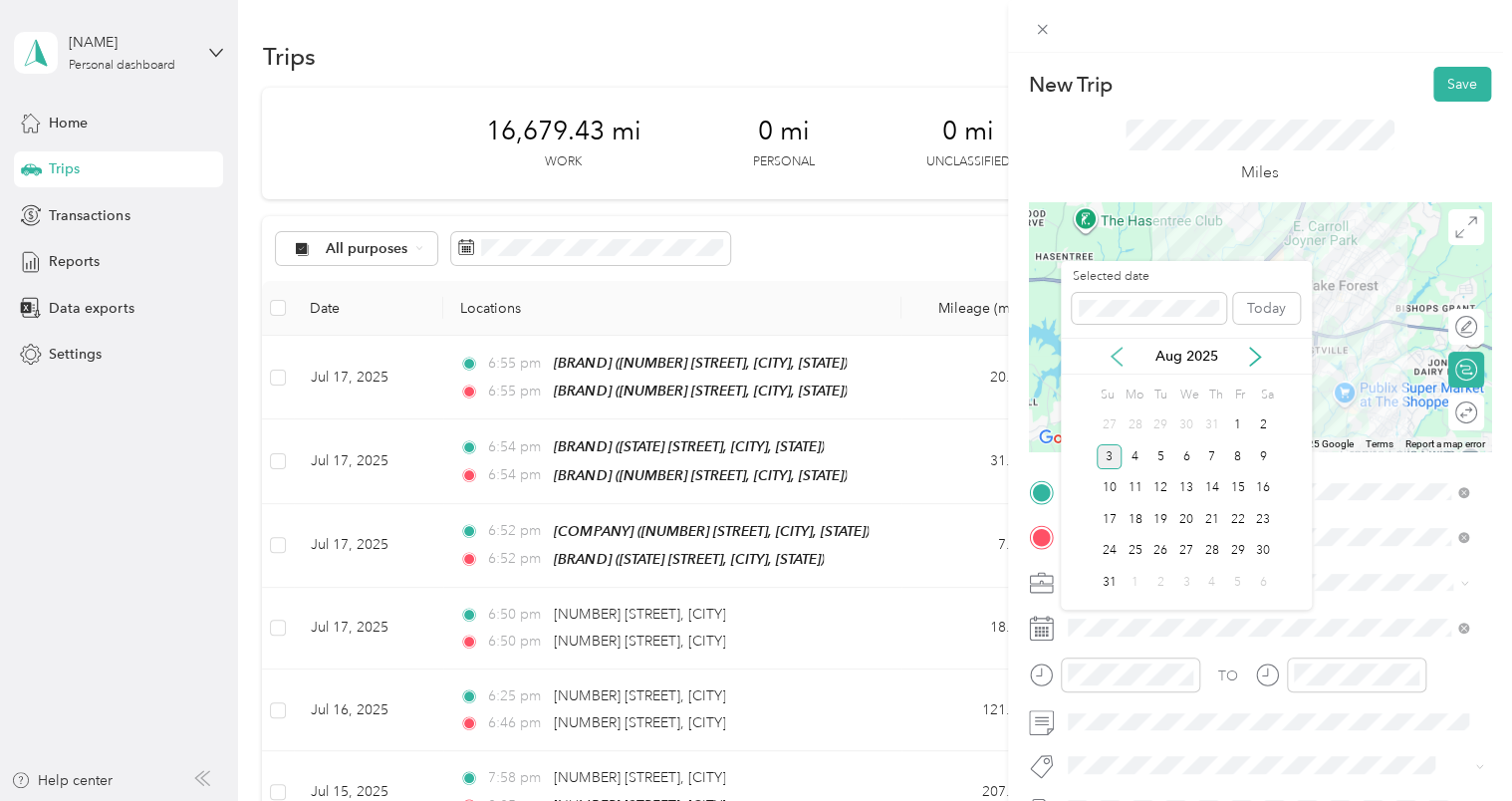 click 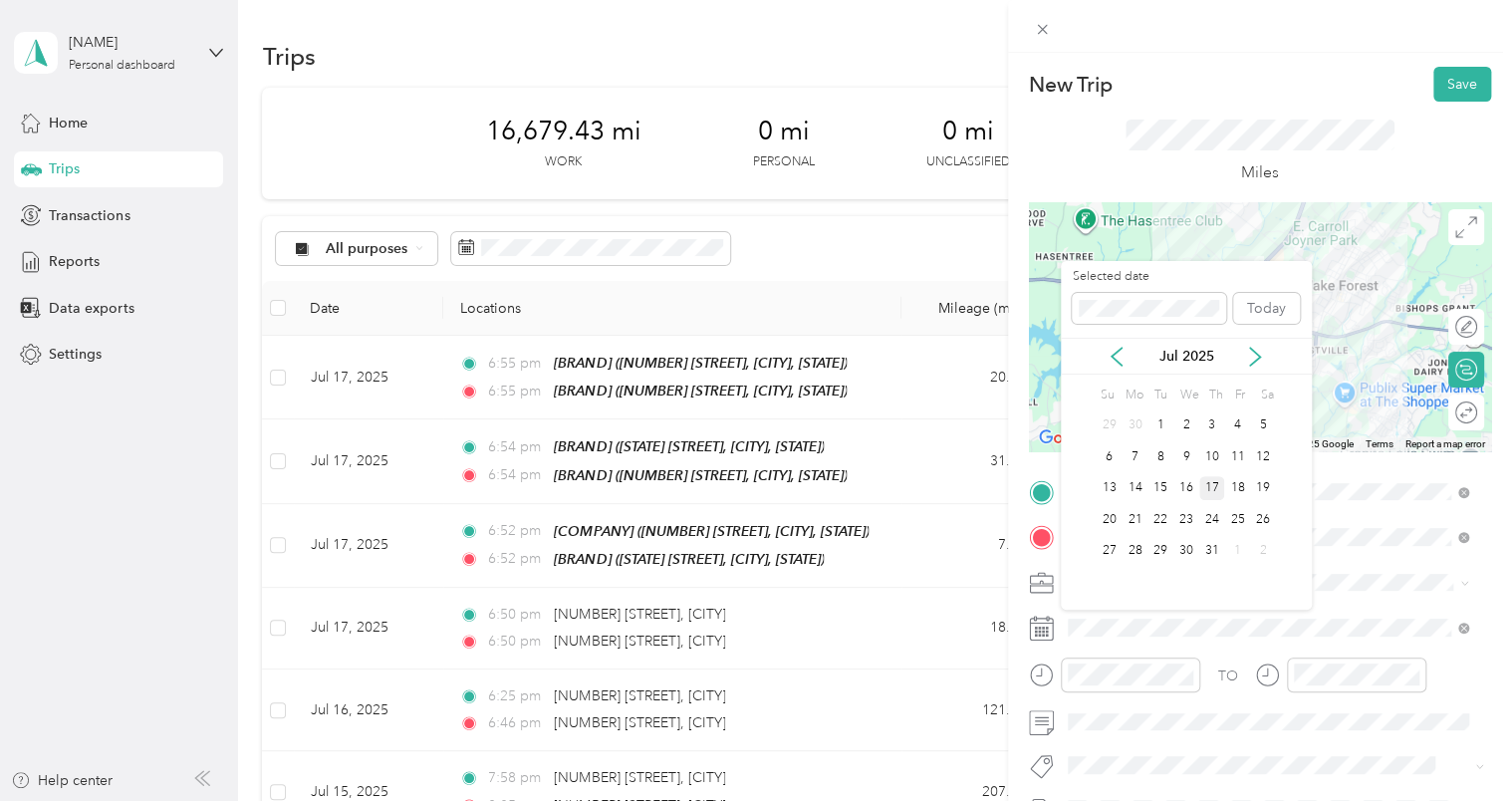 click on "17" at bounding box center (1212, 488) 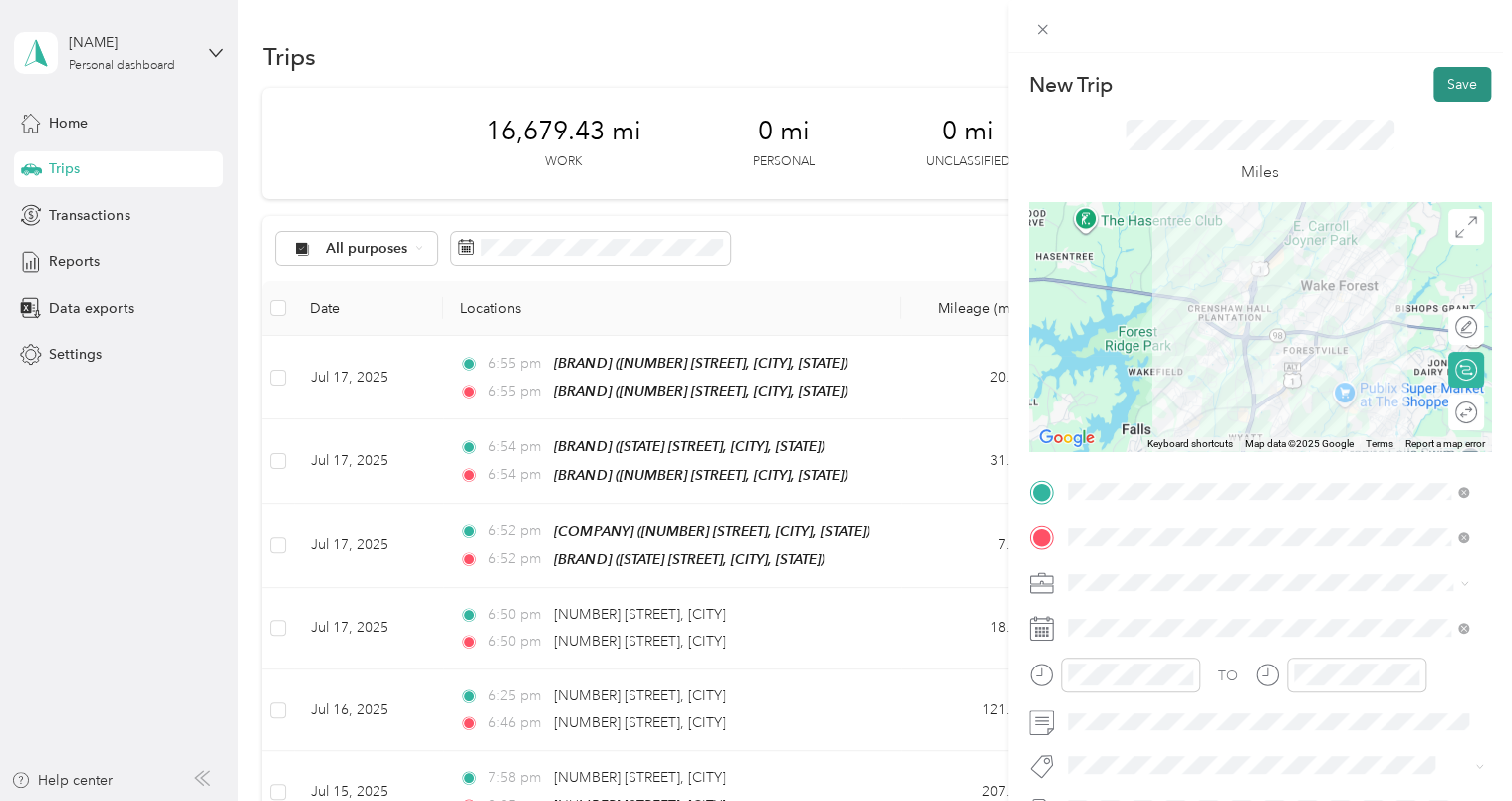 click on "Save" at bounding box center [1462, 84] 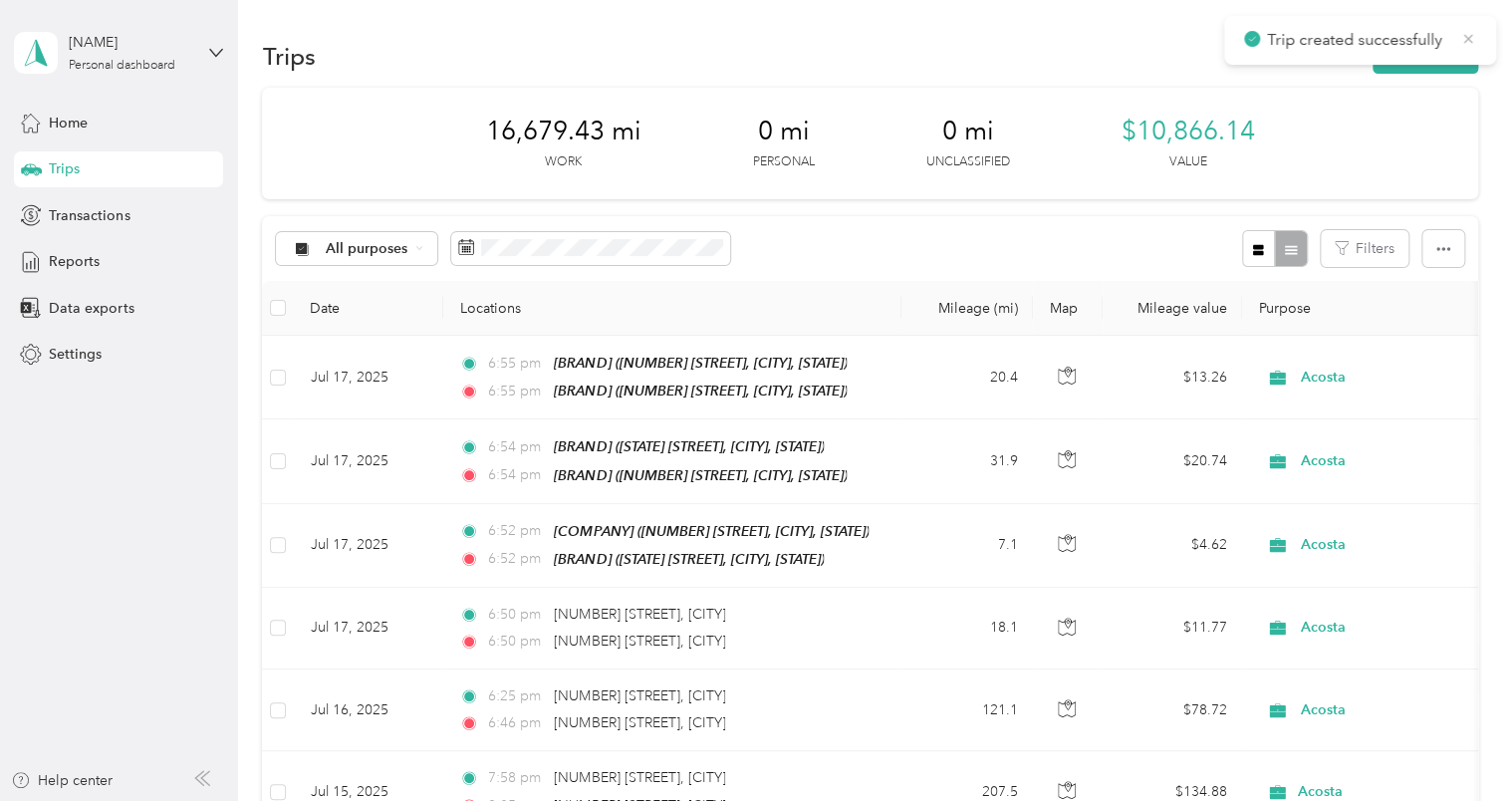 click 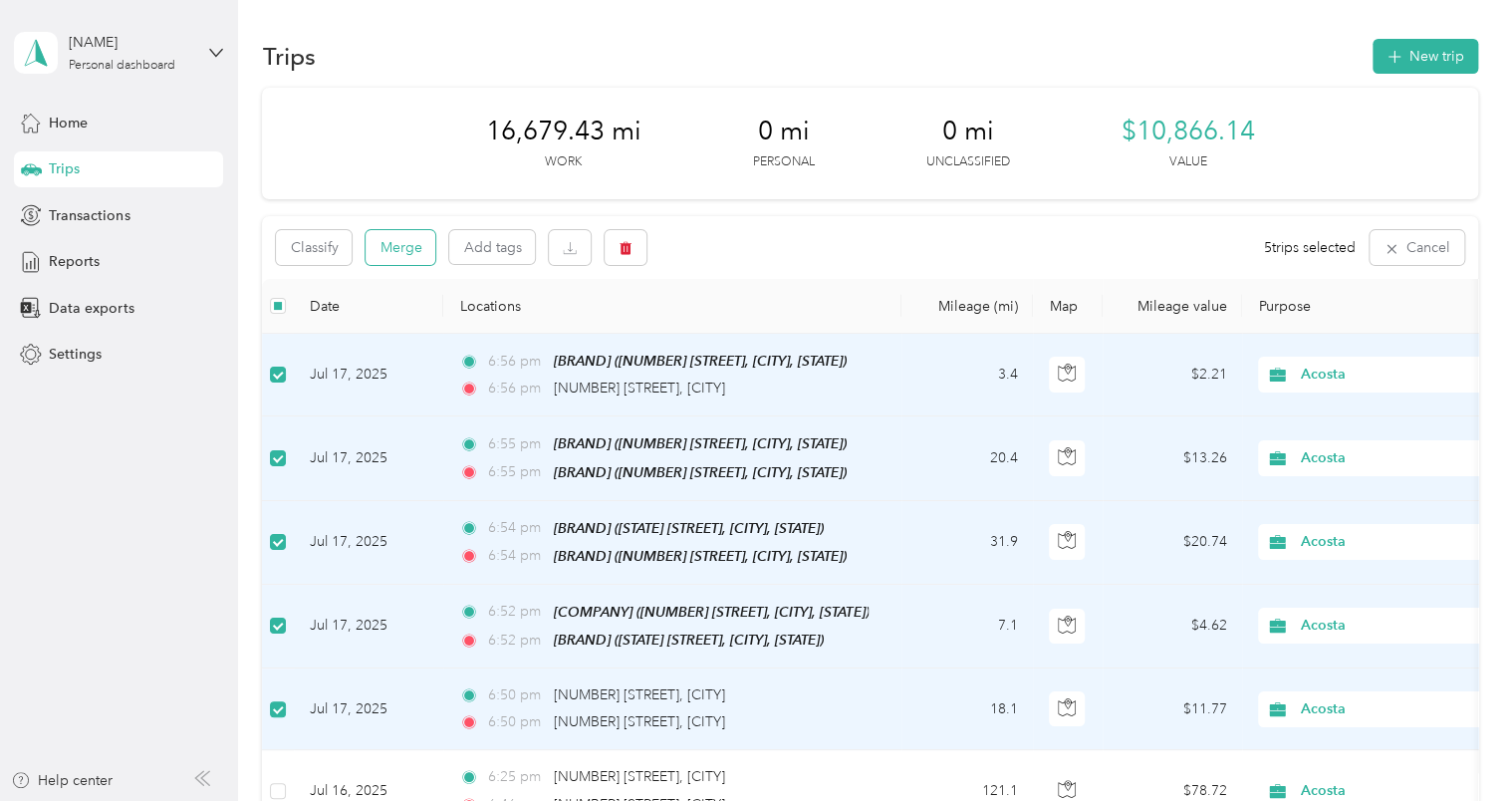 click on "Merge" at bounding box center (400, 247) 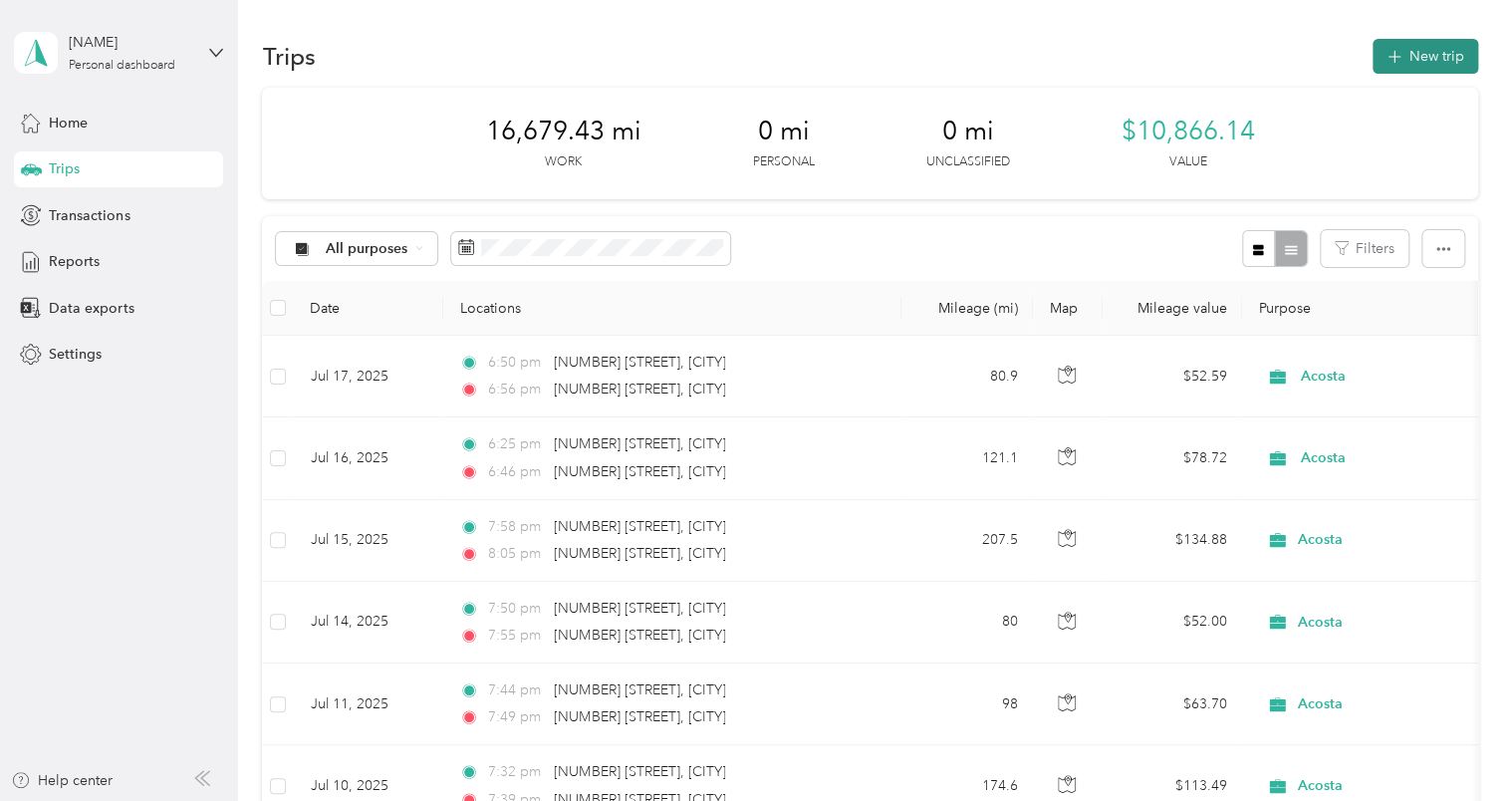 click on "New trip" at bounding box center (1425, 56) 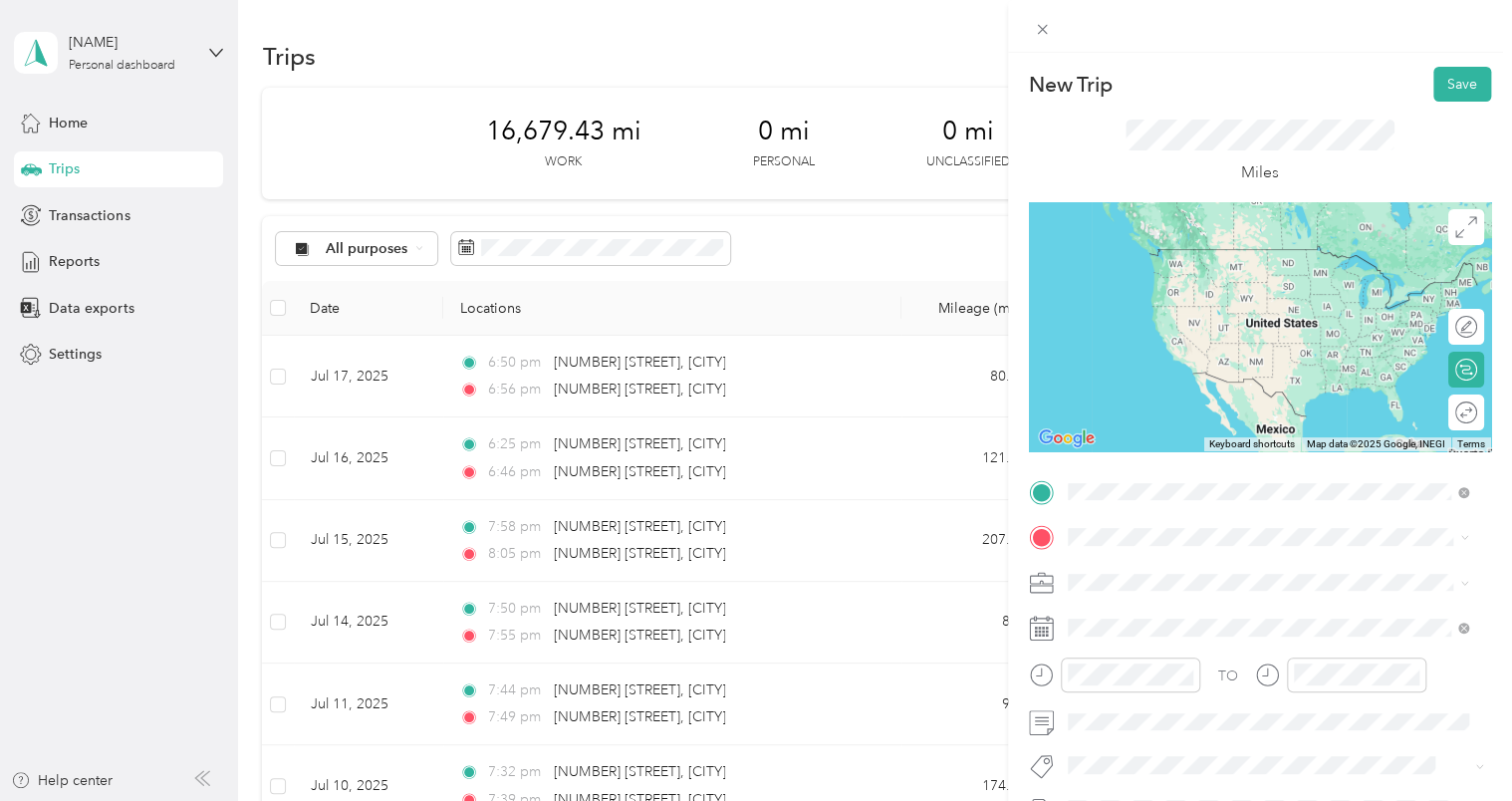 click on "[NUMBER] [STREET]
[CITY], [STATE] [POSTAL_CODE], [COUNTRY]" at bounding box center [1248, 704] 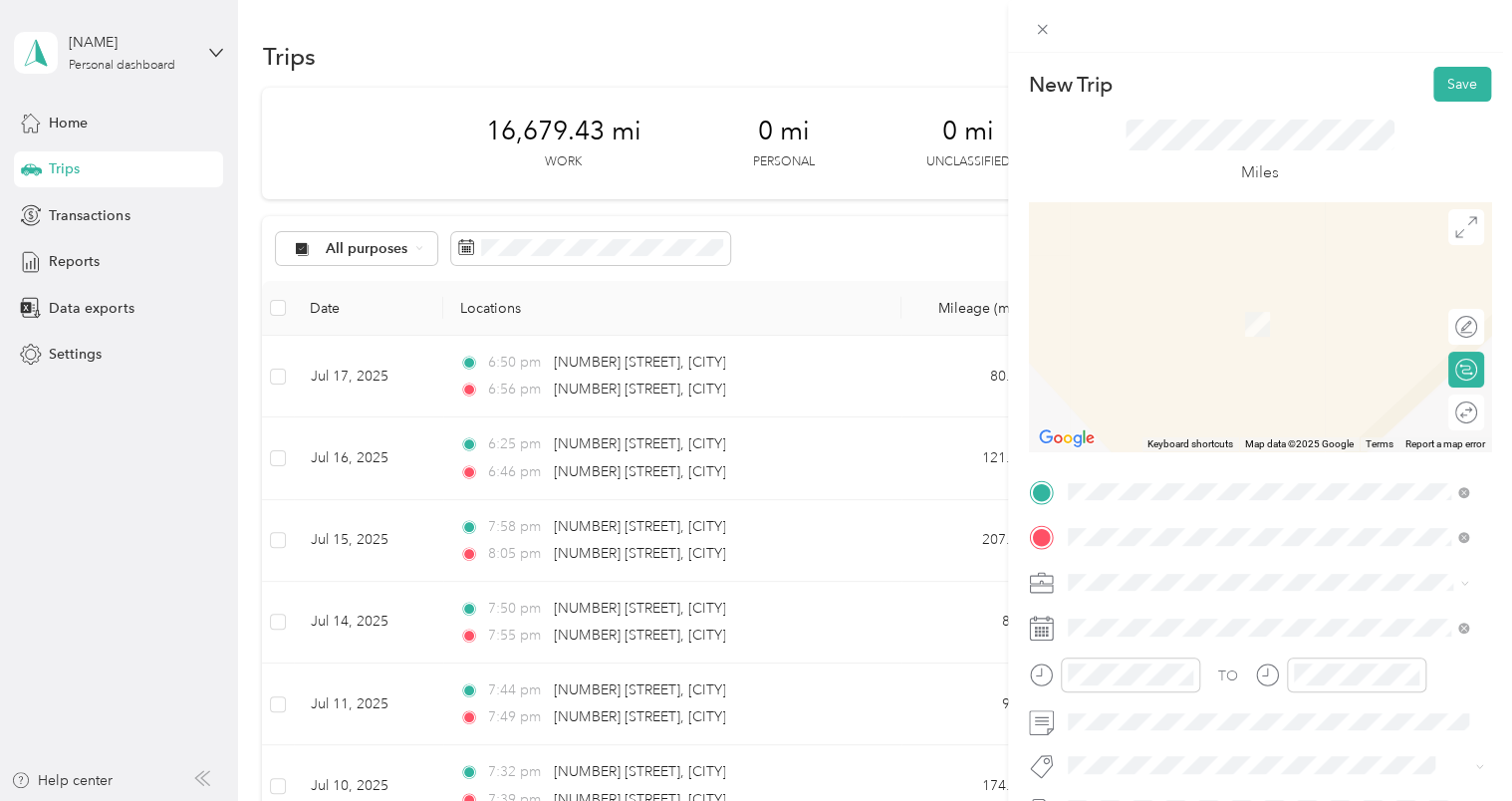 click on "[COMPANY] [COMPANY] [NUMBER] [STREET], [POSTAL_CODE], [CITY], [STATE], [COUNTRY]" at bounding box center [1283, 328] 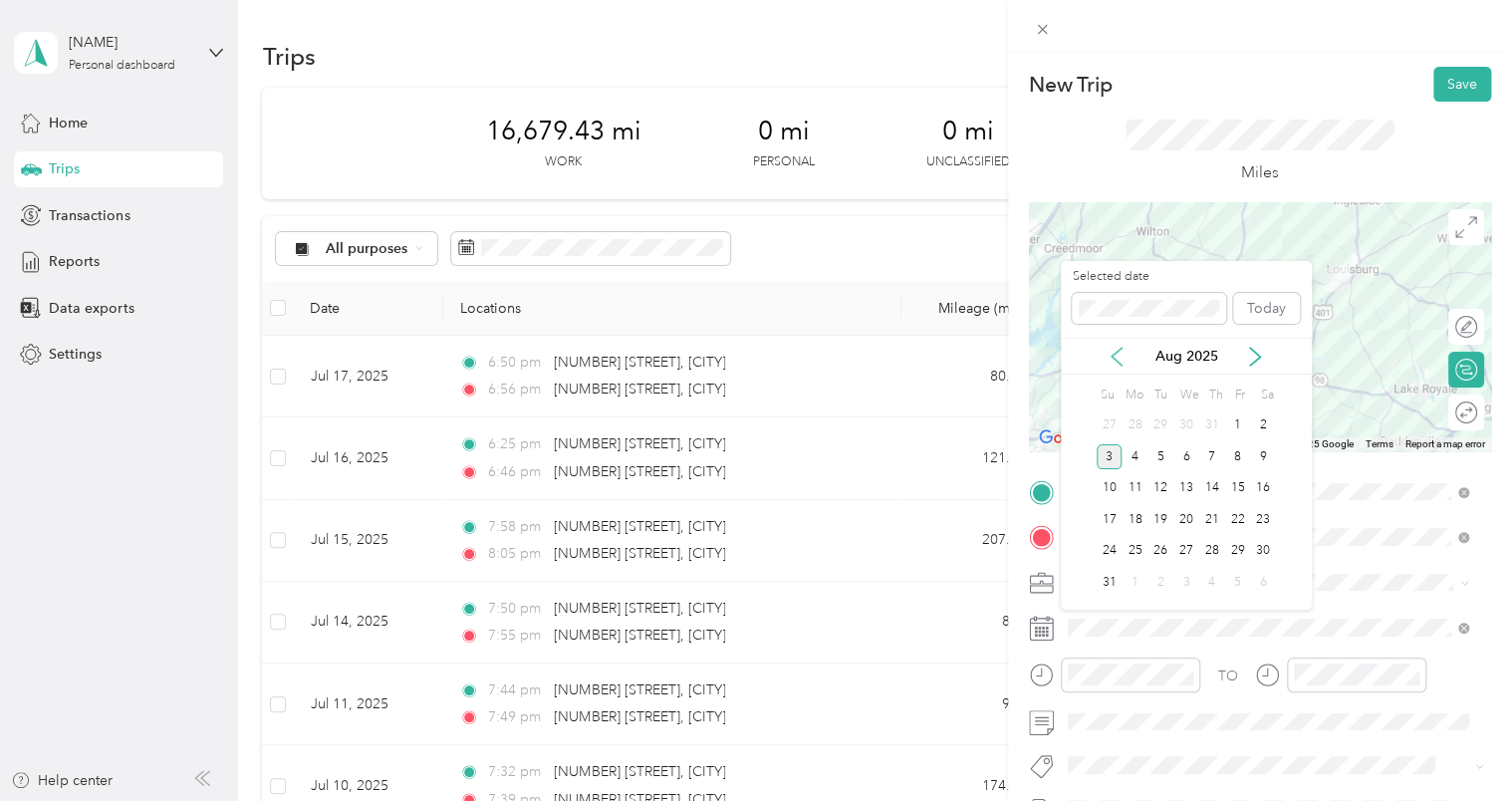 click 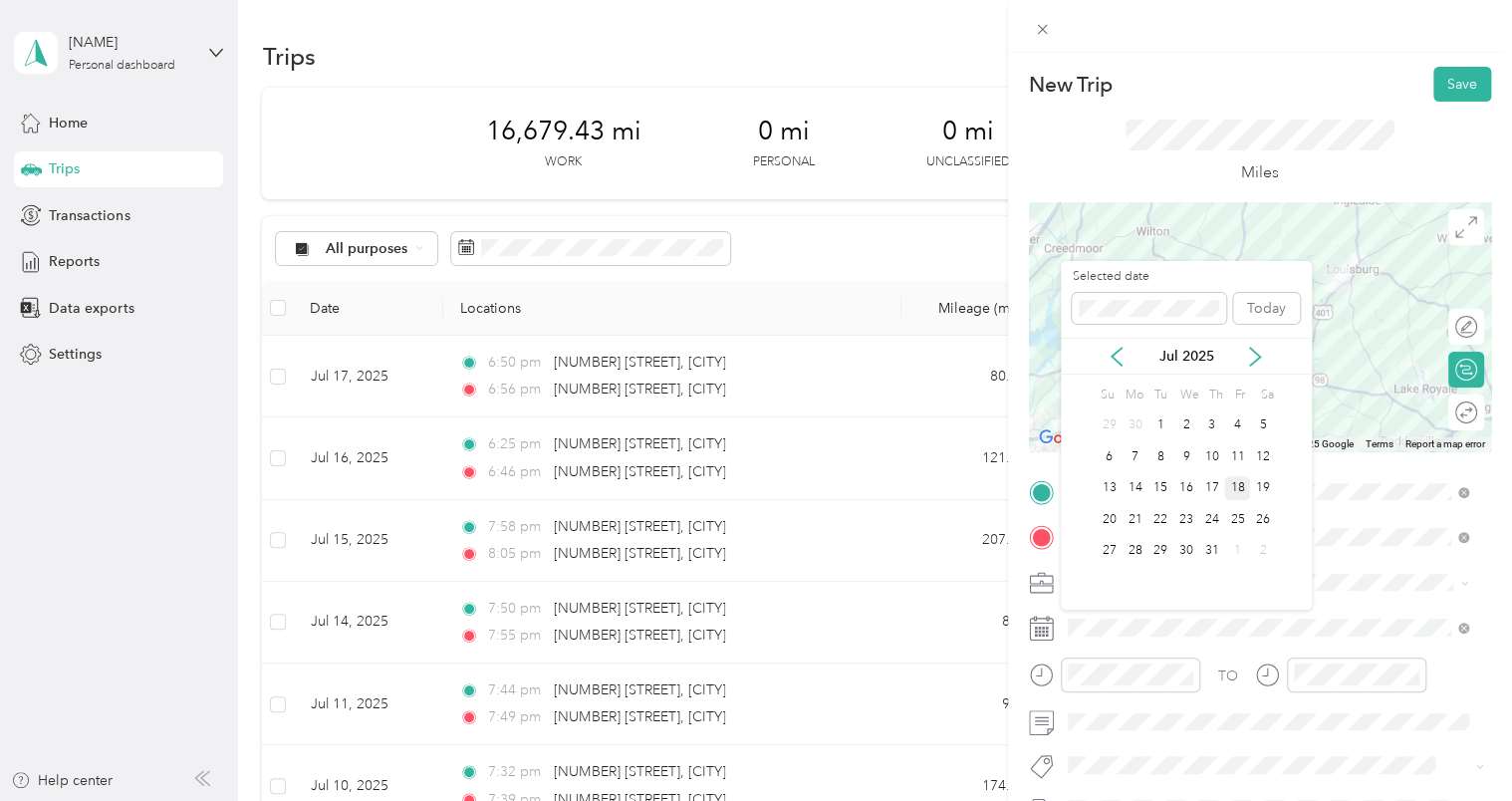click on "18" at bounding box center (1237, 488) 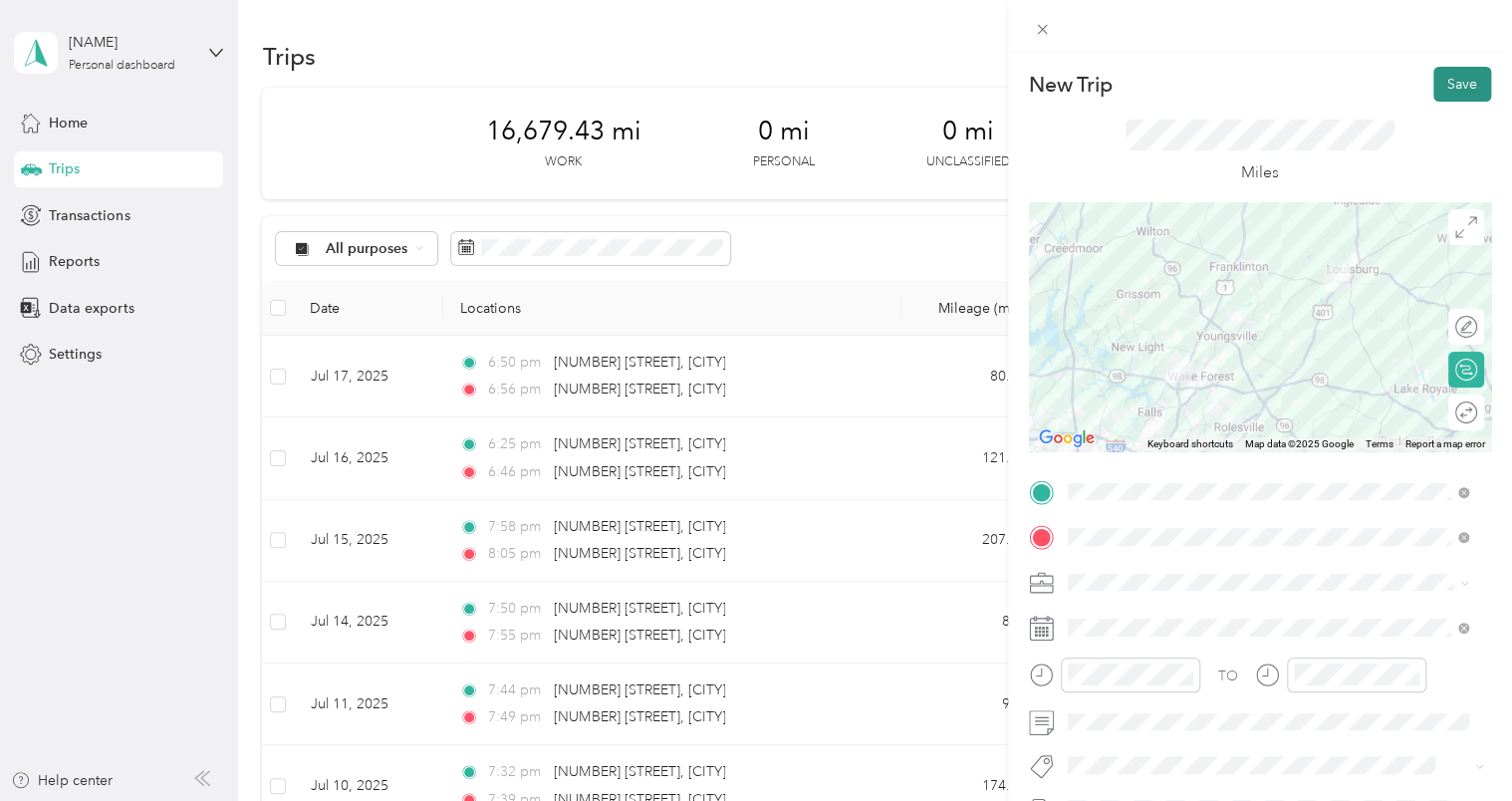 click on "Save" at bounding box center [1462, 84] 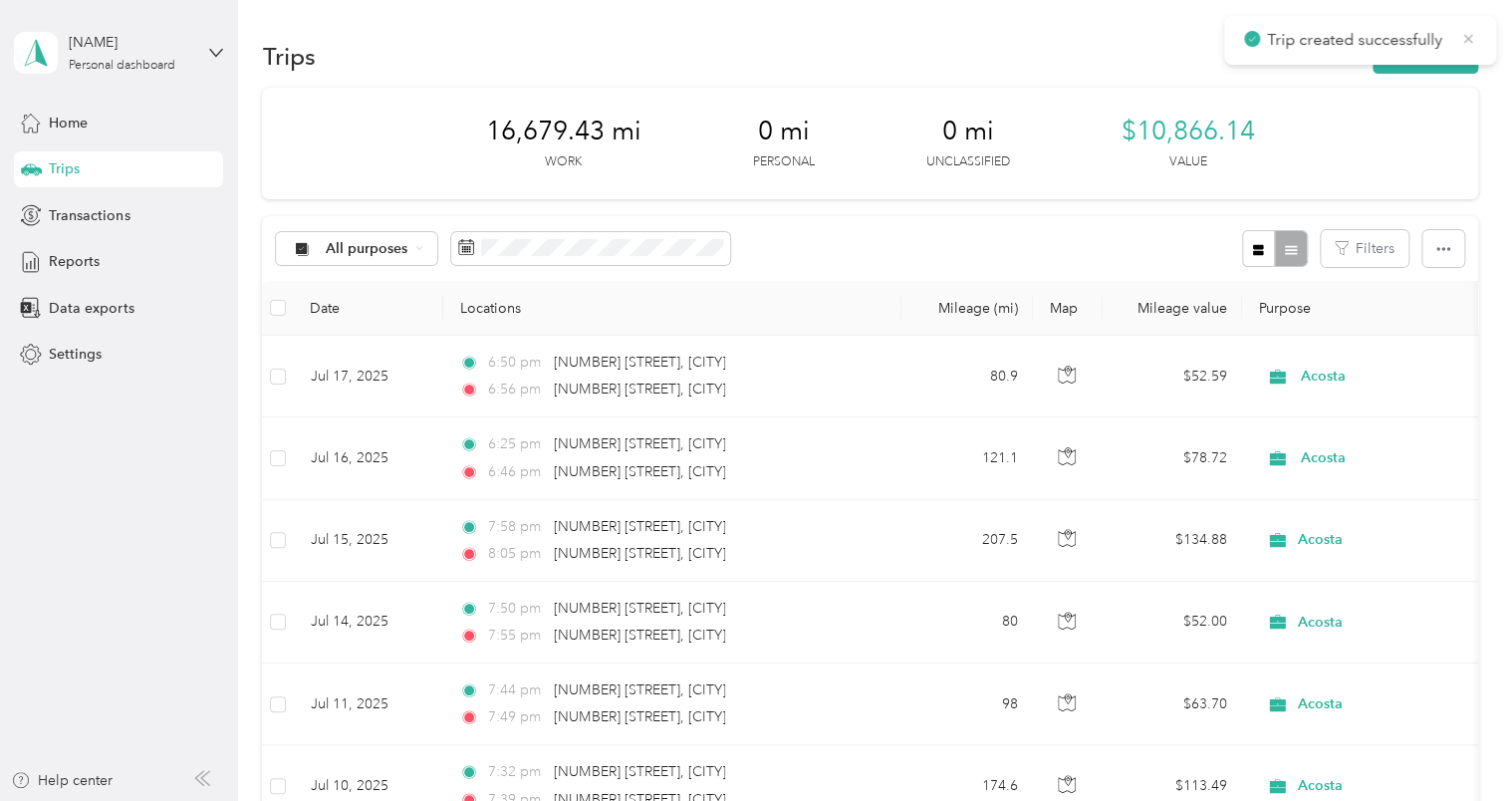 click 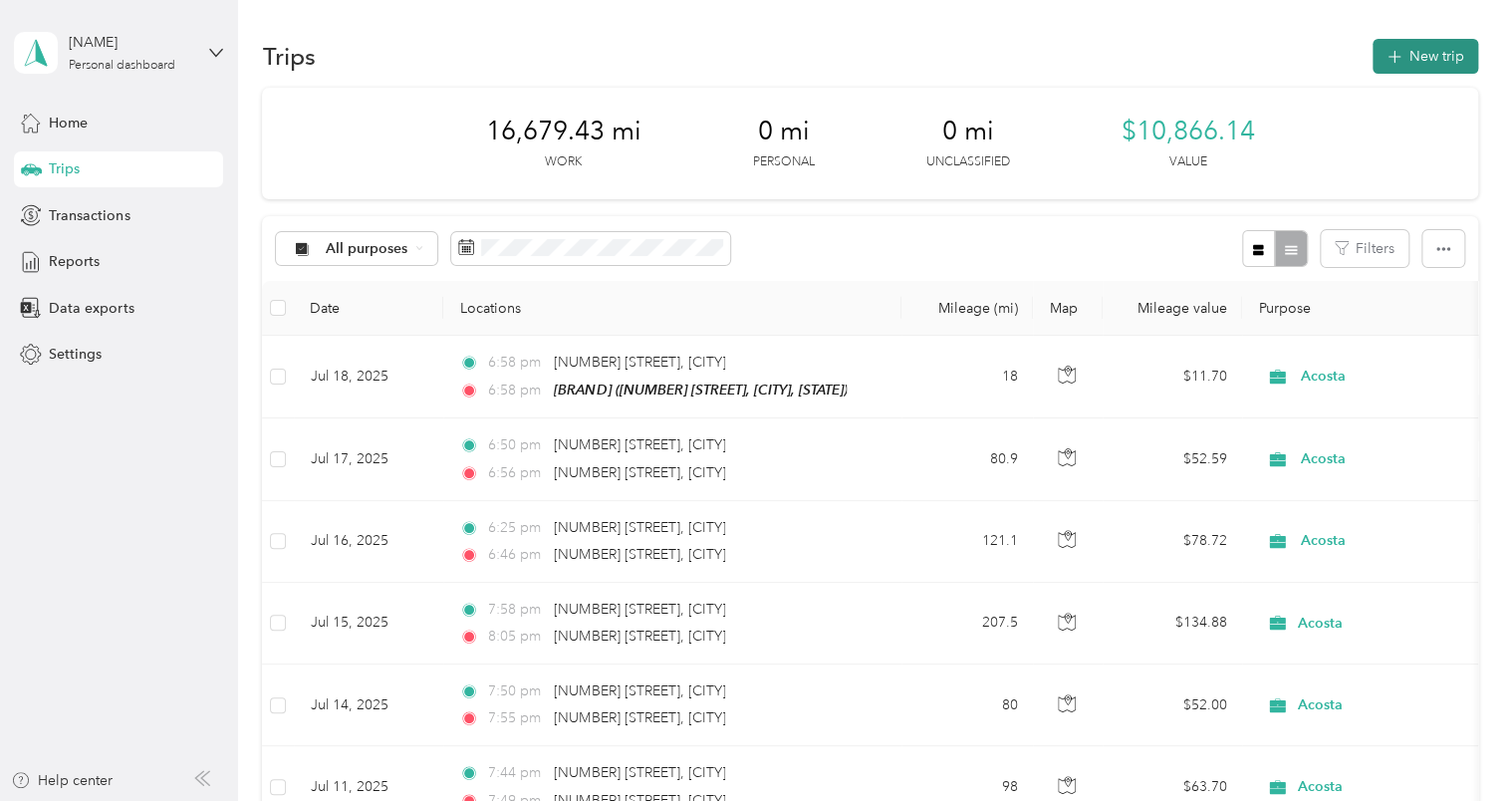 click on "New trip" at bounding box center [1425, 56] 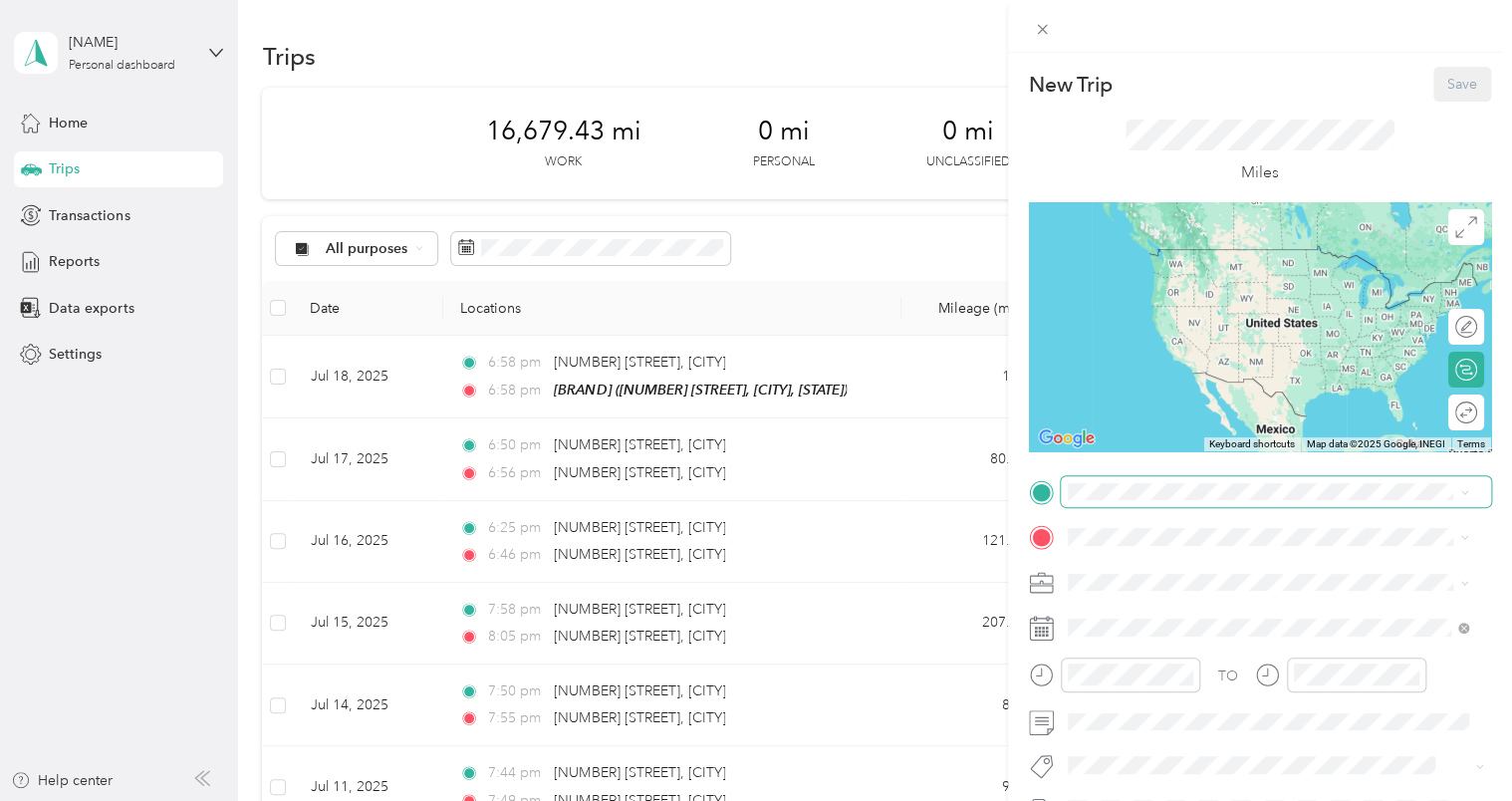 click at bounding box center (1276, 492) 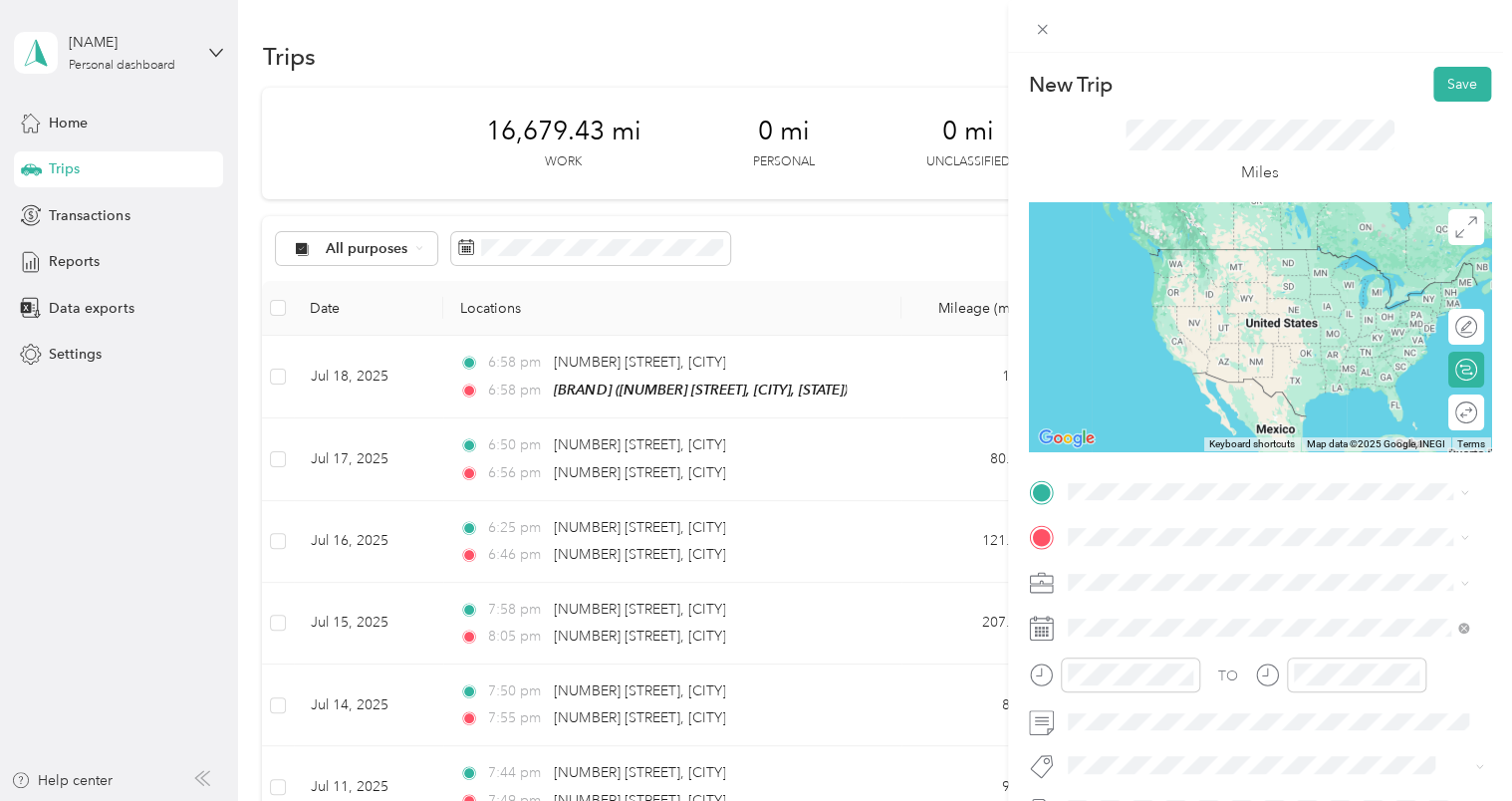 click on "[COMPANY] [COMPANY] [NUMBER] [STREET], [POSTAL_CODE], [CITY], [STATE], [COUNTRY]" at bounding box center (1283, 589) 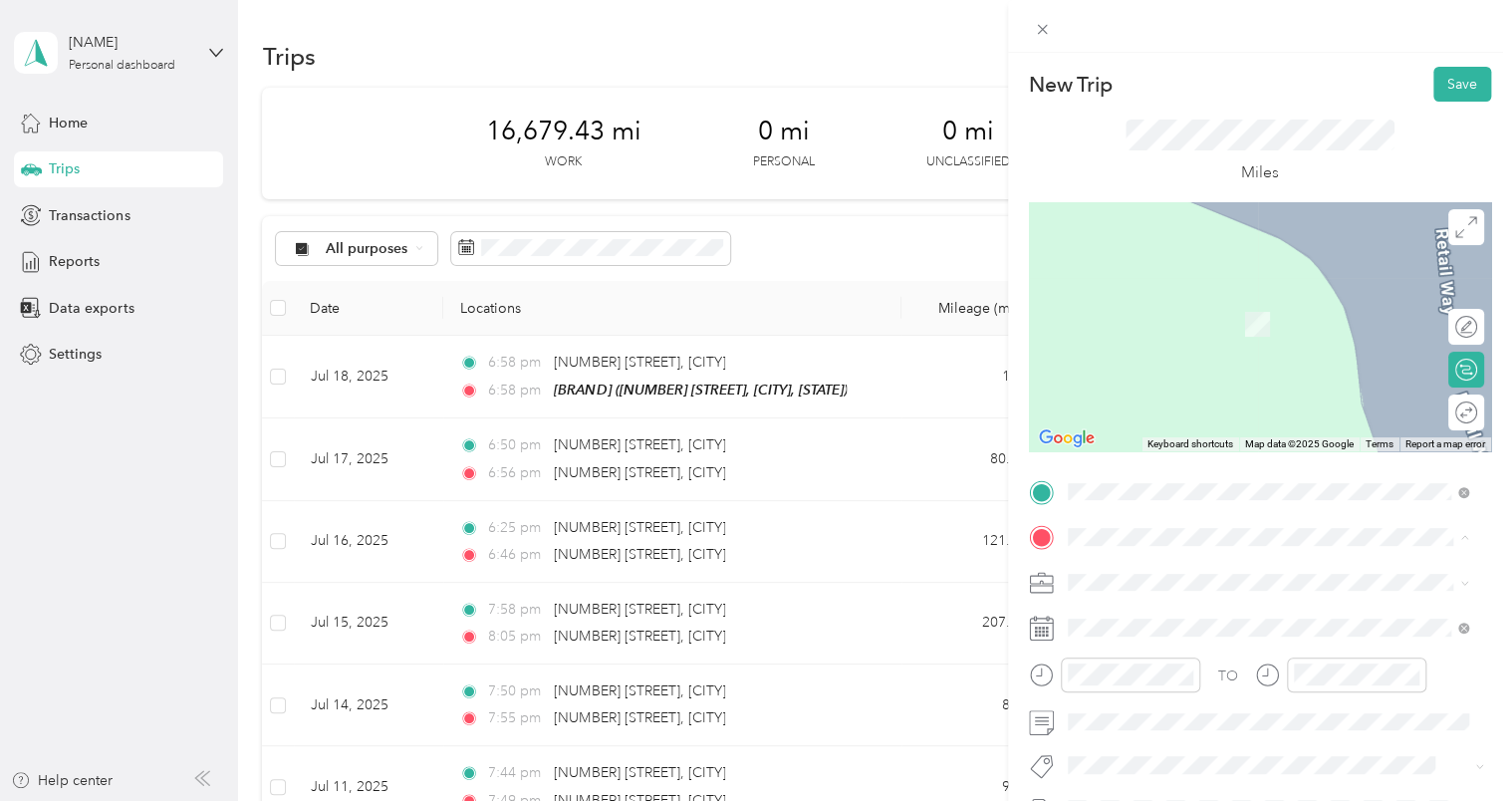 click on "New Trip Save This trip cannot be edited because it is either under review, approved, or paid. Contact your Team Manager to edit it. Miles ← Move left → Move right ↑ Move up ↓ Move down + Zoom in - Zoom out Home Jump left by 75% End Jump right by 75% Page Up Jump up by 75% Page Down Jump down by 75% Keyboard shortcuts Map Data Map data ©2025 Google Map data ©2025 Google 2 m  Click to toggle between metric and imperial units Terms Report a map error Edit route Calculate route Round trip TO Add photo" at bounding box center (756, 400) 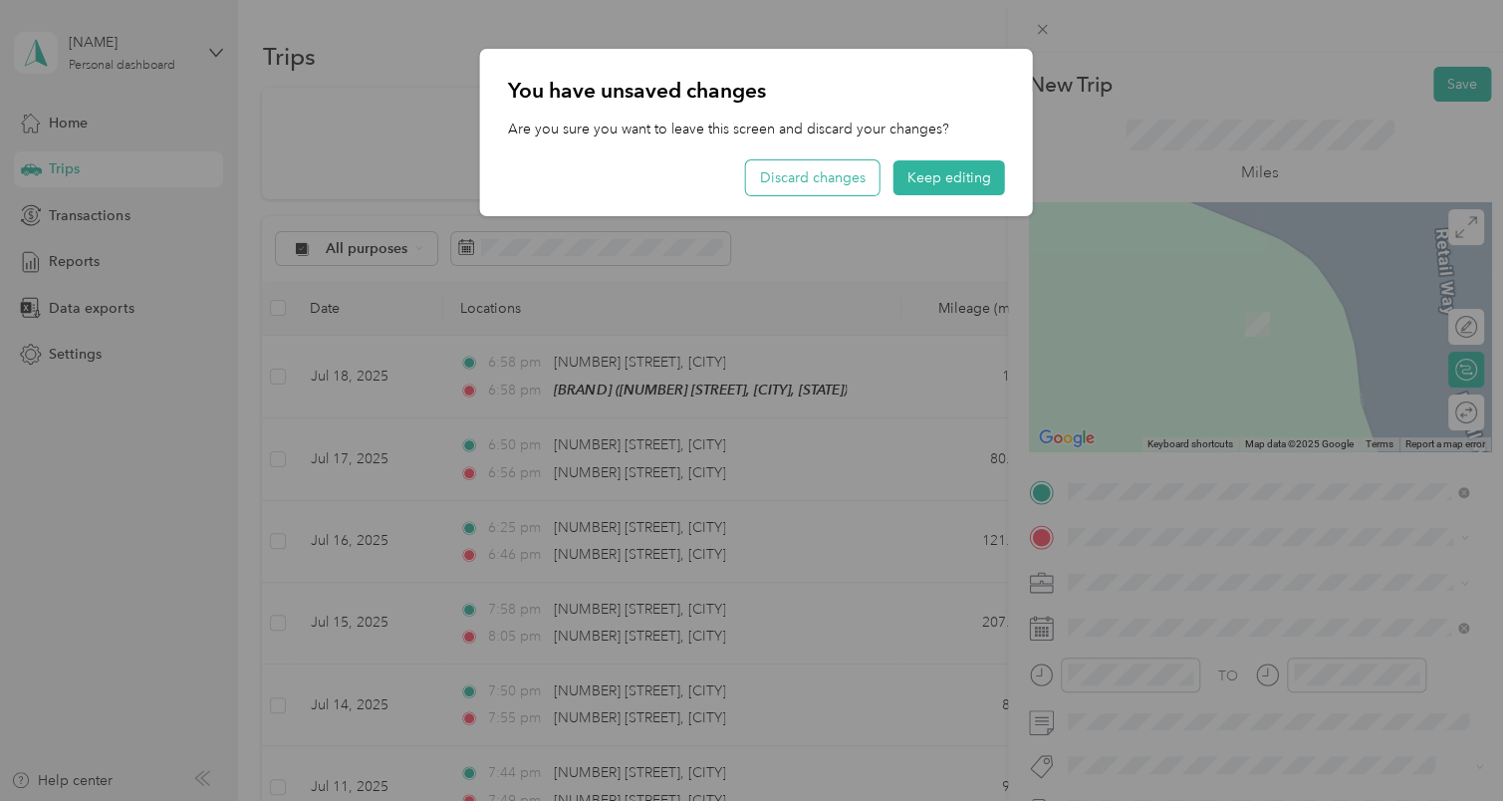 click on "Discard changes" at bounding box center (813, 177) 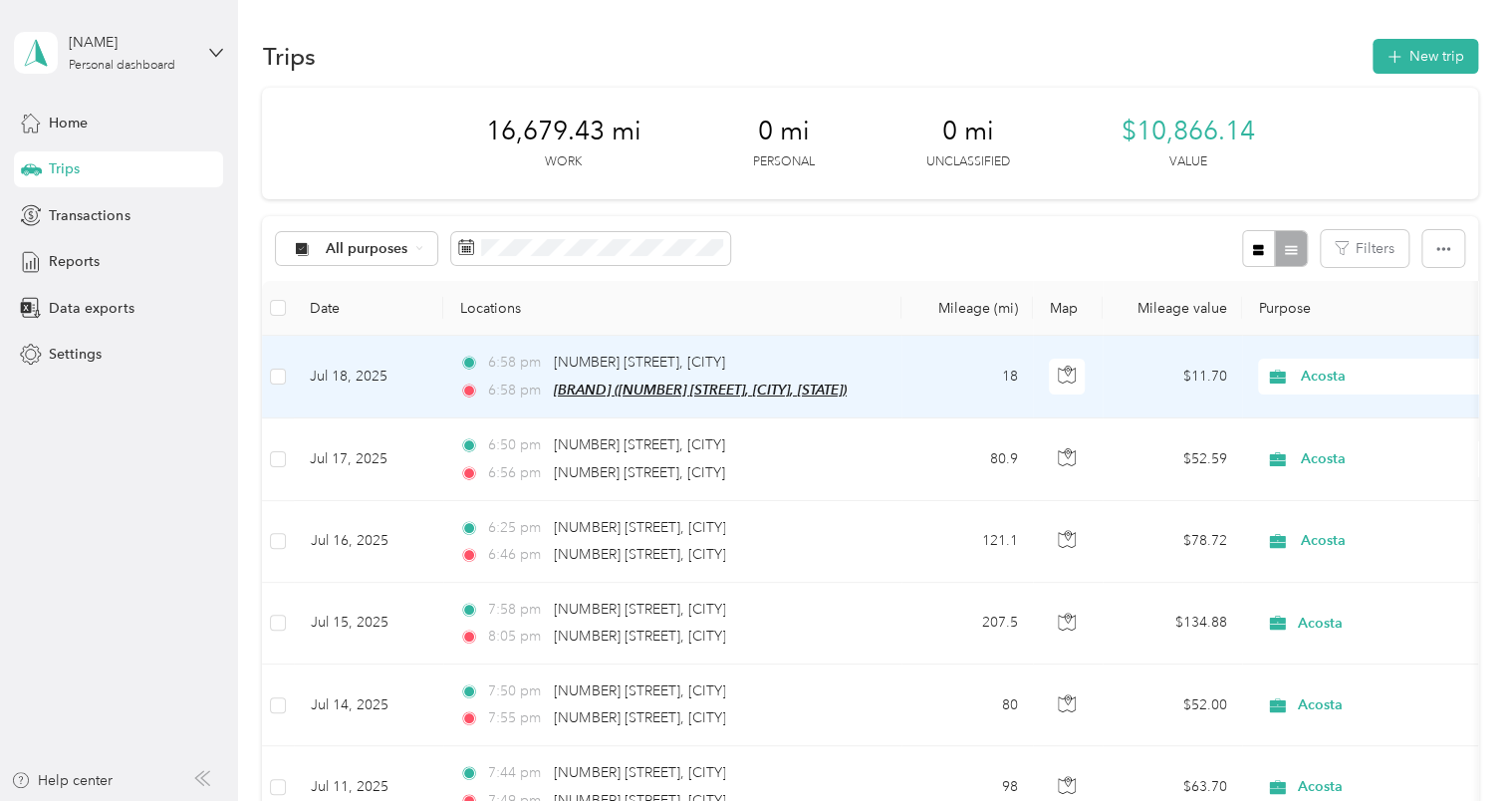 click on "[BRAND] ([NUMBER] [STREET], [CITY], [STATE])" at bounding box center [700, 390] 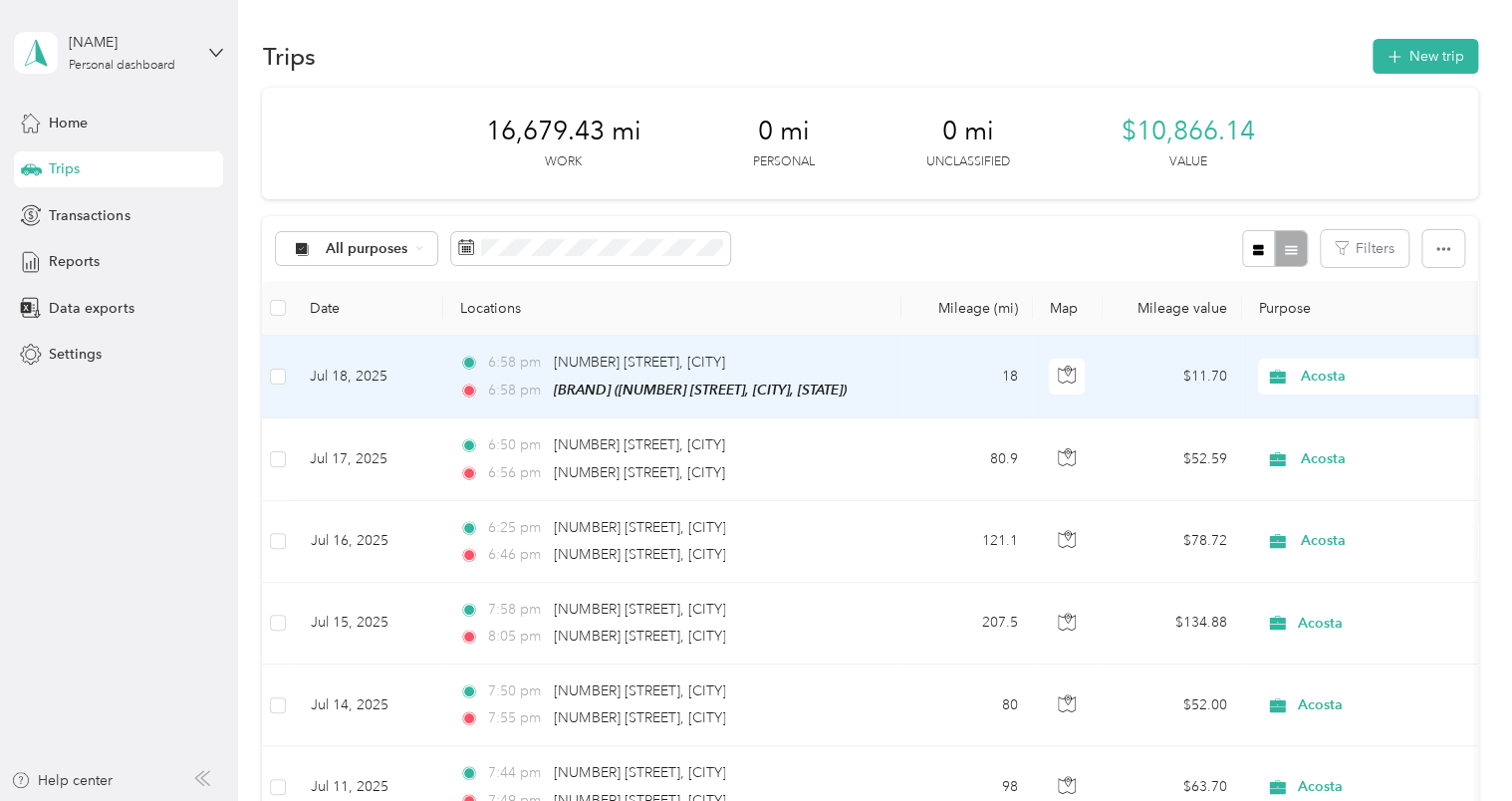 click on "Edit Place" at bounding box center [616, 334] 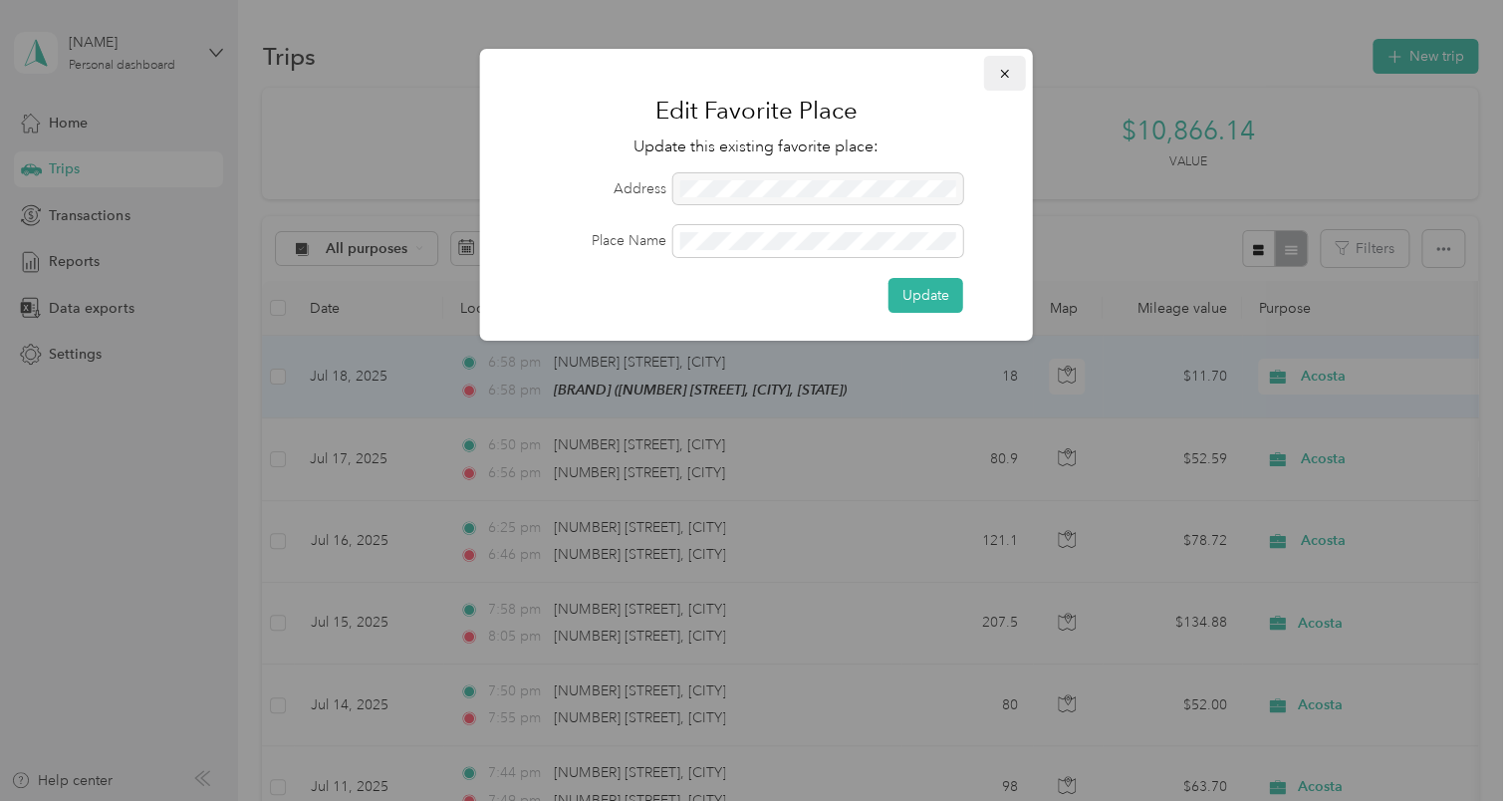 click 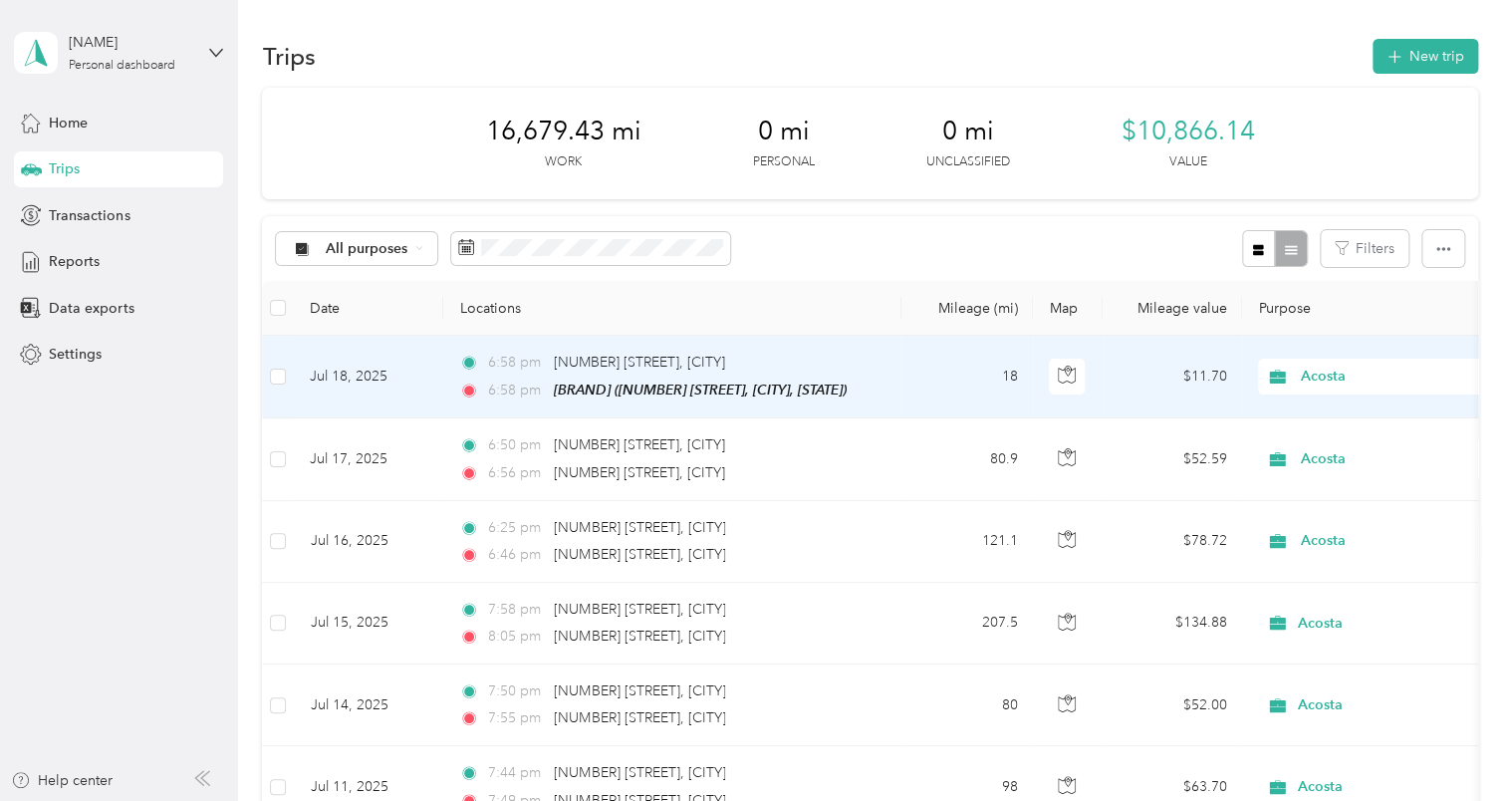 click on "Jul 18, 2025" at bounding box center [369, 377] 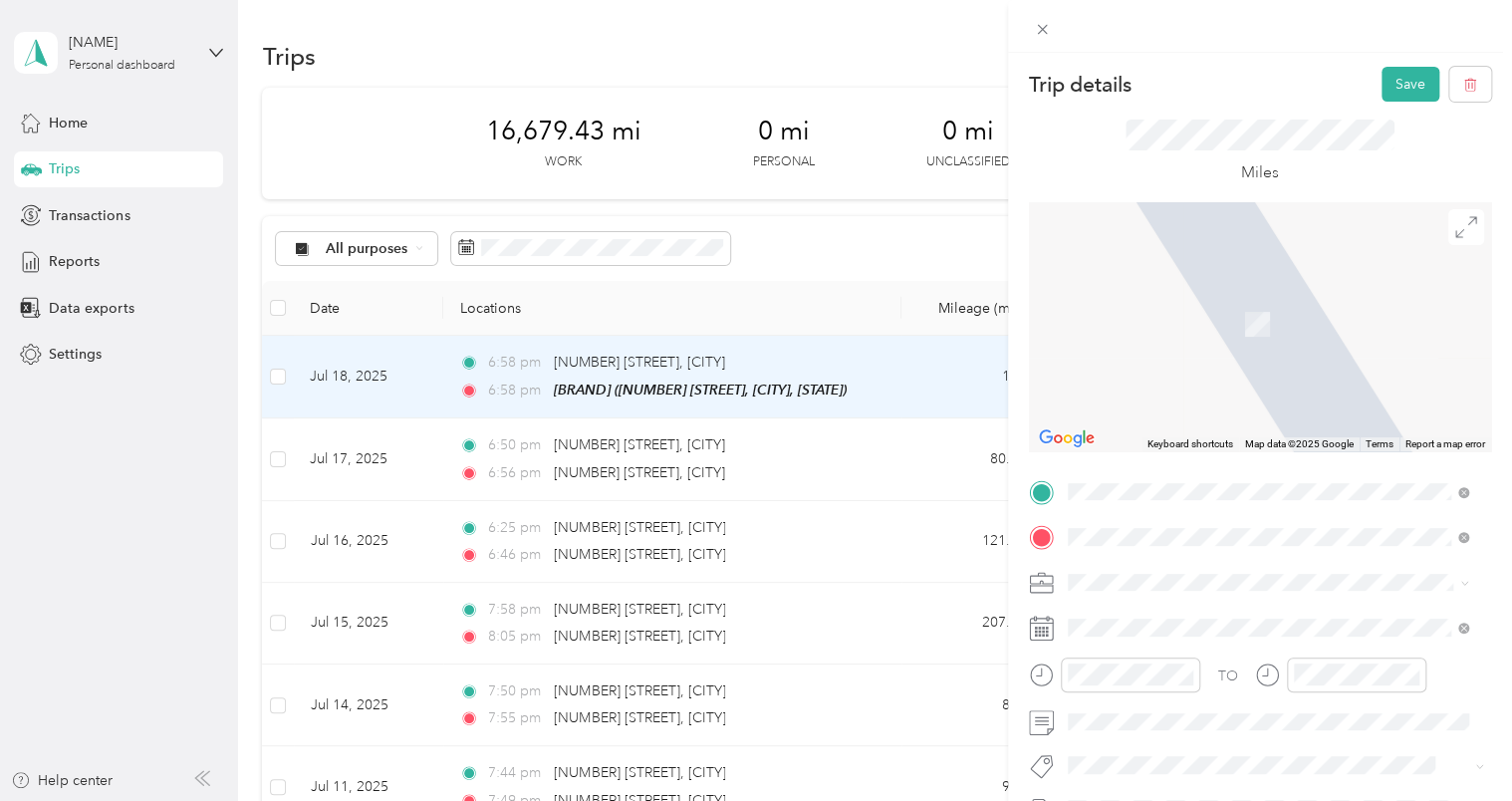 click on "TEAM Walmart Supercenter [NUMBER] [STREET], [POSTAL_CODE], [CITY], [STATE], [COUNTRY]" at bounding box center (1283, 642) 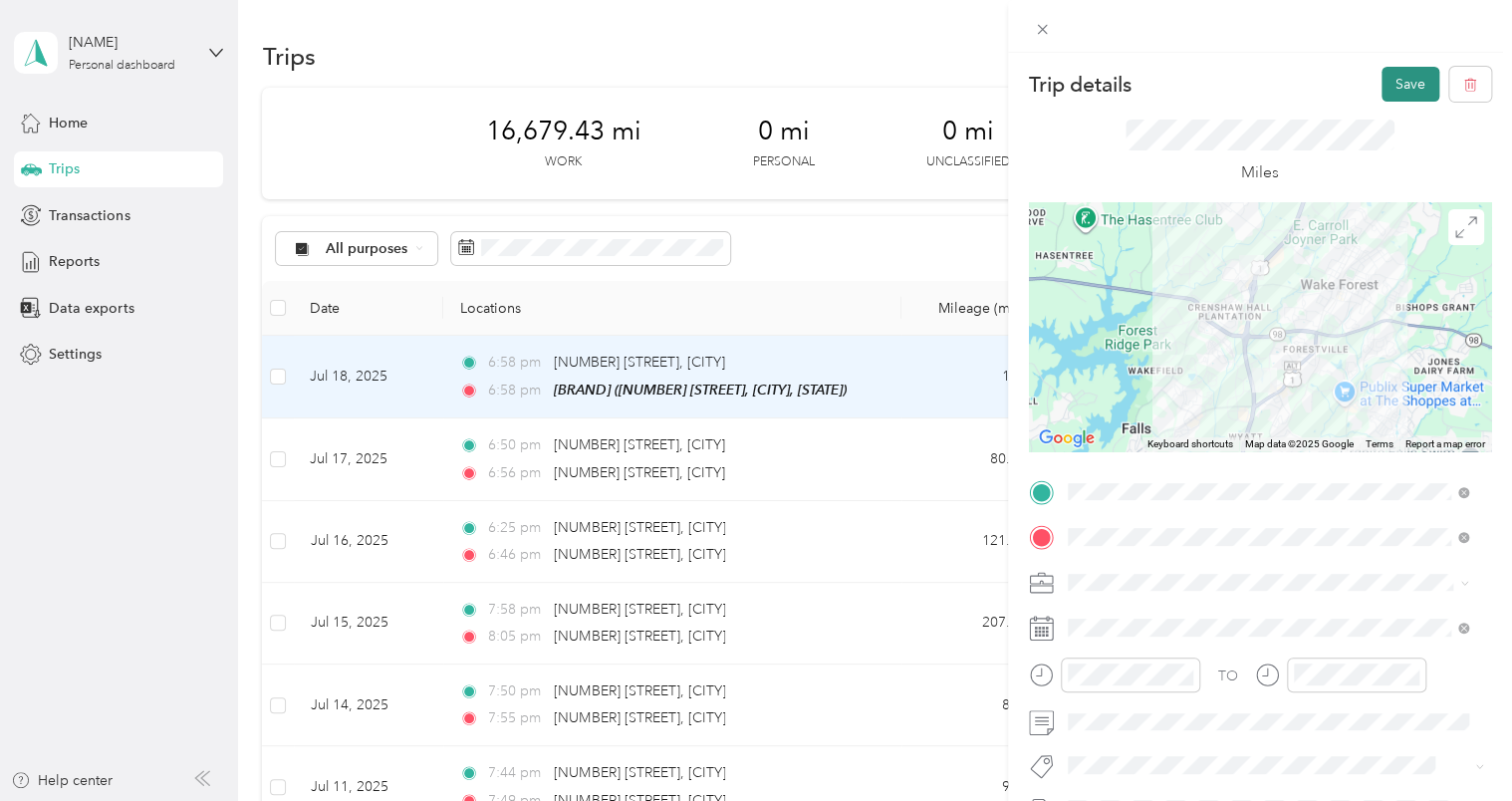 click on "Save" at bounding box center (1410, 84) 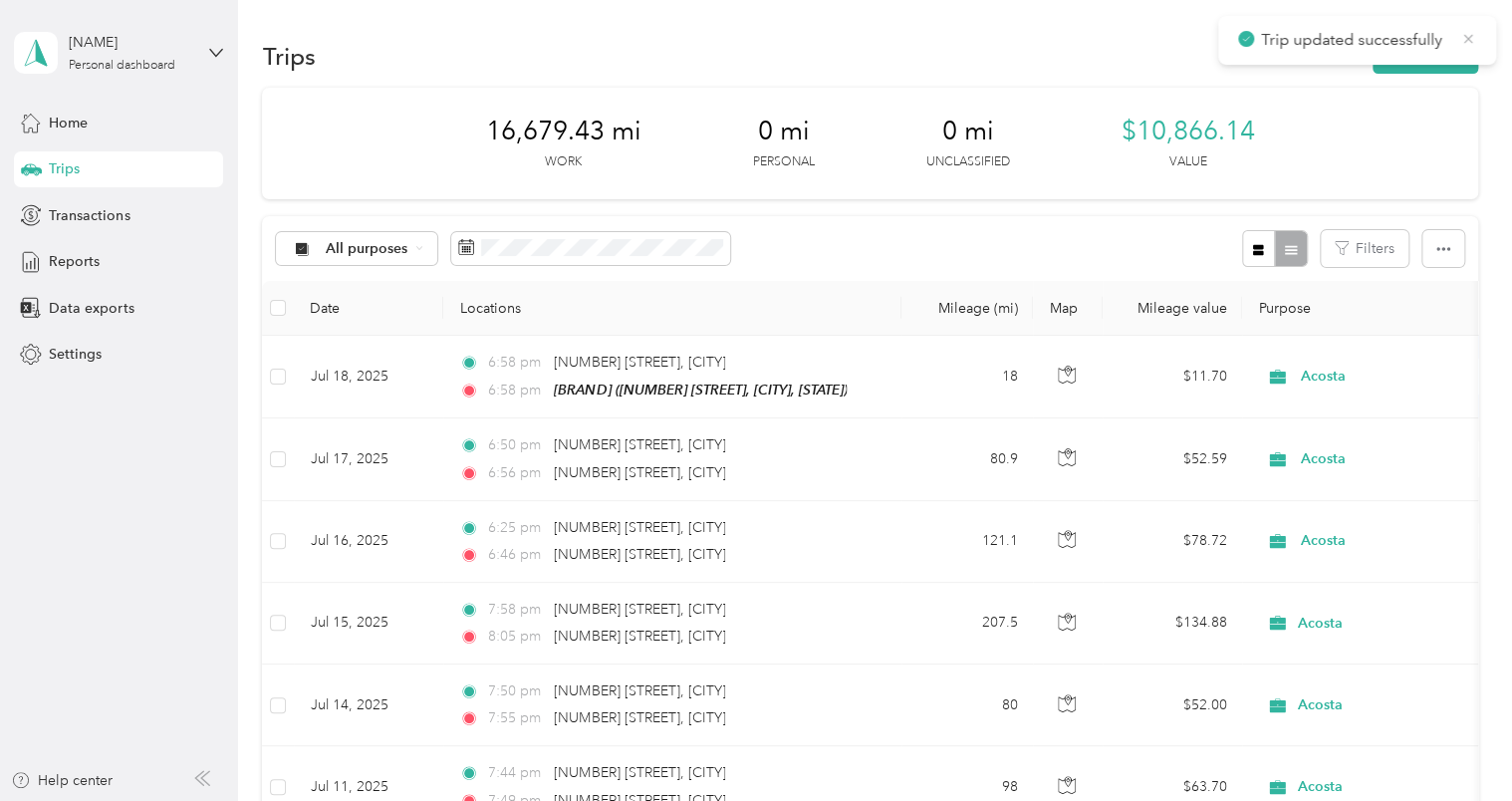 click 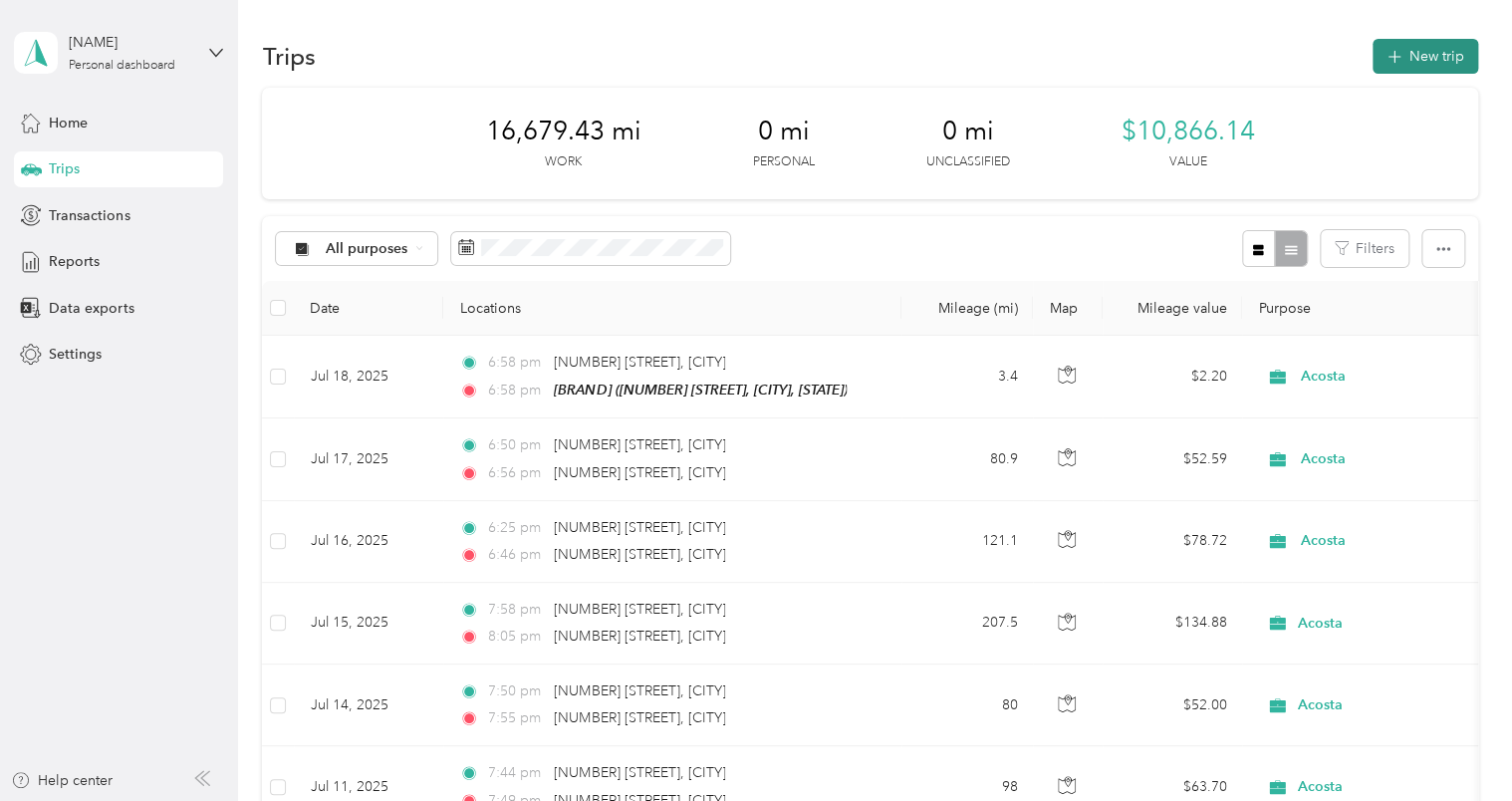 click on "New trip" at bounding box center [1425, 56] 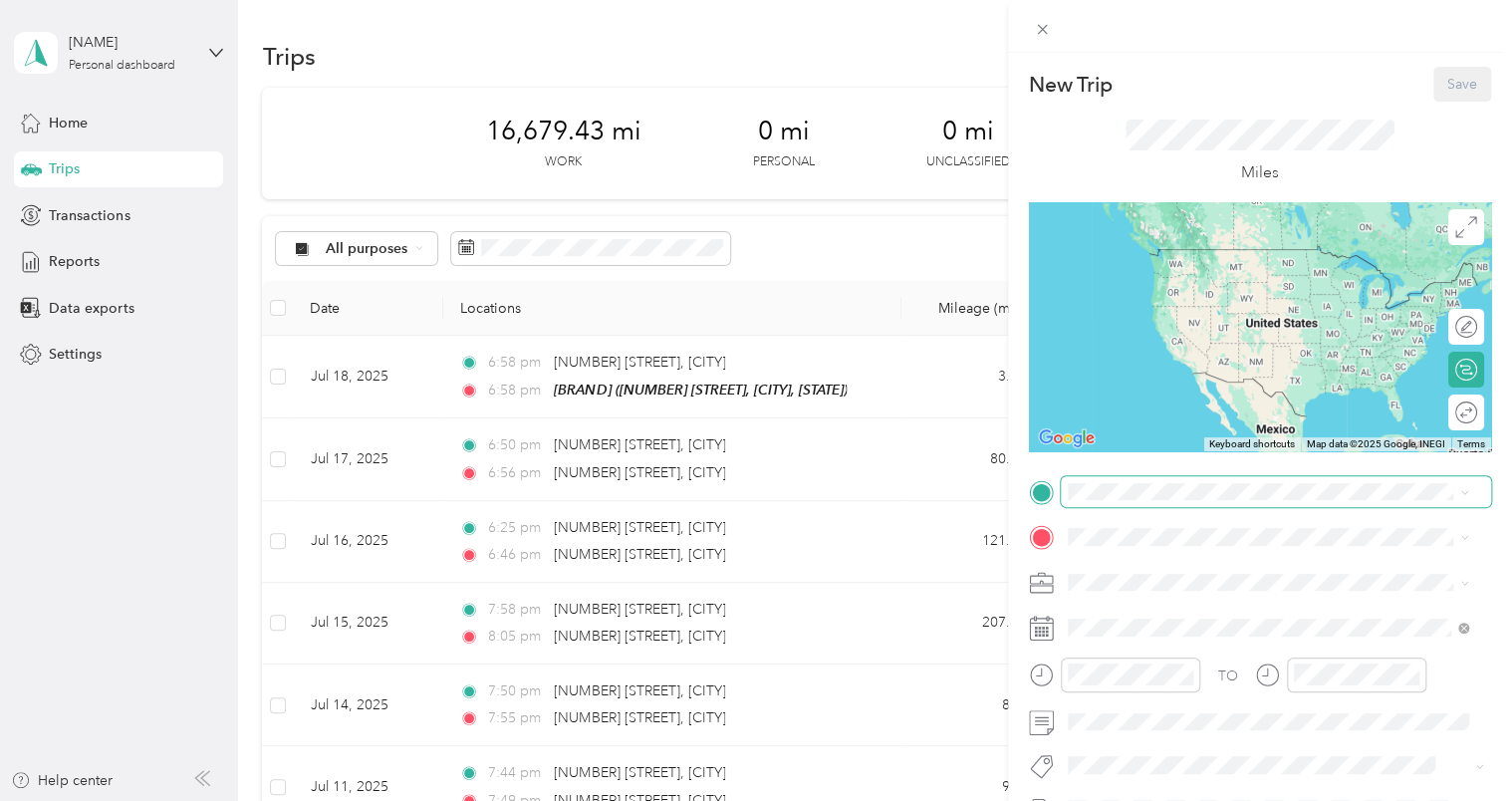 click at bounding box center [1276, 492] 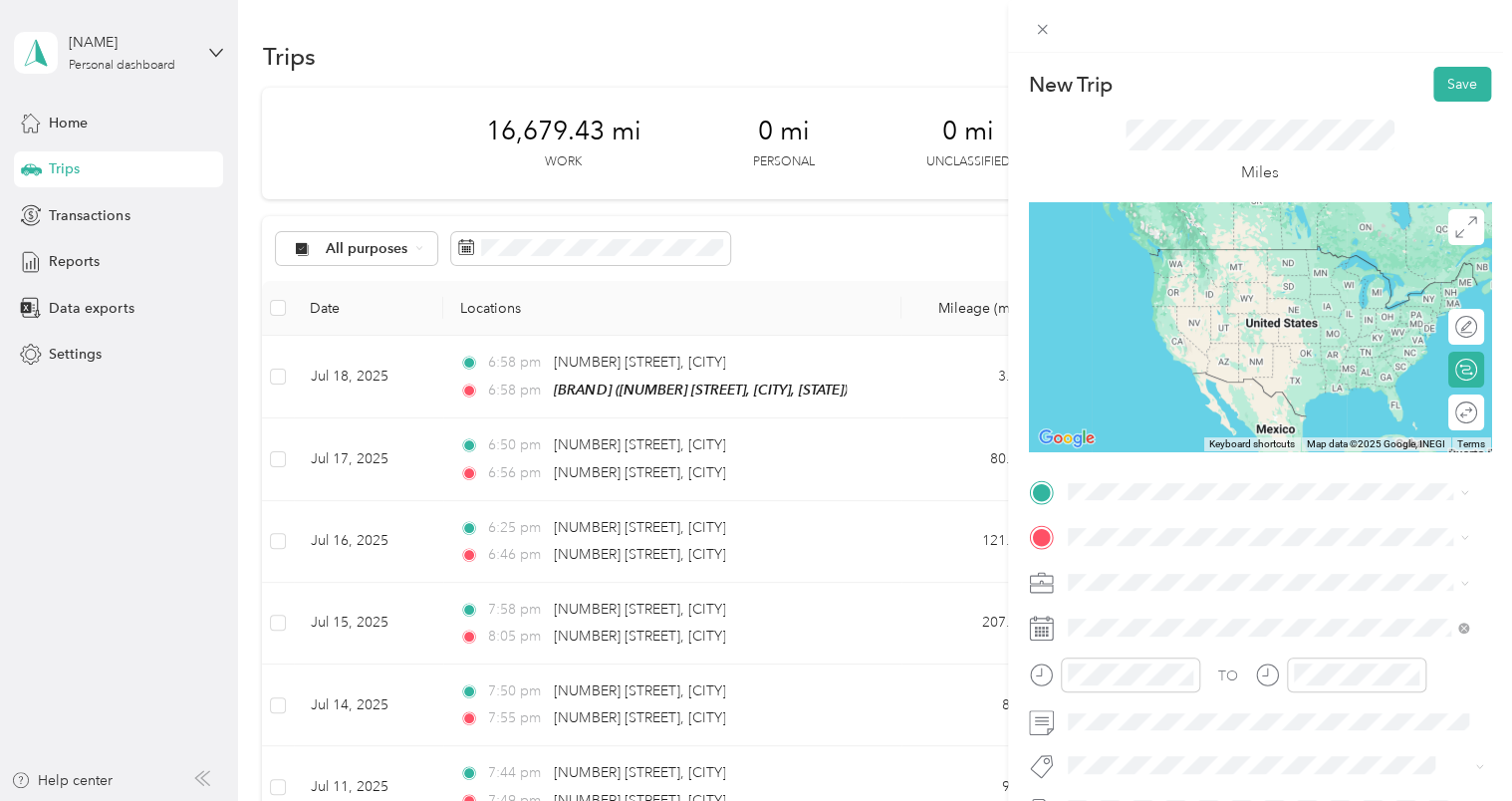 click on "TEAM Walmart Supercenter [NUMBER] [STREET], [POSTAL_CODE], [CITY], [STATE], [COUNTRY]" at bounding box center [1283, 595] 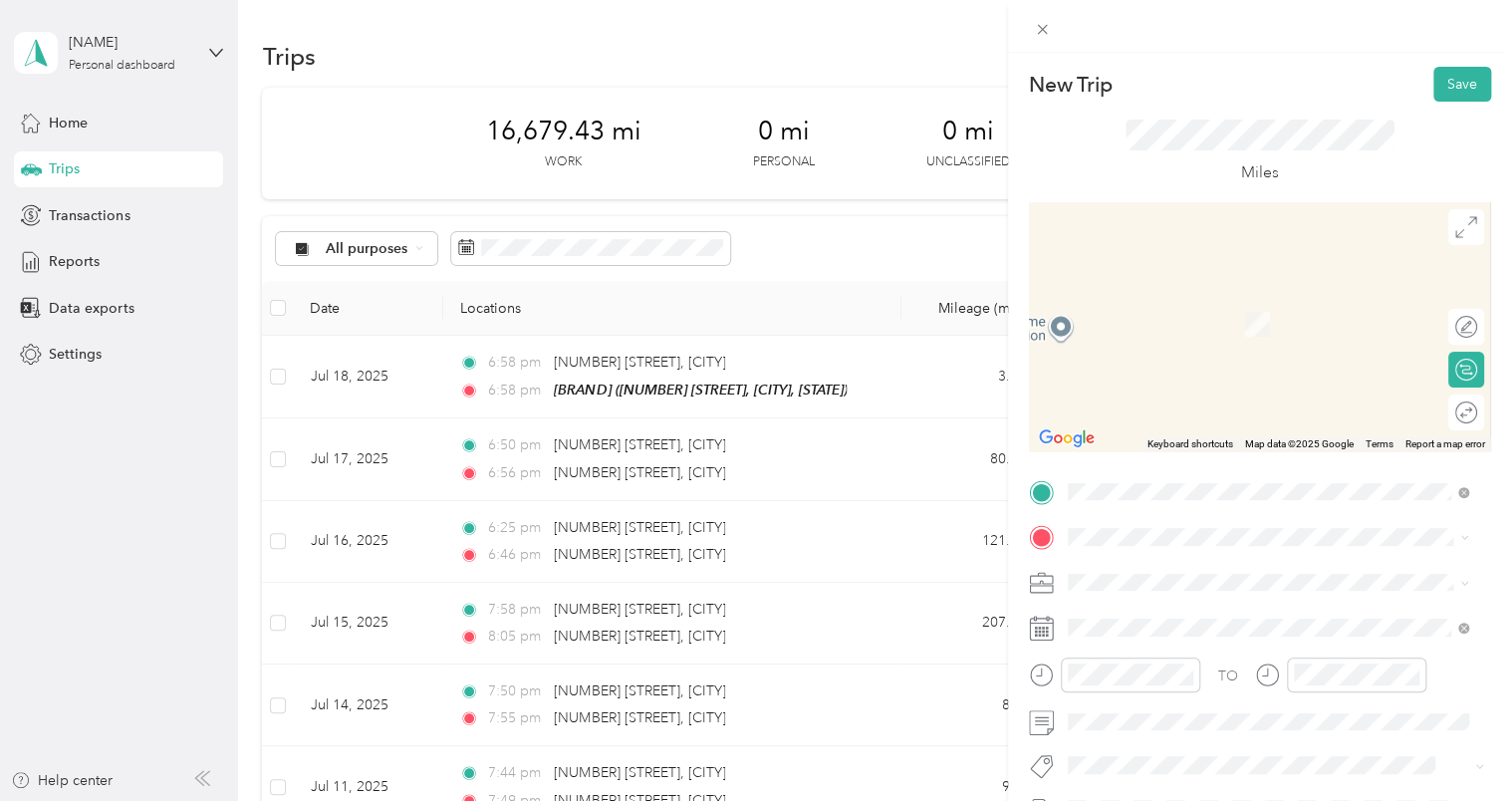 click on "[NUMBER] [STREET], [POSTAL_CODE], [CITY], [STATE], [COUNTRY]" at bounding box center (1278, 333) 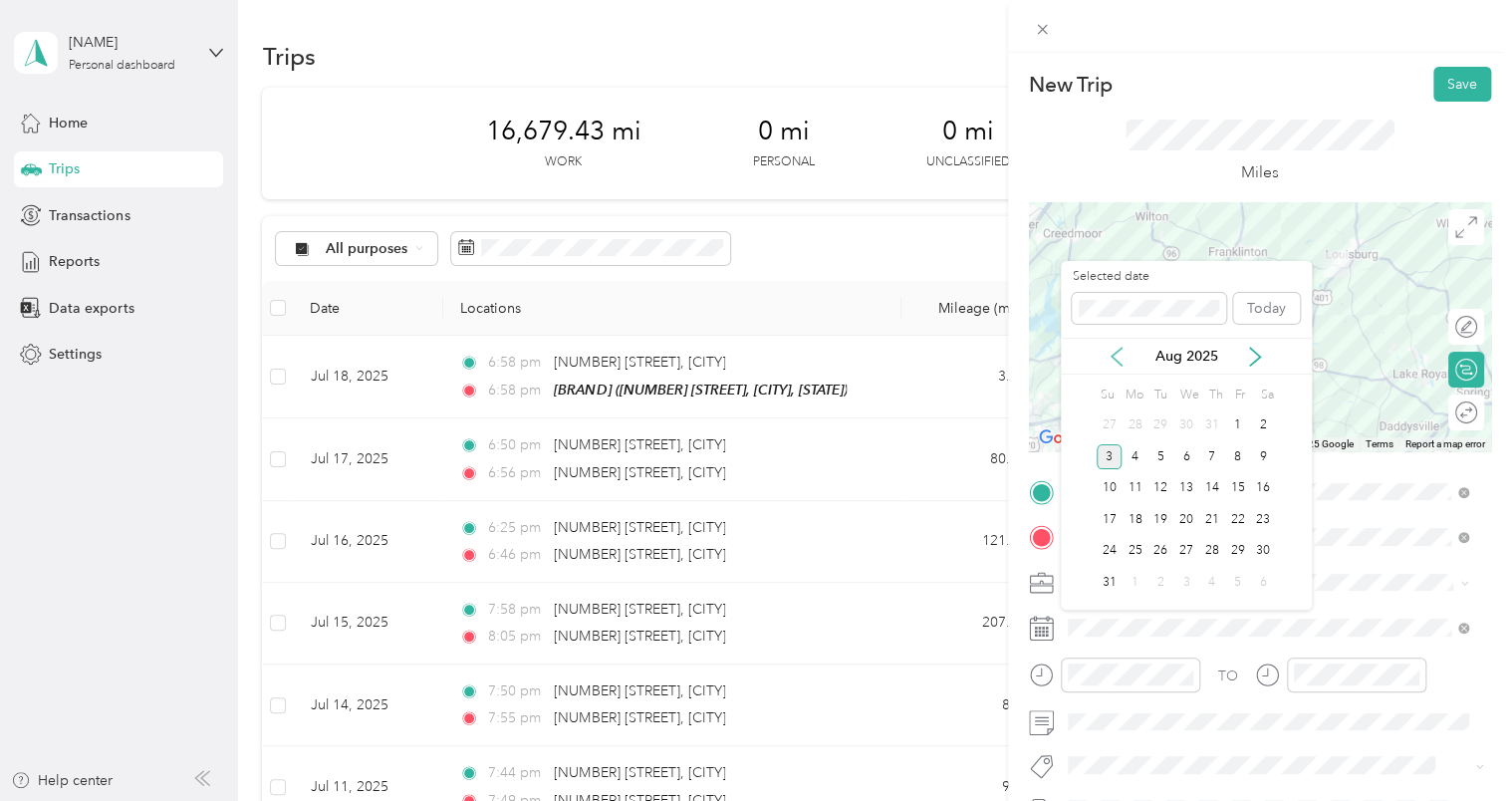 click 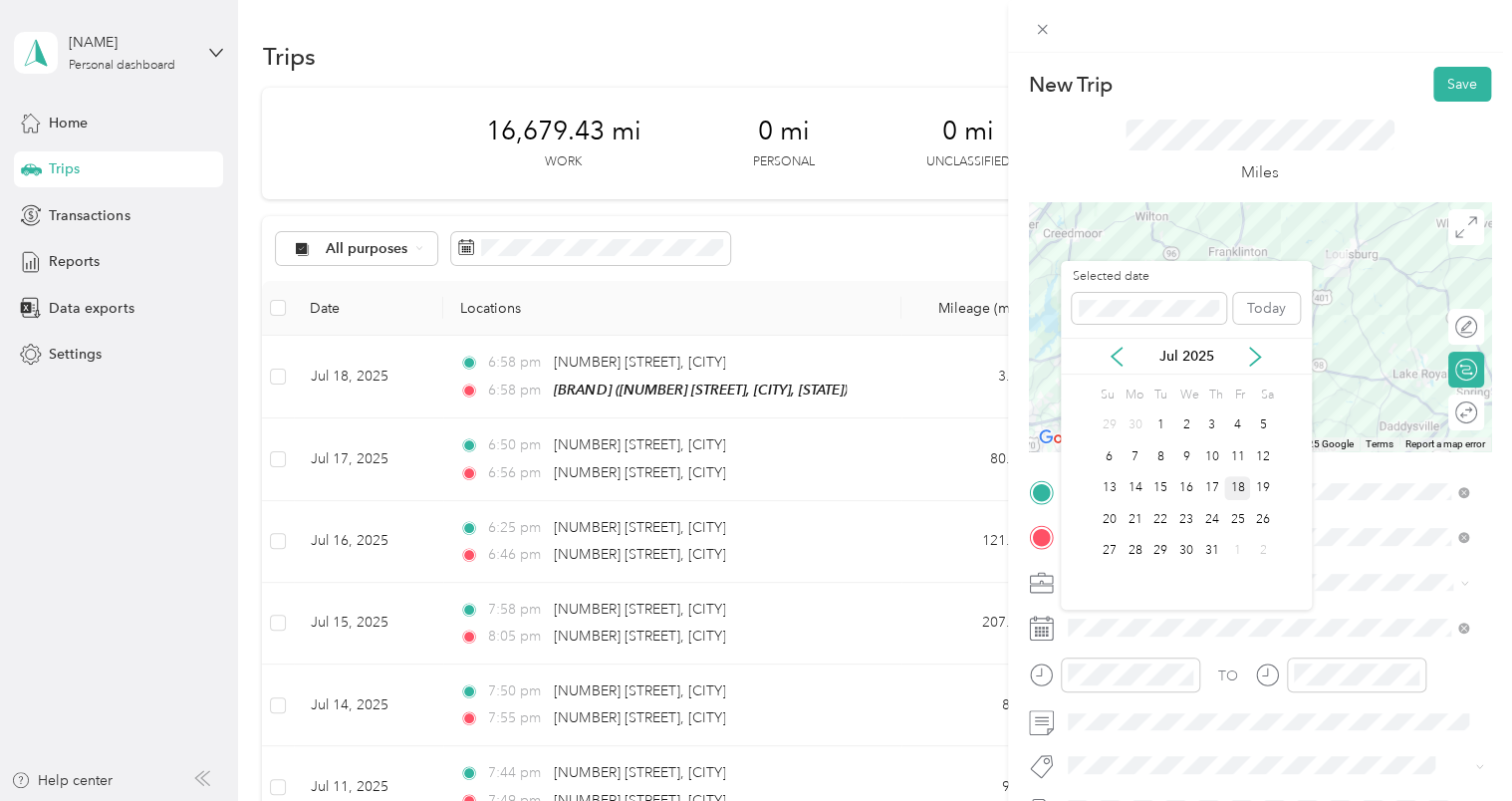 click on "18" at bounding box center (1237, 488) 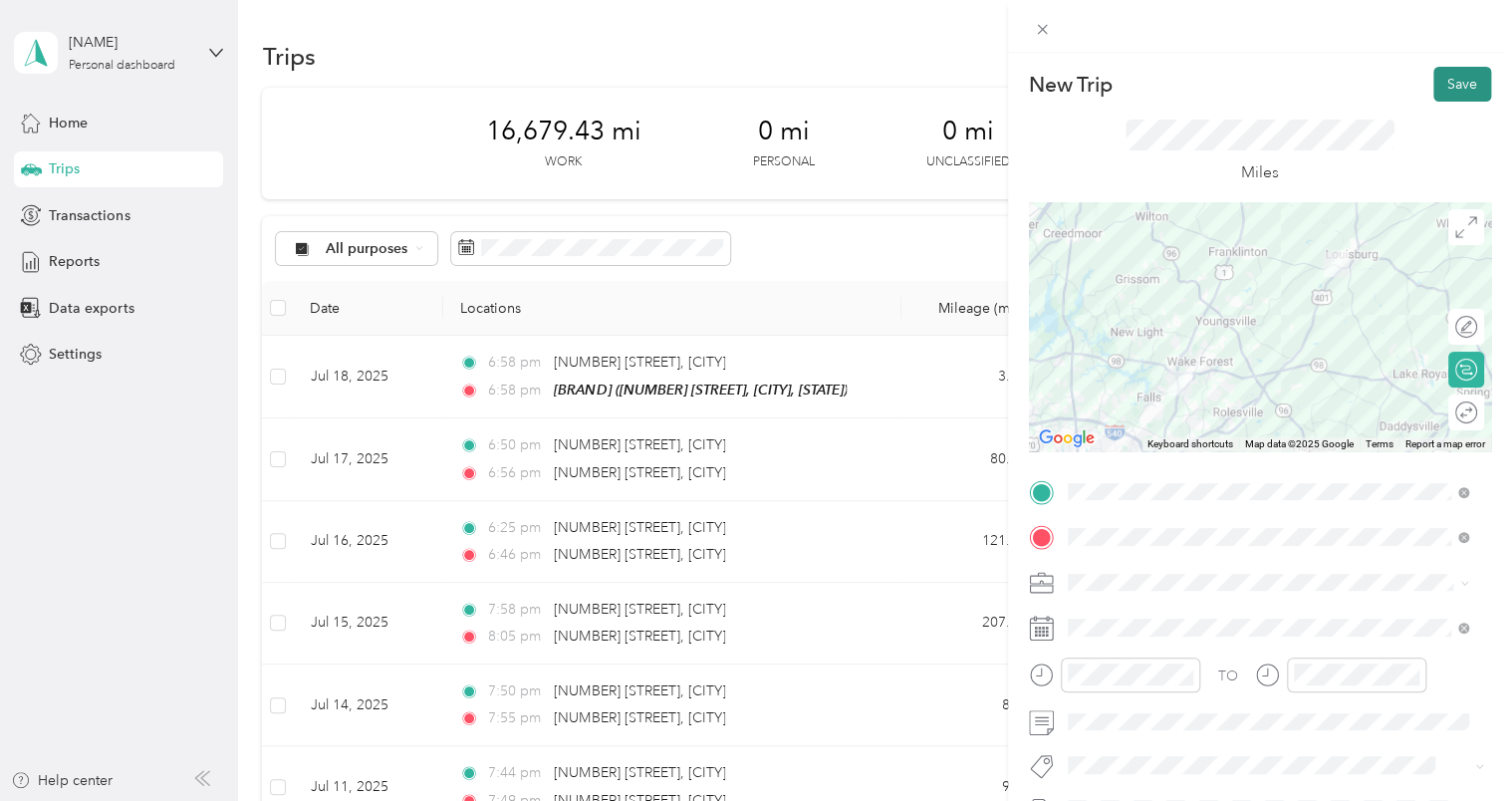click on "Save" at bounding box center [1462, 84] 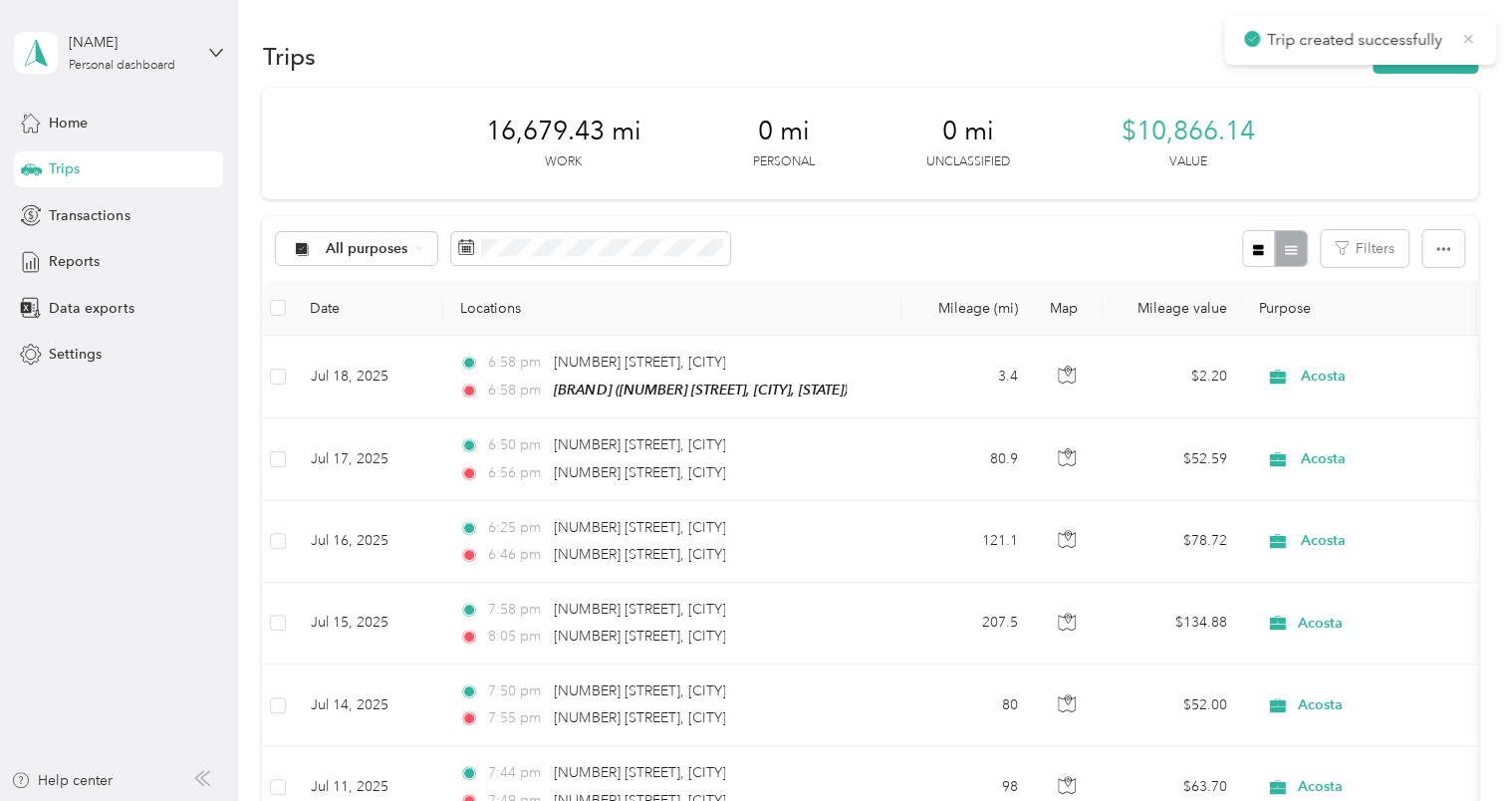 click 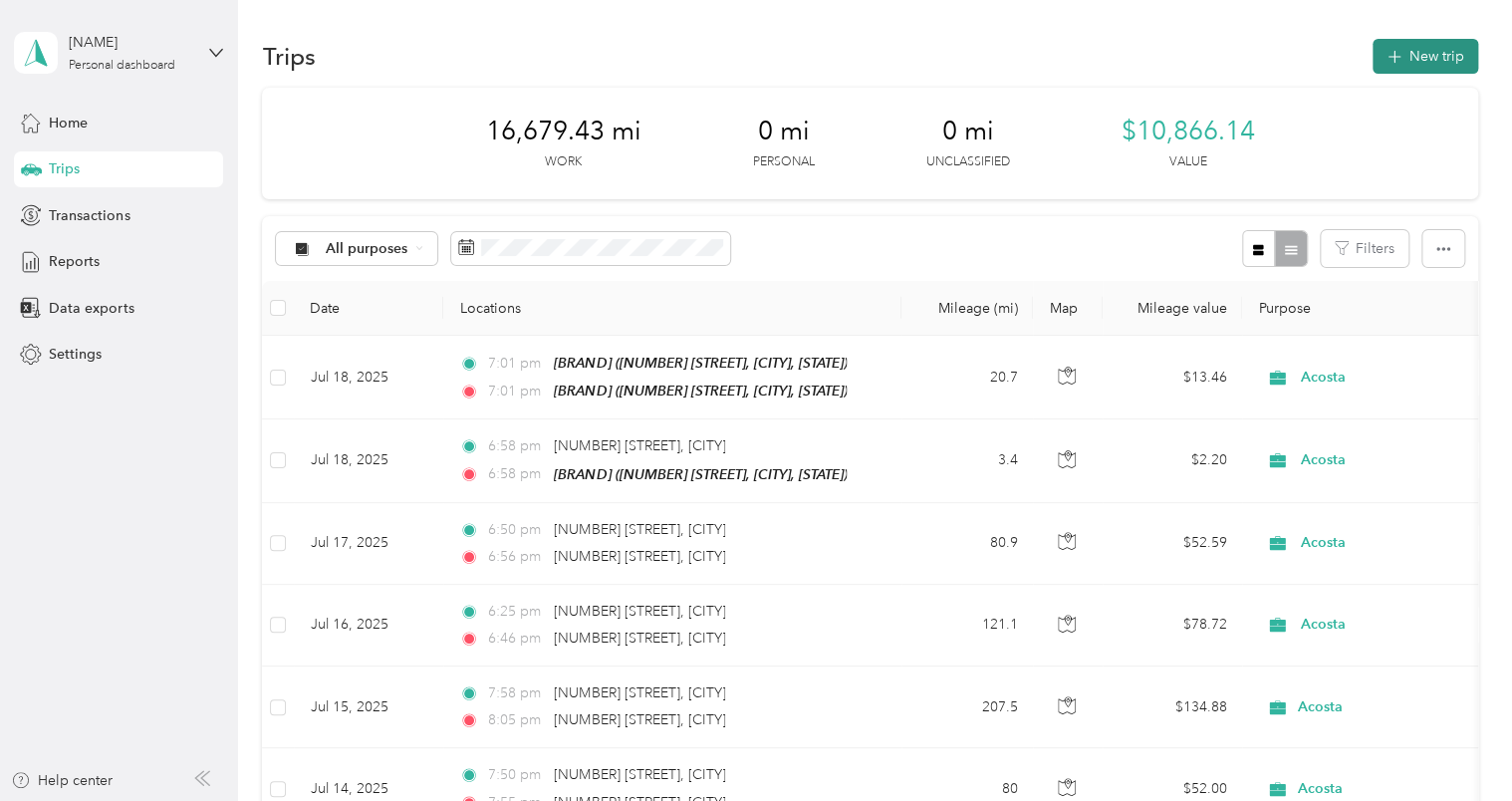 click on "New trip" at bounding box center (1425, 56) 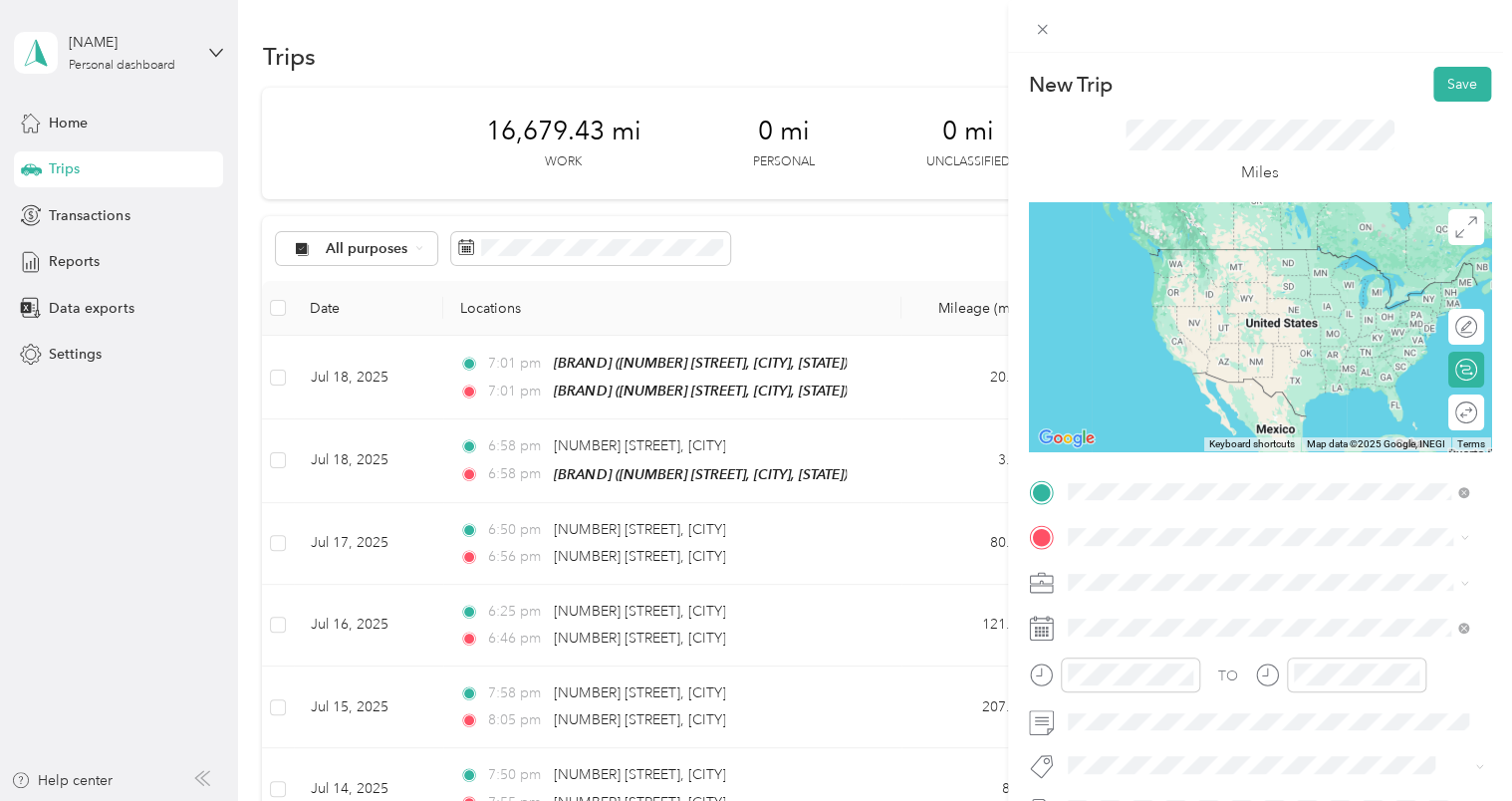 click on "[COMPANY] [COMPANY] [NUMBER] [STREET], [POSTAL_CODE], [CITY], [STATE], [COUNTRY]" at bounding box center [1283, 597] 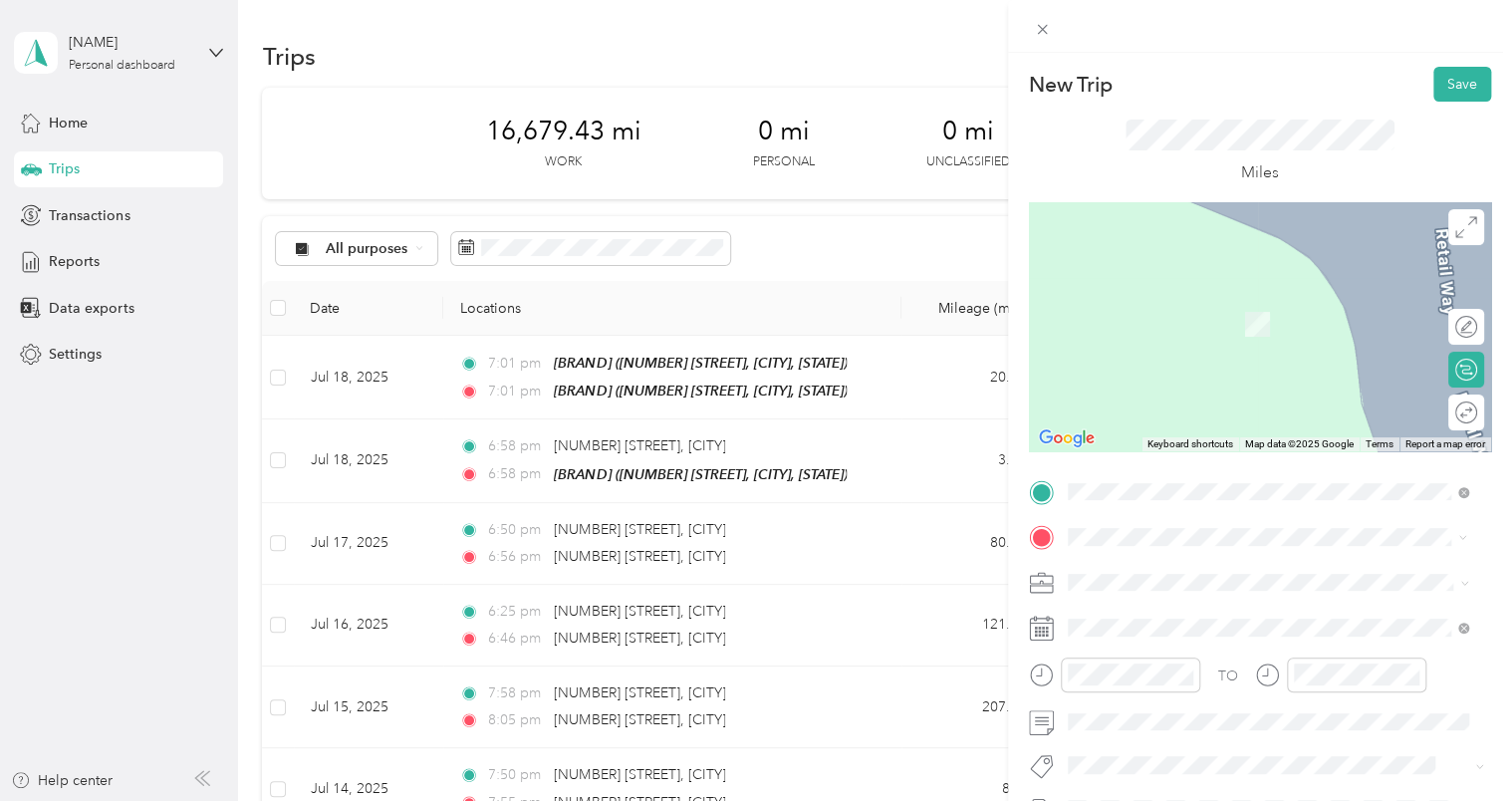 click on "[NUMBER] [STREET]
[CITY], [STATE] [POSTAL_CODE], [COUNTRY]" at bounding box center (1248, 302) 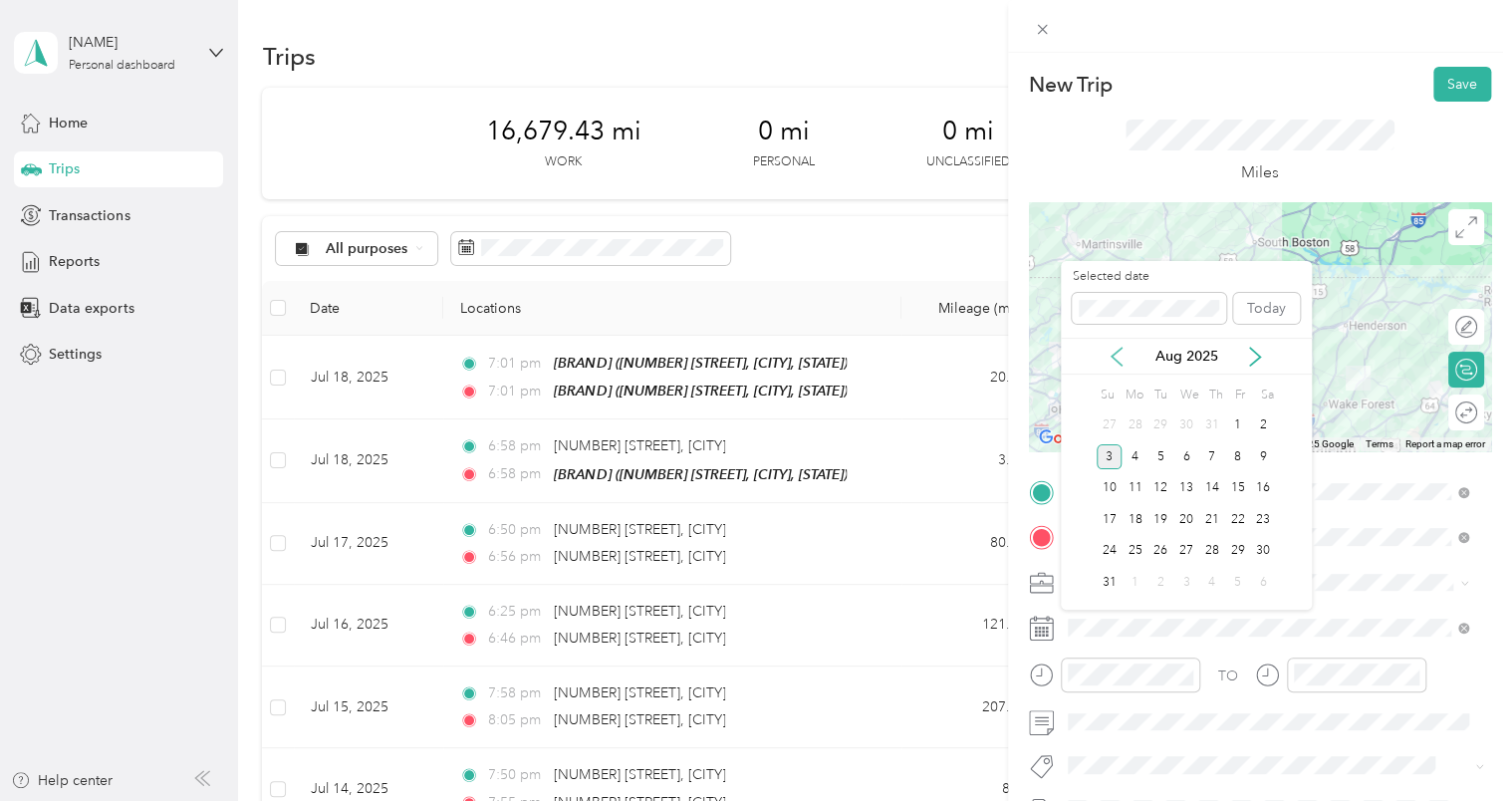 click 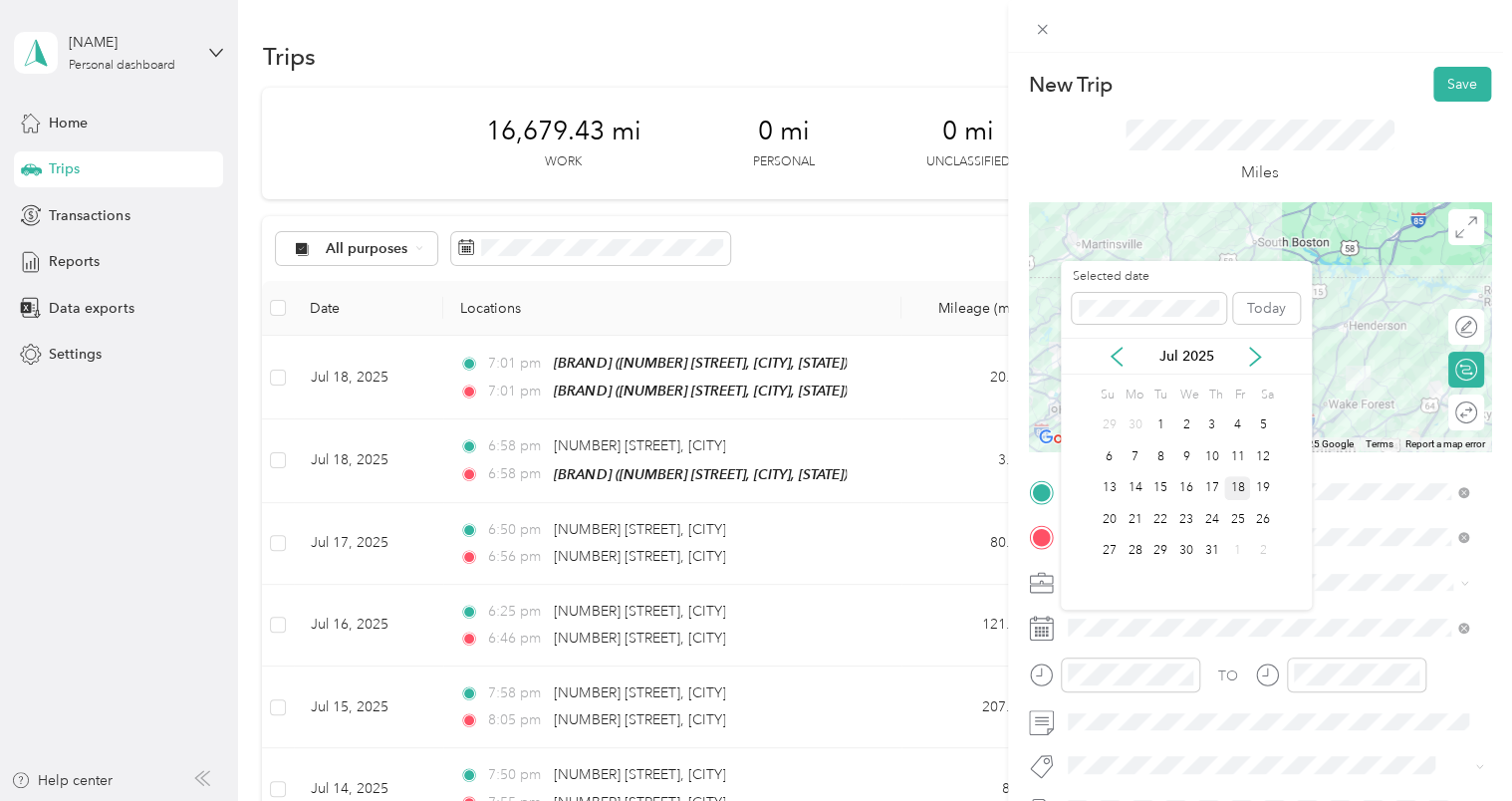 click on "18" at bounding box center (1237, 488) 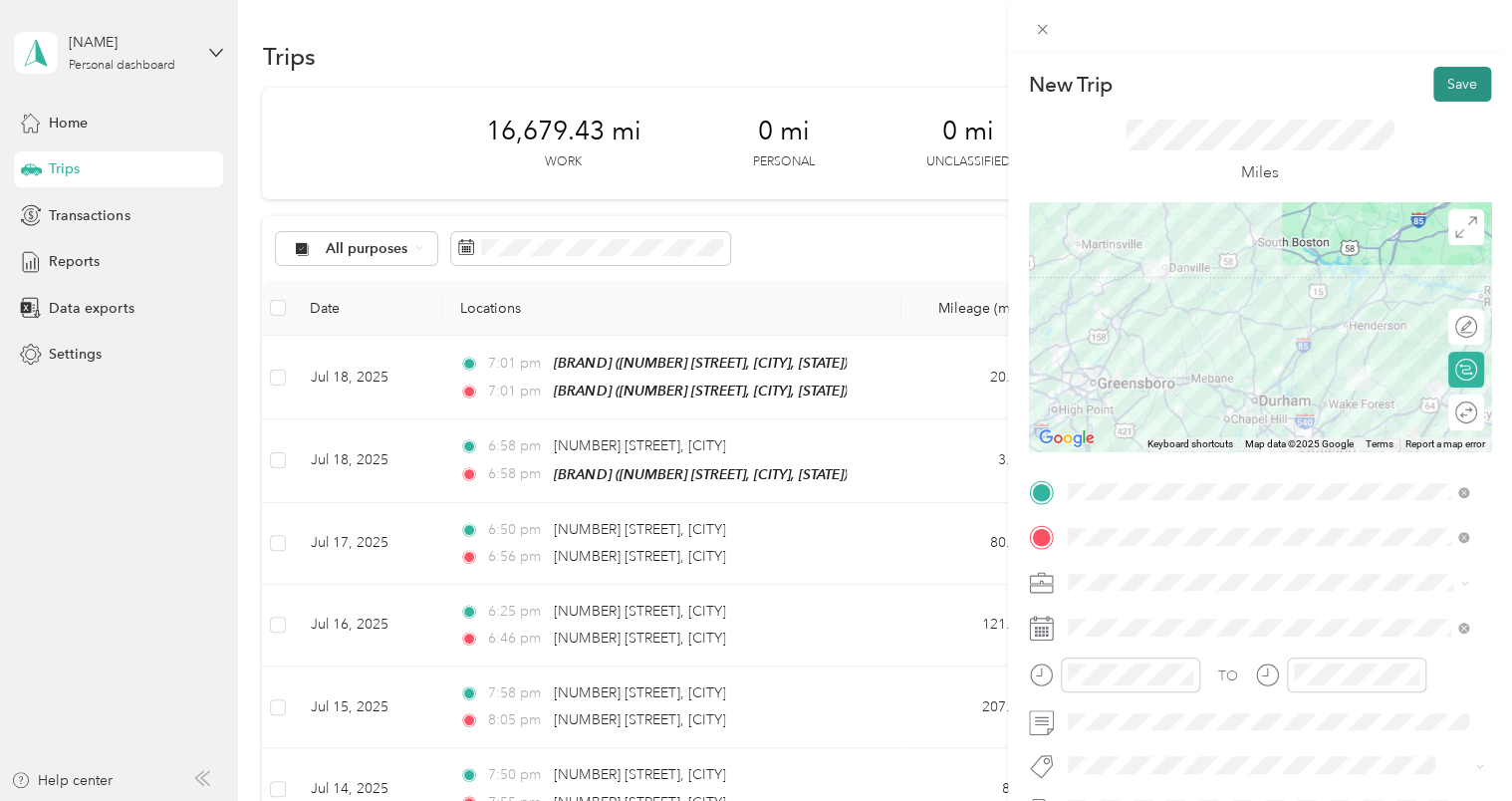 click on "Save" at bounding box center (1462, 84) 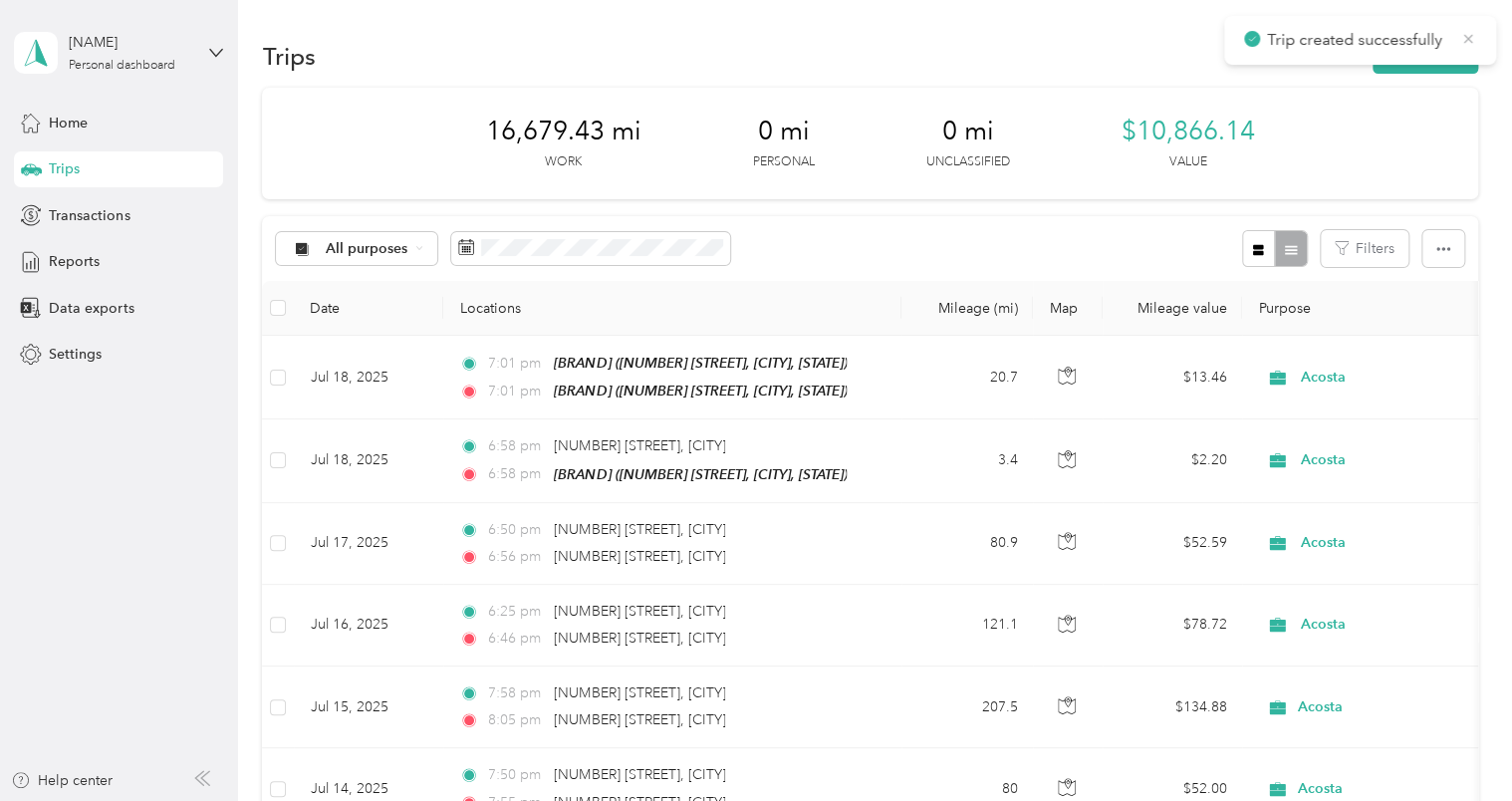 click 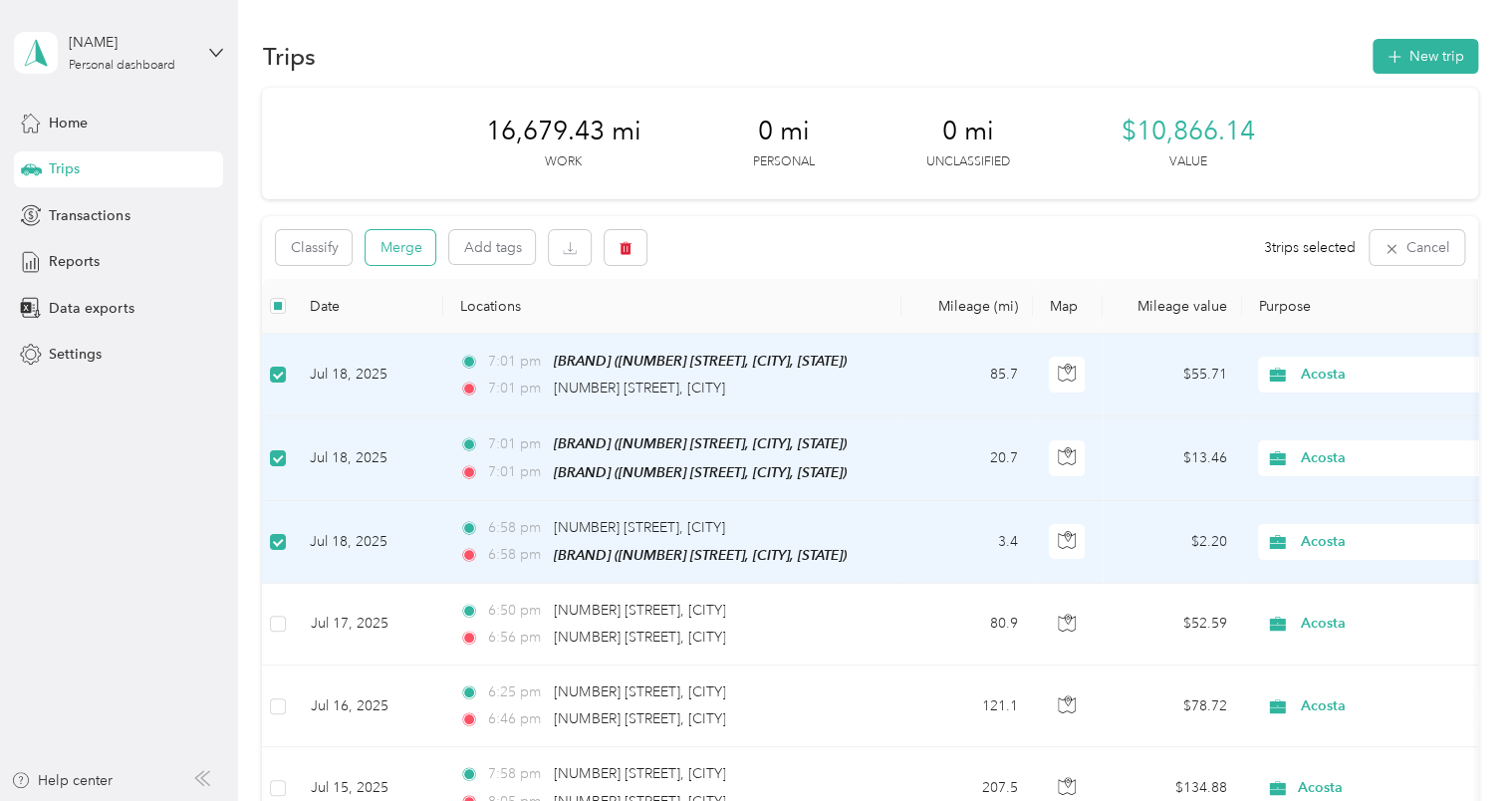 click on "Merge" at bounding box center (400, 247) 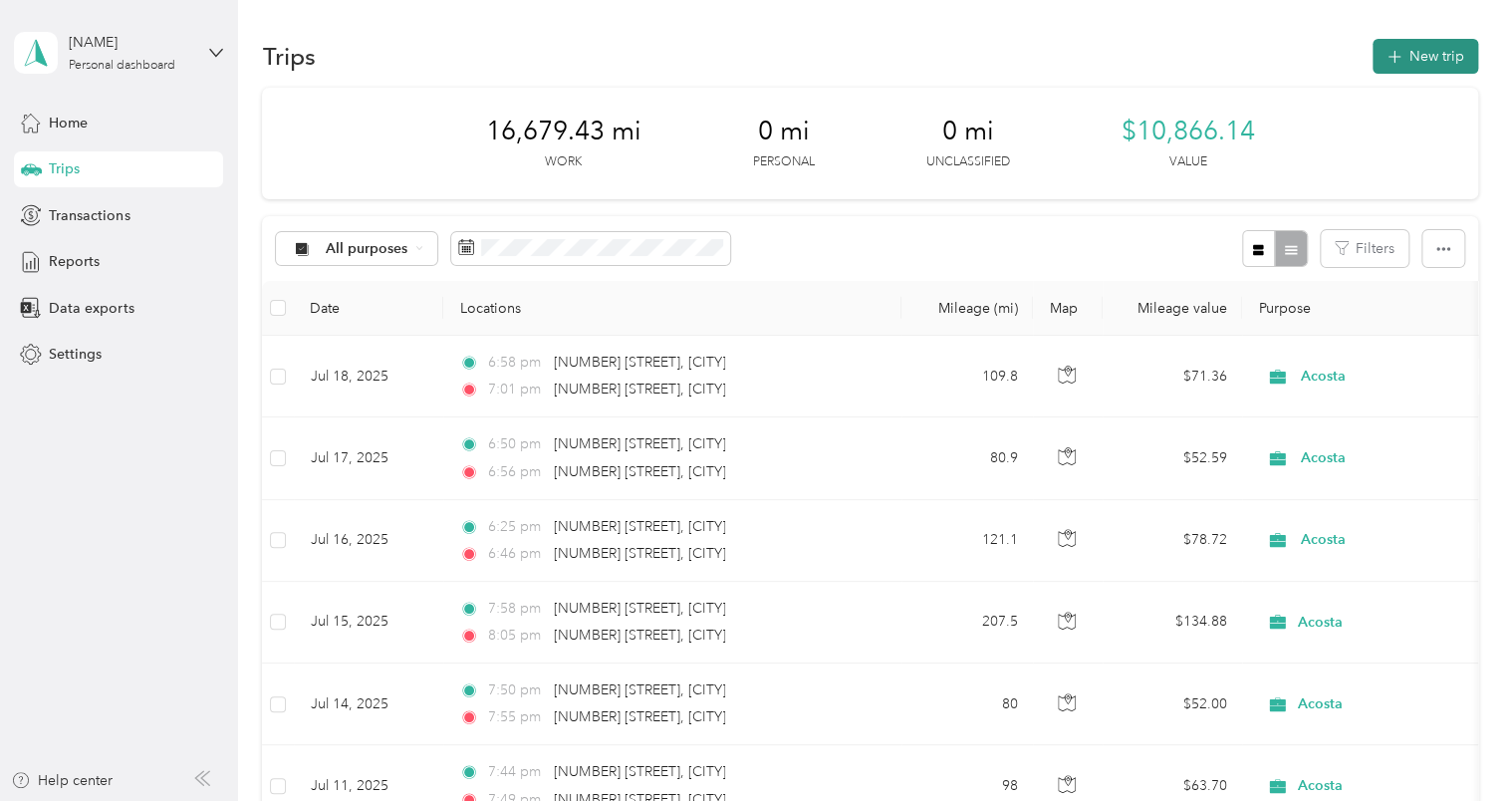 click on "New trip" at bounding box center (1425, 56) 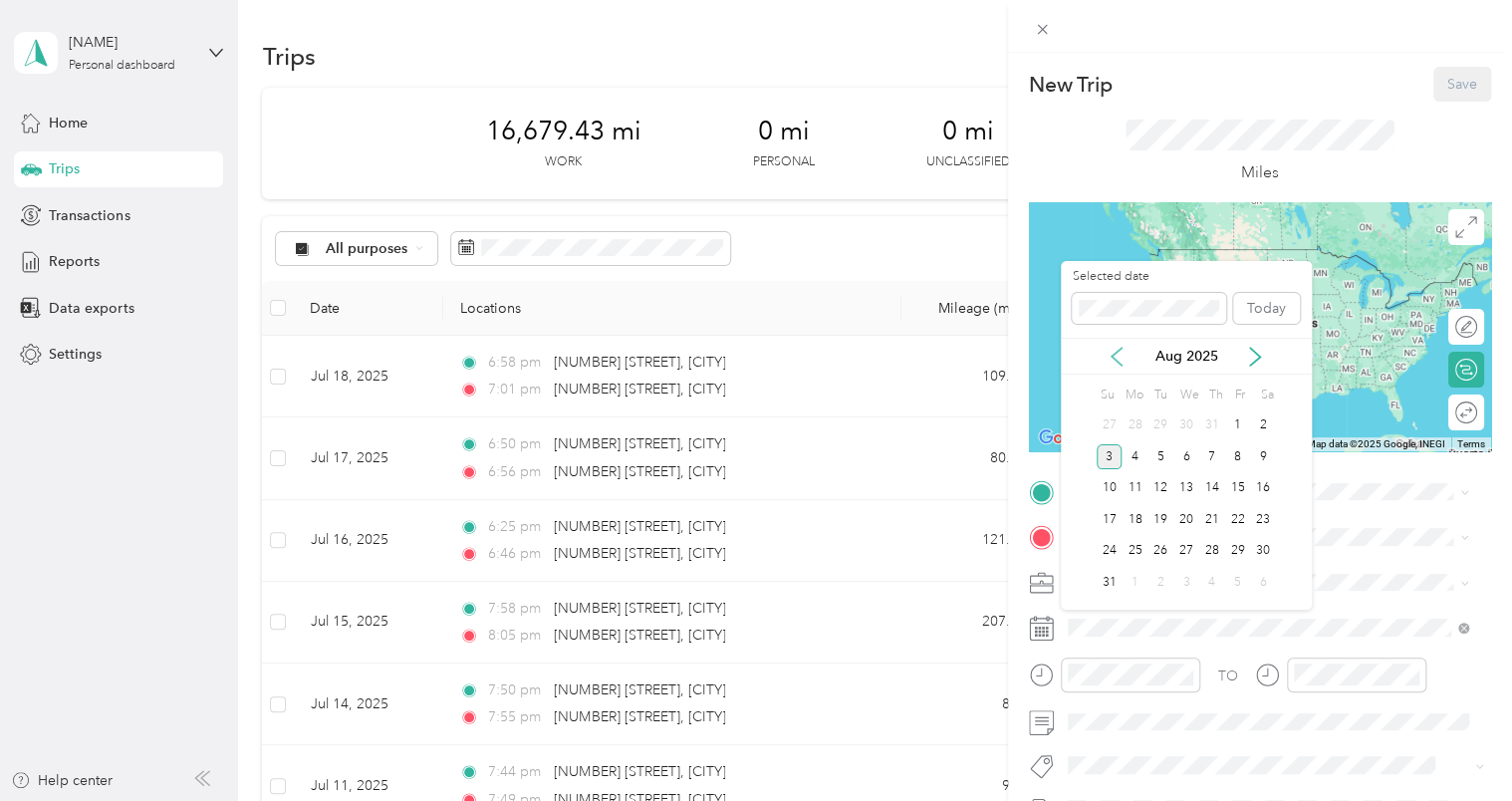 click 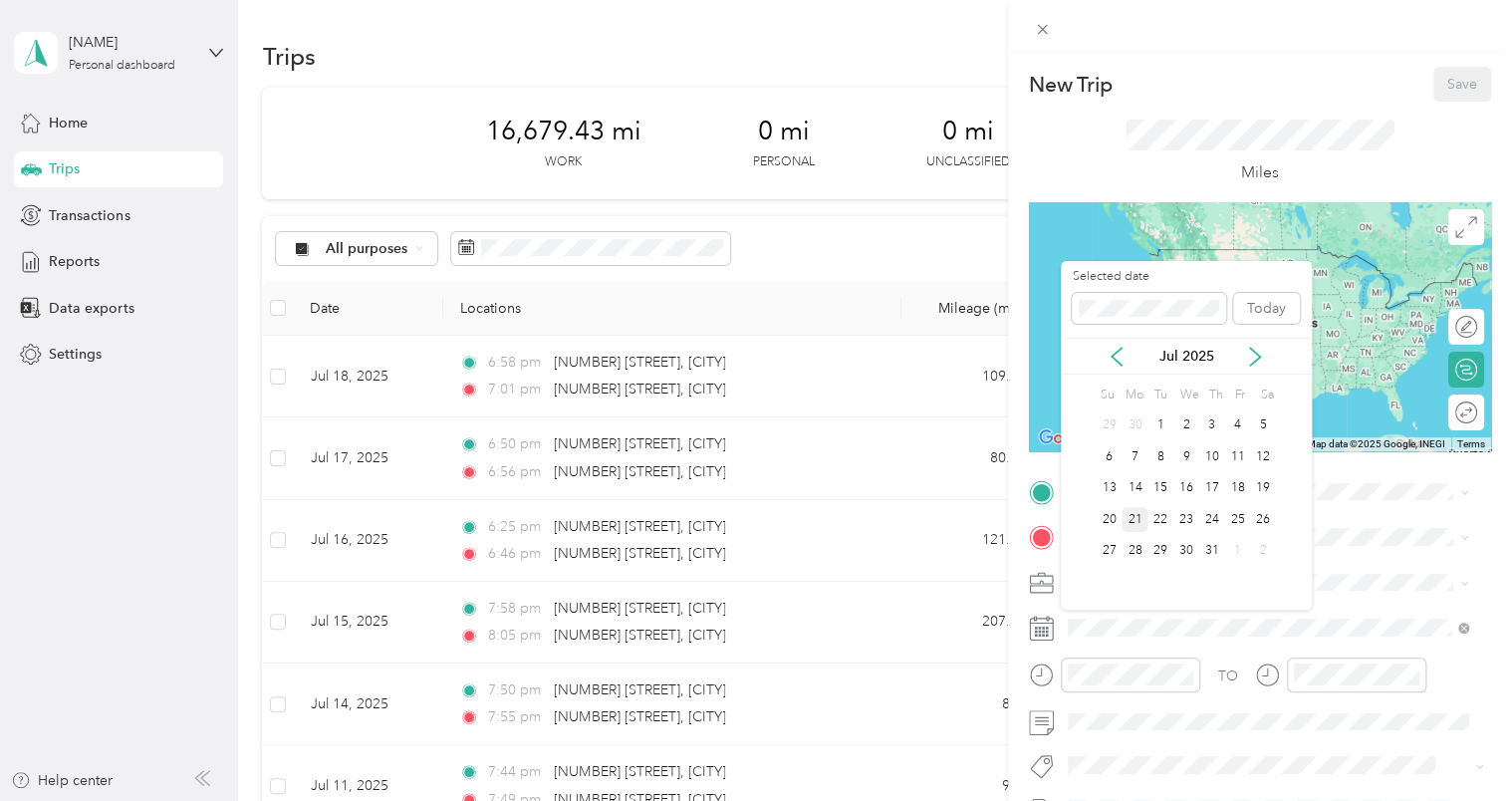 click on "21" at bounding box center (1134, 519) 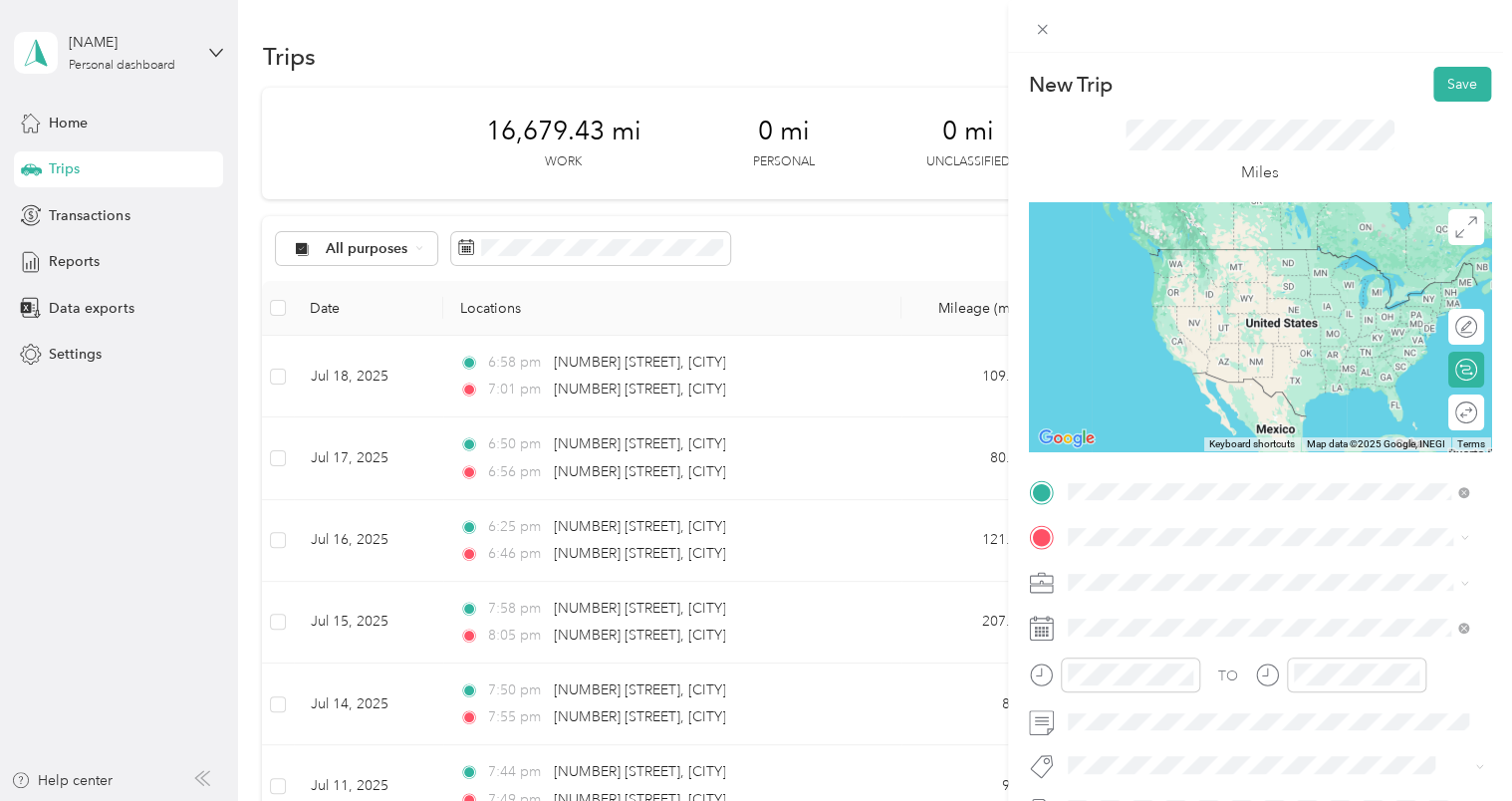 click on "[NUMBER] [STREET]
[CITY], [STATE] [POSTAL_CODE], [COUNTRY]" at bounding box center [1248, 572] 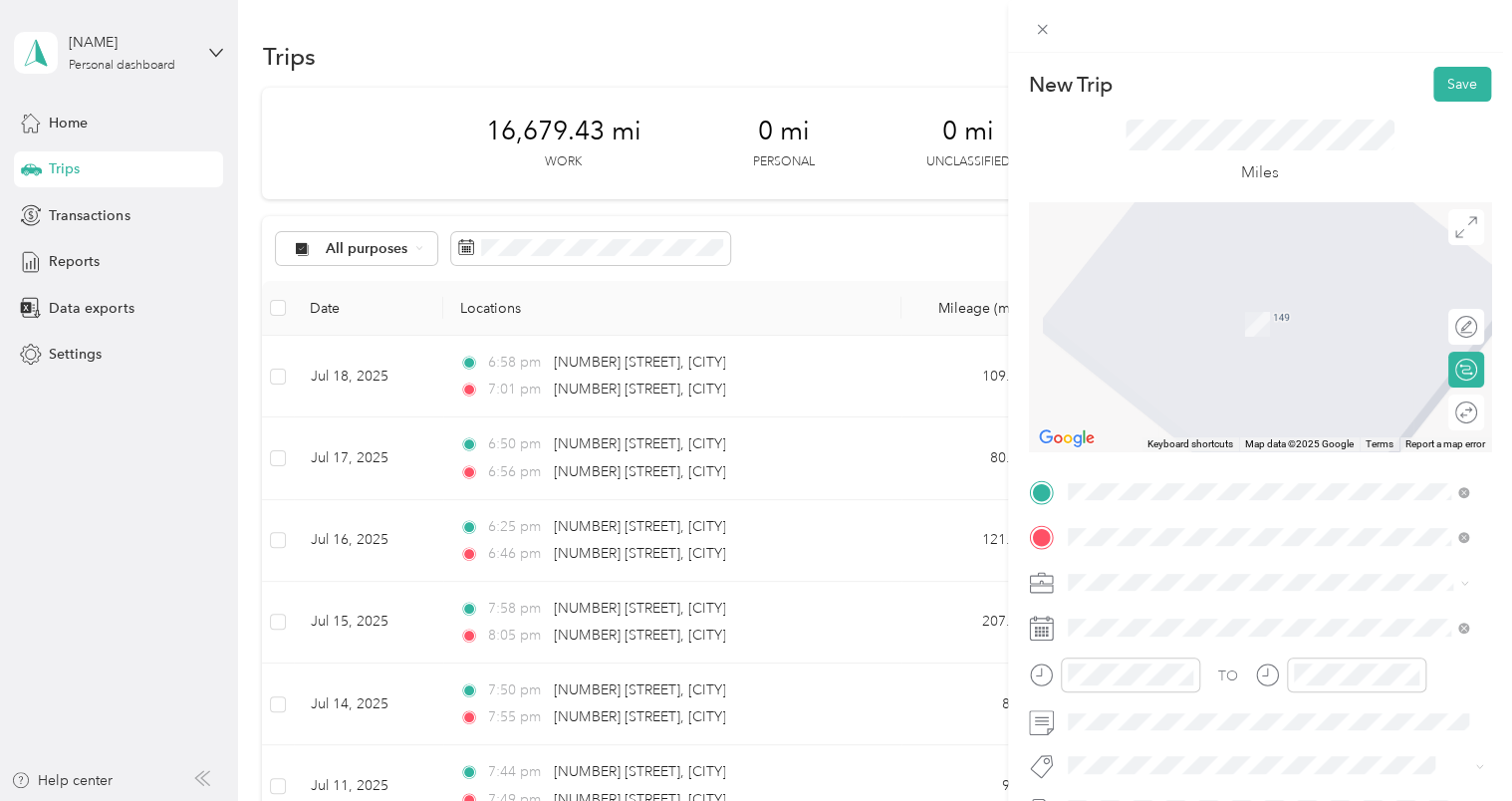 click on "Walmart Supercenter" at bounding box center [1242, 326] 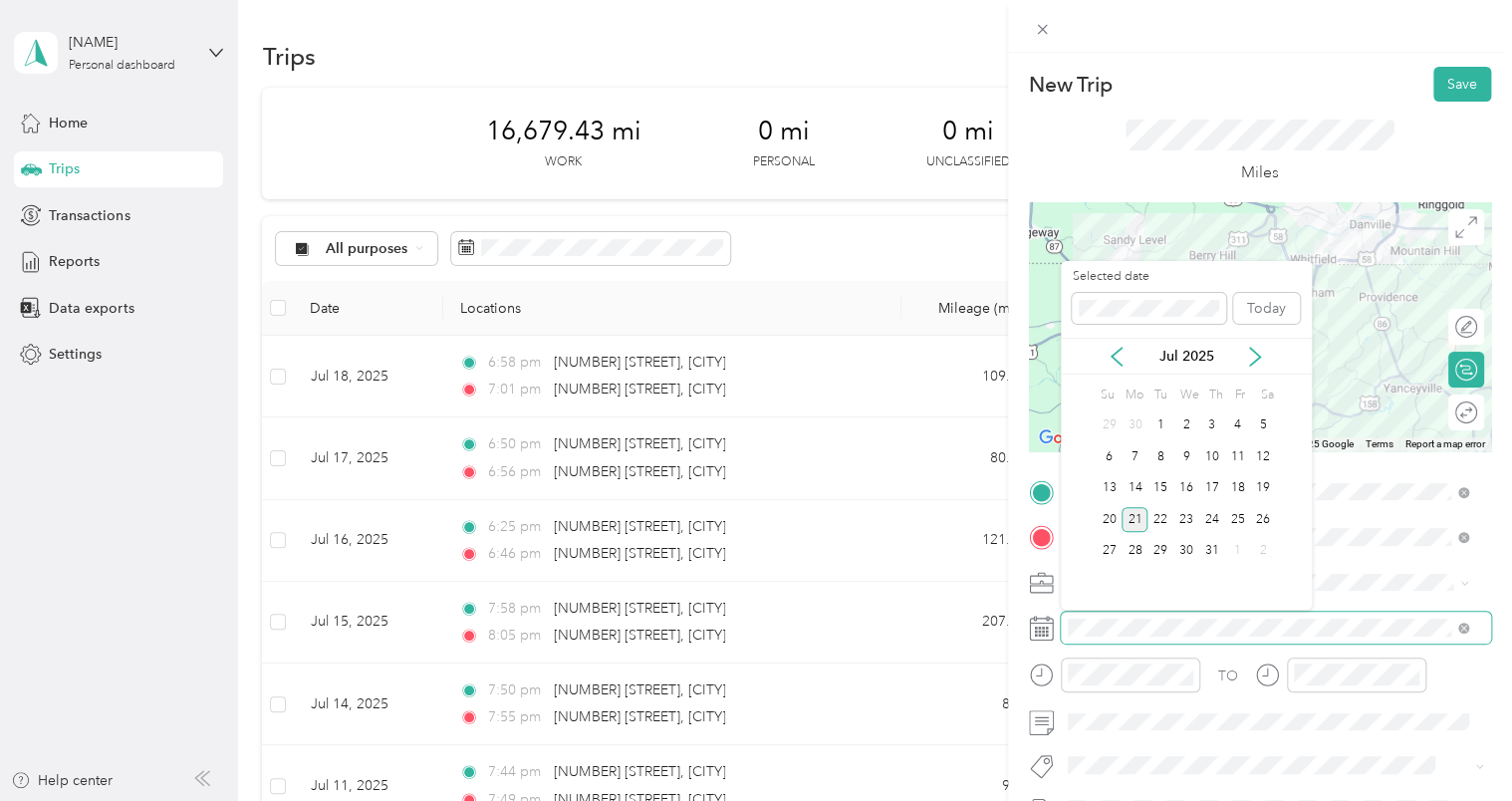 click on "New Trip Save This trip cannot be edited because it is either under review, approved, or paid. Contact your Team Manager to edit it. Miles ← Move left → Move right ↑ Move up ↓ Move down + Zoom in - Zoom out Home Jump left by 75% End Jump right by 75% Page Up Jump up by 75% Page Down Jump down by 75% Keyboard shortcuts Map Data Map data ©2025 Google Map data ©2025 Google 5 km  Click to toggle between metric and imperial units Terms Report a map error Edit route Calculate route Round trip TO Add photo Selected date   Today Jul 2025 Su Mo Tu We Th Fr Sa 29 30 1 2 3 4 5 6 7 8 9 10 11 12 13 14 15 16 17 18 19 20 21 22 23 24 25 26 27 28 29 30 31 1 2" at bounding box center [751, 801] 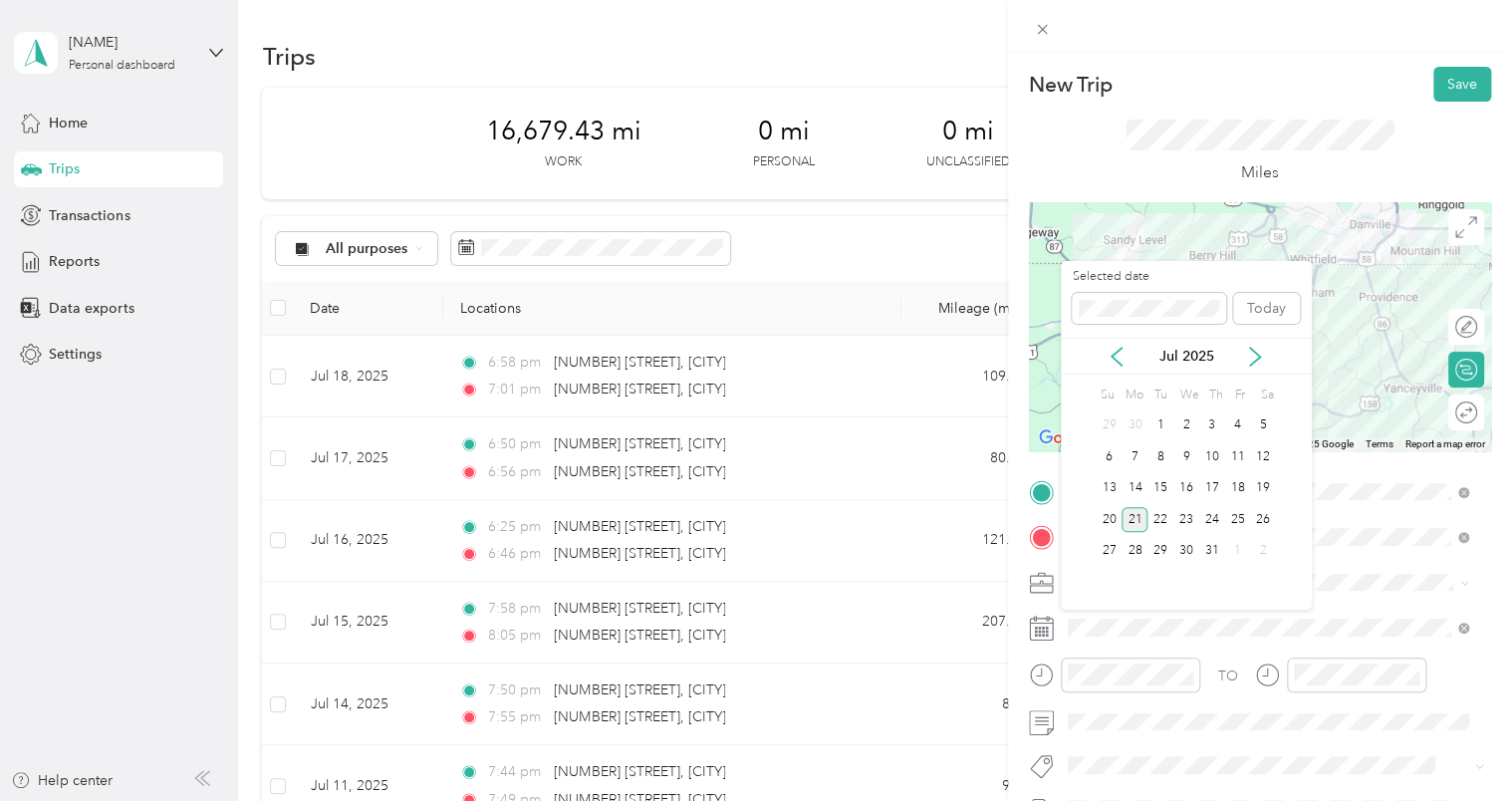 click on "21" at bounding box center [1134, 519] 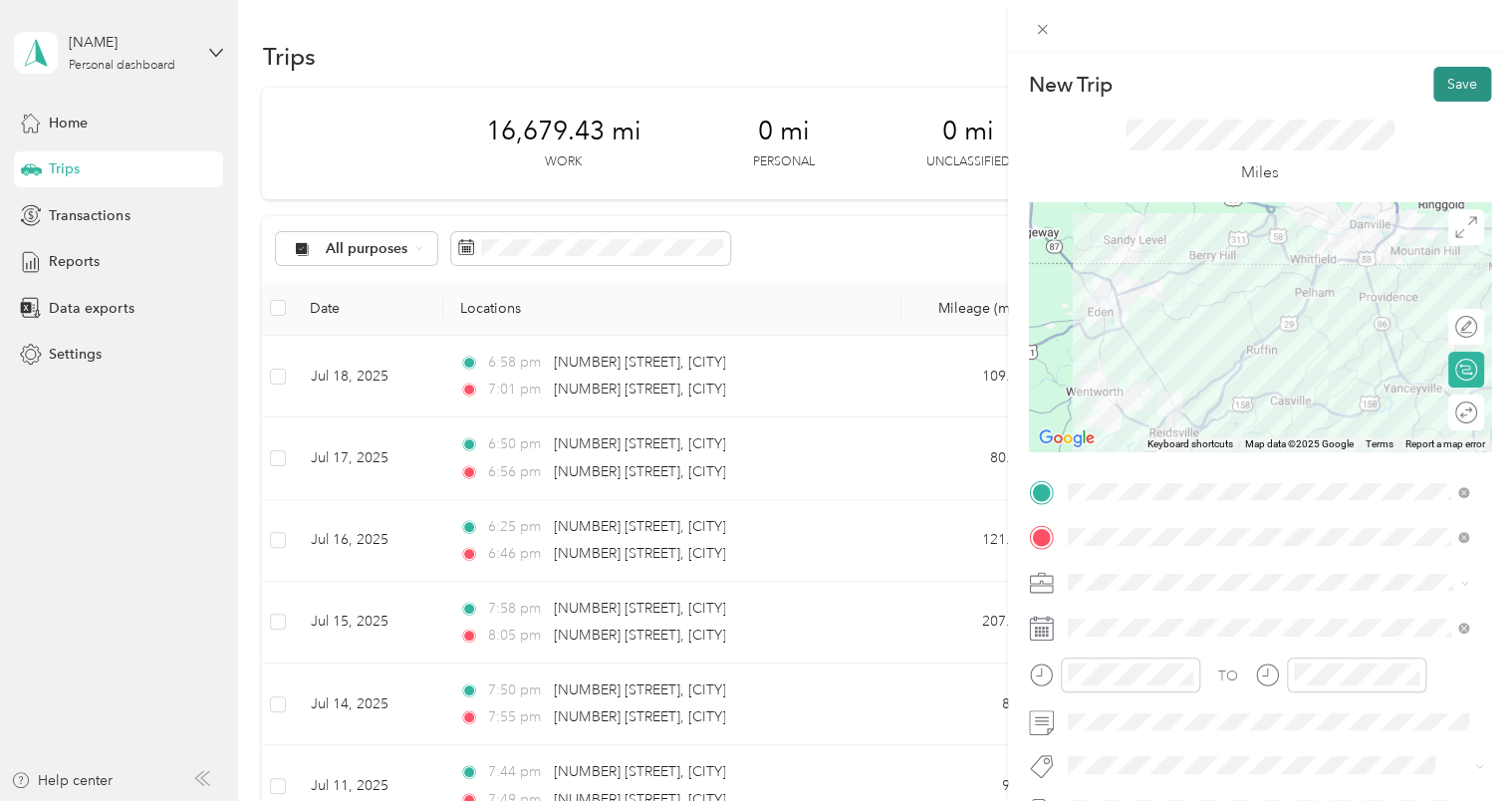 click on "Save" at bounding box center (1462, 84) 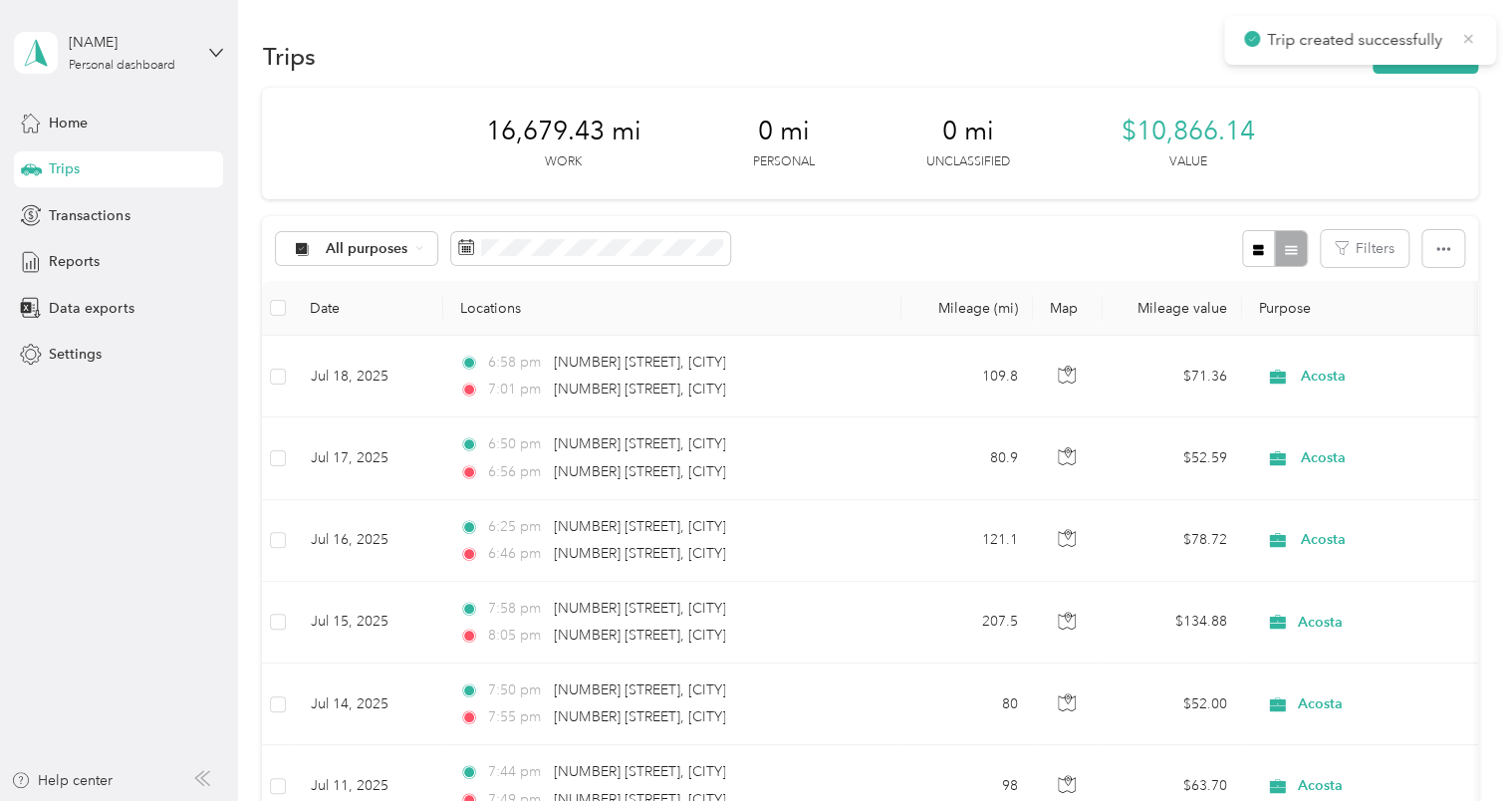 click 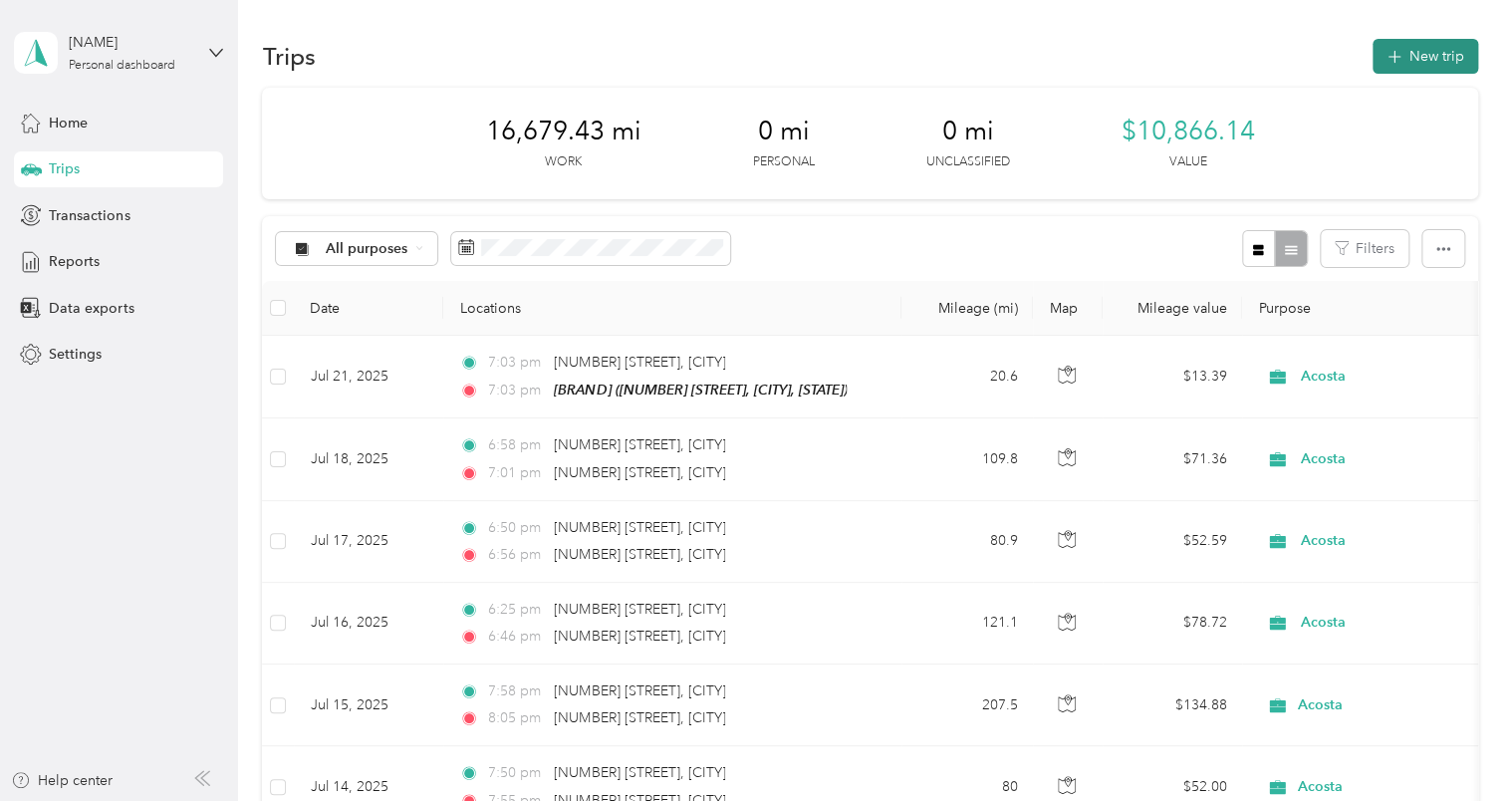 click on "New trip" at bounding box center [1425, 56] 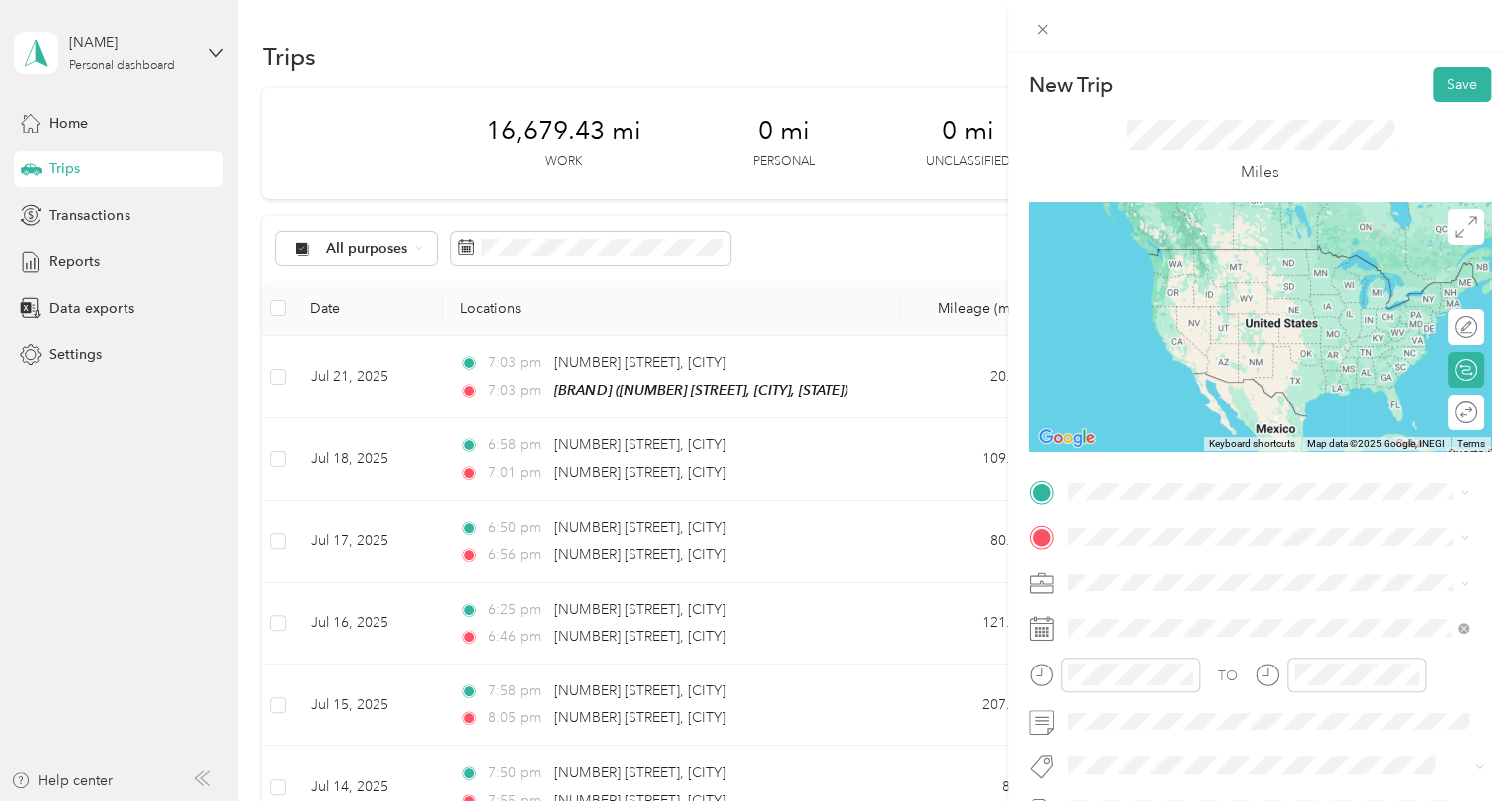 click on "[NUMBER] [STREET], [POSTAL_CODE], [CITY], [STATE], [COUNTRY]" at bounding box center (1278, 600) 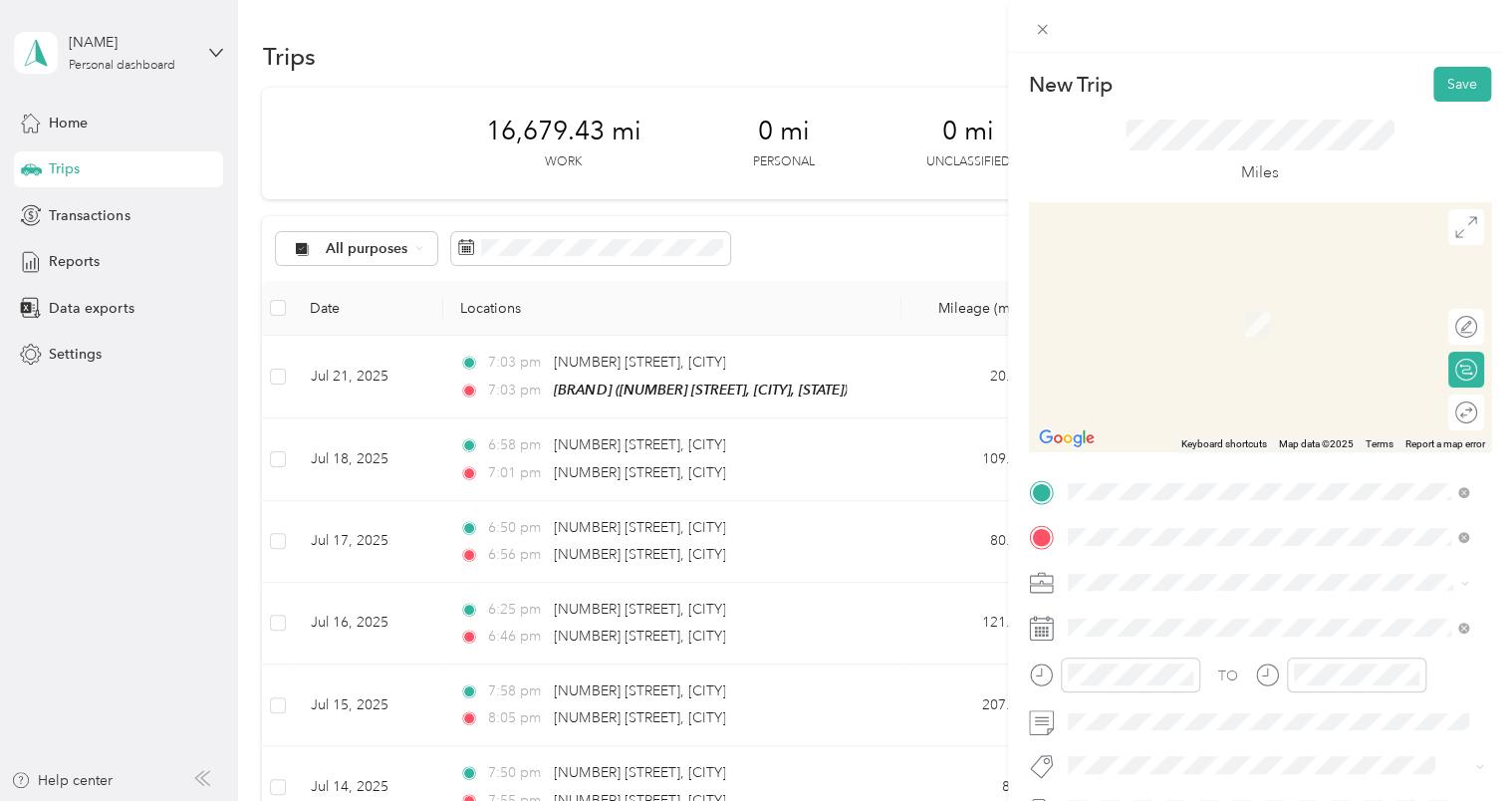 click on "TEAM [NAME] [NUMBER] [STREET], [POSTAL_CODE], [CITY], [STATE], [COUNTRY]" at bounding box center [1283, 328] 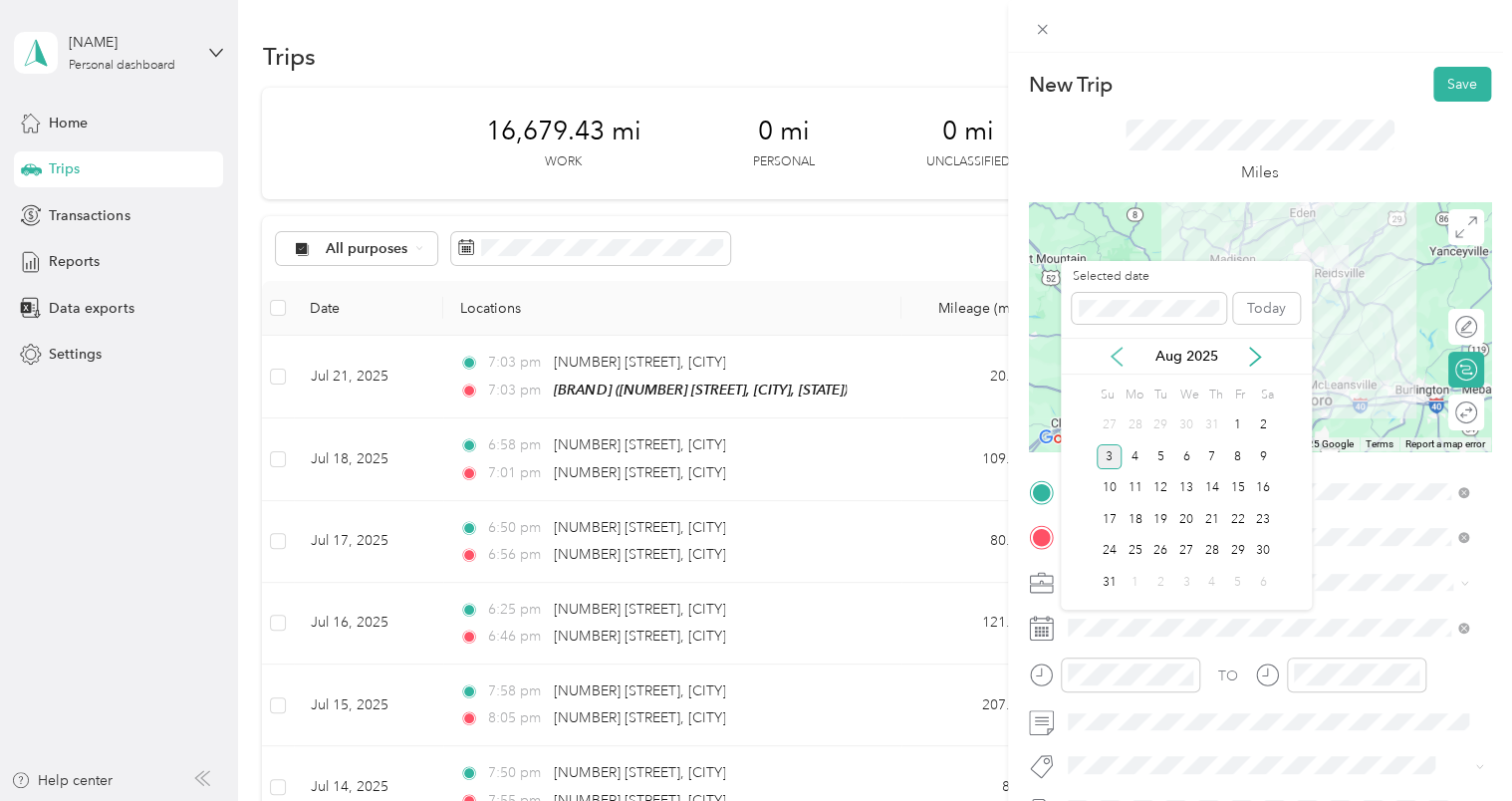 click 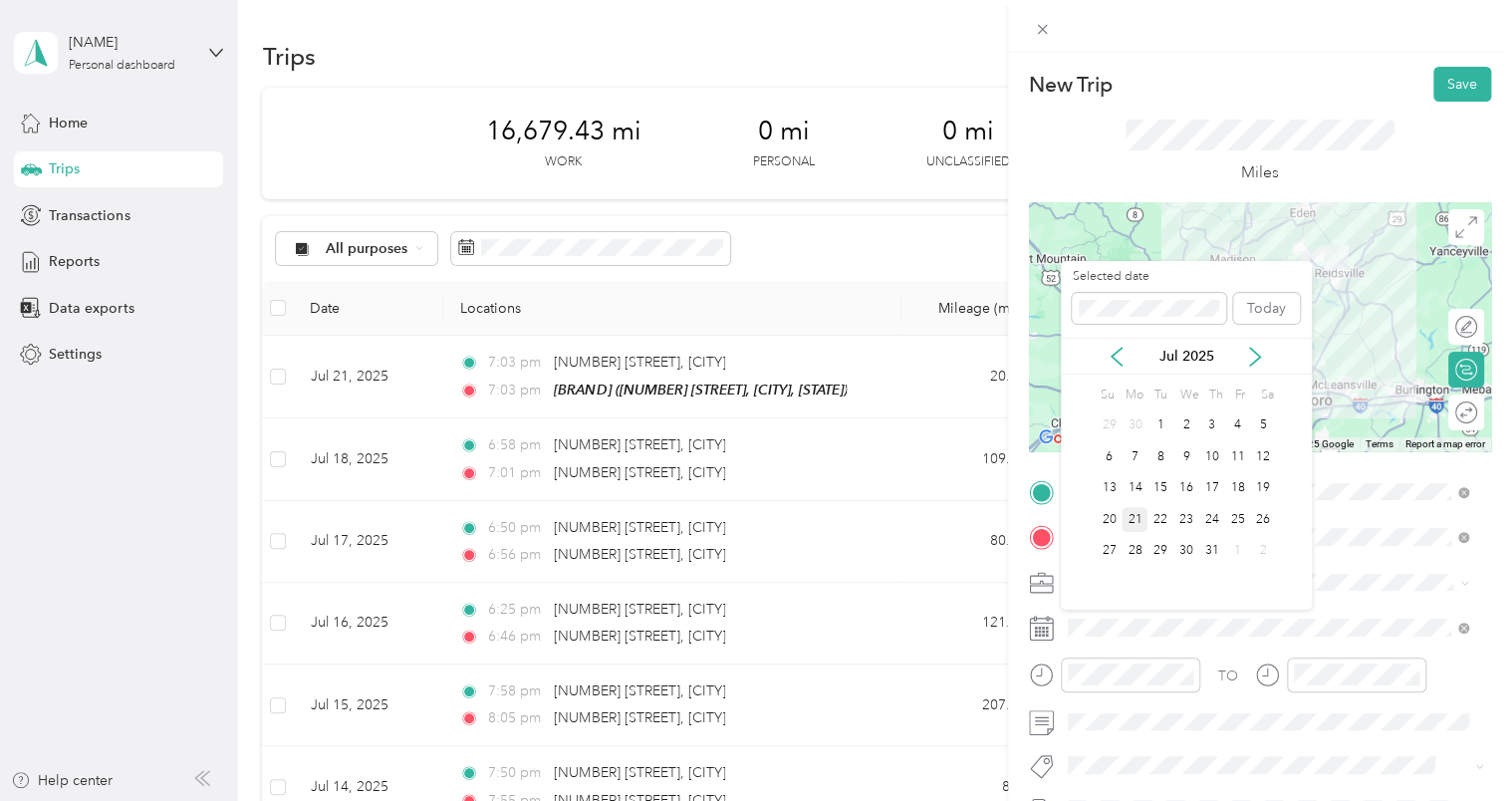 click on "21" at bounding box center (1134, 519) 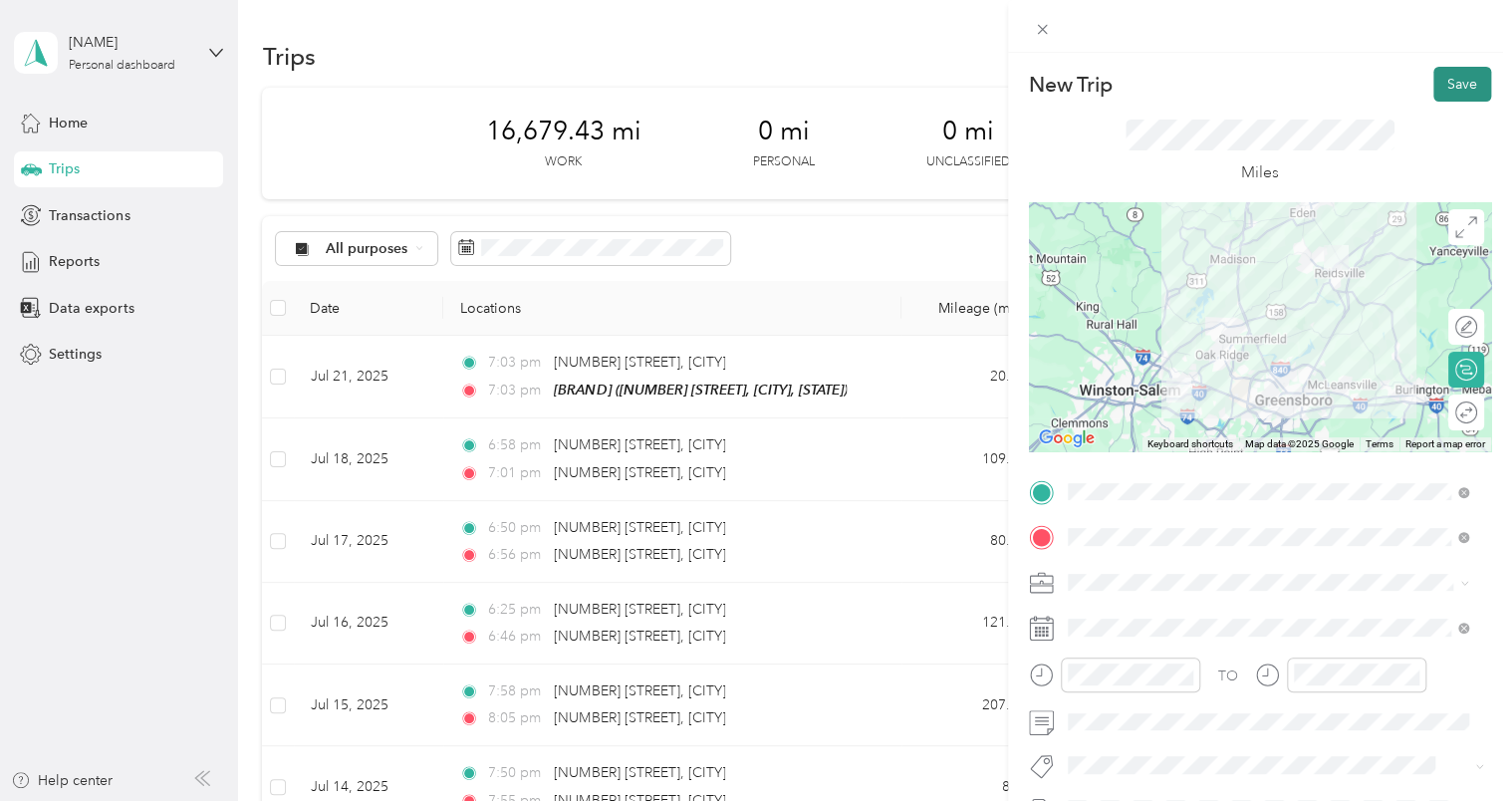 click on "Save" at bounding box center [1462, 84] 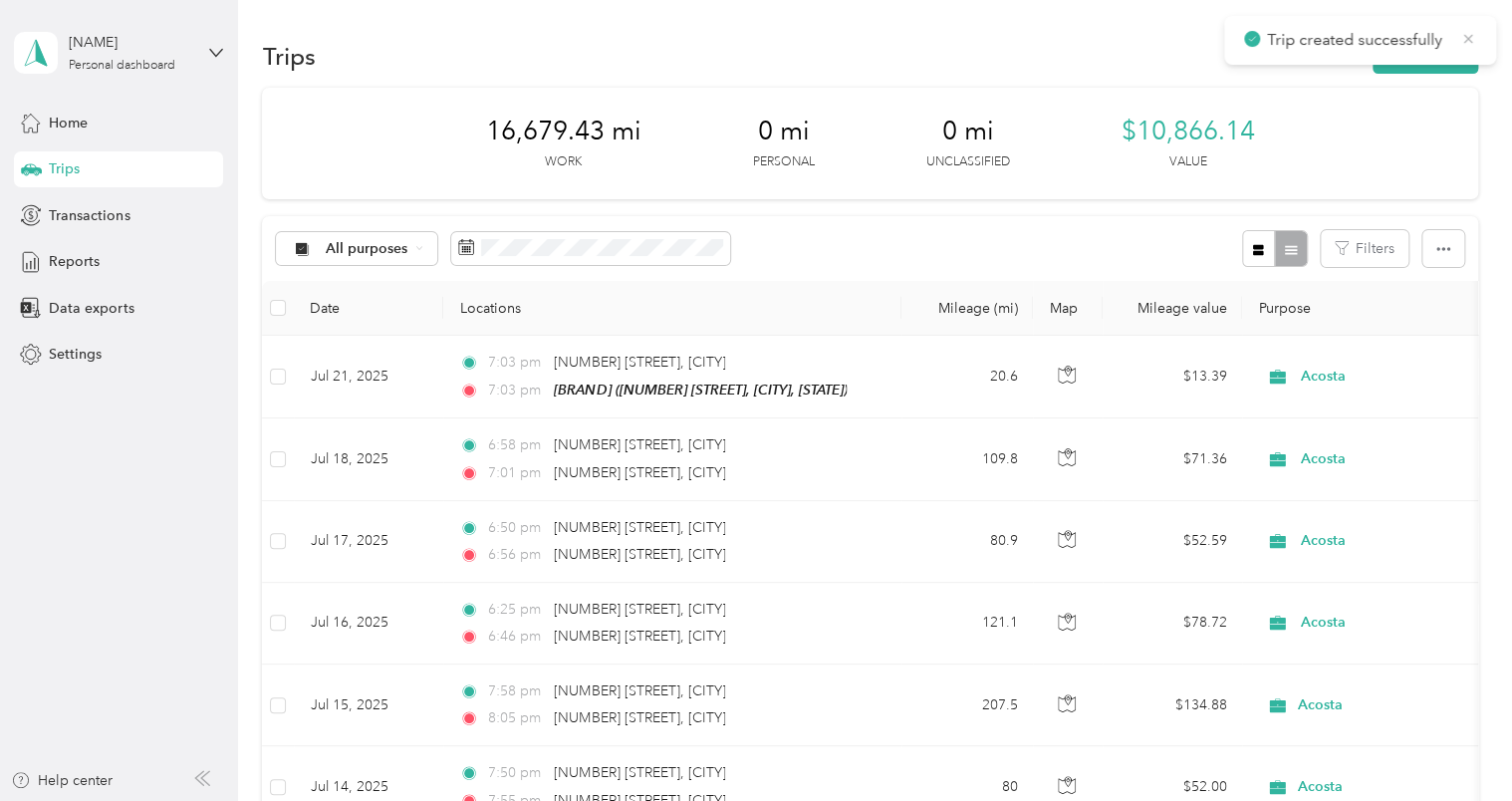 click 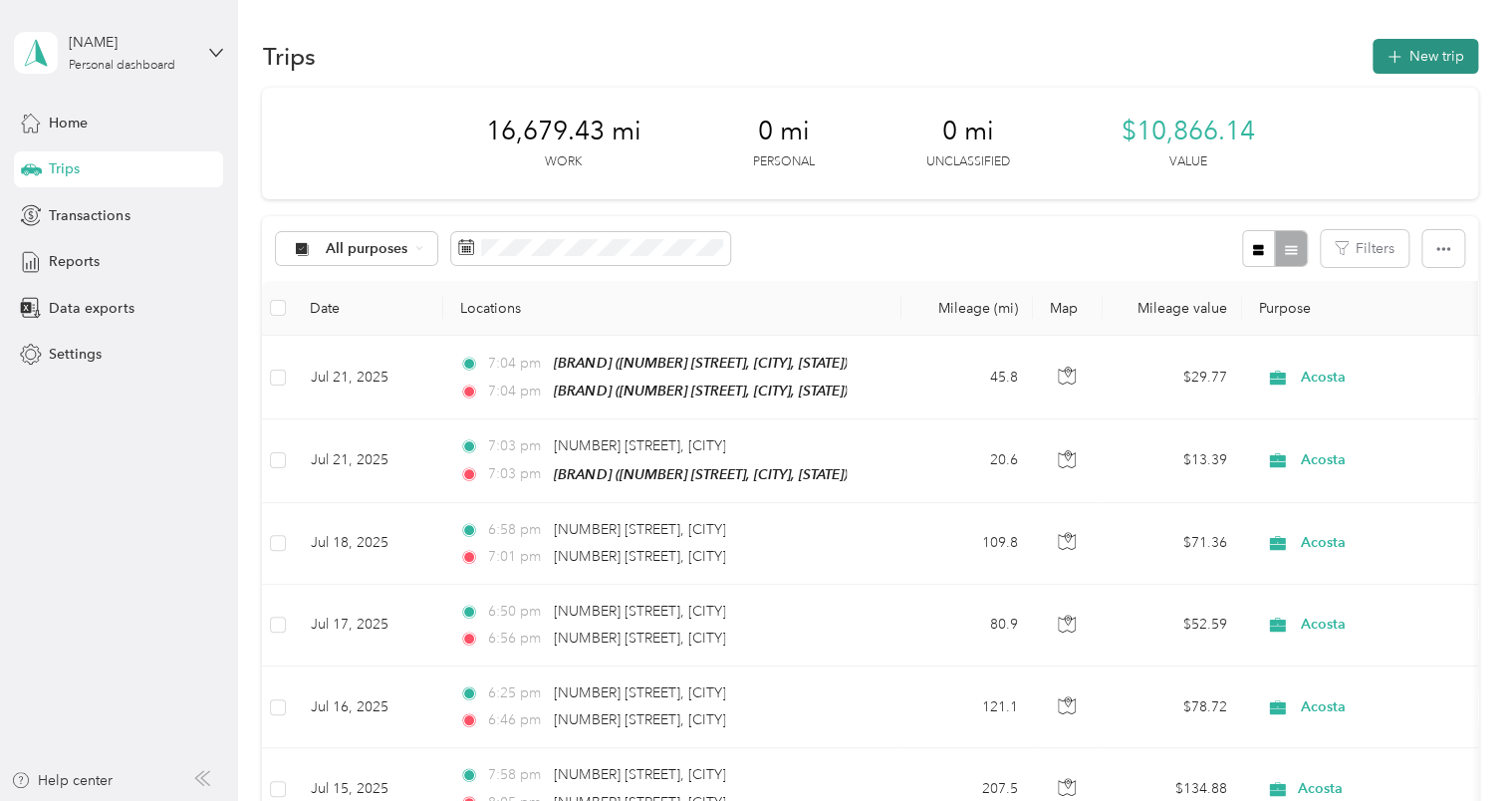 click on "New trip" at bounding box center (1425, 56) 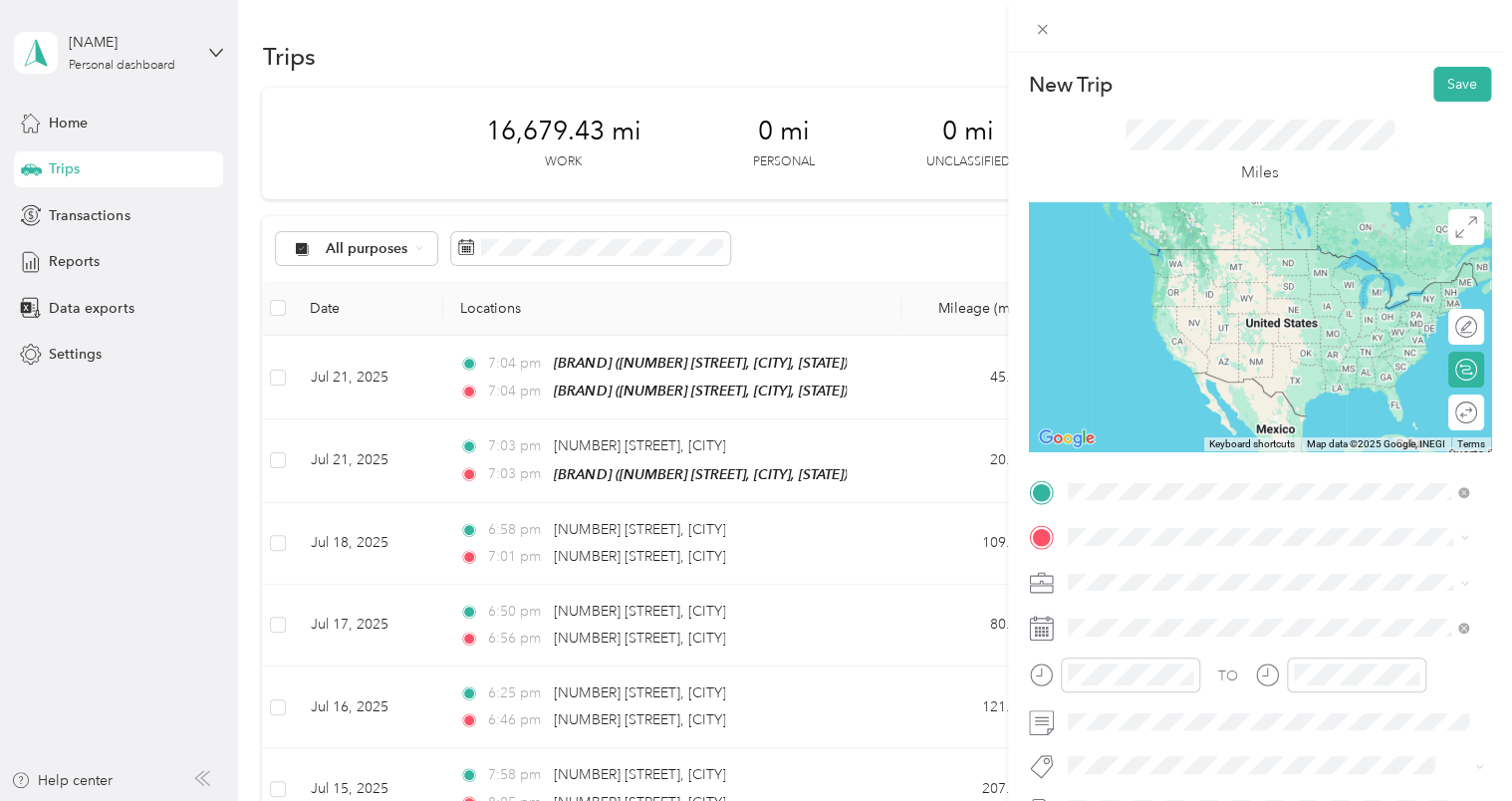 click on "[NUMBER] [STREET], [POSTAL_CODE], [CITY], [STATE], [COUNTRY]" at bounding box center (1278, 611) 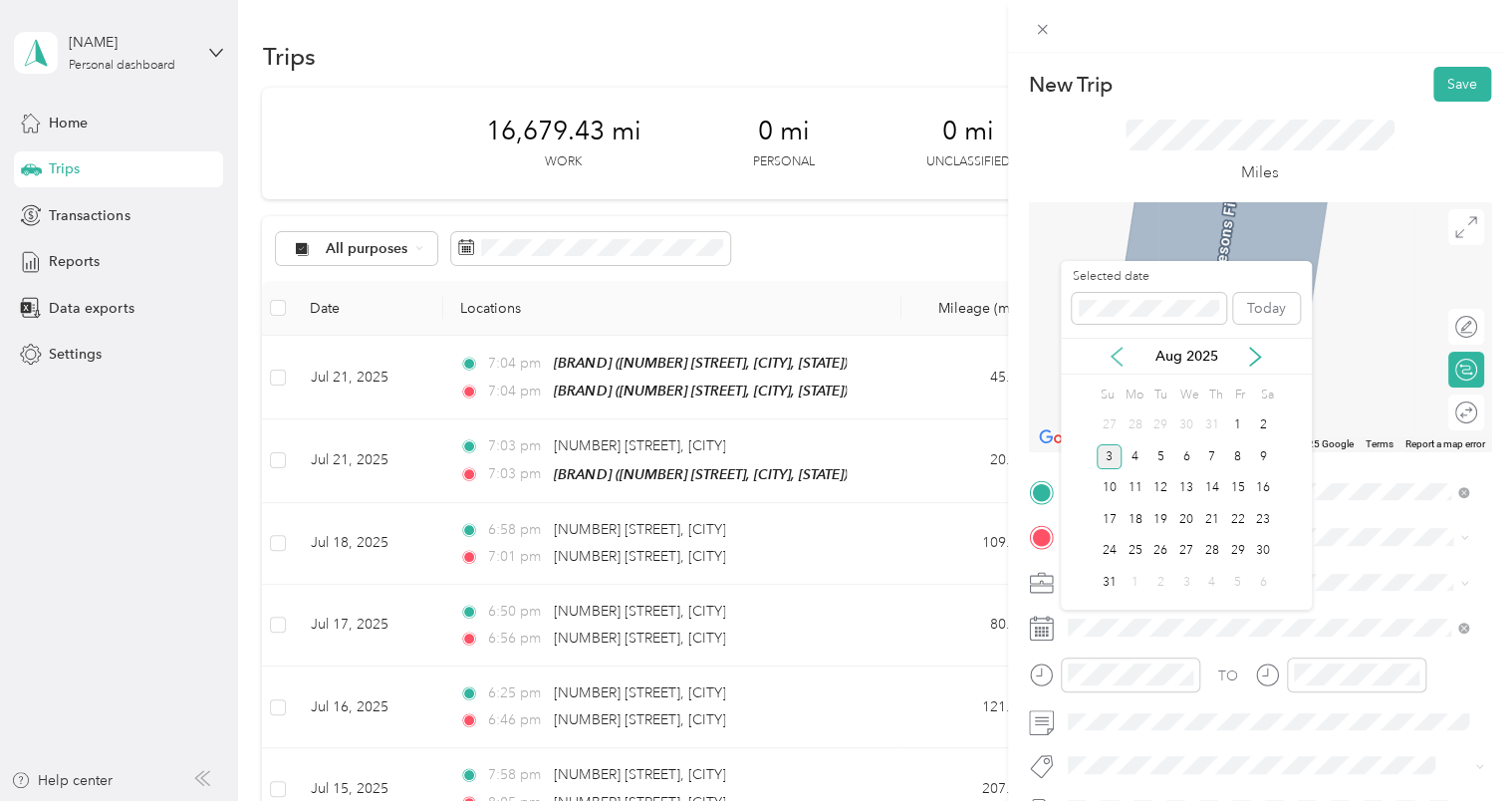 click 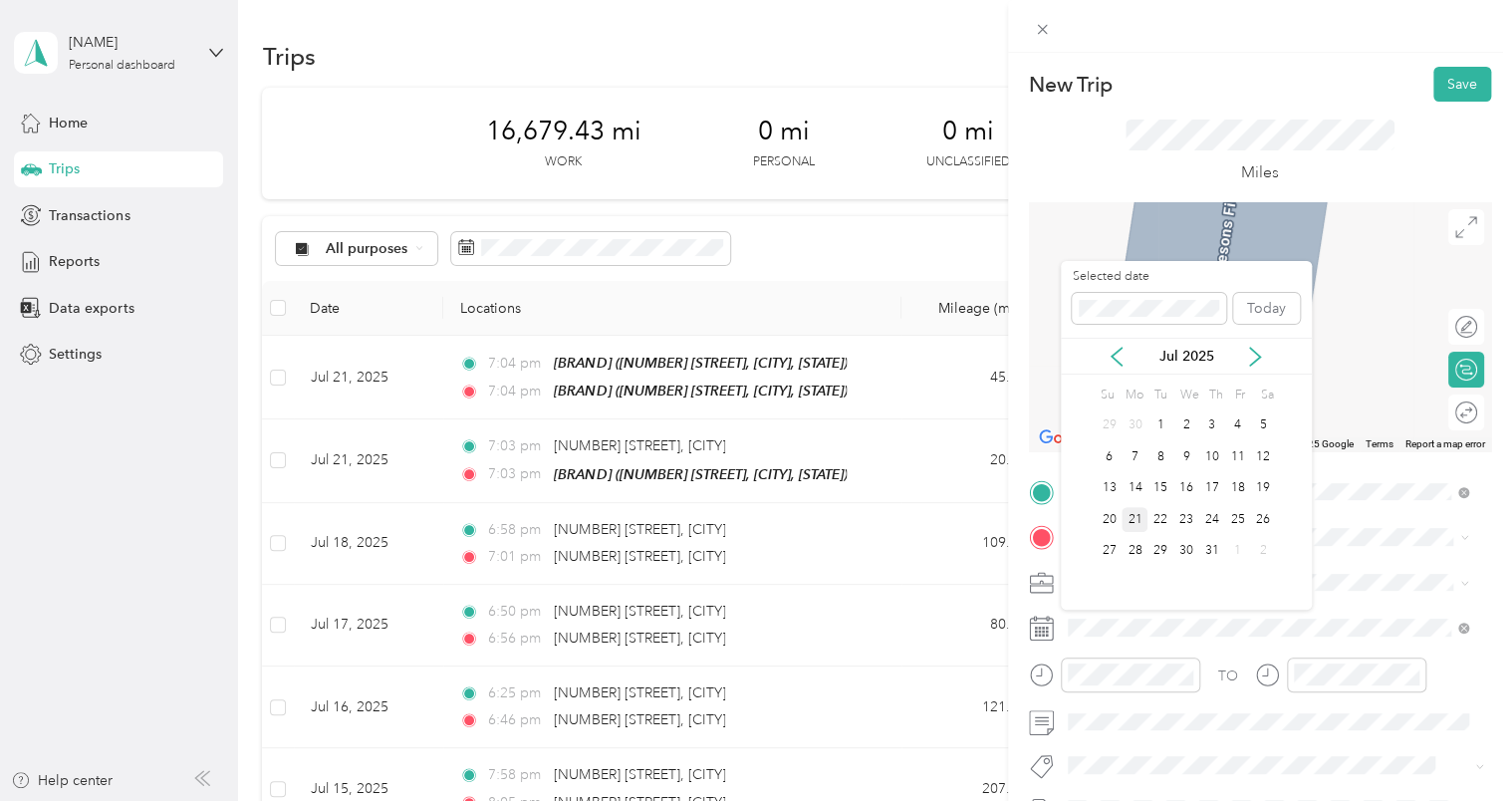 click on "21" at bounding box center (1134, 519) 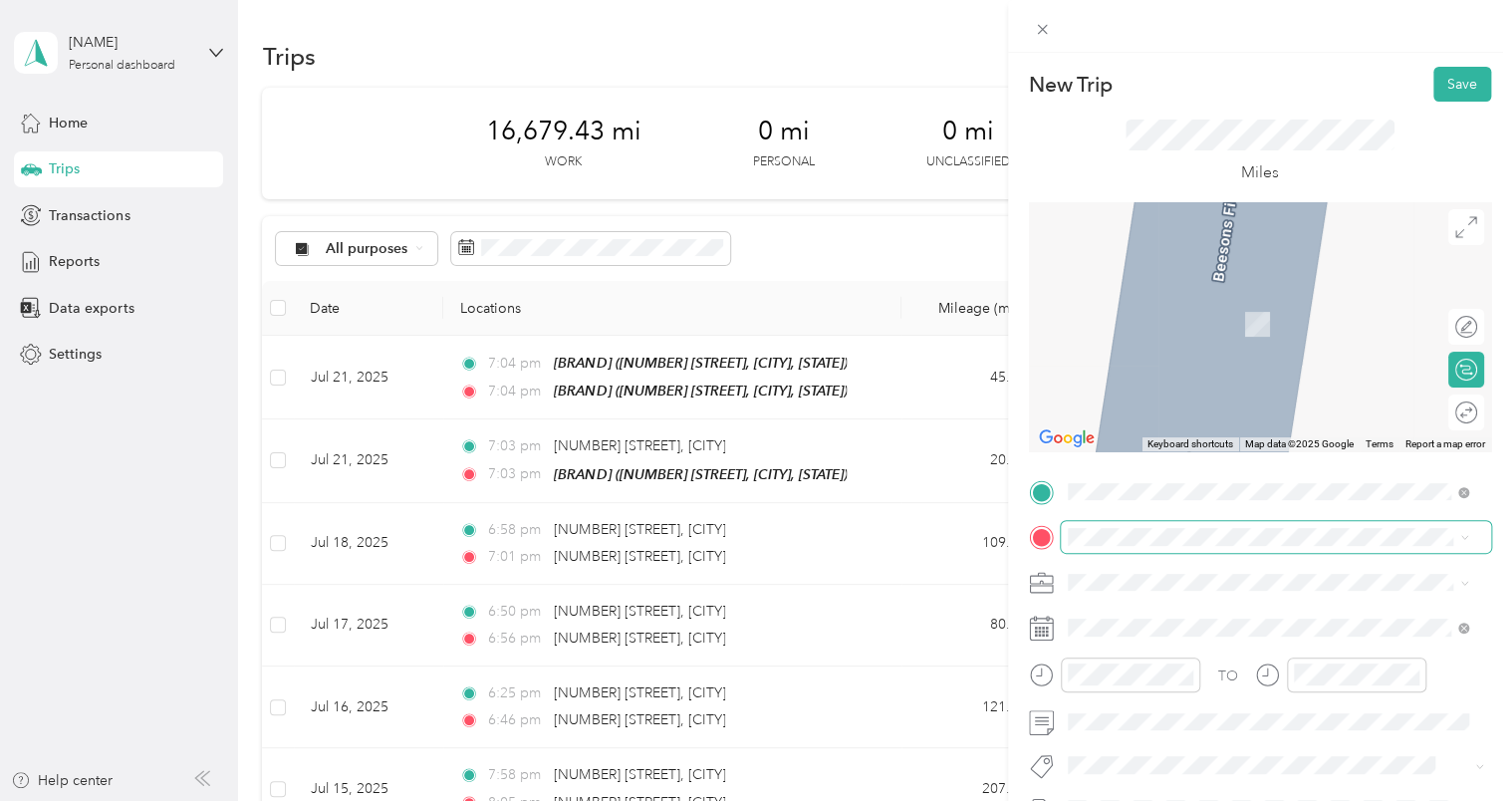 click at bounding box center [1276, 537] 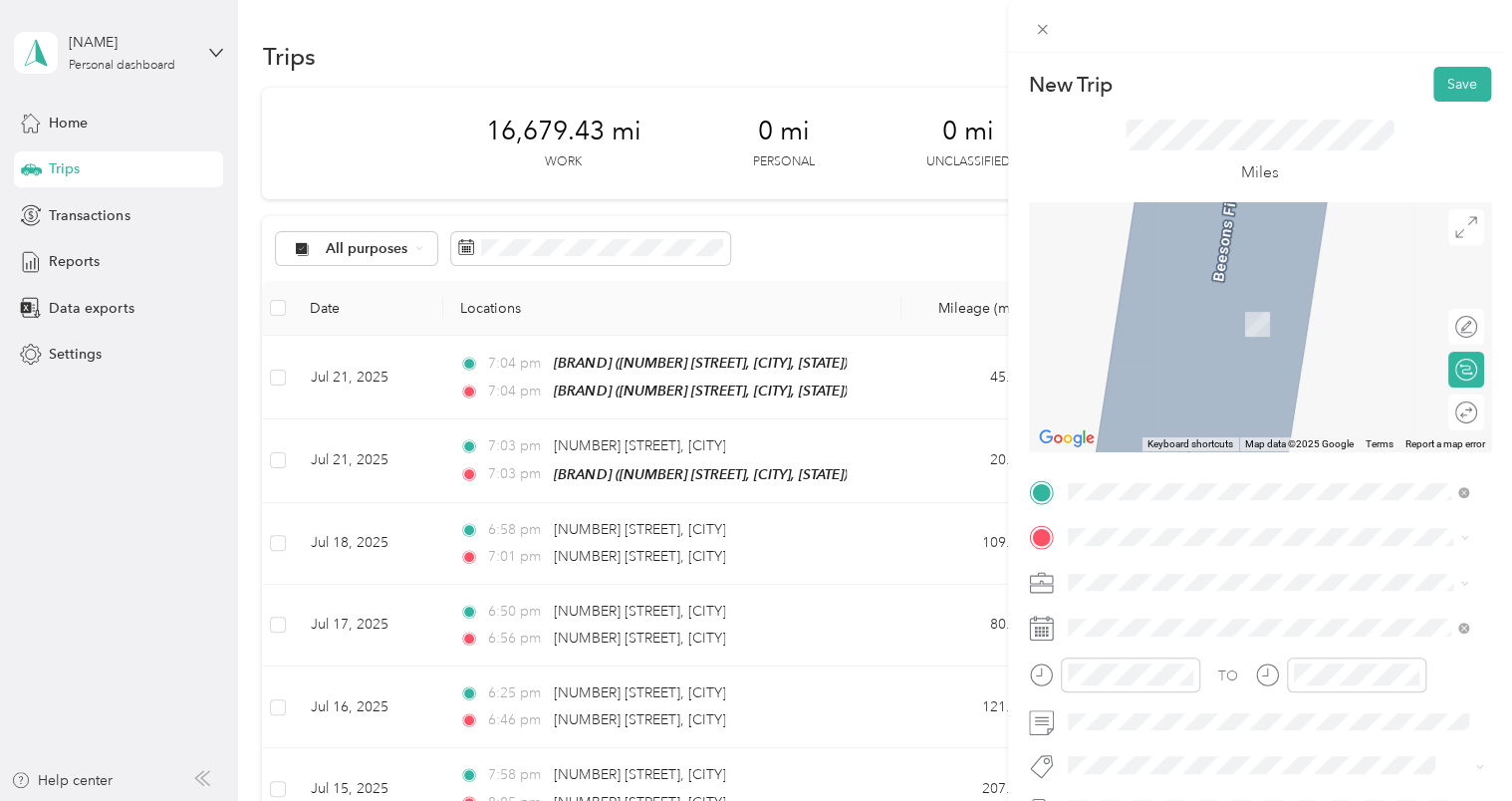 click on "[NUMBER] [STREET], [POSTAL_CODE], [CITY], [STATE], [COUNTRY]" at bounding box center [1278, 428] 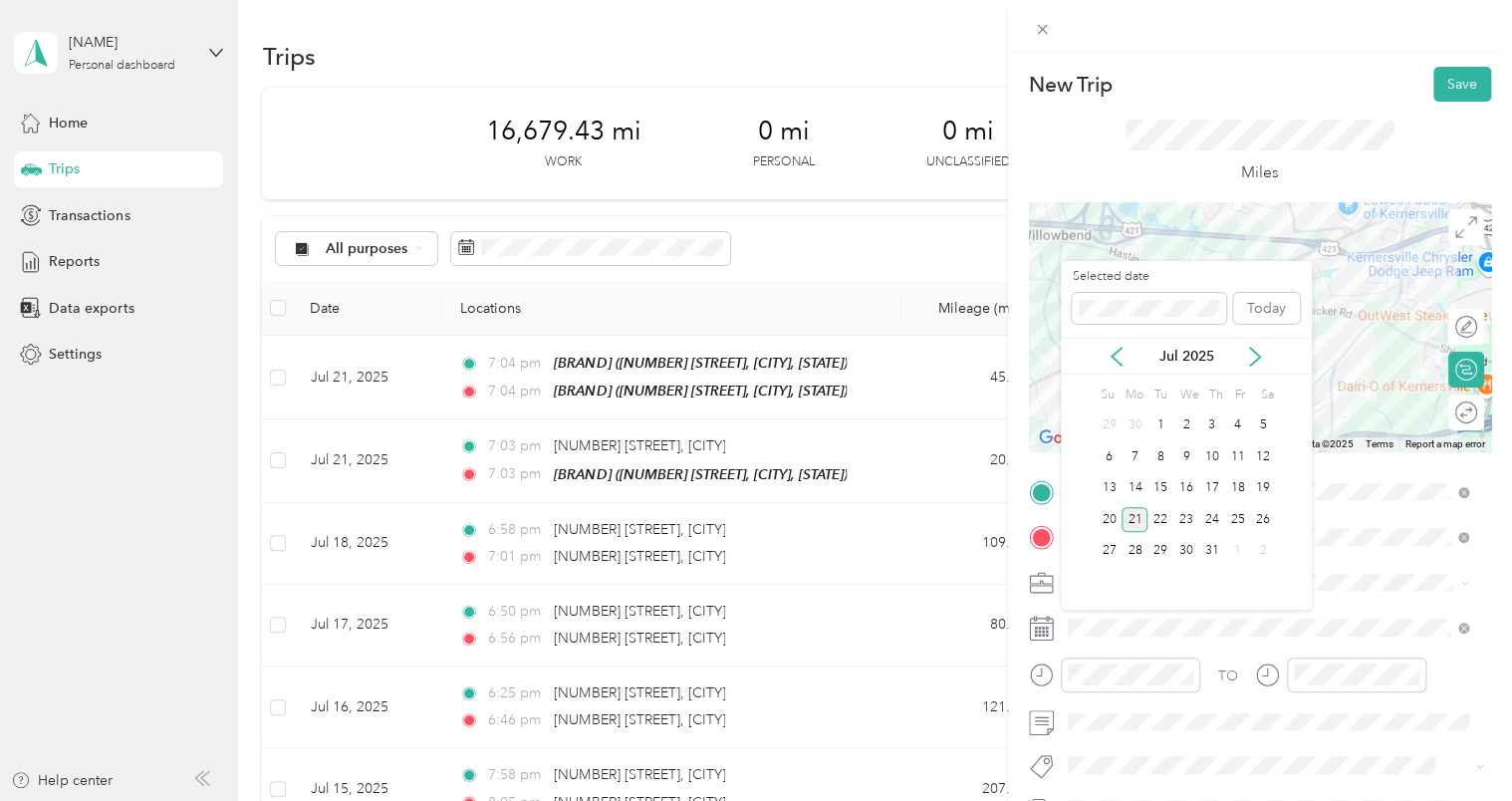 click on "21" at bounding box center (1134, 519) 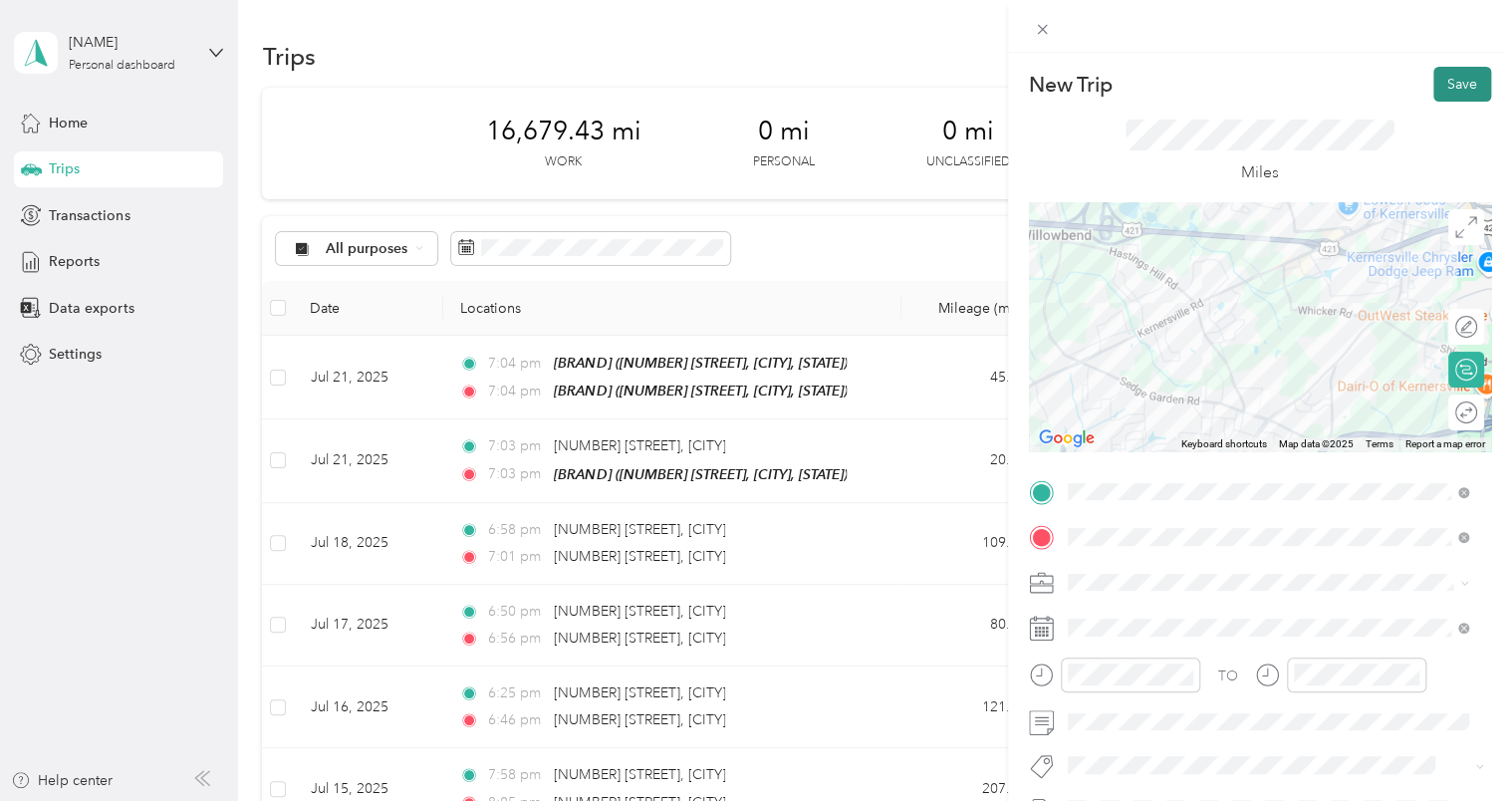 click on "Save" at bounding box center (1462, 84) 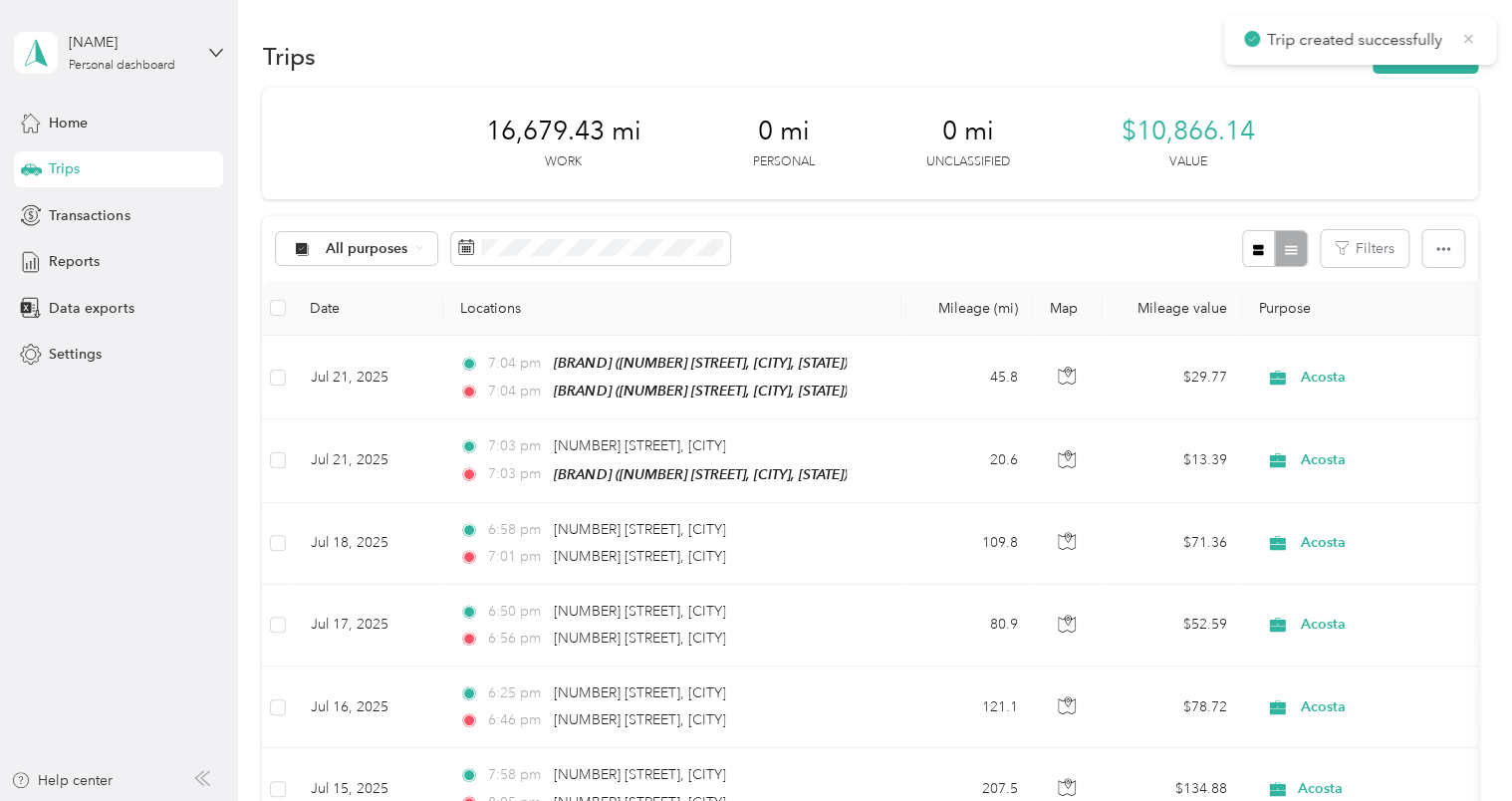 click 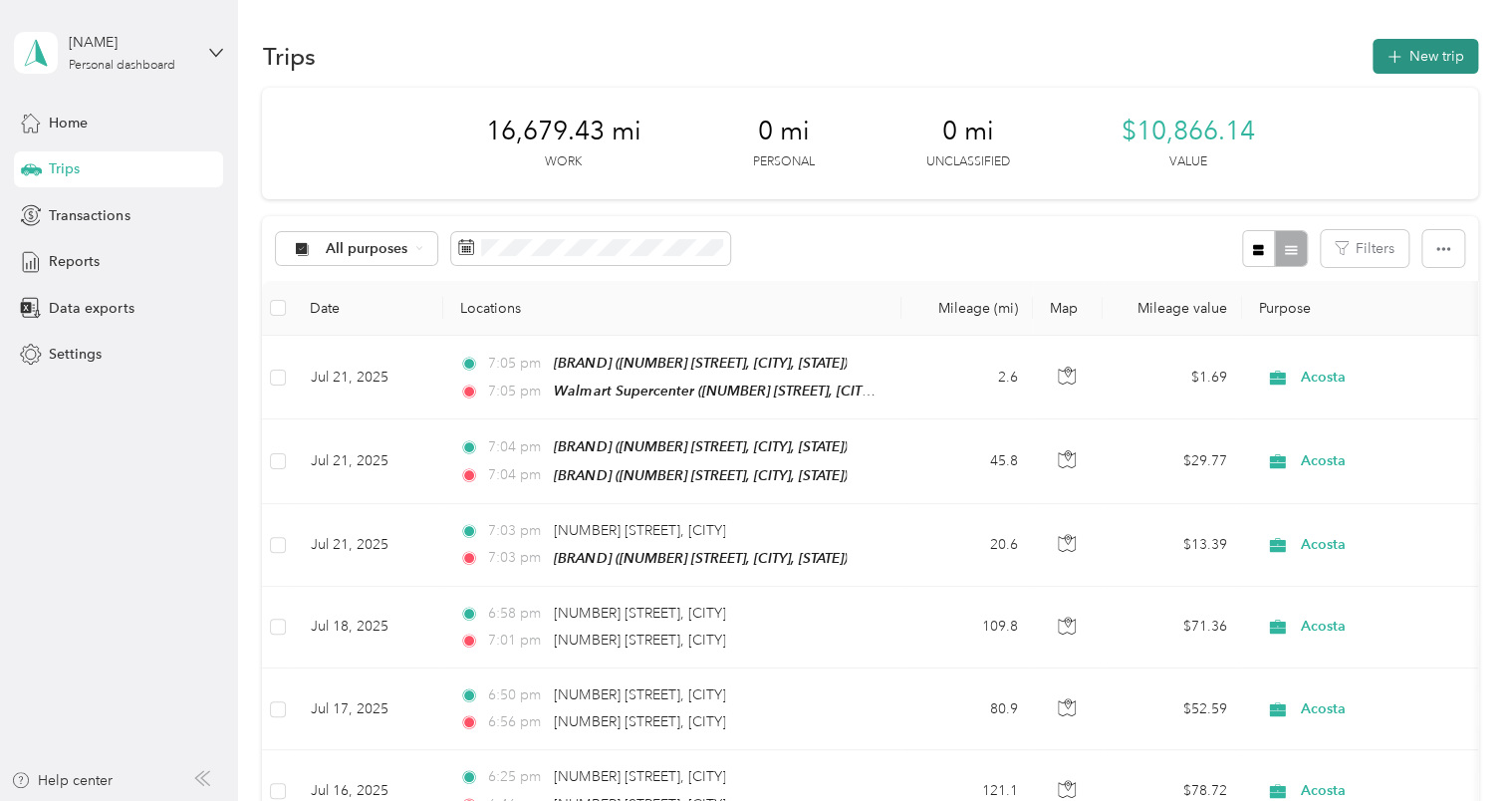 click on "New trip" at bounding box center [1425, 56] 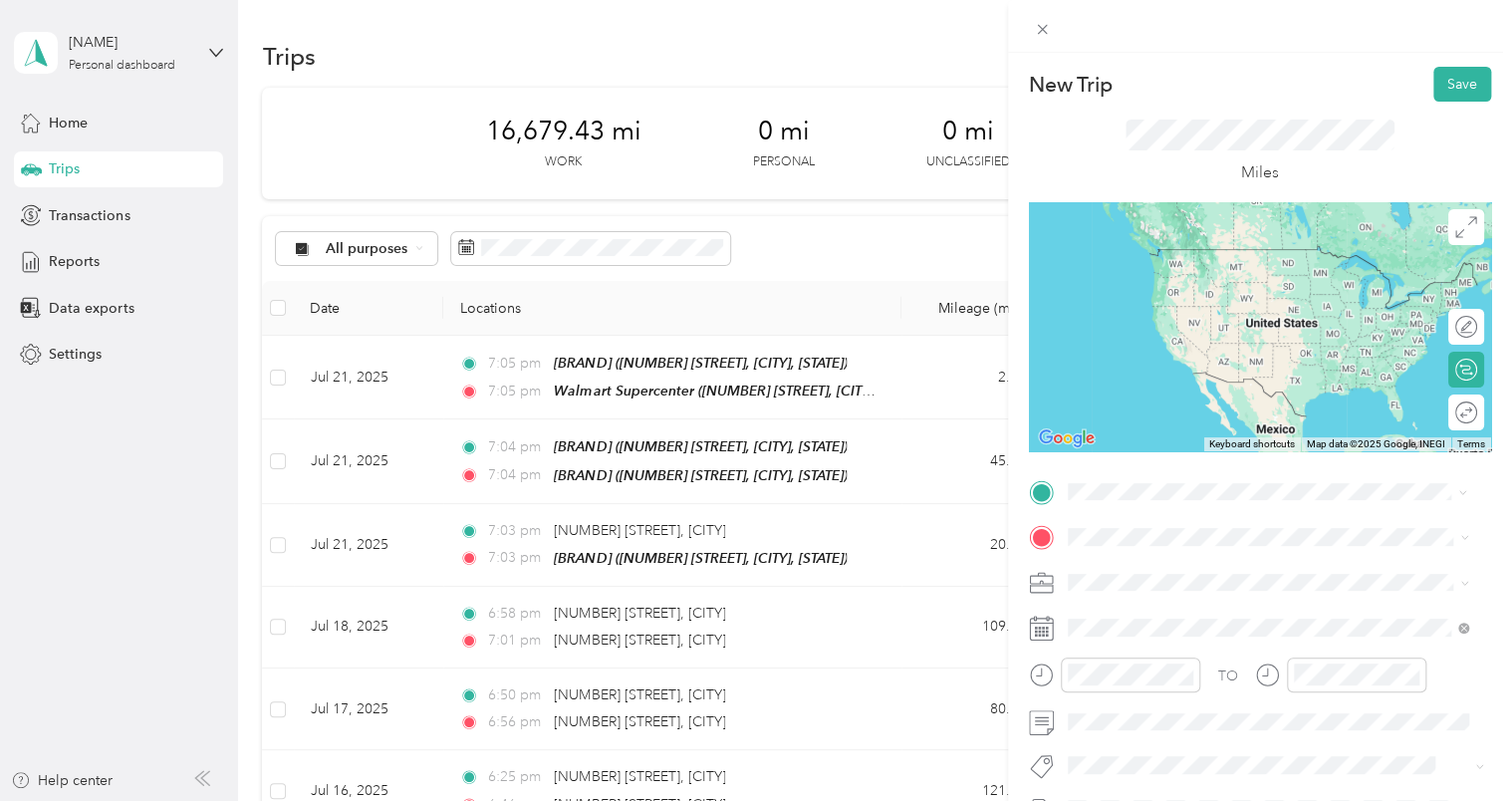 click on "TEAM Walmart Supercenter [NUMBER] [STREET], [POSTAL_CODE], [CITY], [STATE], [COUNTRY]" at bounding box center (1283, 687) 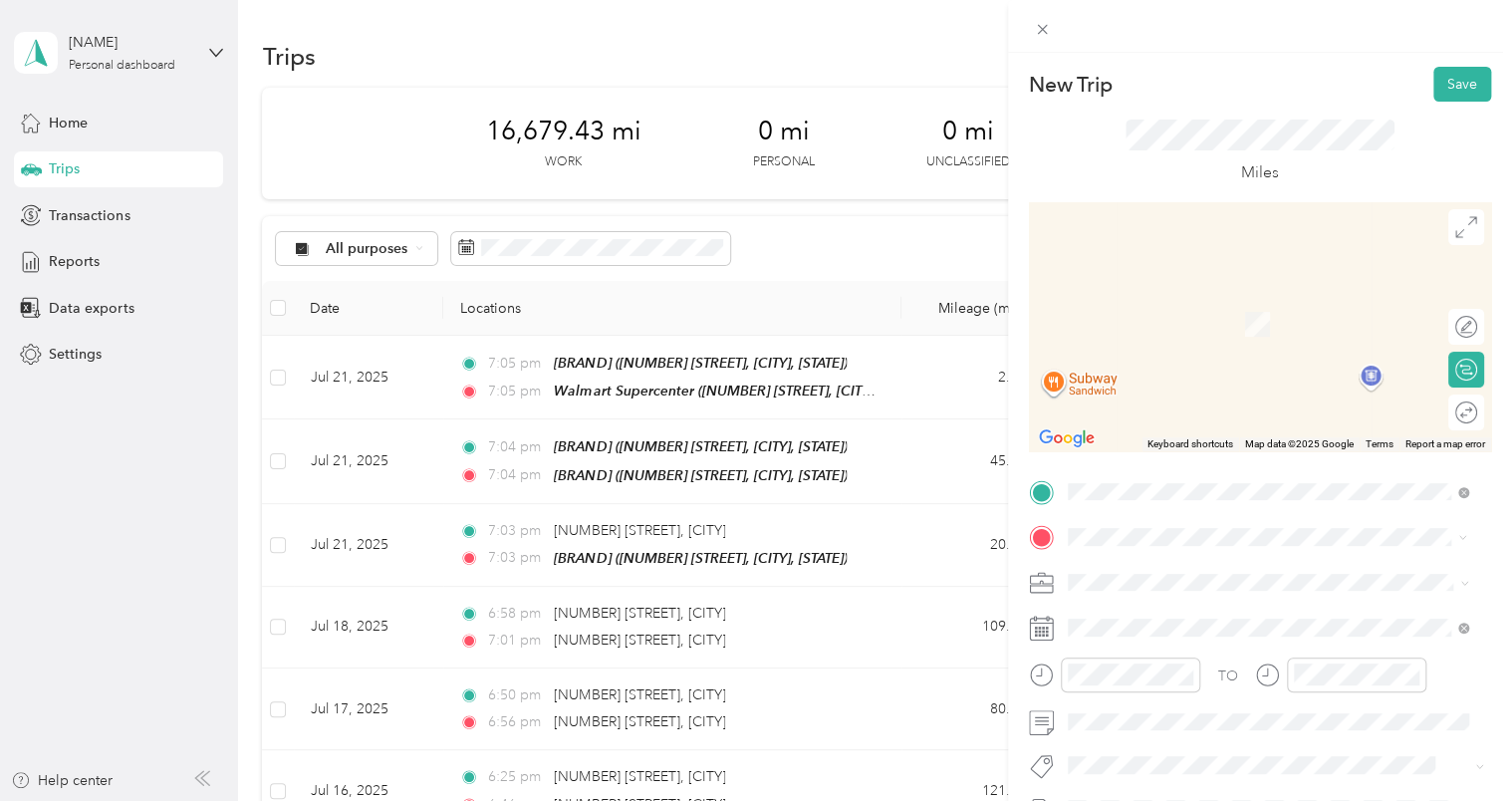 click on "[NUMBER] [STREET] [SUITE], [POSTAL_CODE], [CITY], [STATE], [COUNTRY]" at bounding box center [1275, 341] 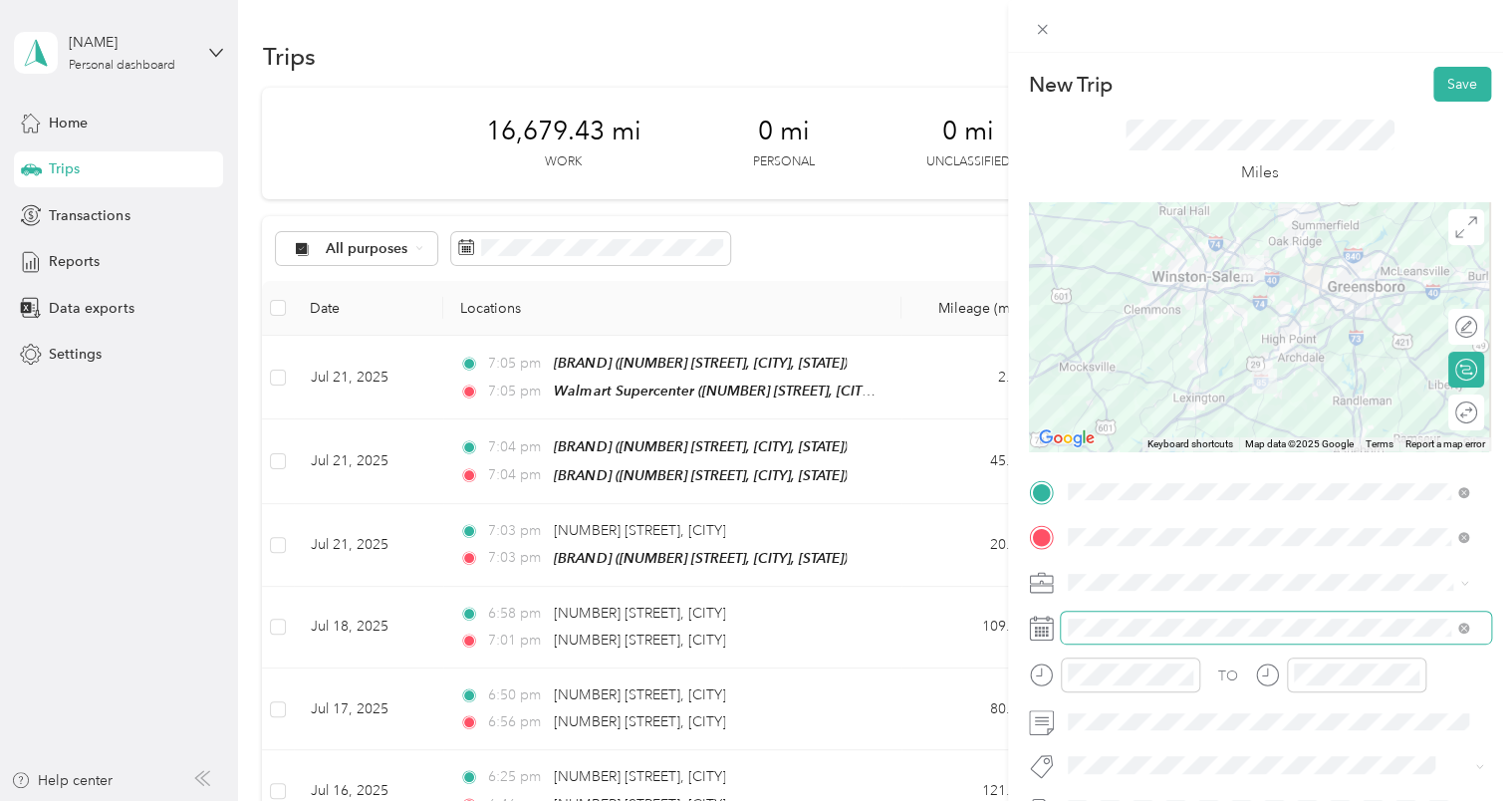 click at bounding box center [1276, 628] 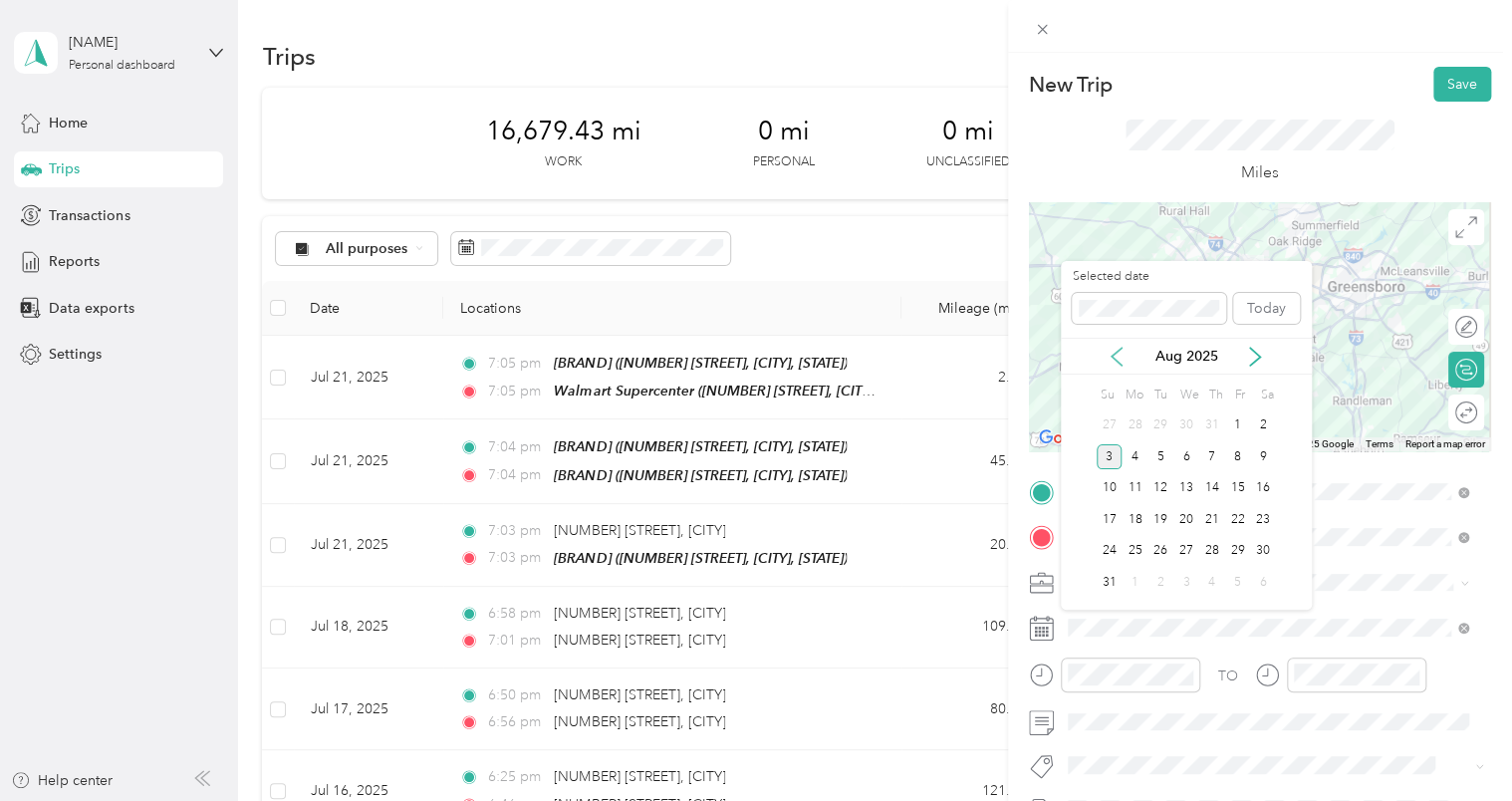 click 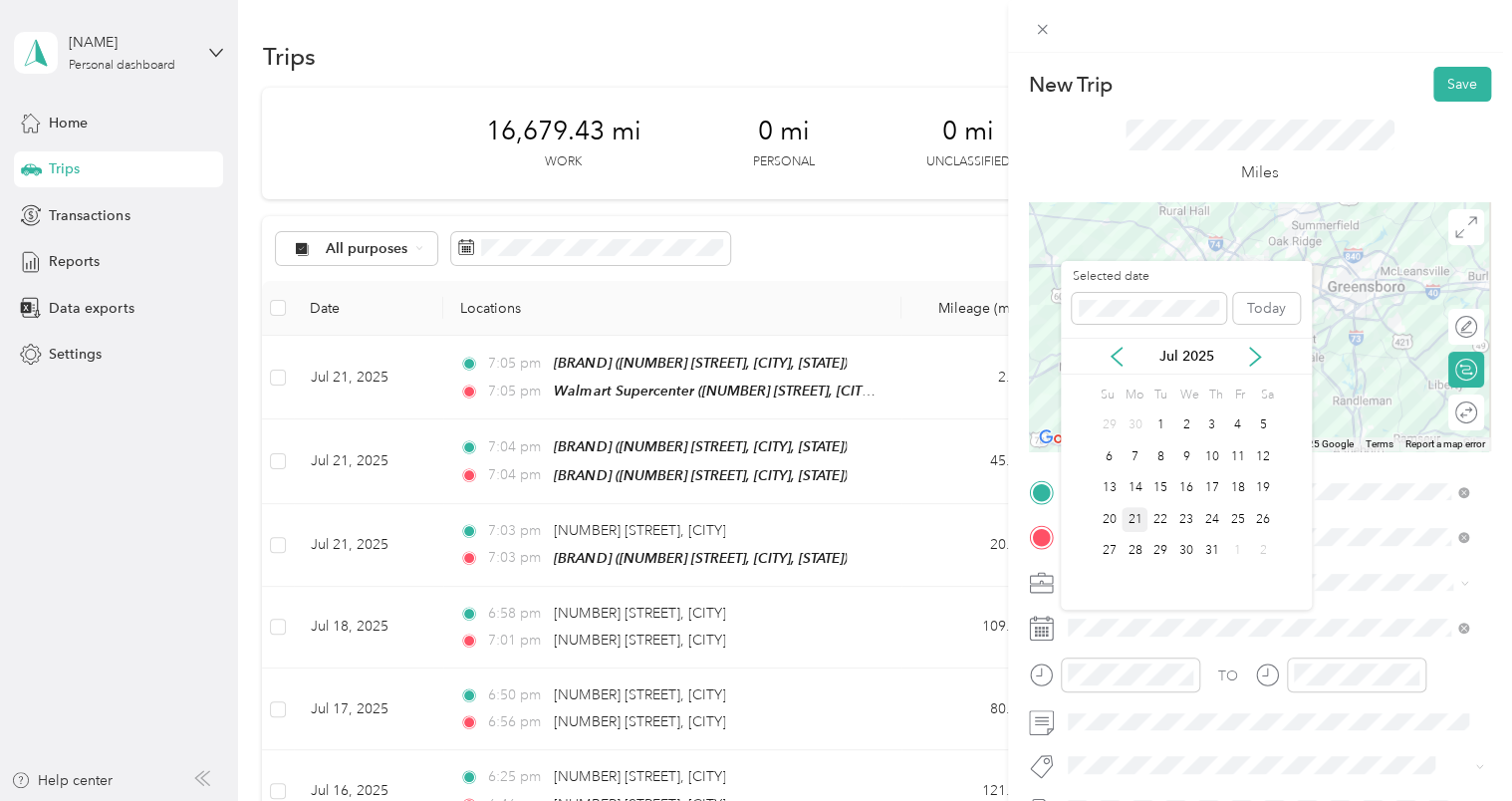 click on "21" at bounding box center (1134, 519) 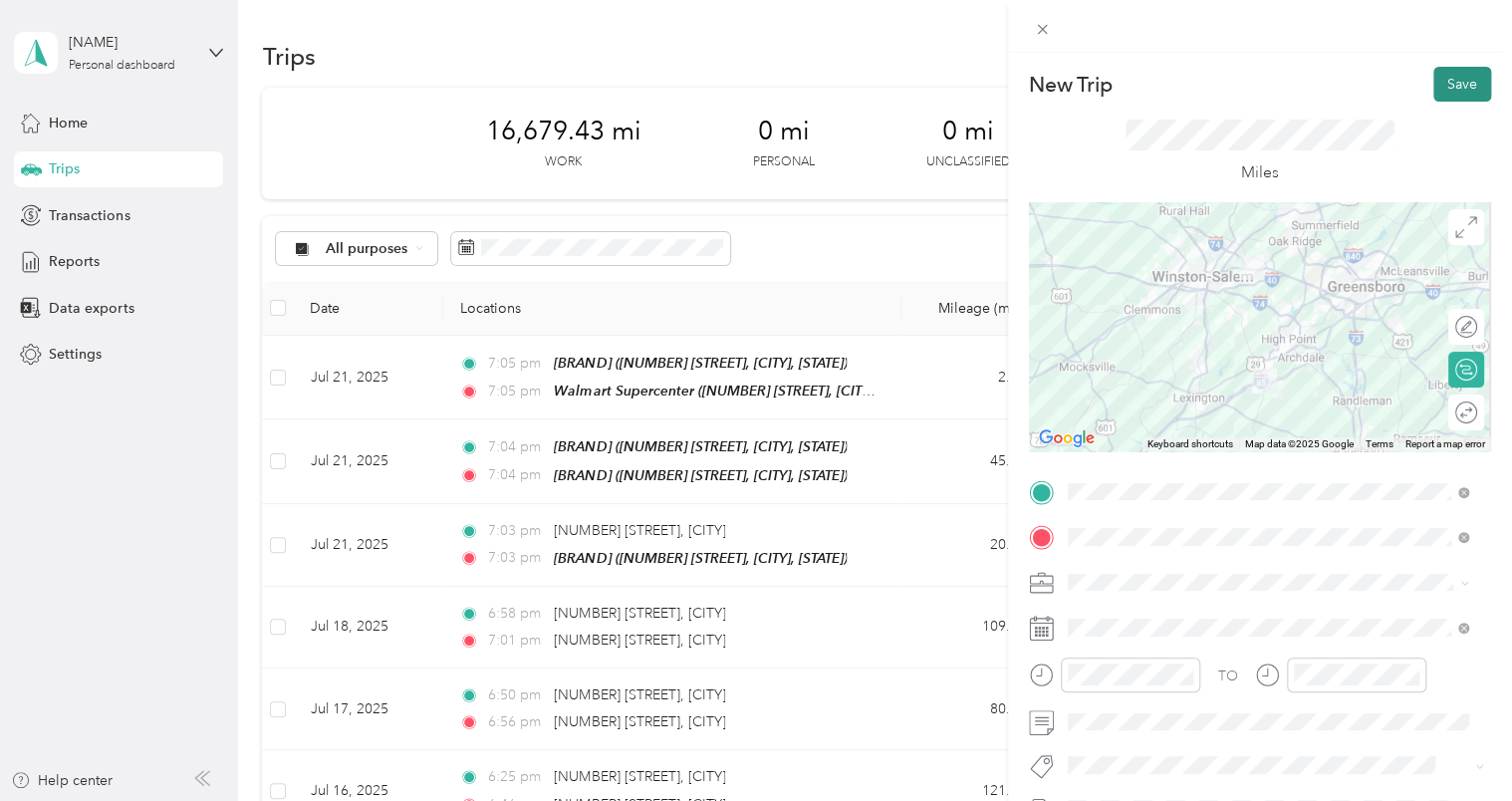 click on "Save" at bounding box center (1462, 84) 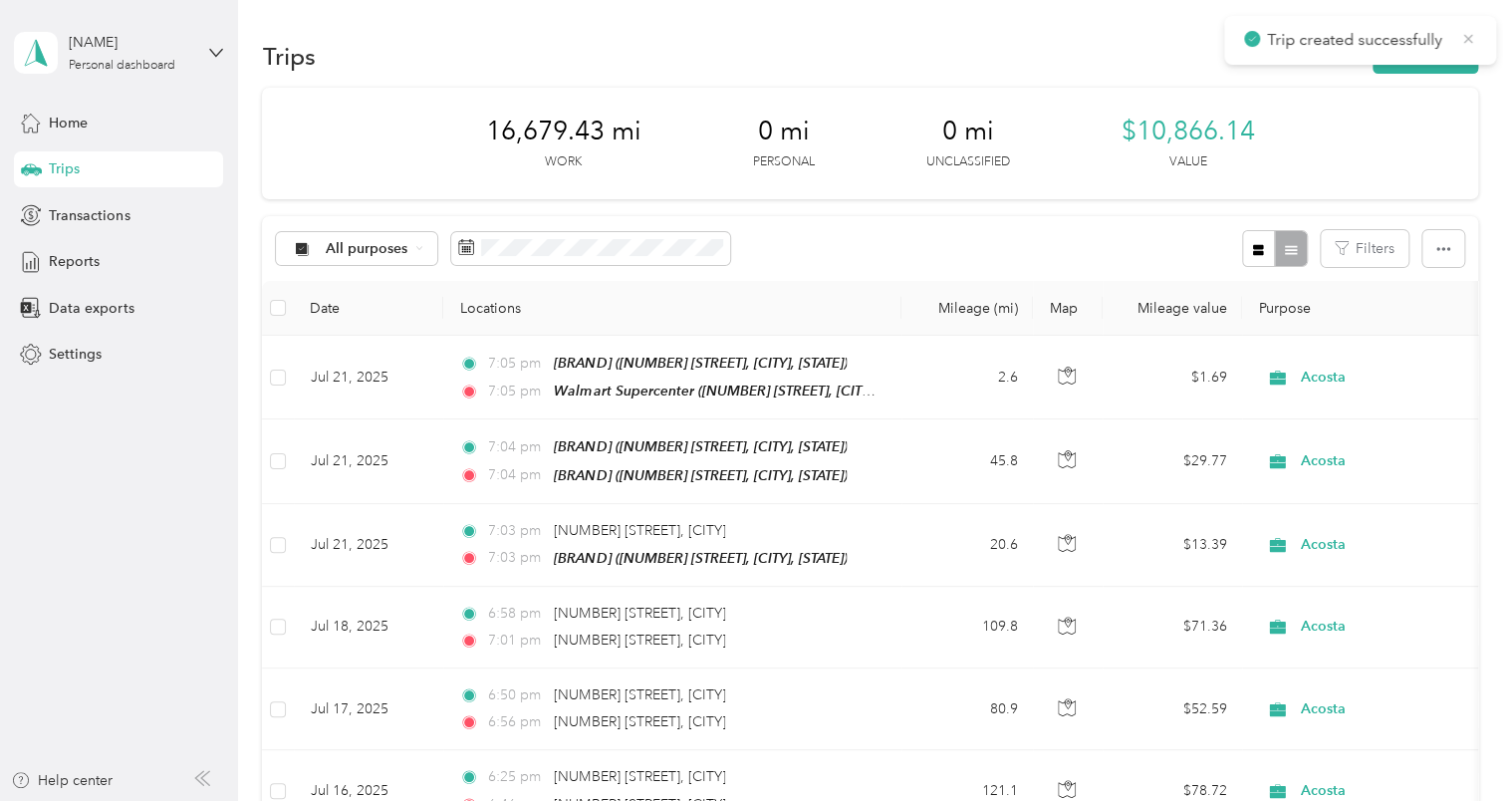 click 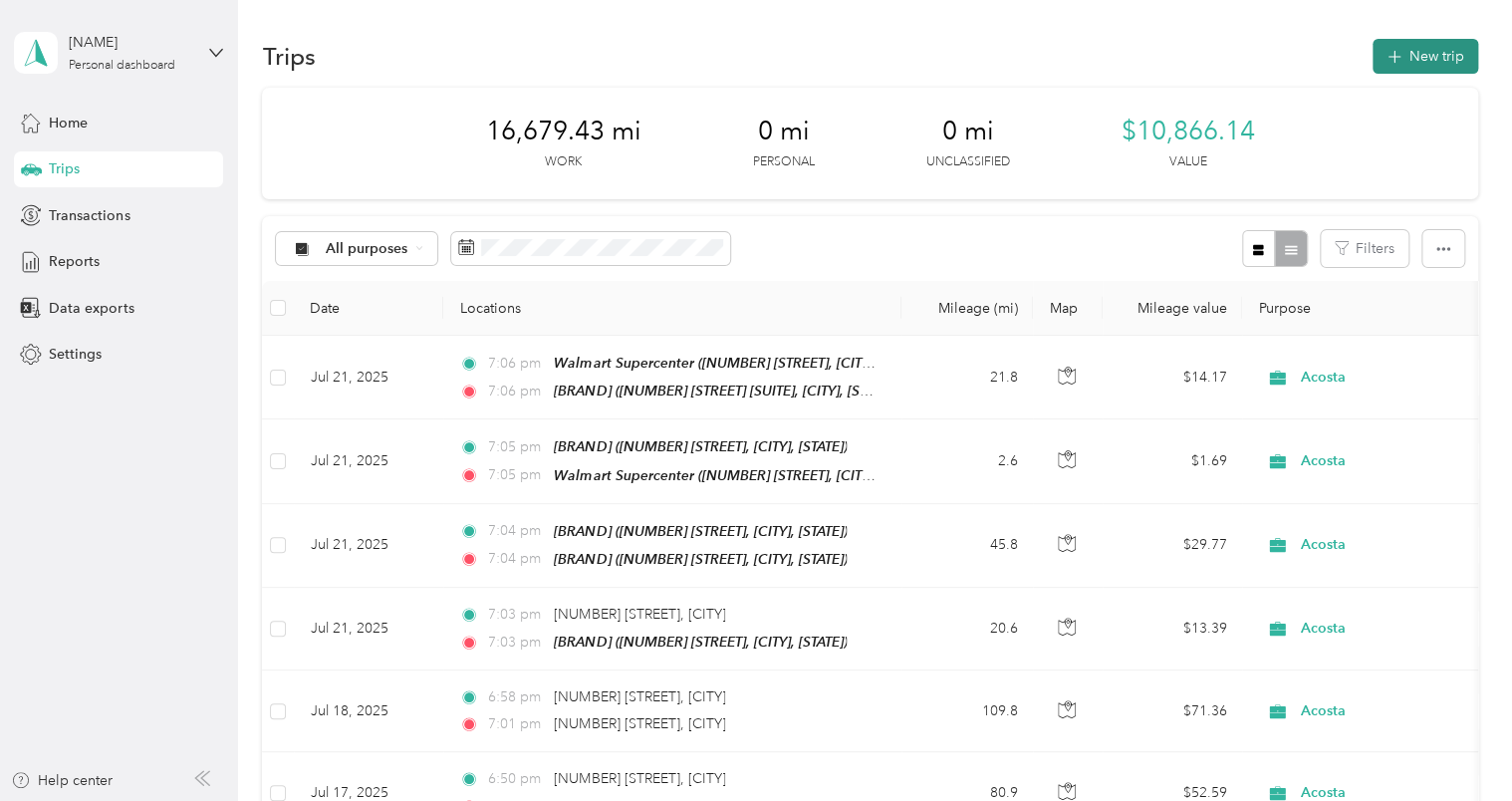 click on "New trip" at bounding box center (1425, 56) 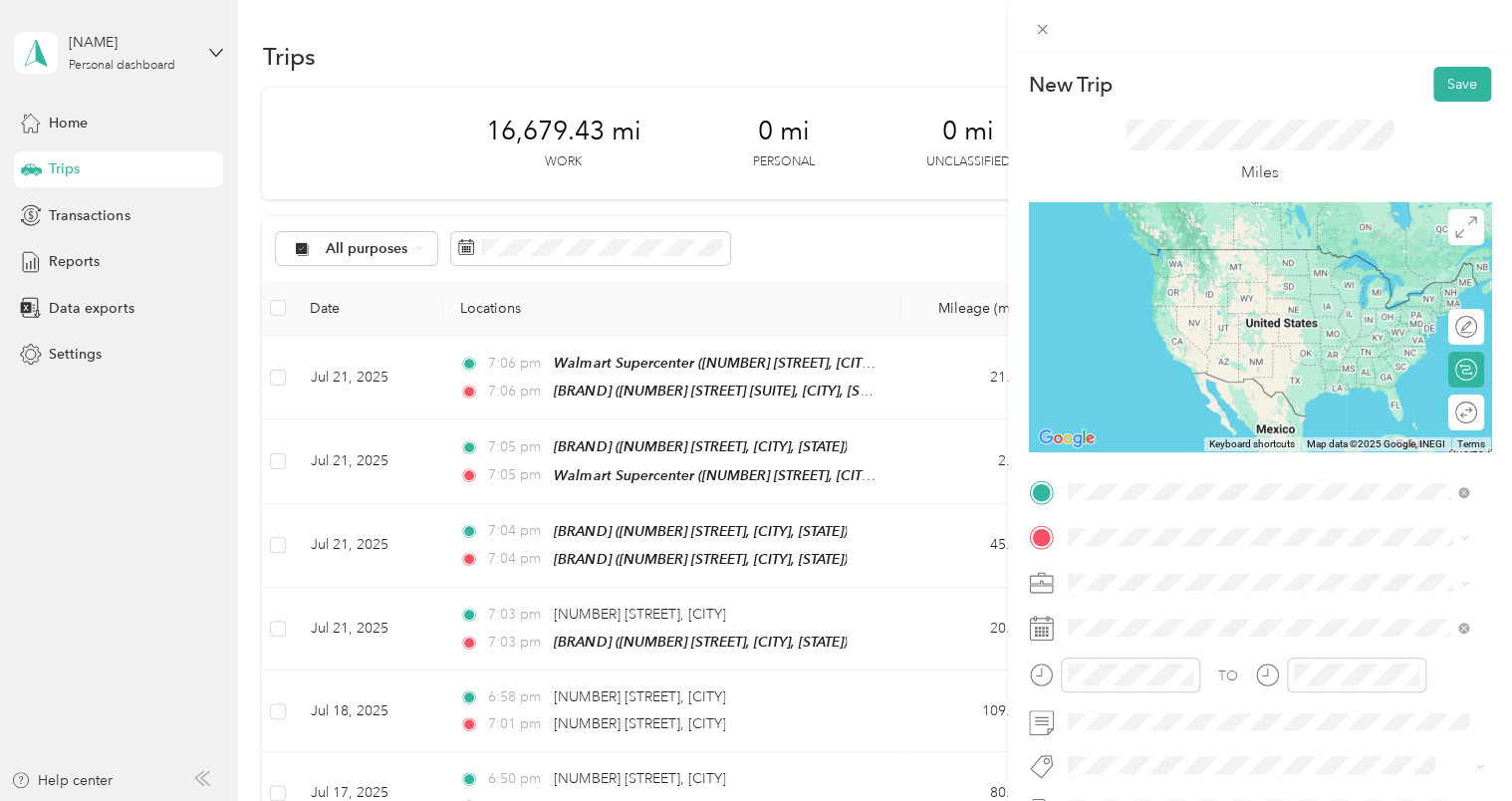 click on "[NUMBER] [STREET] [SUITE], [POSTAL_CODE], [CITY], [STATE], [COUNTRY]" at bounding box center (1275, 611) 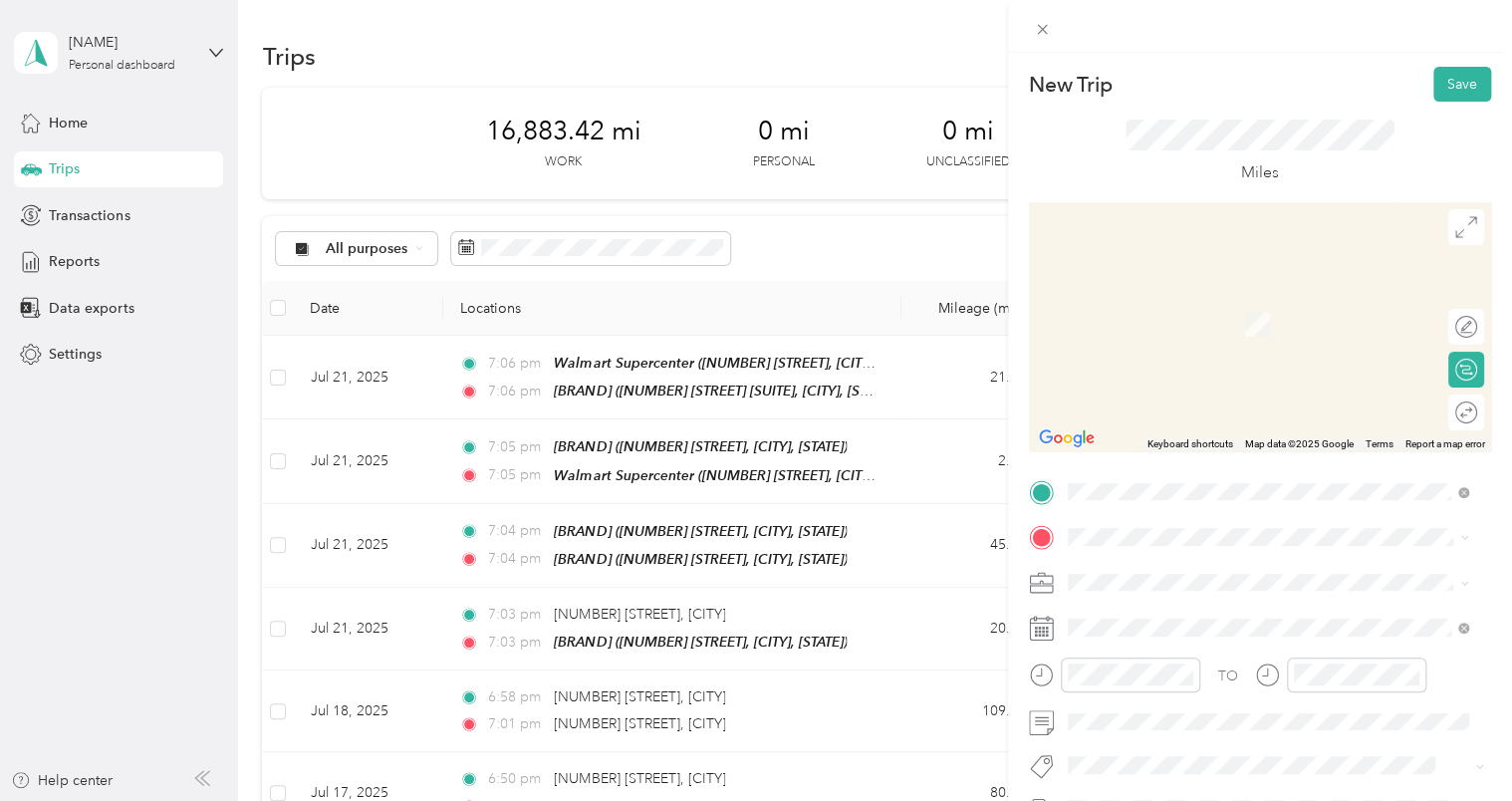 click on "[NUMBER] [STREET]
[CITY], [STATE] [POSTAL_CODE], [COUNTRY]" at bounding box center (1248, 302) 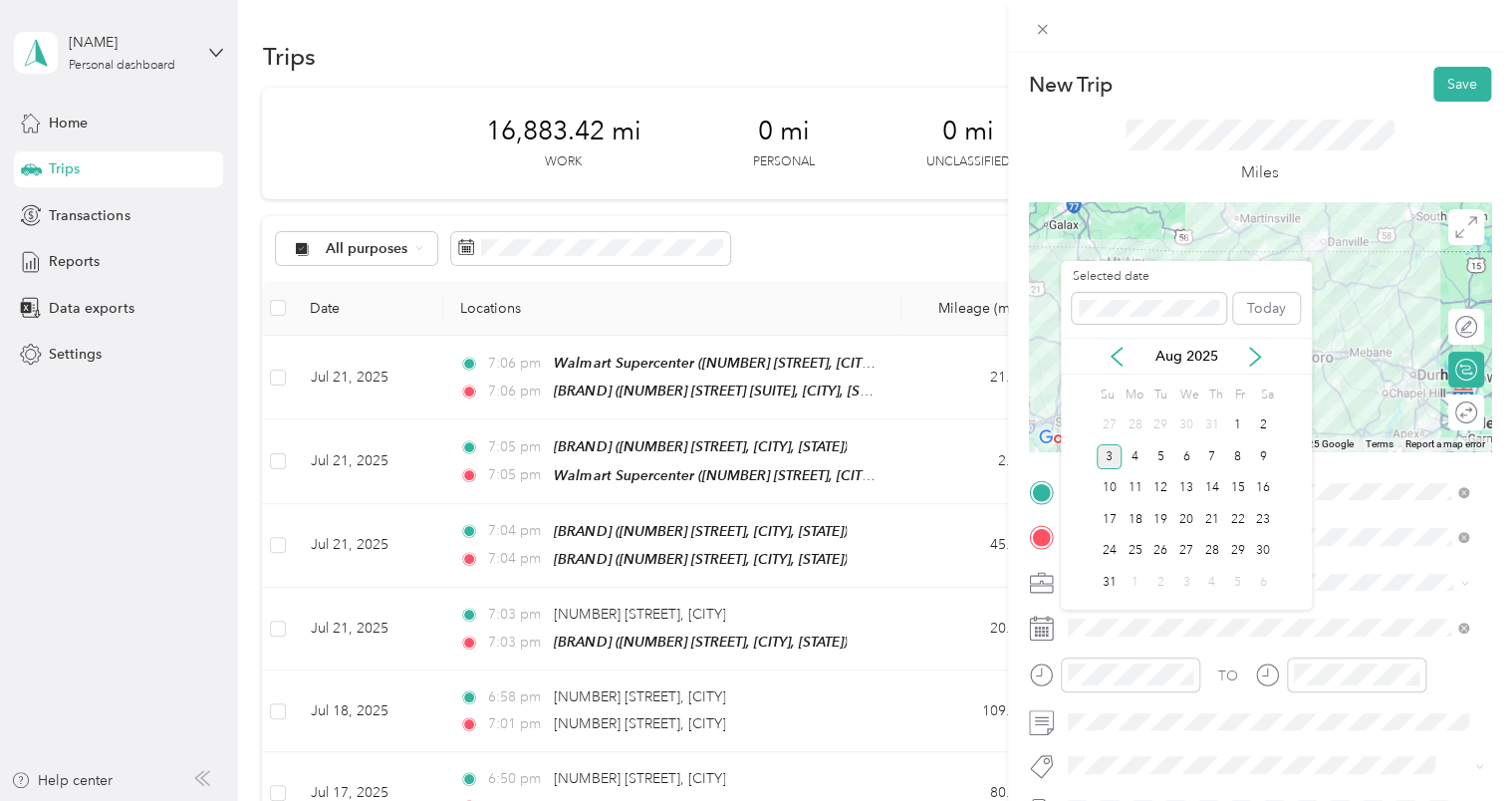 click on "Aug 2025" at bounding box center [1186, 356] 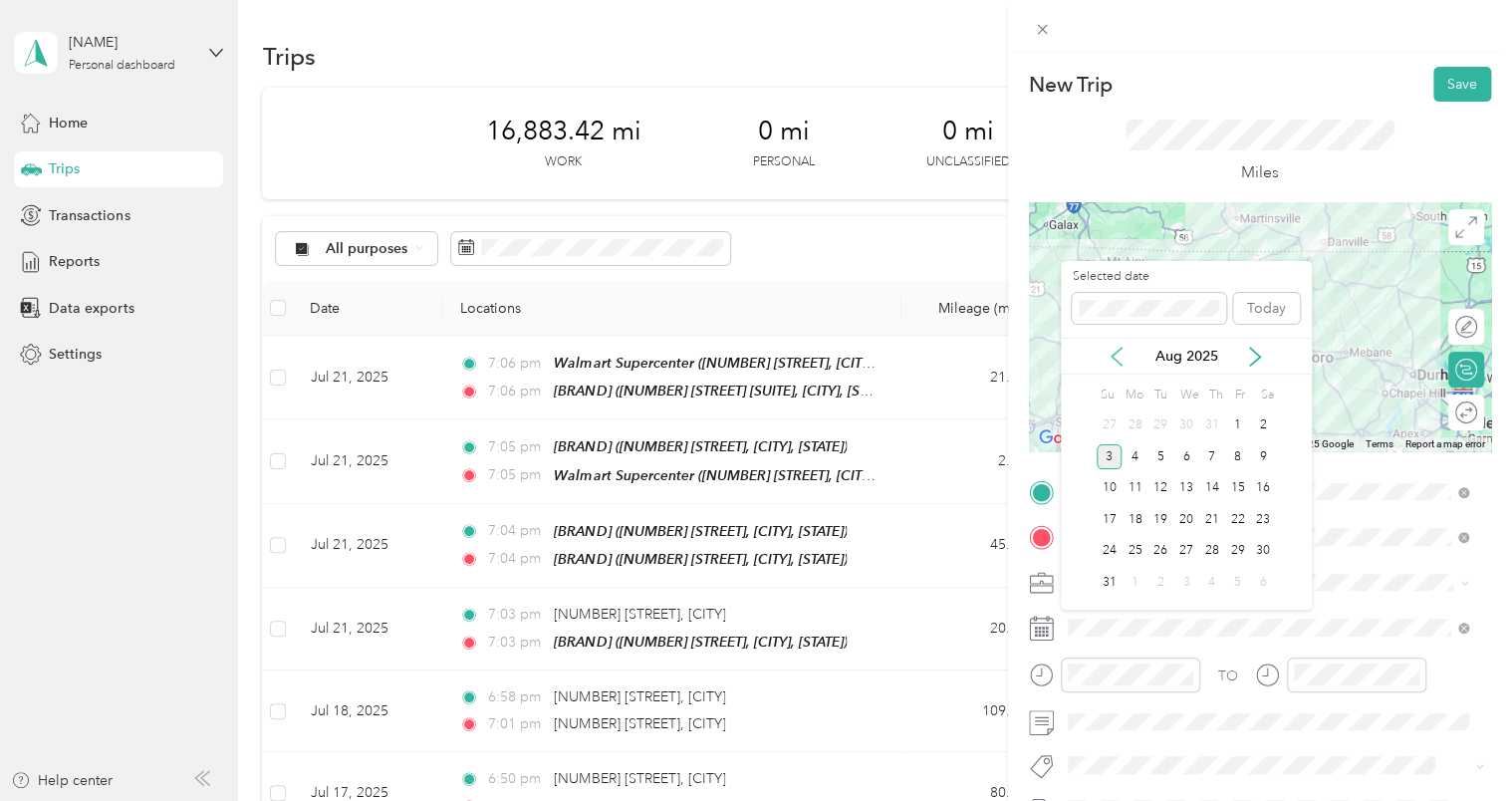 click 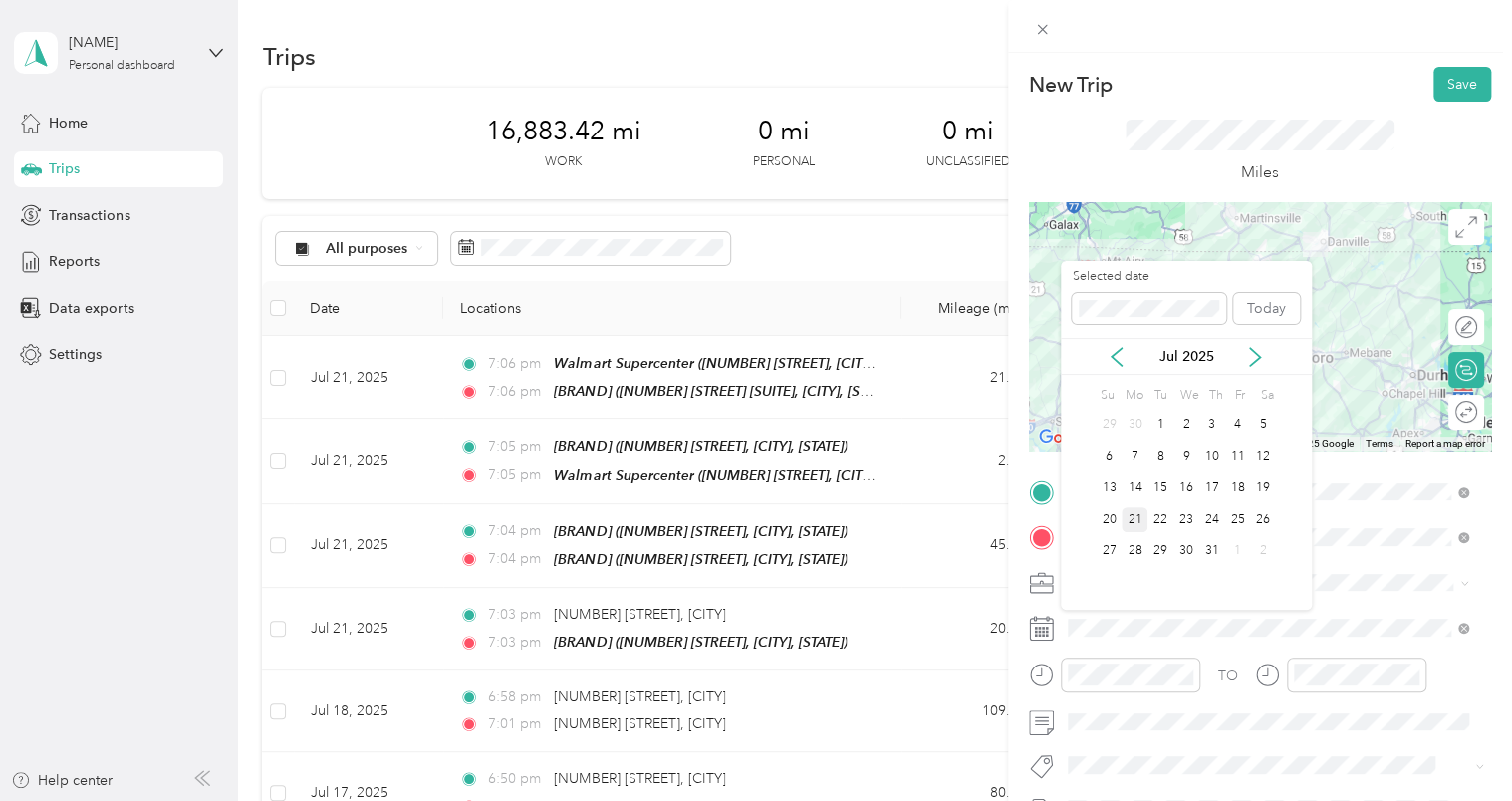 click on "21" at bounding box center [1134, 519] 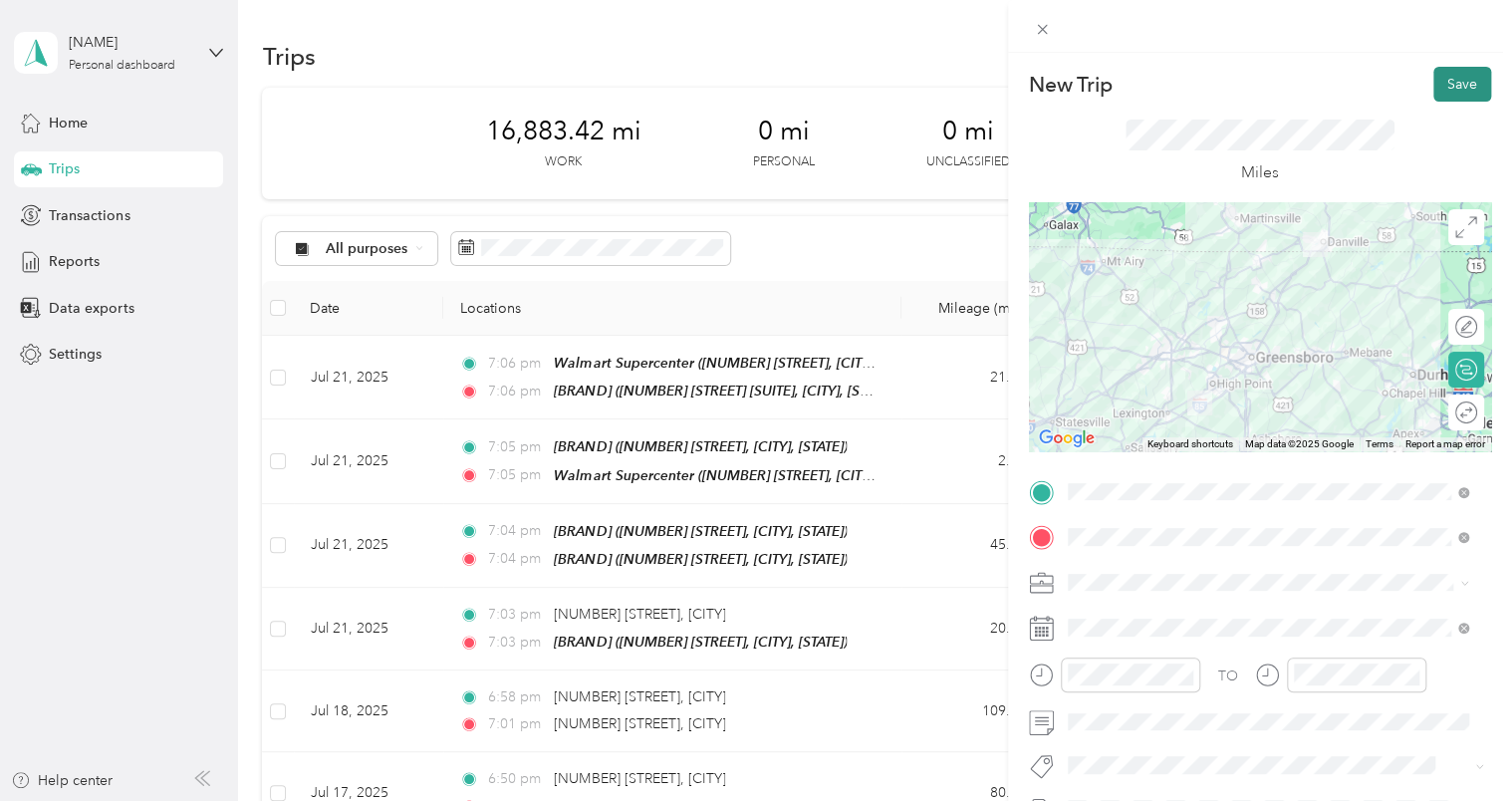 click on "Save" at bounding box center (1462, 84) 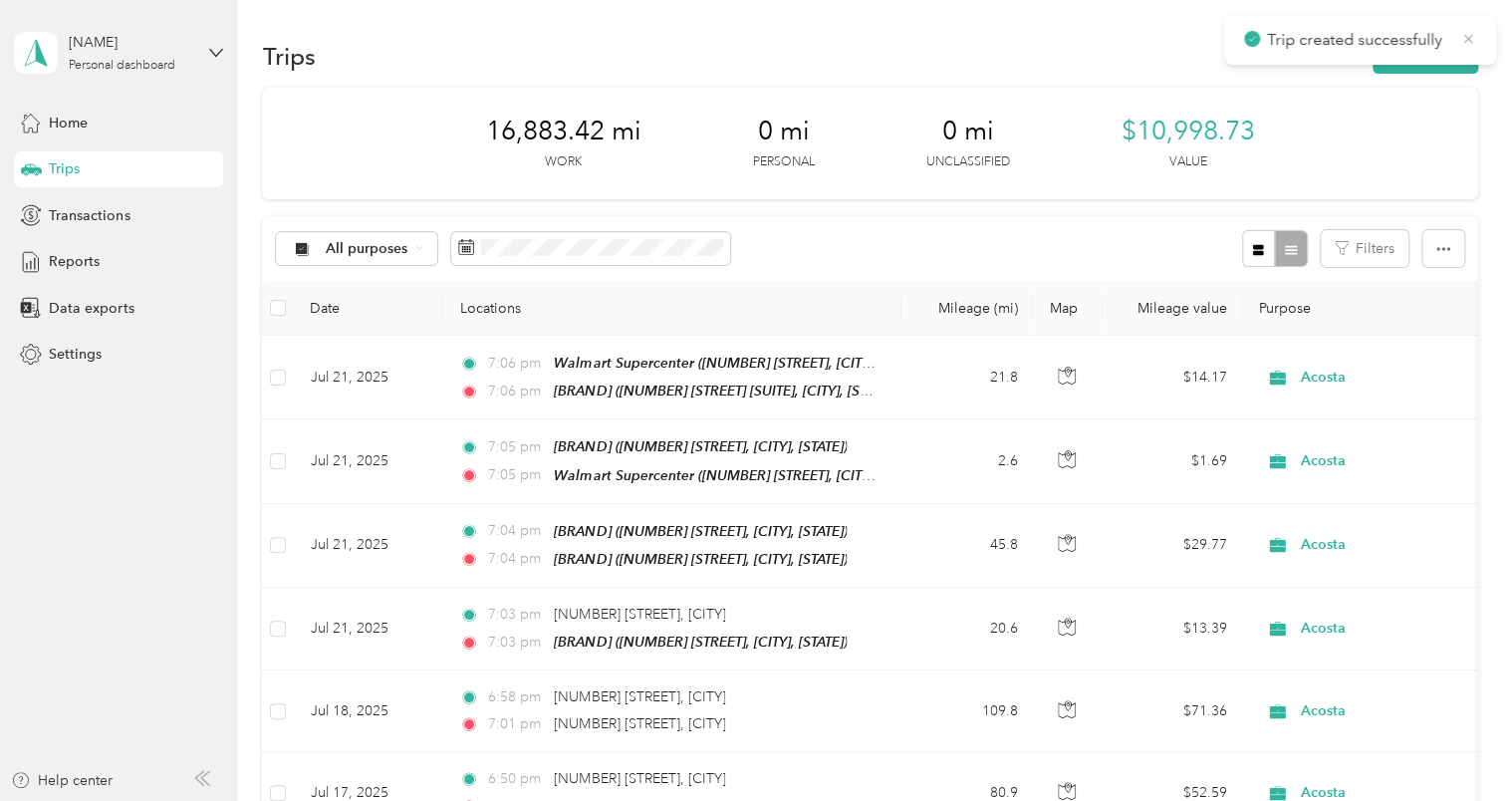 click 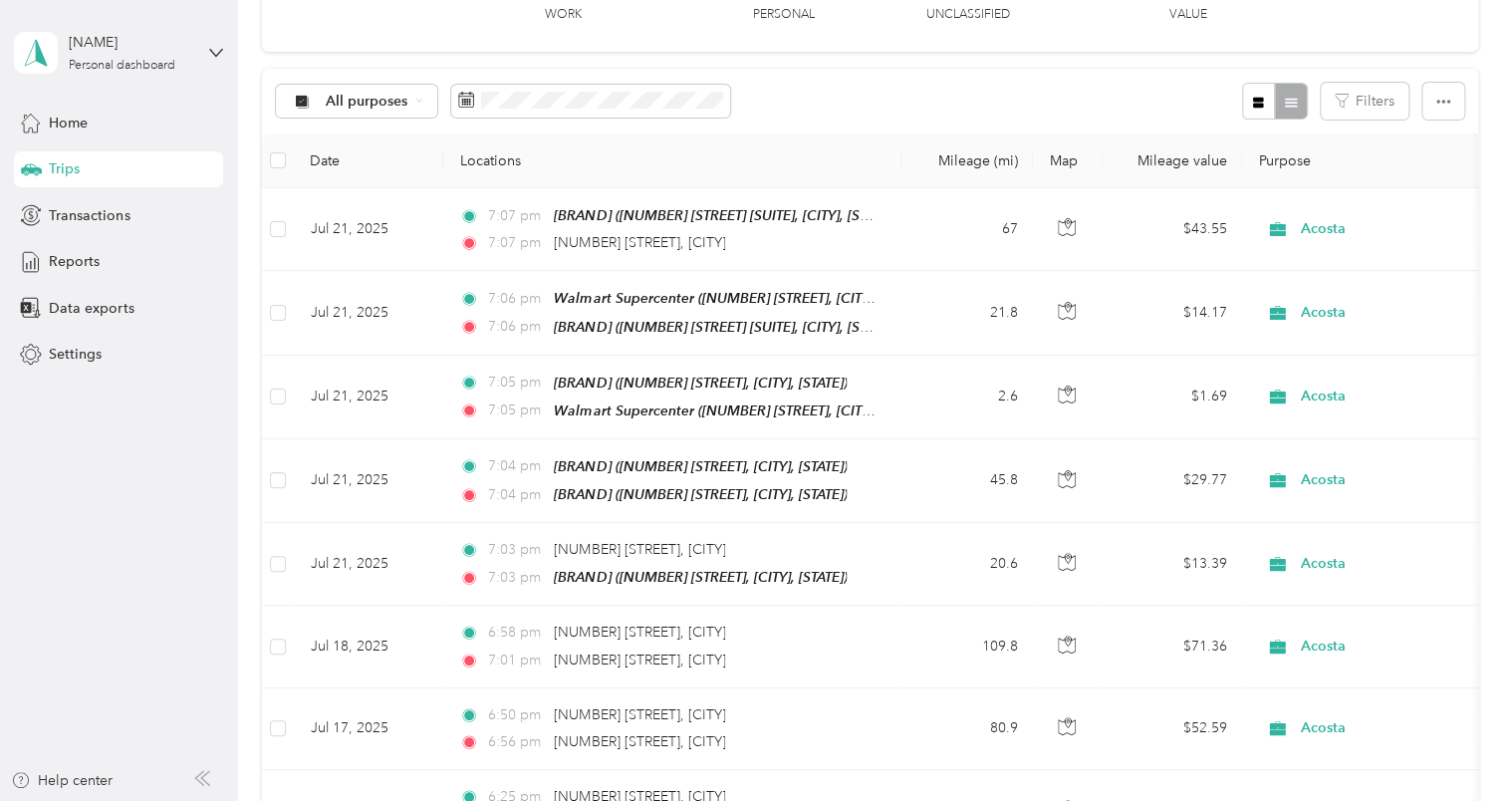 scroll, scrollTop: 193, scrollLeft: 0, axis: vertical 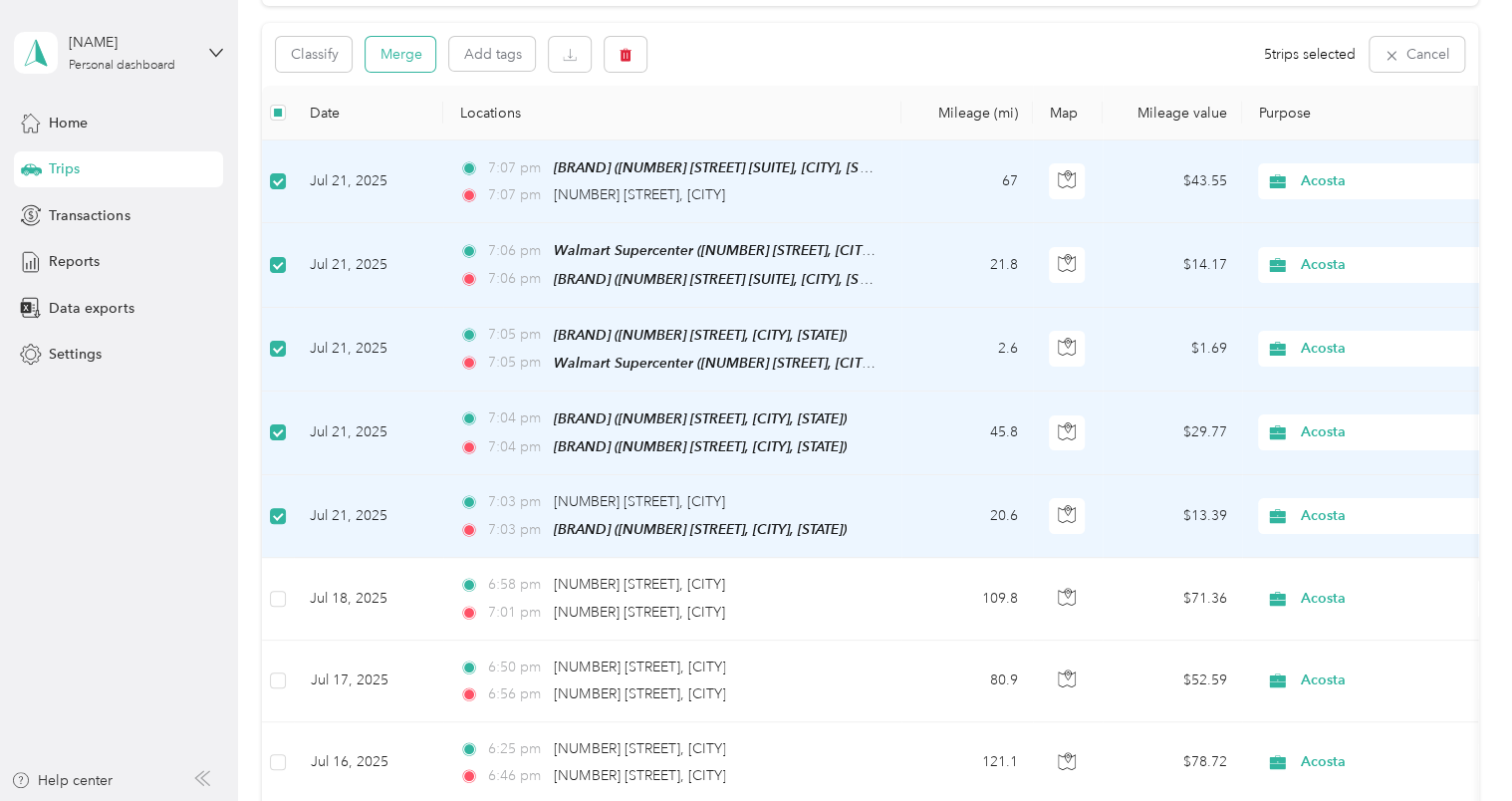 click on "Merge" at bounding box center (400, 54) 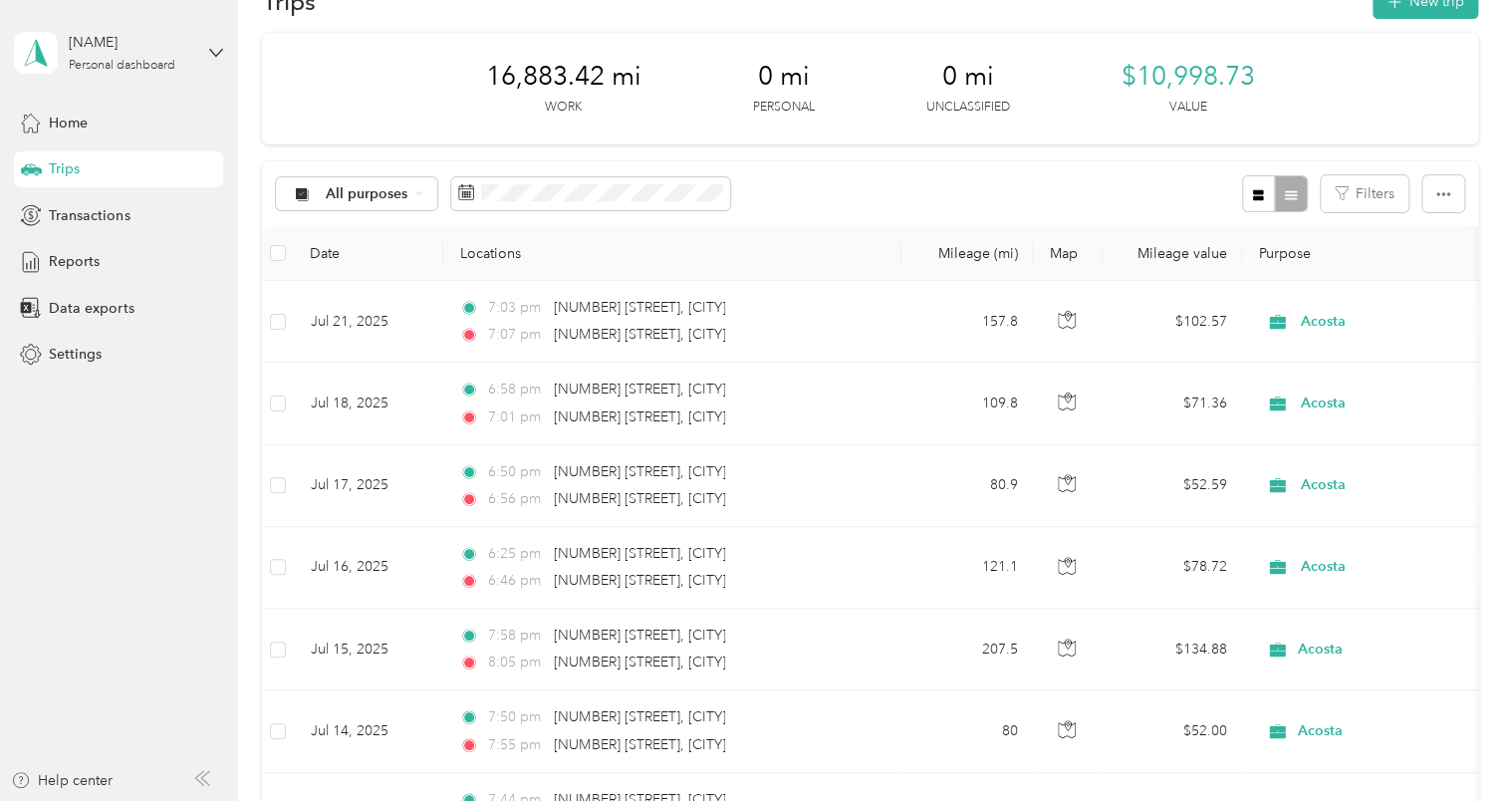 scroll, scrollTop: 0, scrollLeft: 0, axis: both 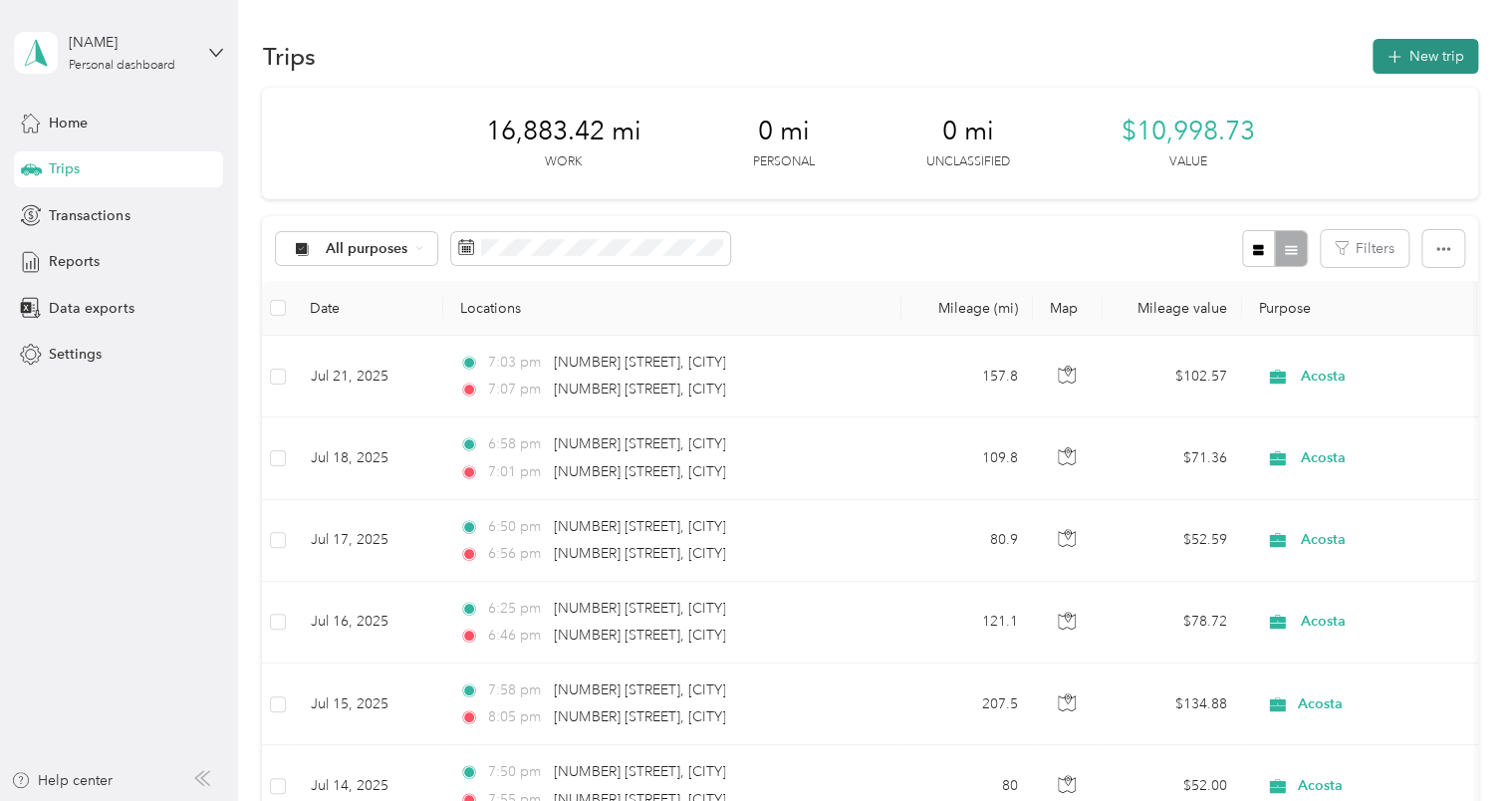 click on "New trip" at bounding box center [1425, 56] 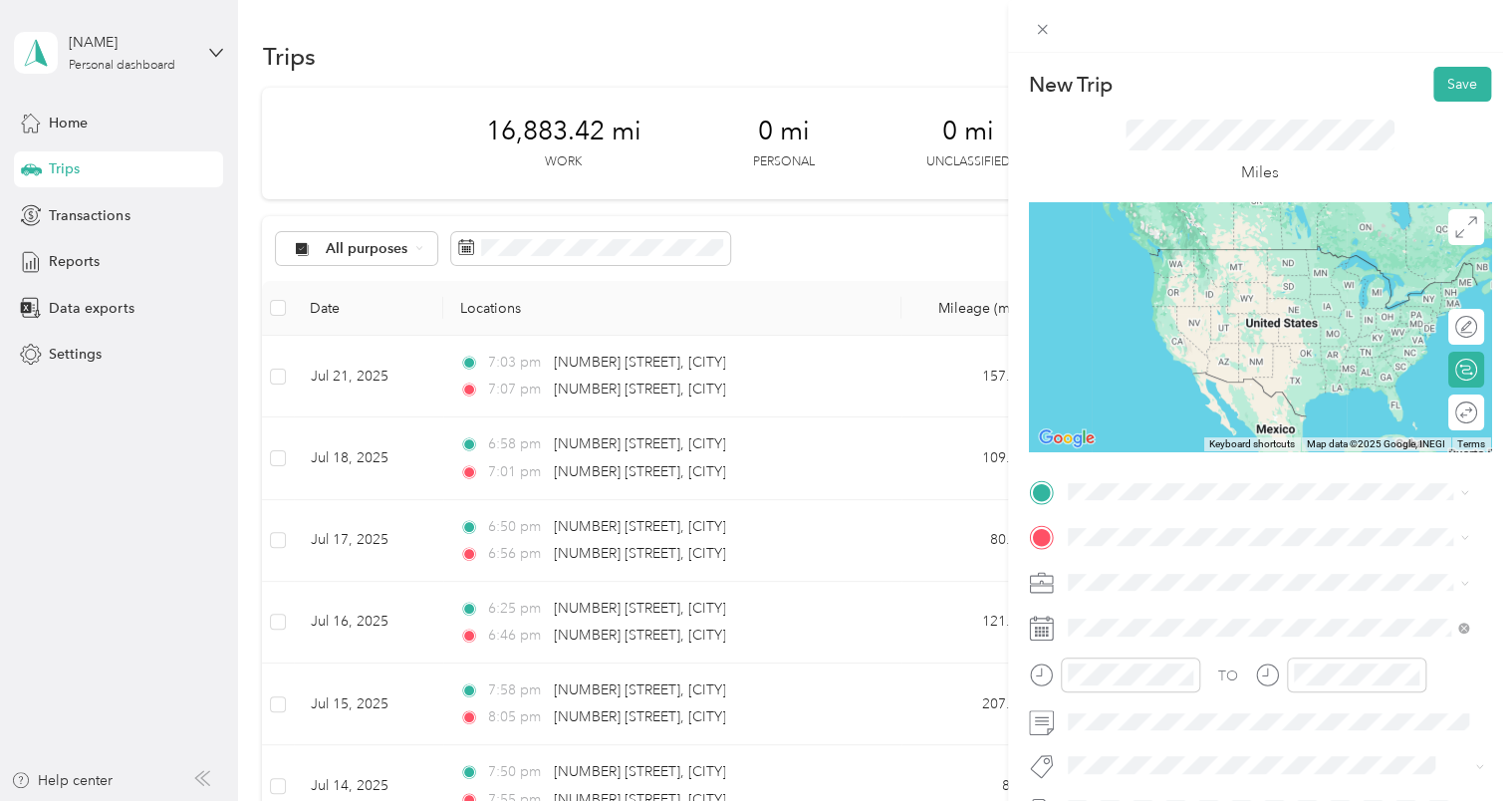 click on "[NUMBER] [STREET]
[CITY], [STATE] [POSTAL_CODE], [COUNTRY]" at bounding box center (1248, 570) 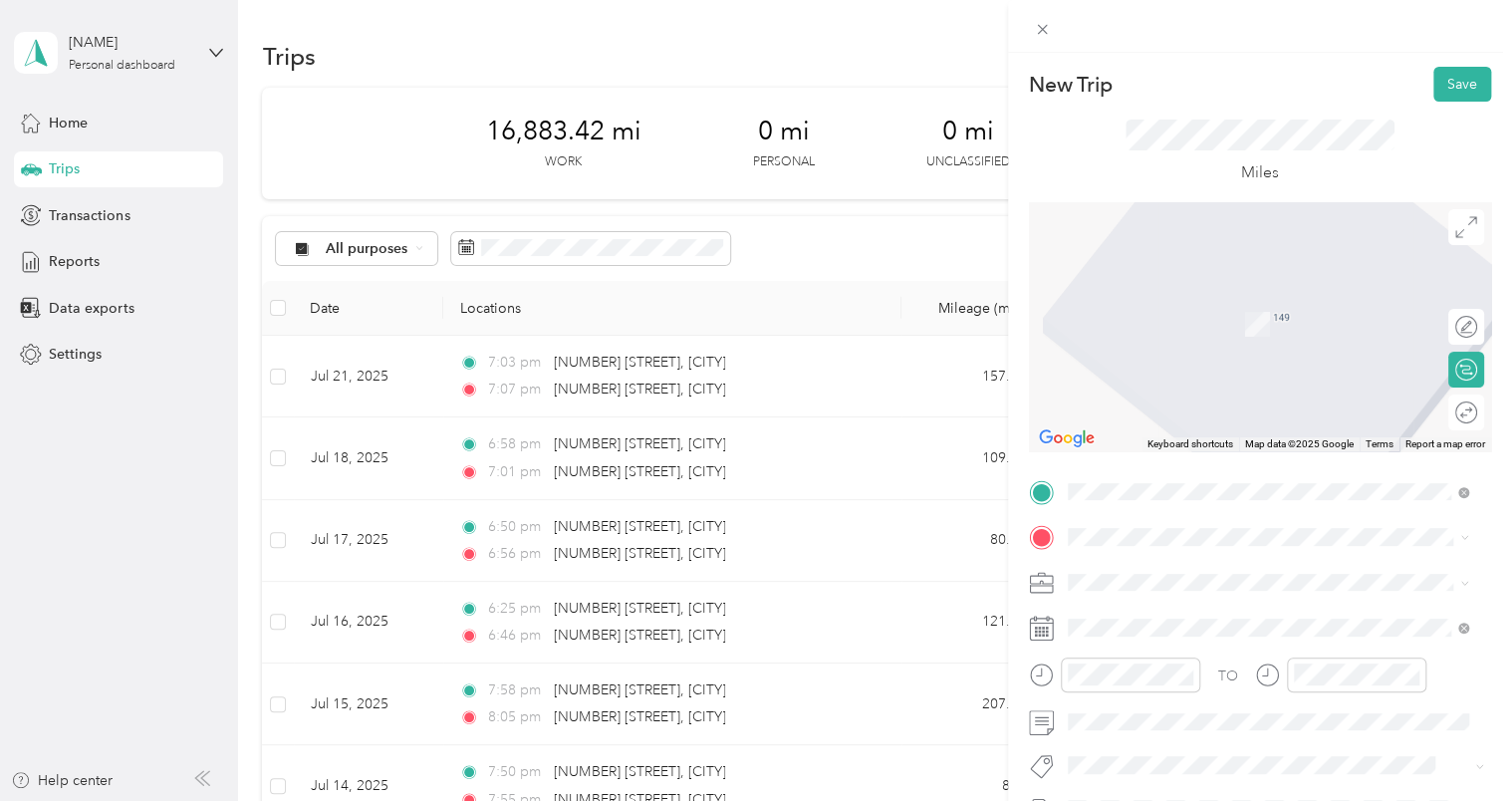 click on "TEAM [BRAND] [NUMBER] [STREET], [POSTAL_CODE], [CITY], [STATE], [COUNTRY]" at bounding box center (1283, 503) 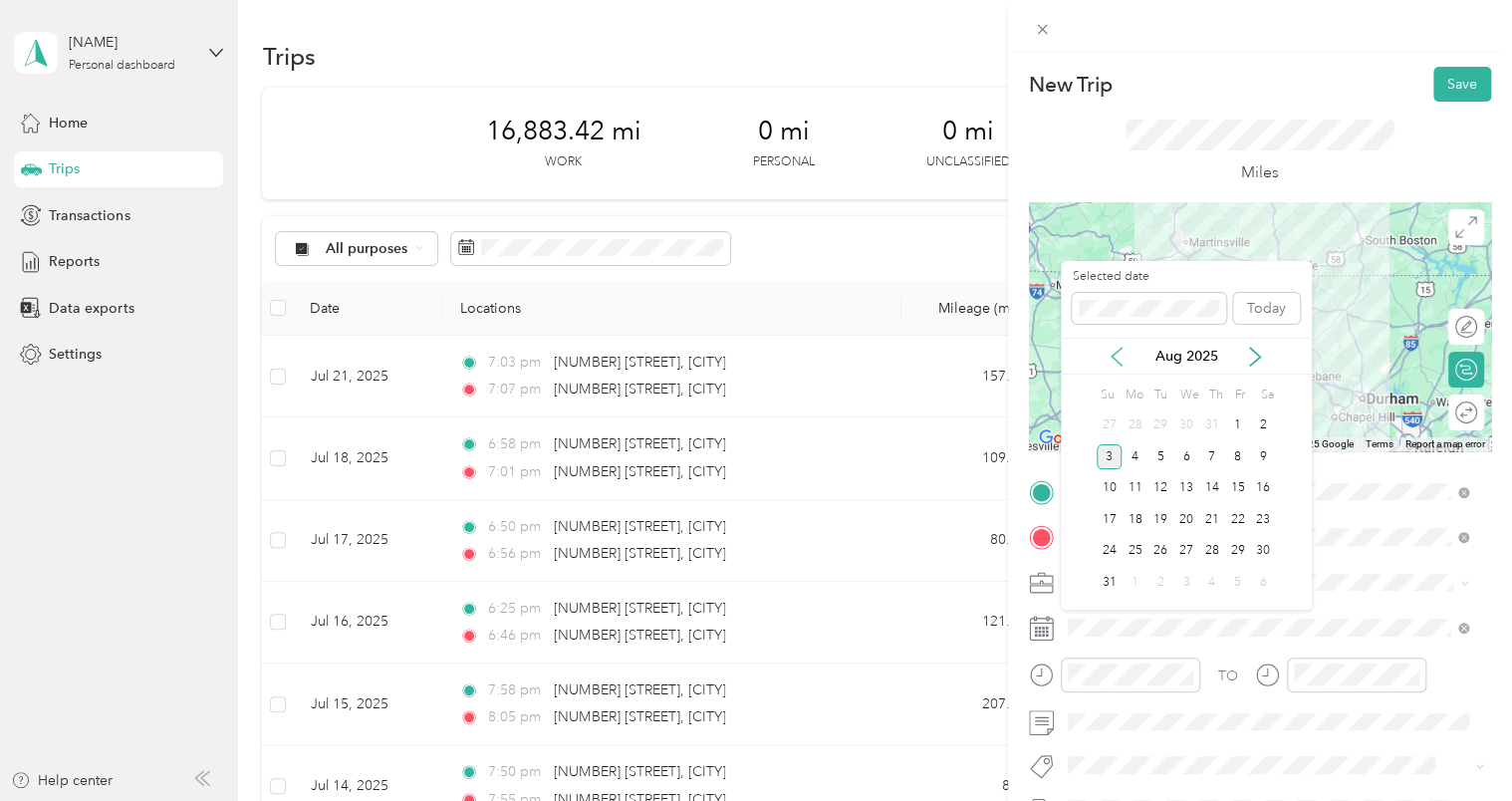 click 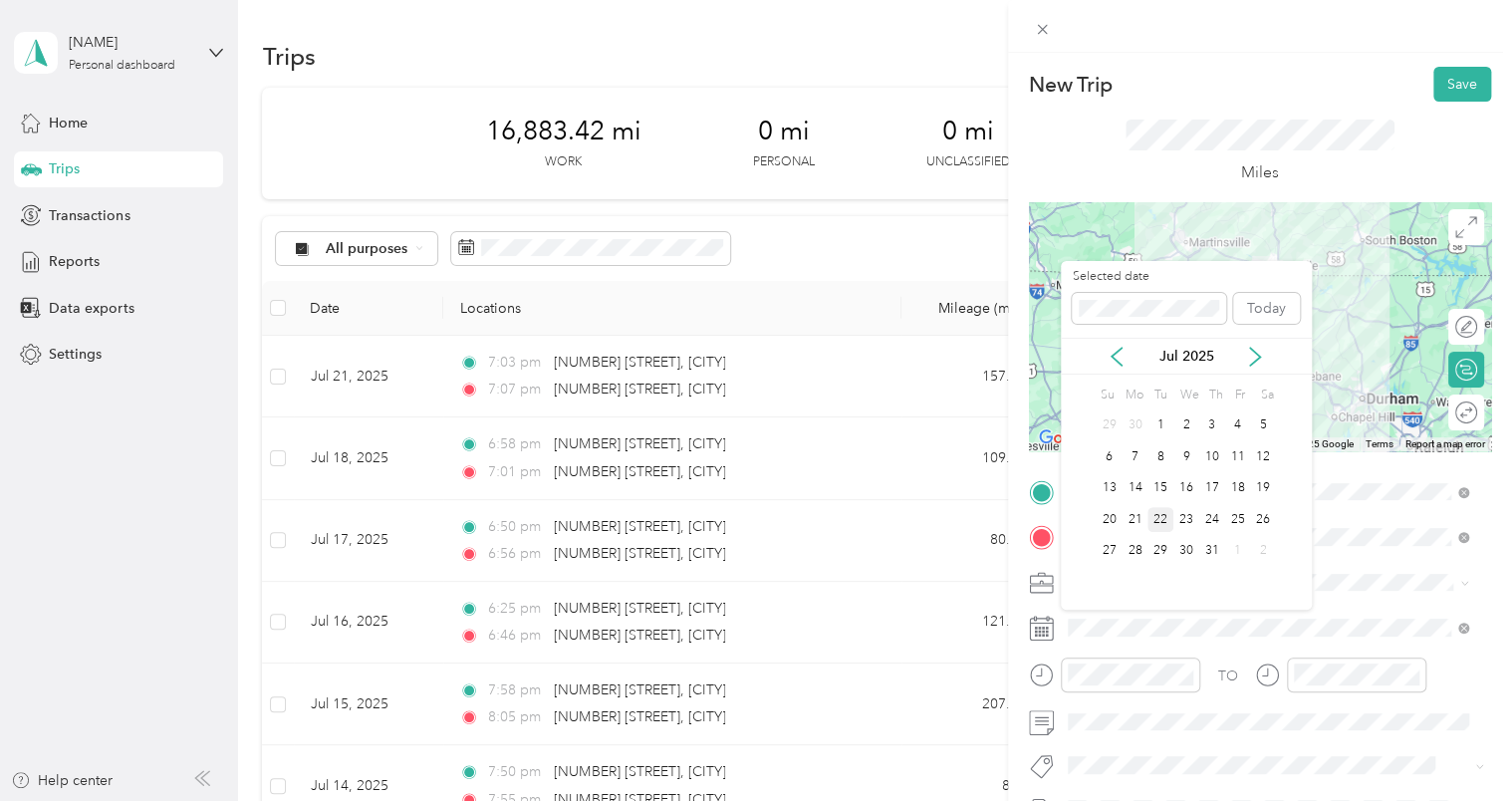 click on "22" at bounding box center [1160, 519] 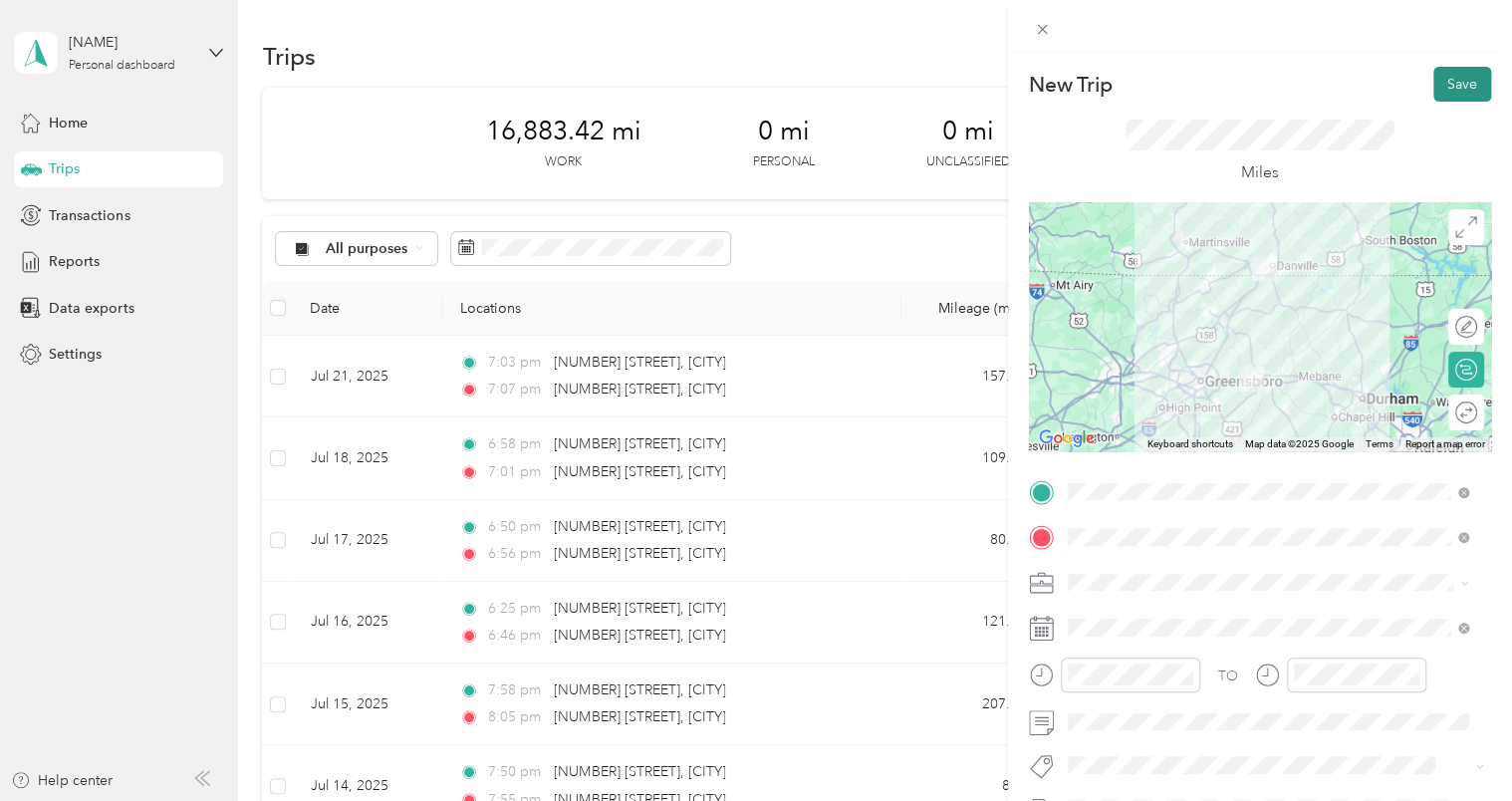 click on "Save" at bounding box center (1462, 84) 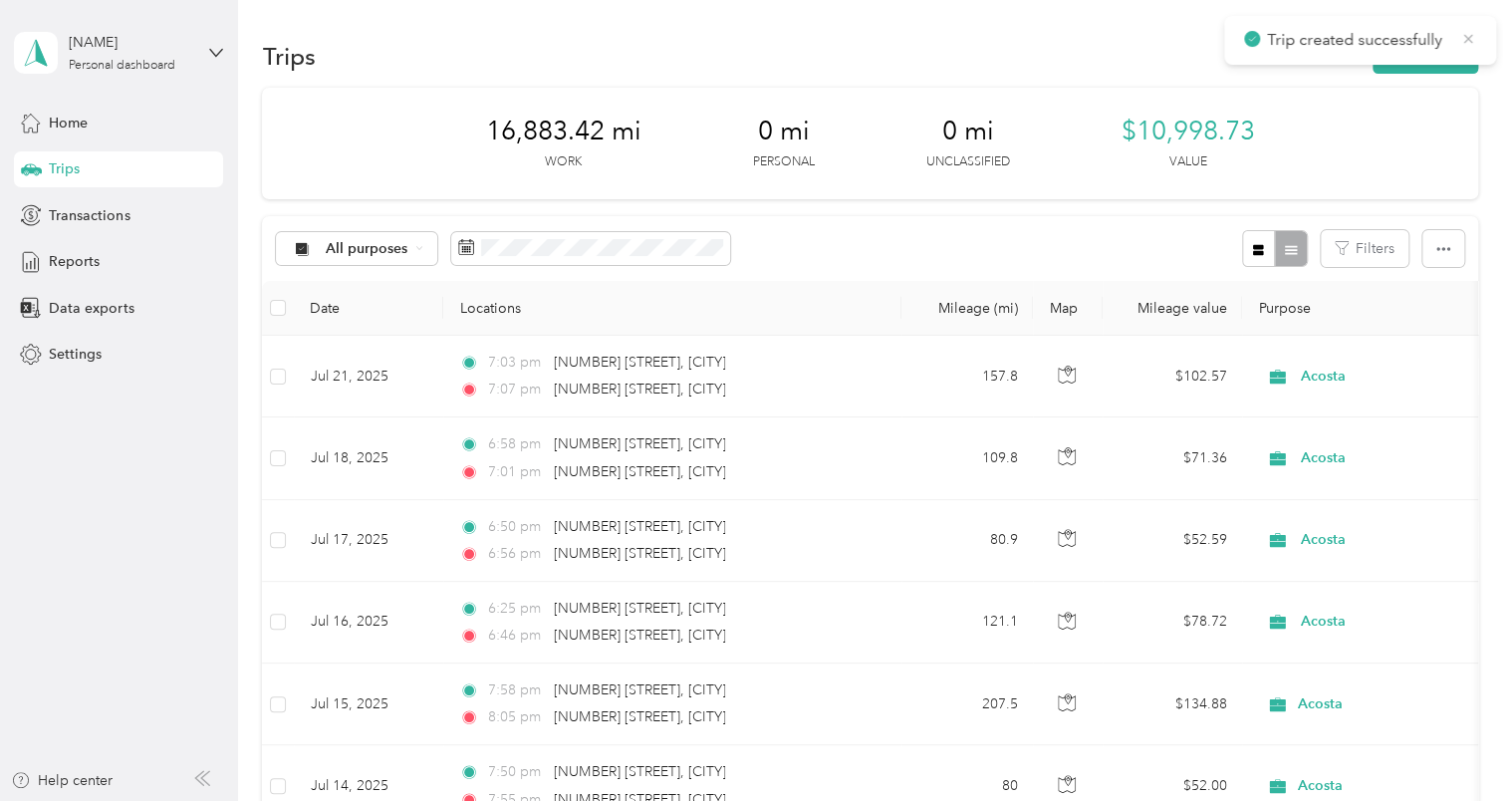 click 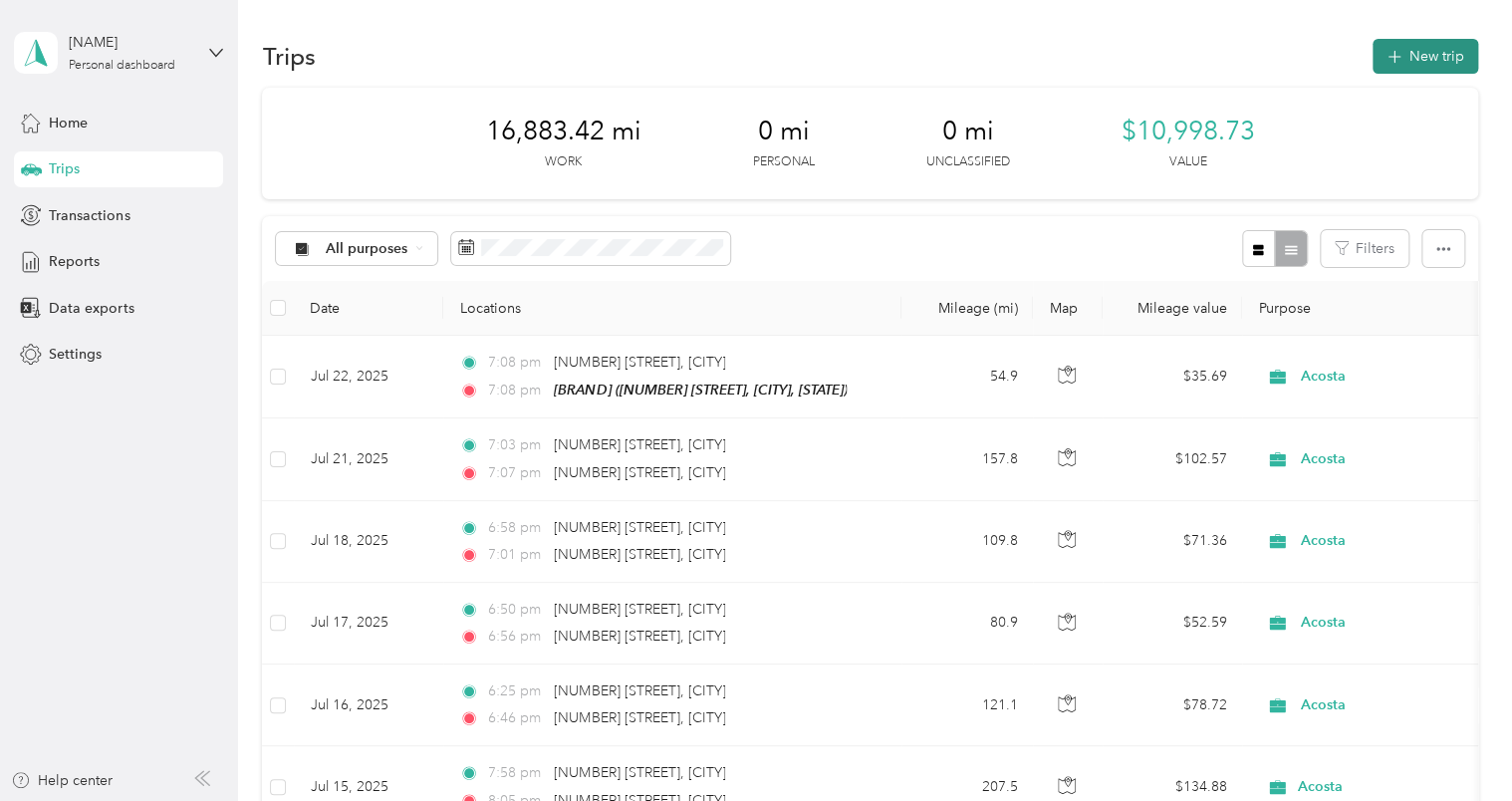 click on "New trip" at bounding box center (1425, 56) 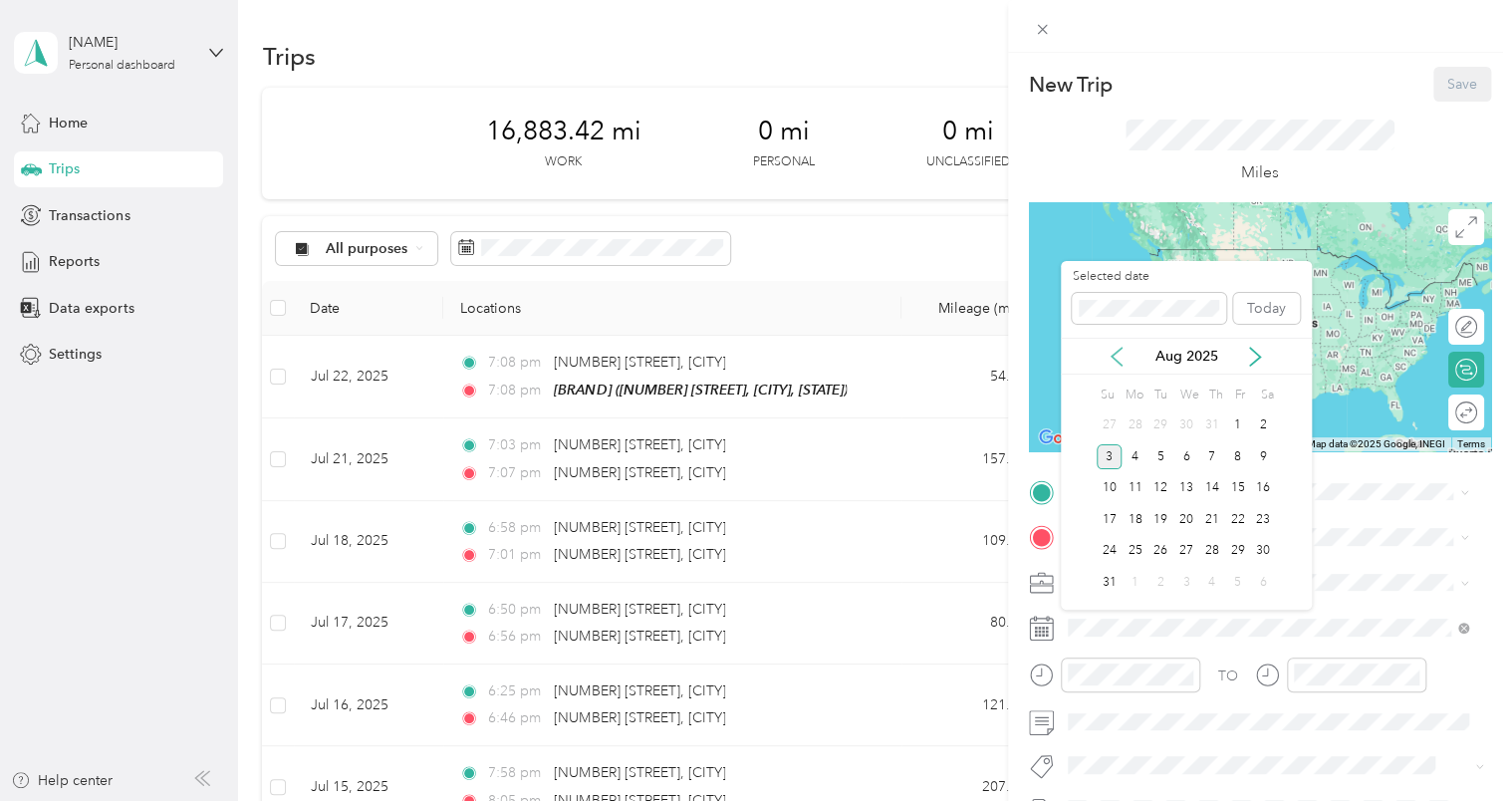 click 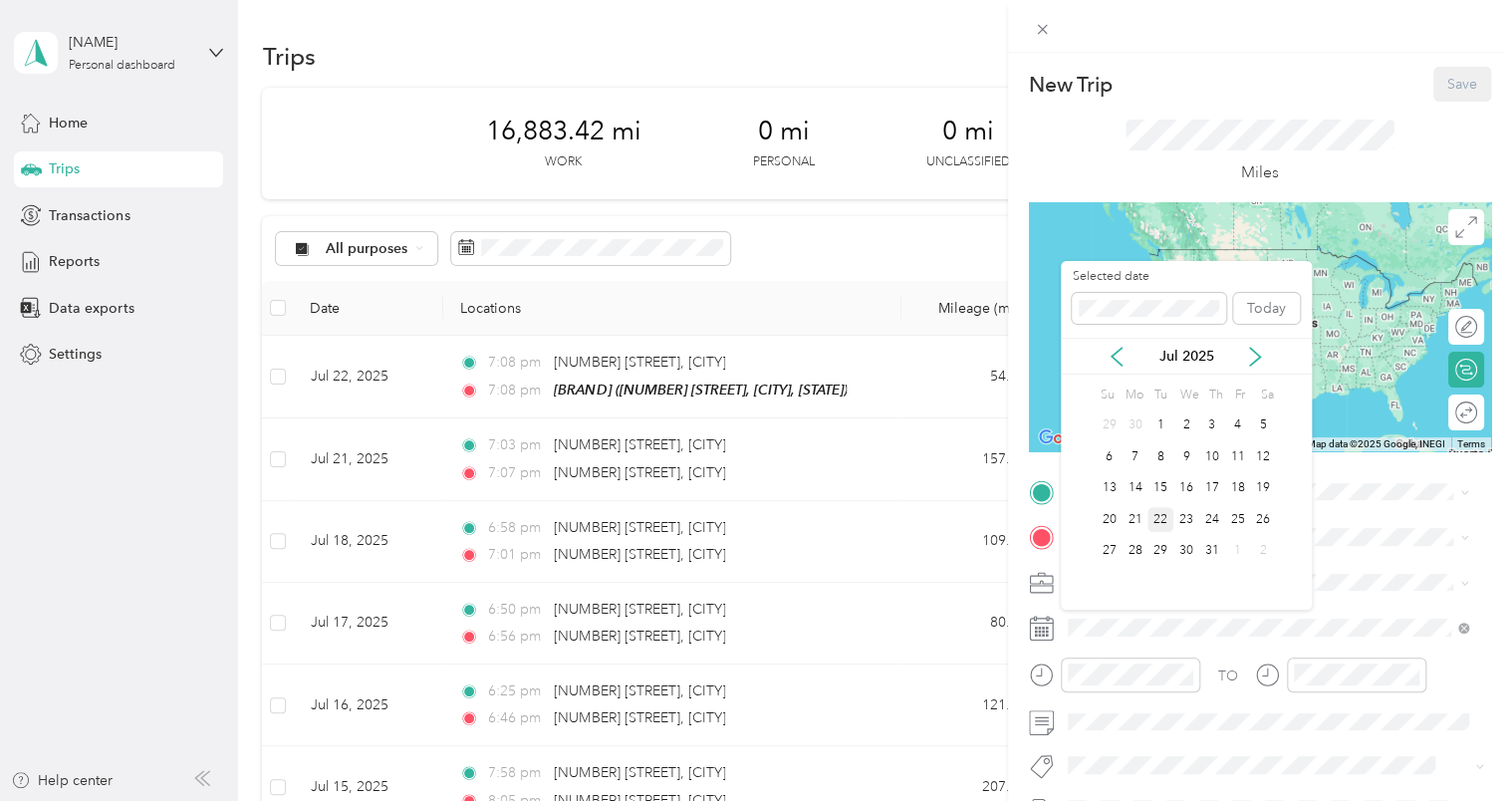 click on "22" at bounding box center (1160, 519) 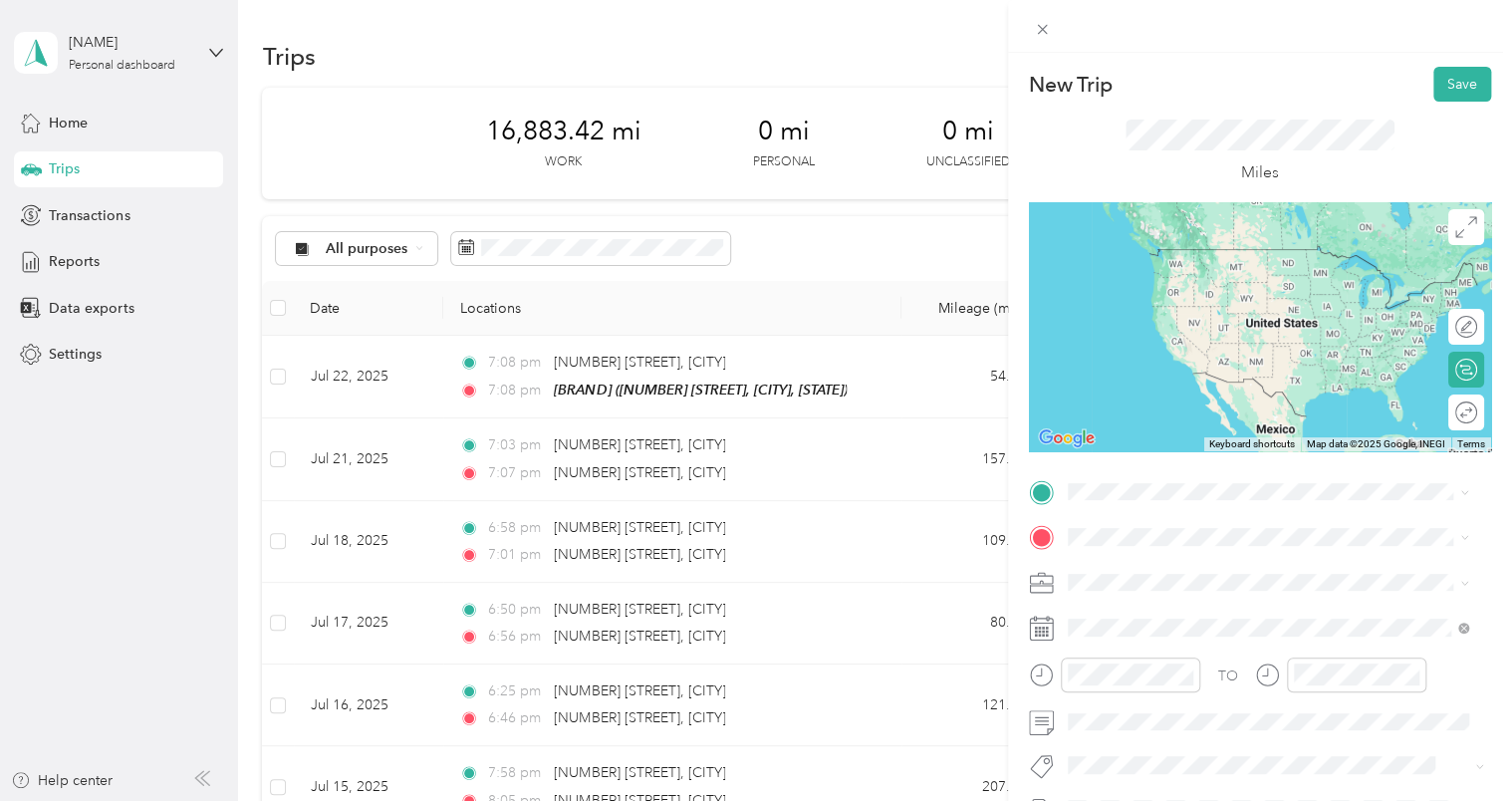 click on "[NUMBER] [STREET]
[CITY], [STATE] [POSTAL_CODE], [COUNTRY]" at bounding box center [1248, 563] 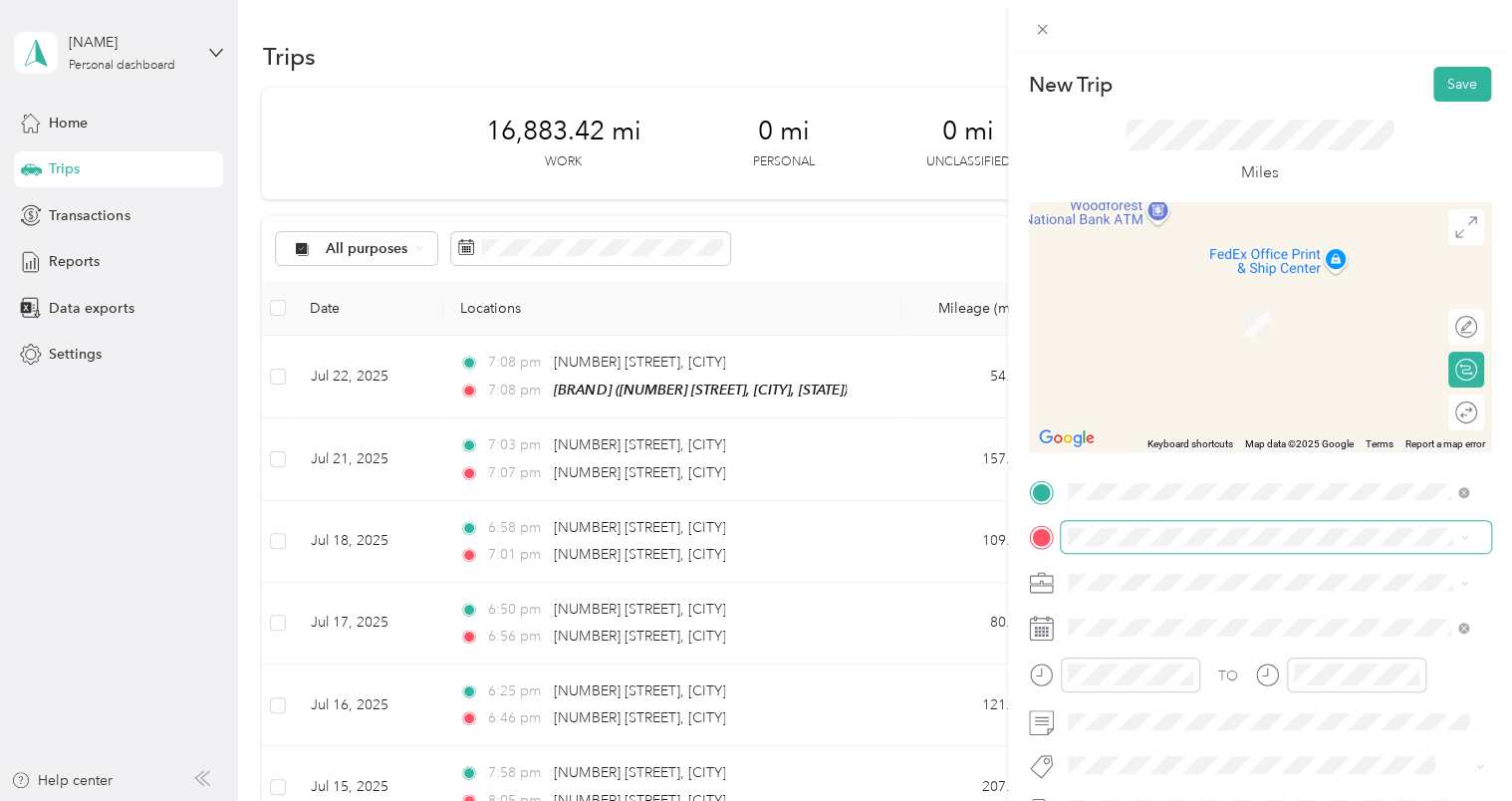 click at bounding box center [1276, 537] 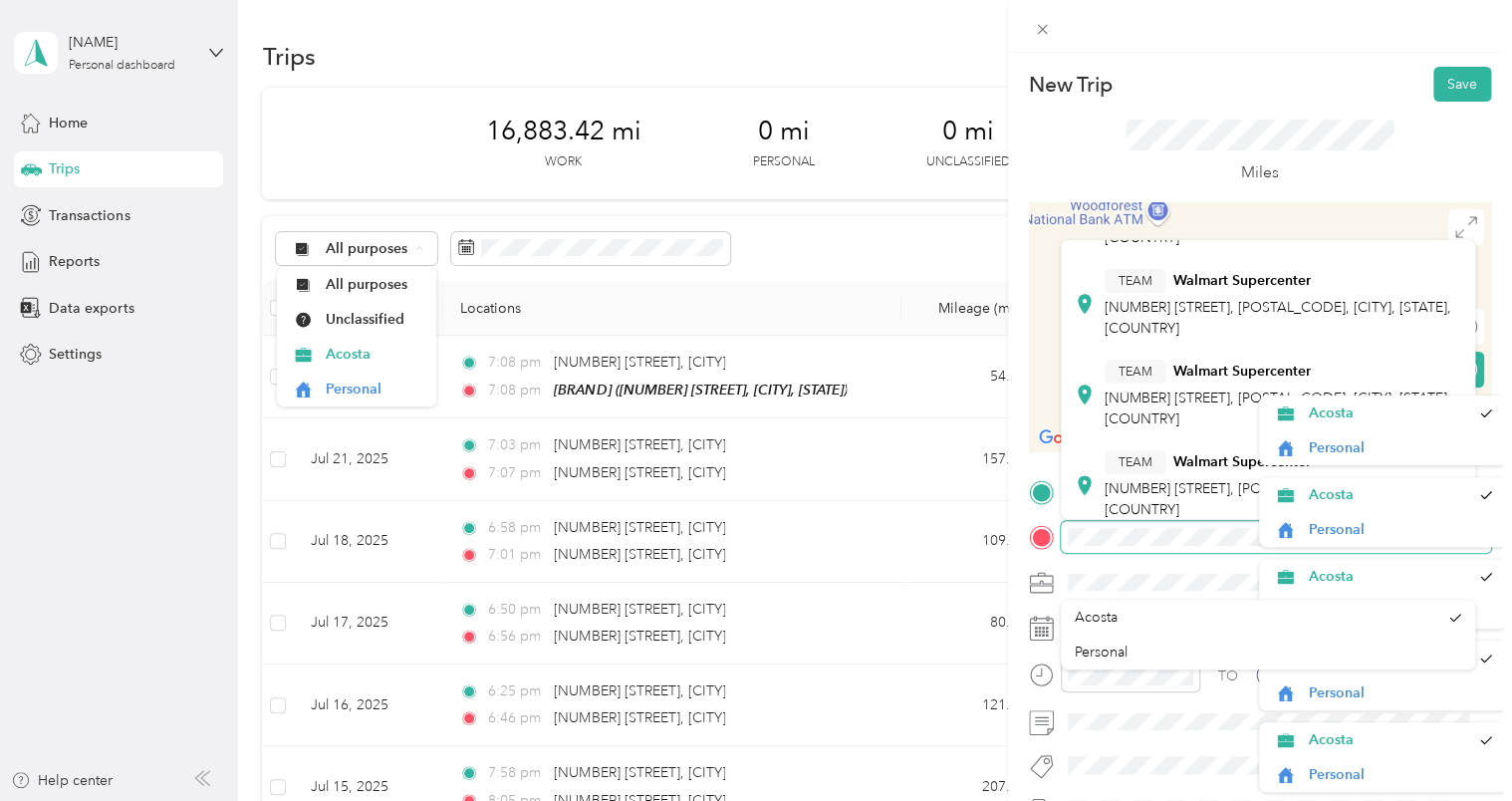 scroll, scrollTop: 299, scrollLeft: 0, axis: vertical 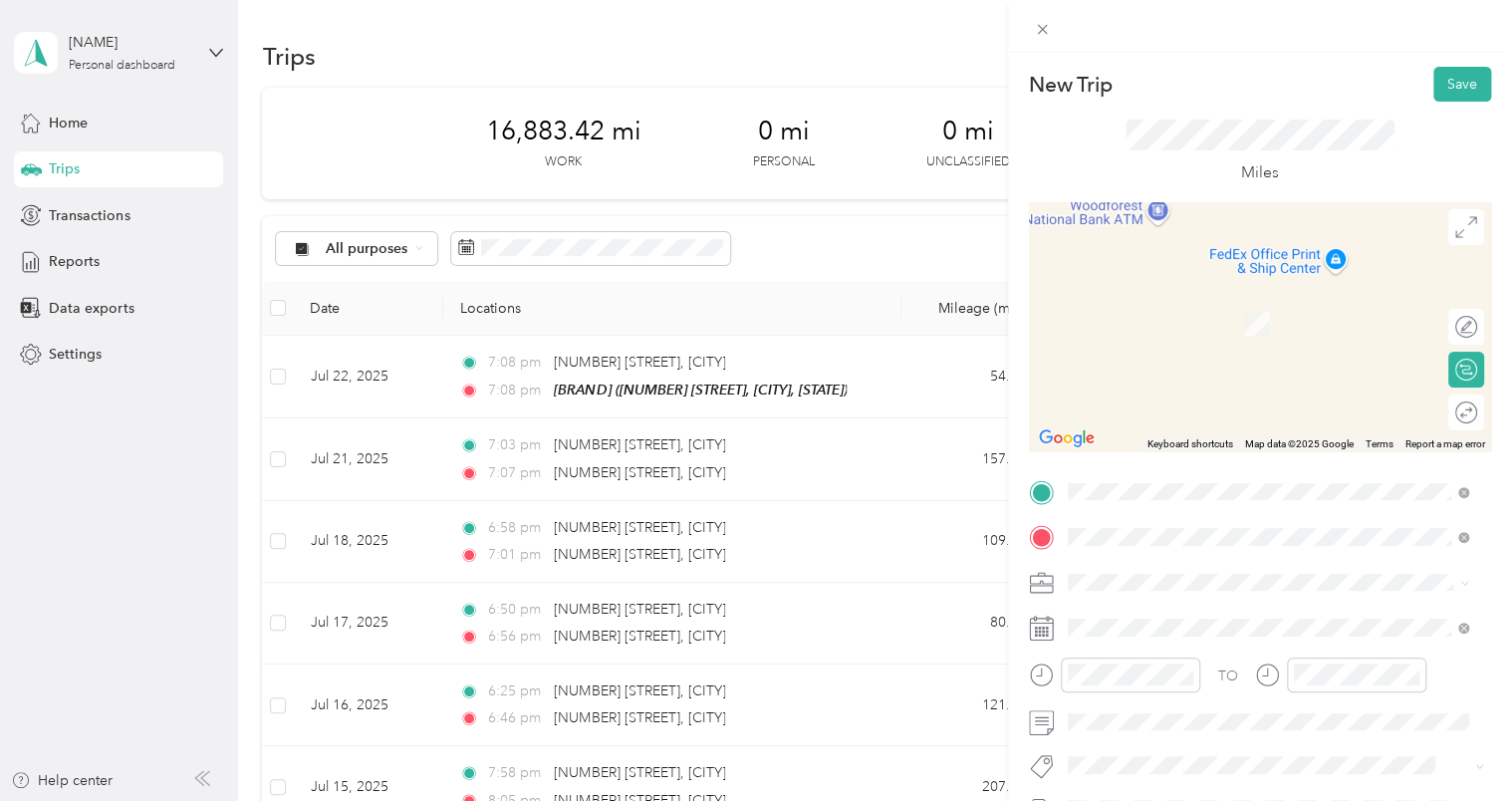 click on "[NUMBER] [STREET], [POSTAL_CODE], [CITY], [STATE], [COUNTRY]" at bounding box center (1278, 405) 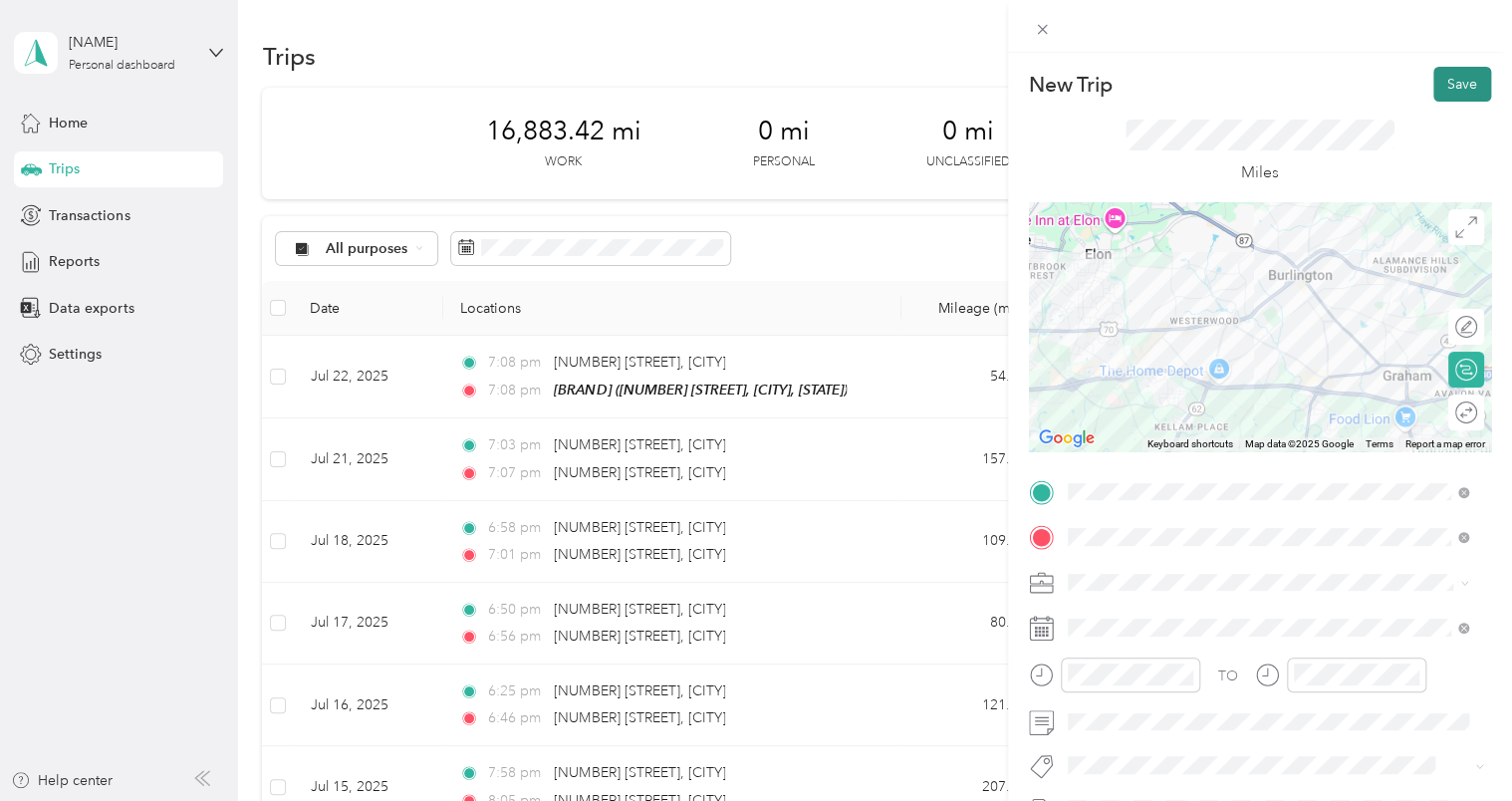 click on "Save" at bounding box center [1462, 84] 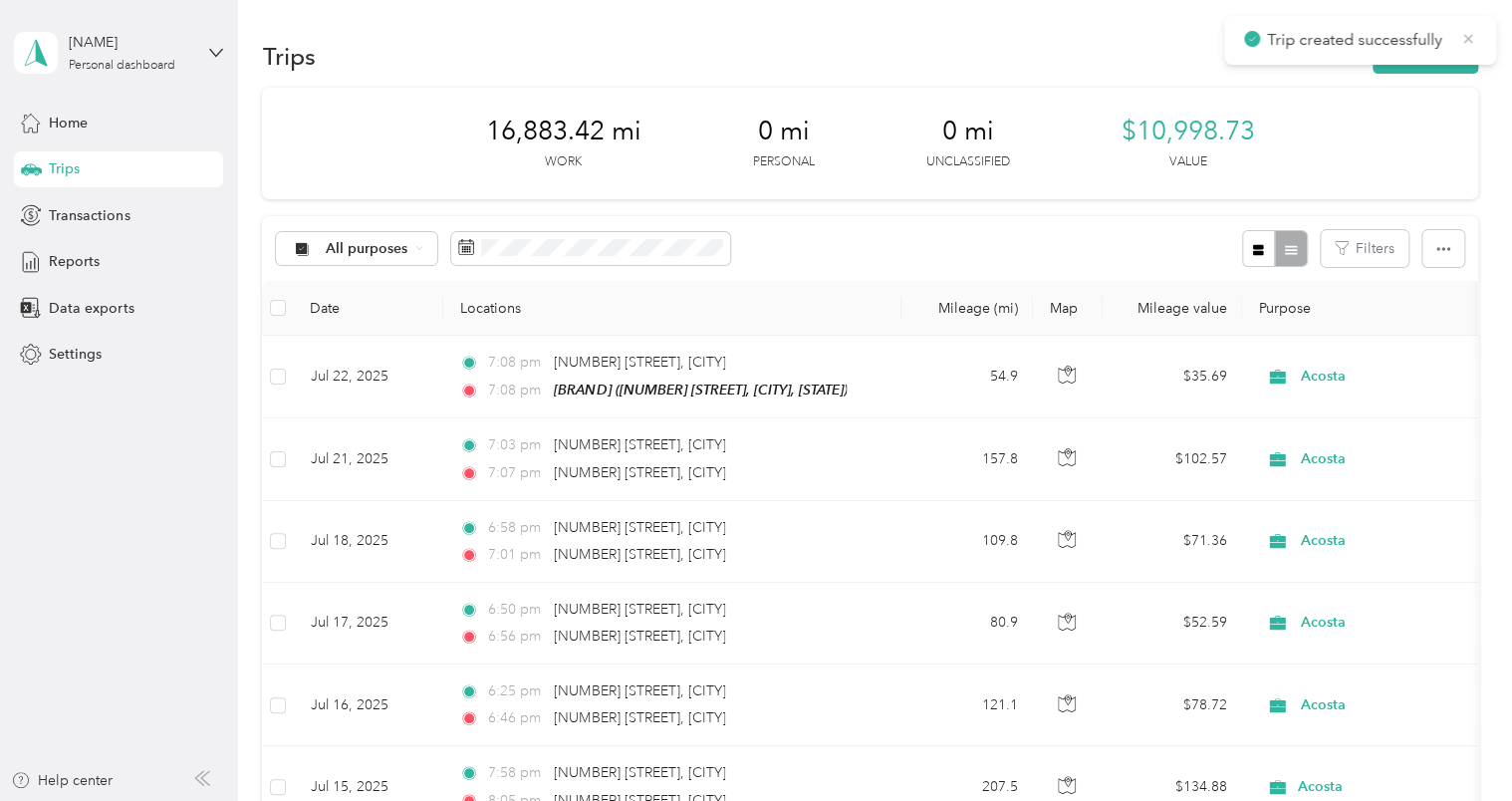 click 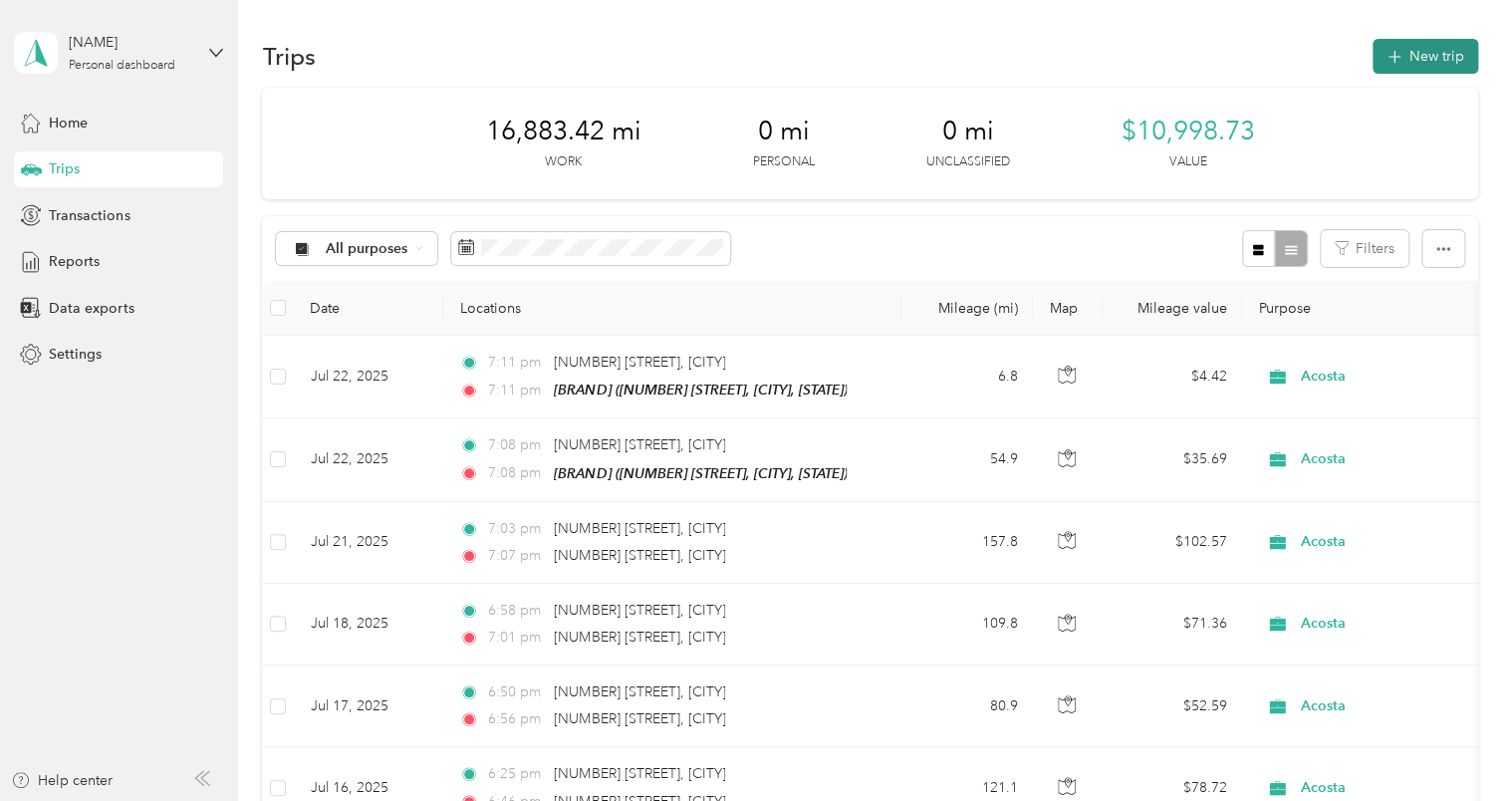 click on "New trip" at bounding box center [1425, 56] 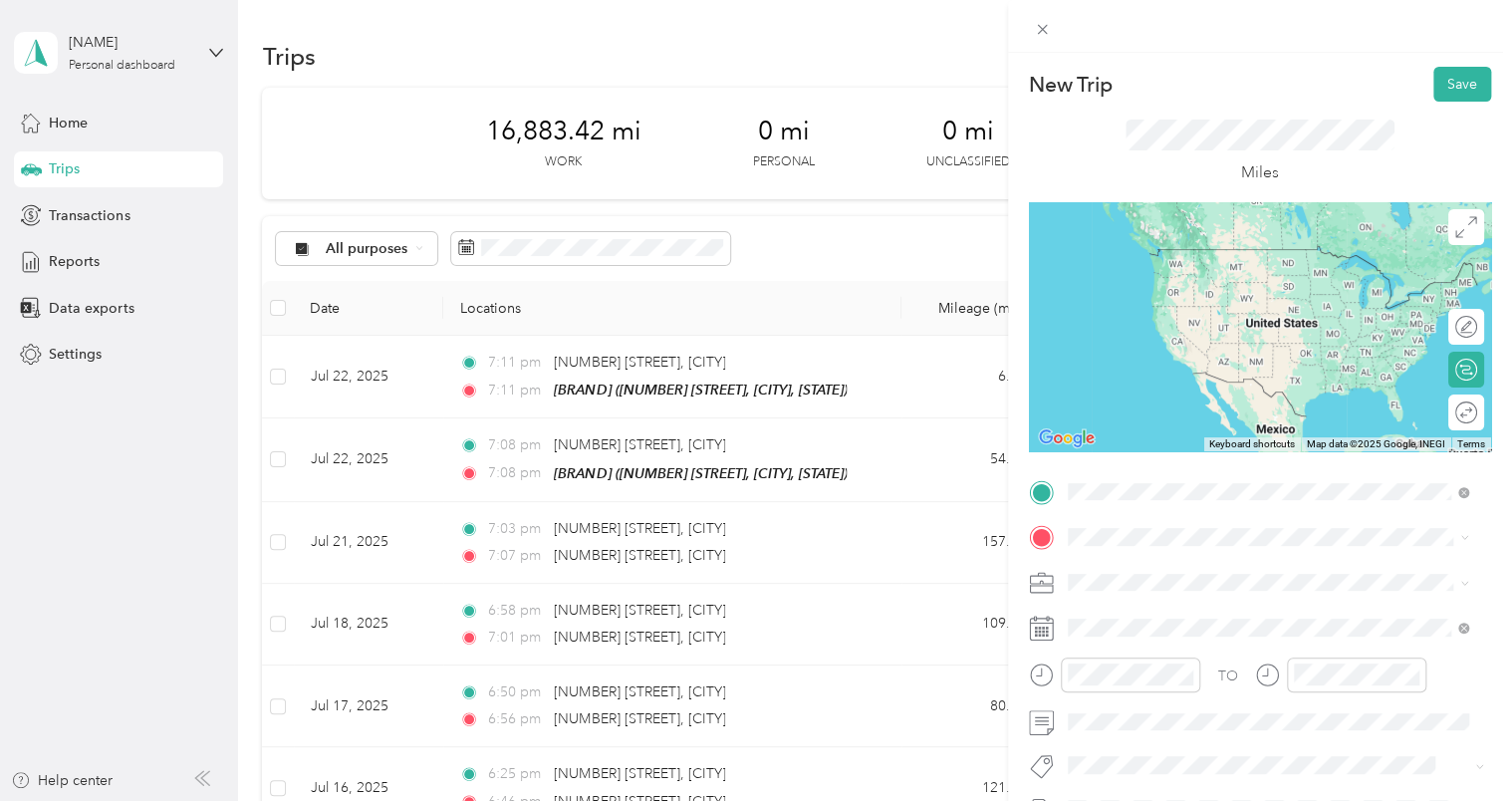 click on "[NUMBER] [STREET], [POSTAL_CODE], [CITY], [STATE], [COUNTRY]" at bounding box center [1278, 611] 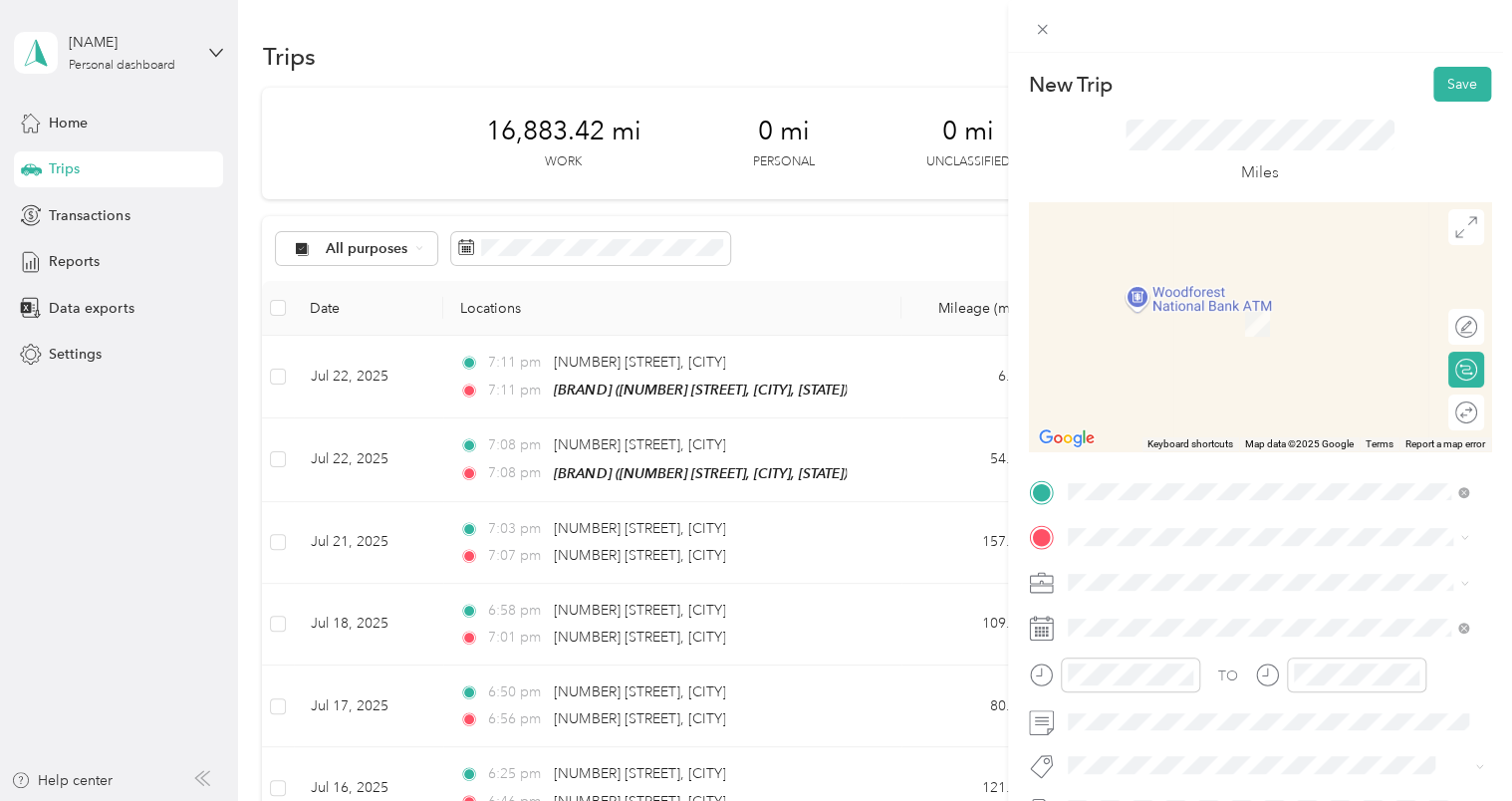 click on "TEAM [BRAND] [NUMBER] [STREET], [POSTAL_CODE], [CITY], [STATE], [COUNTRY]" at bounding box center [1283, 319] 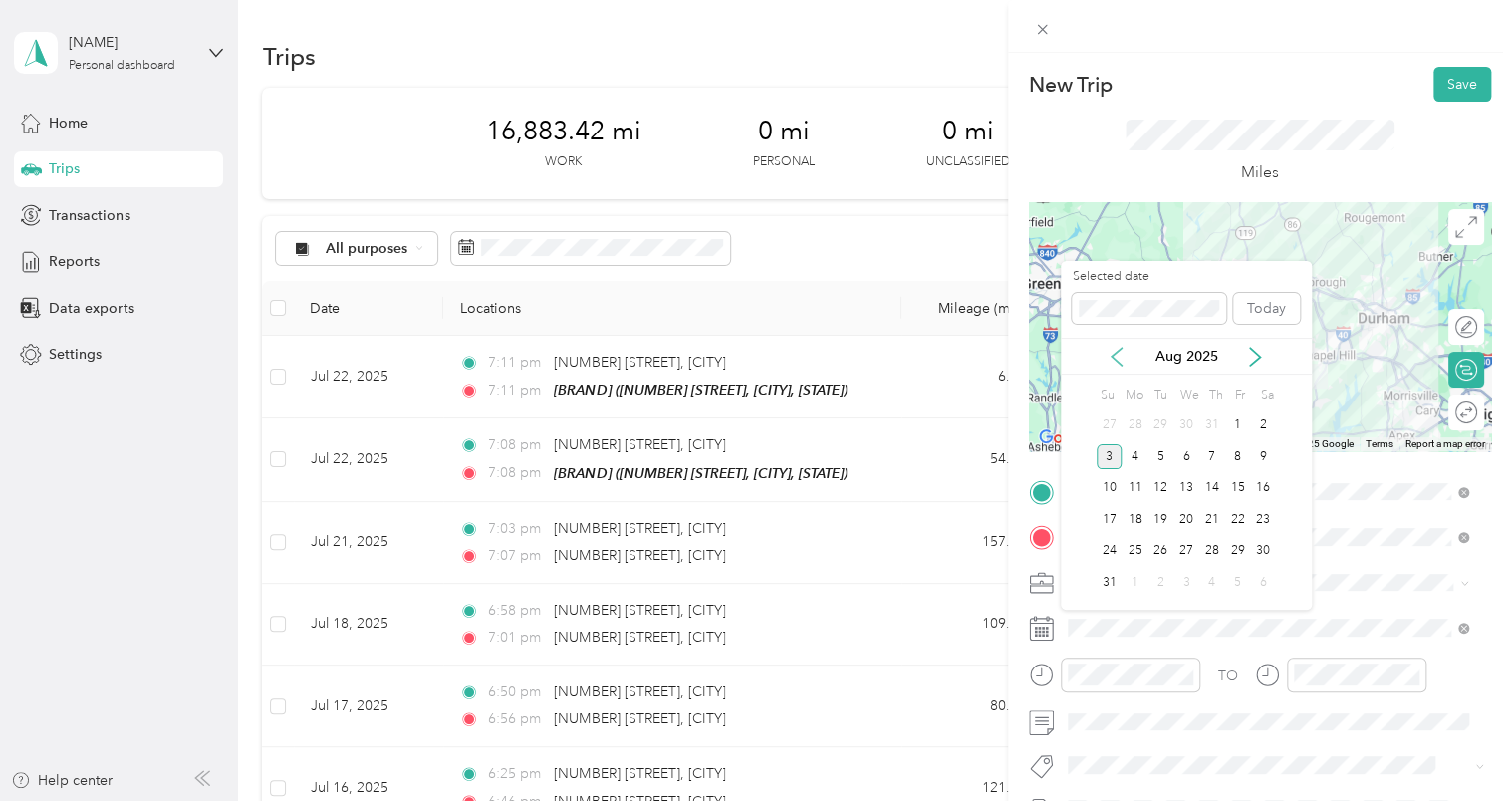 click 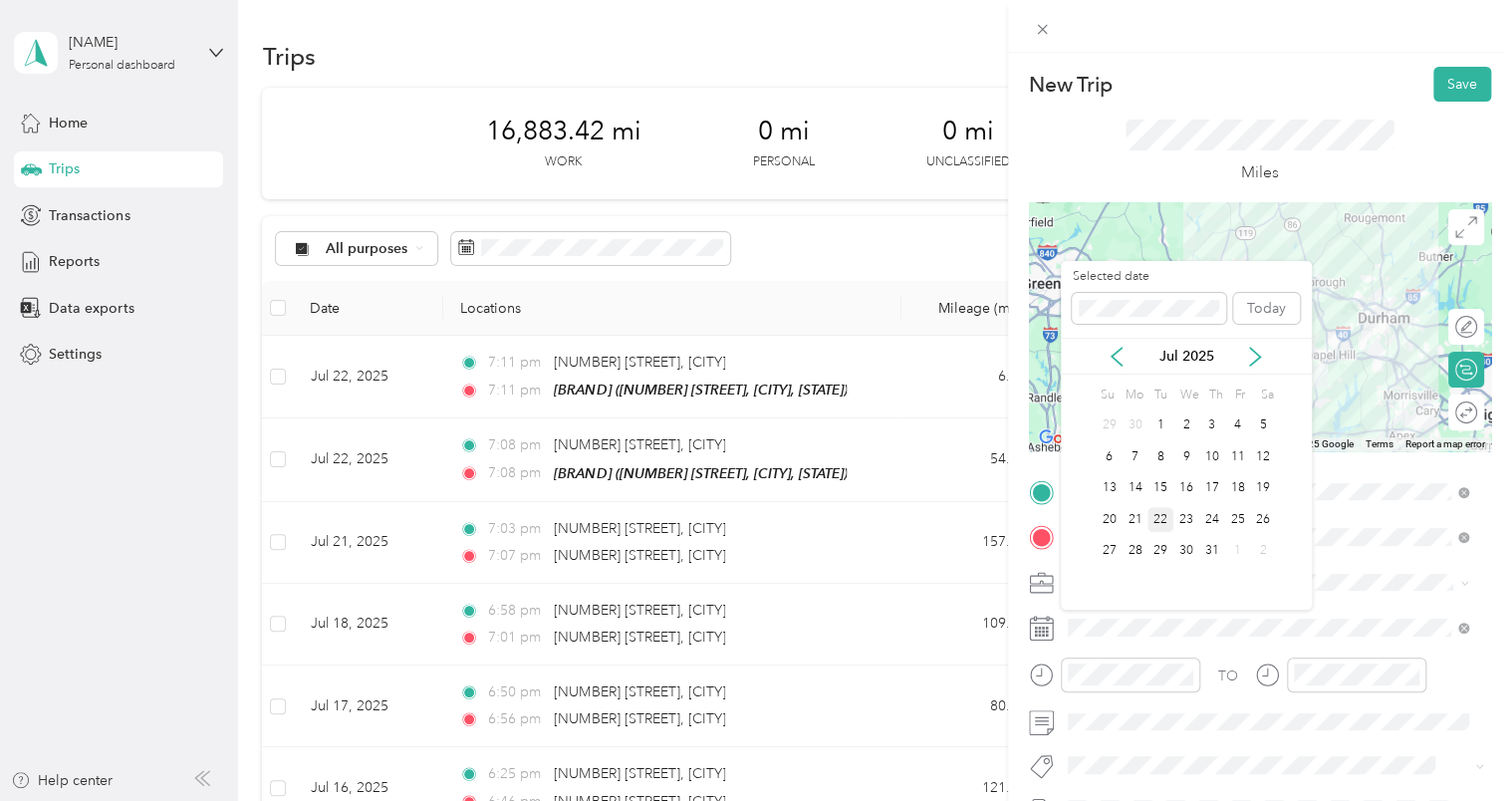 click on "22" at bounding box center (1160, 519) 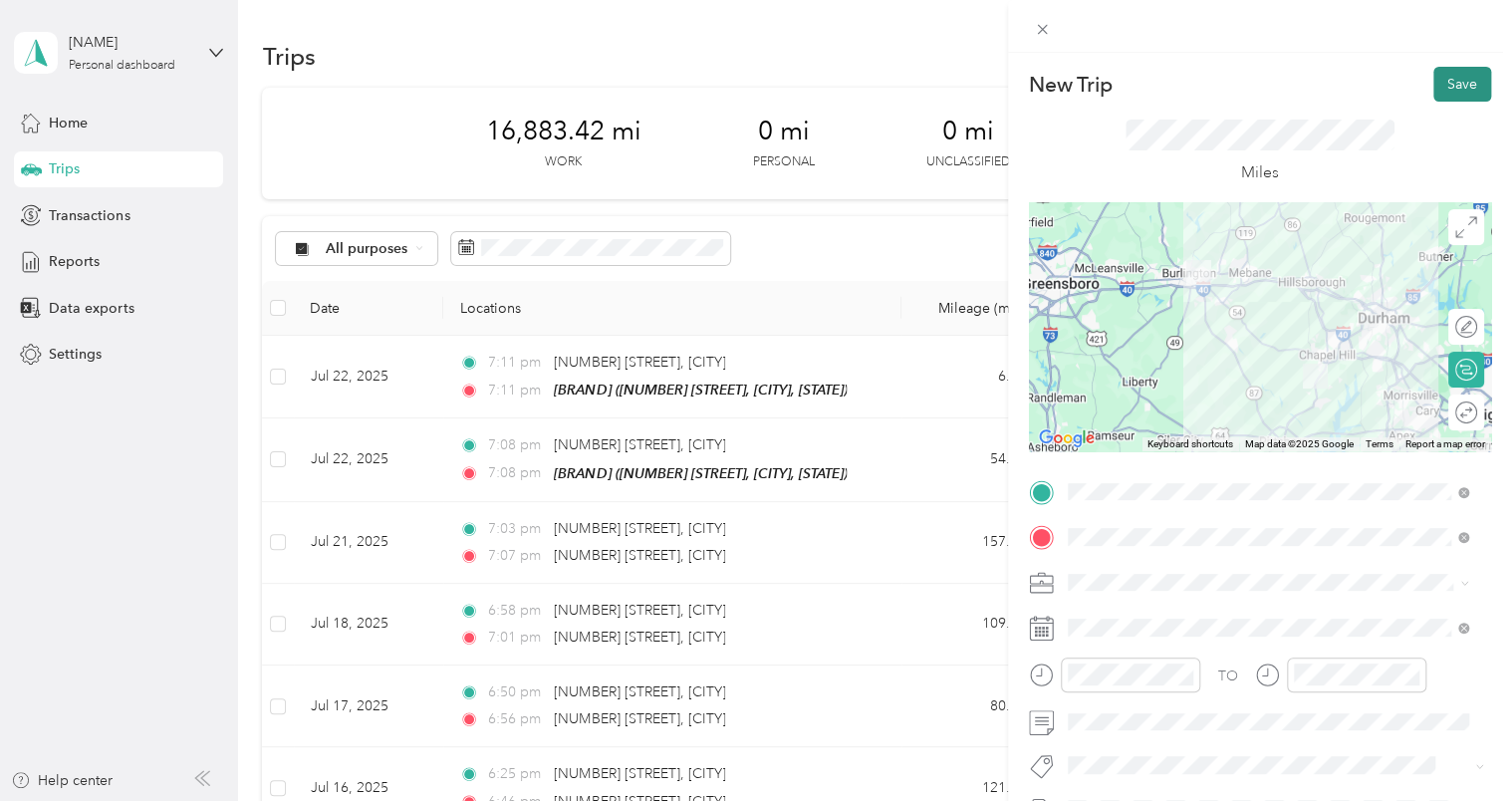 click on "Save" at bounding box center (1462, 84) 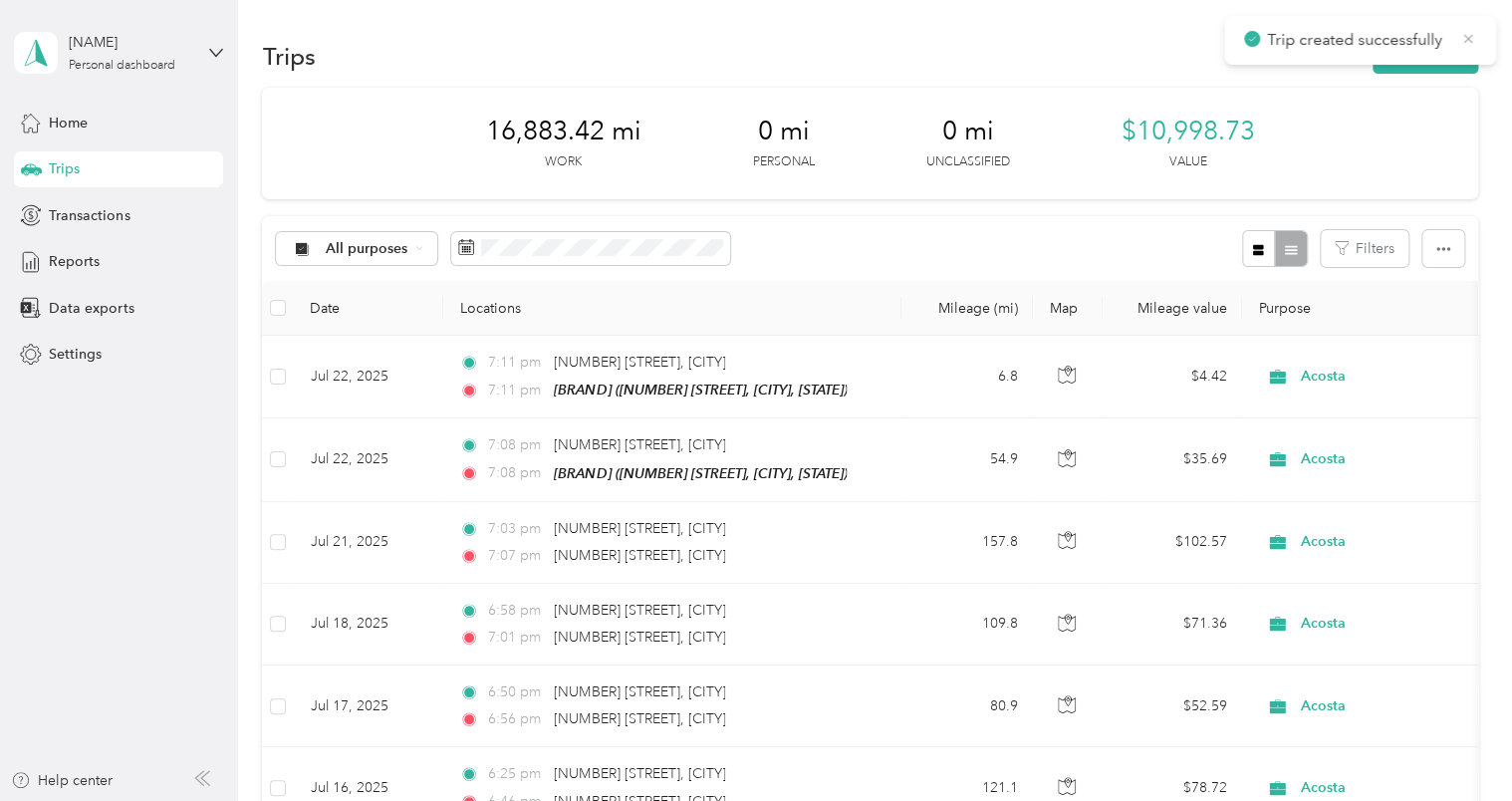 click 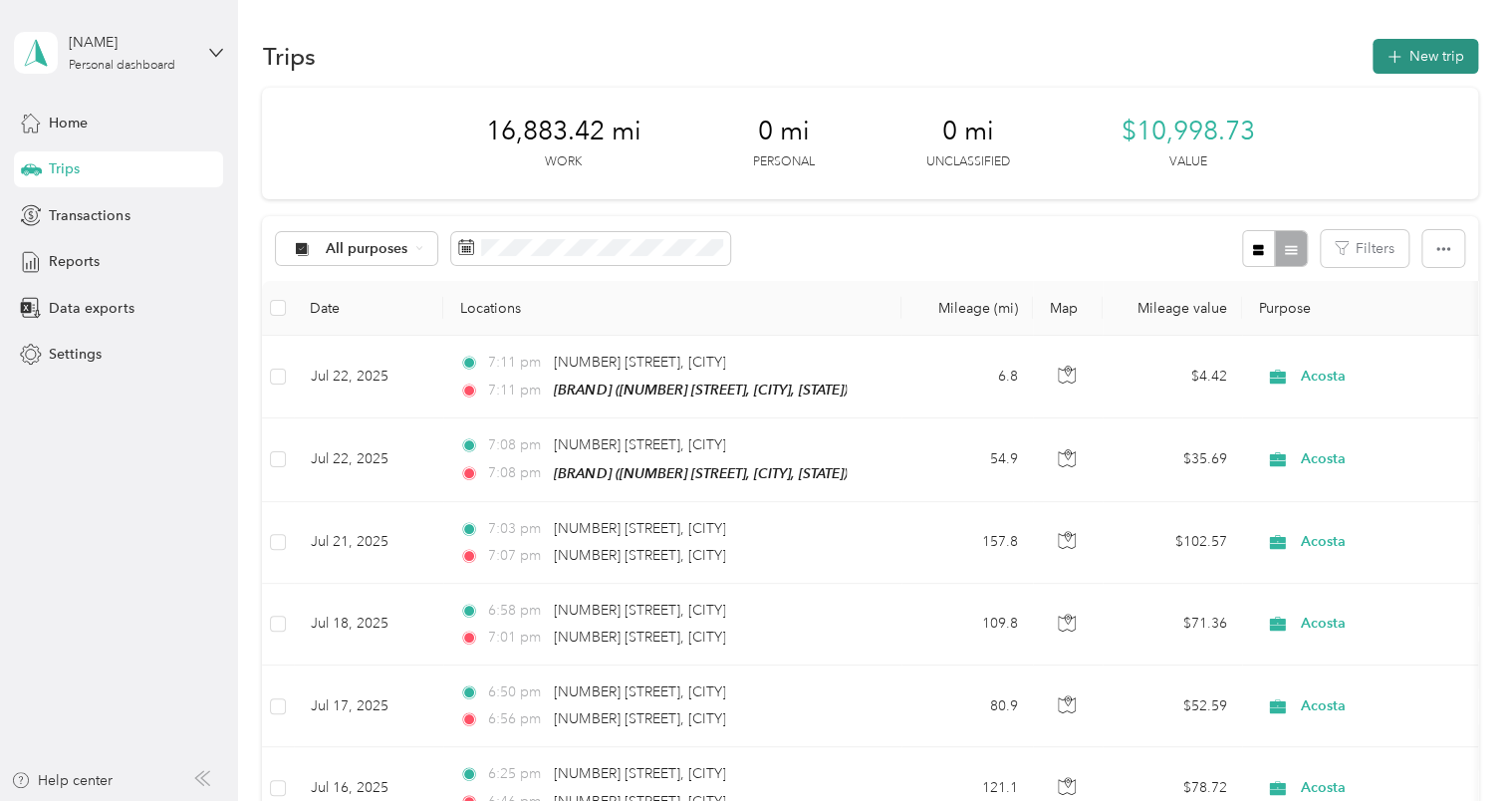 click on "New trip" at bounding box center [1425, 56] 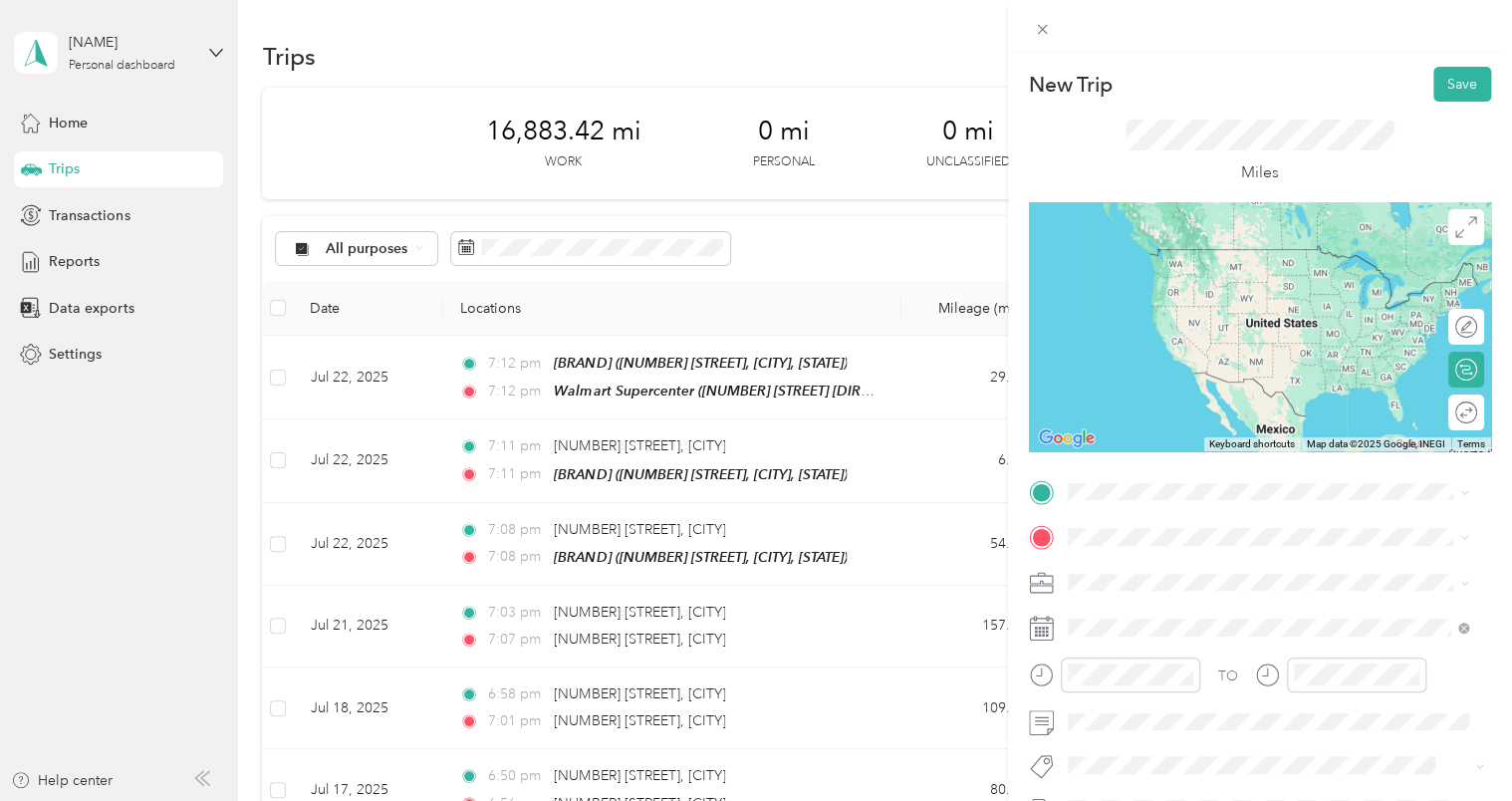 click on "TEAM [BRAND] [NUMBER] [STREET], [POSTAL_CODE], [CITY], [STATE], [COUNTRY]" at bounding box center [1283, 683] 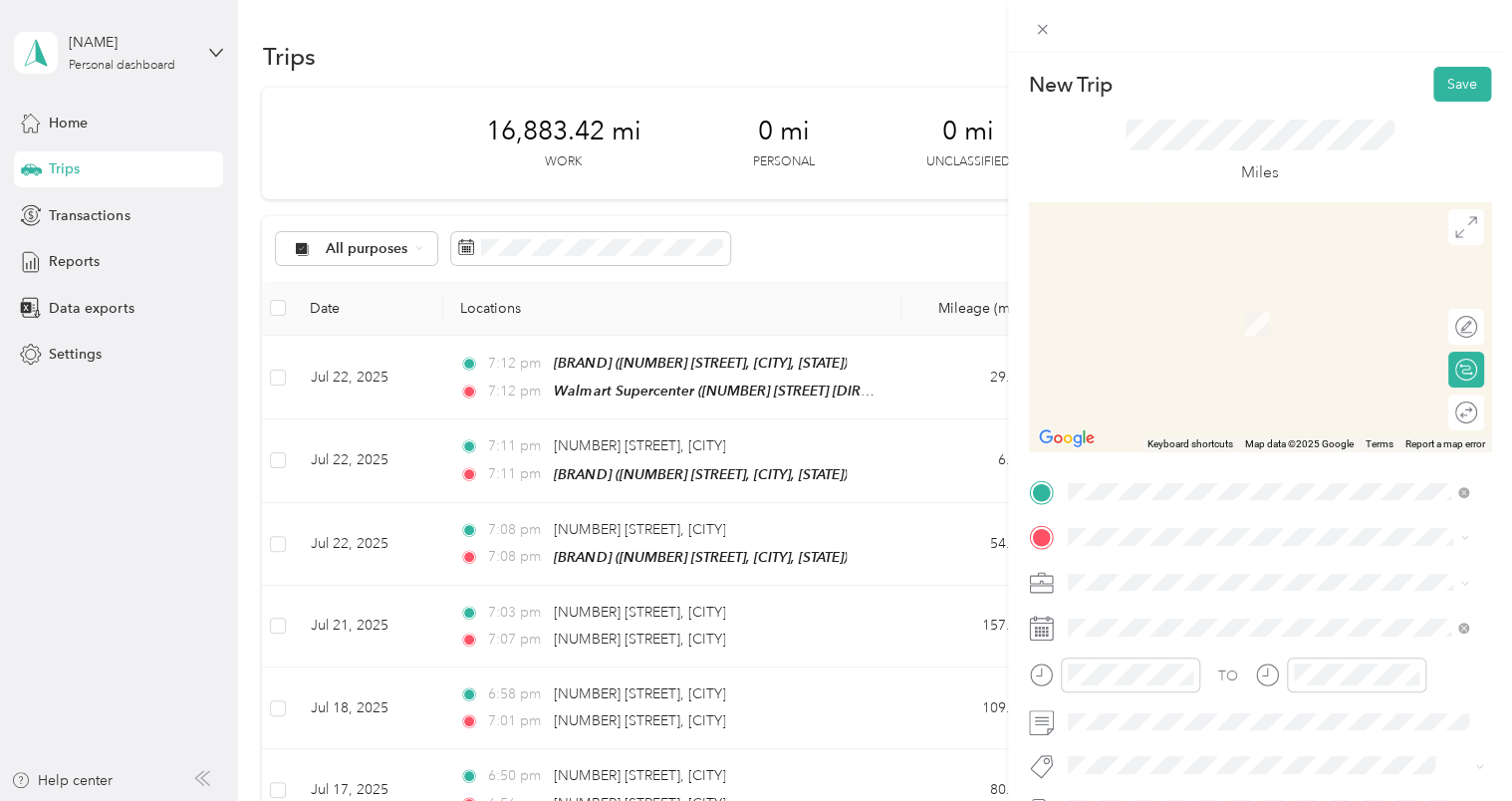click on "Miles" at bounding box center [1260, 152] 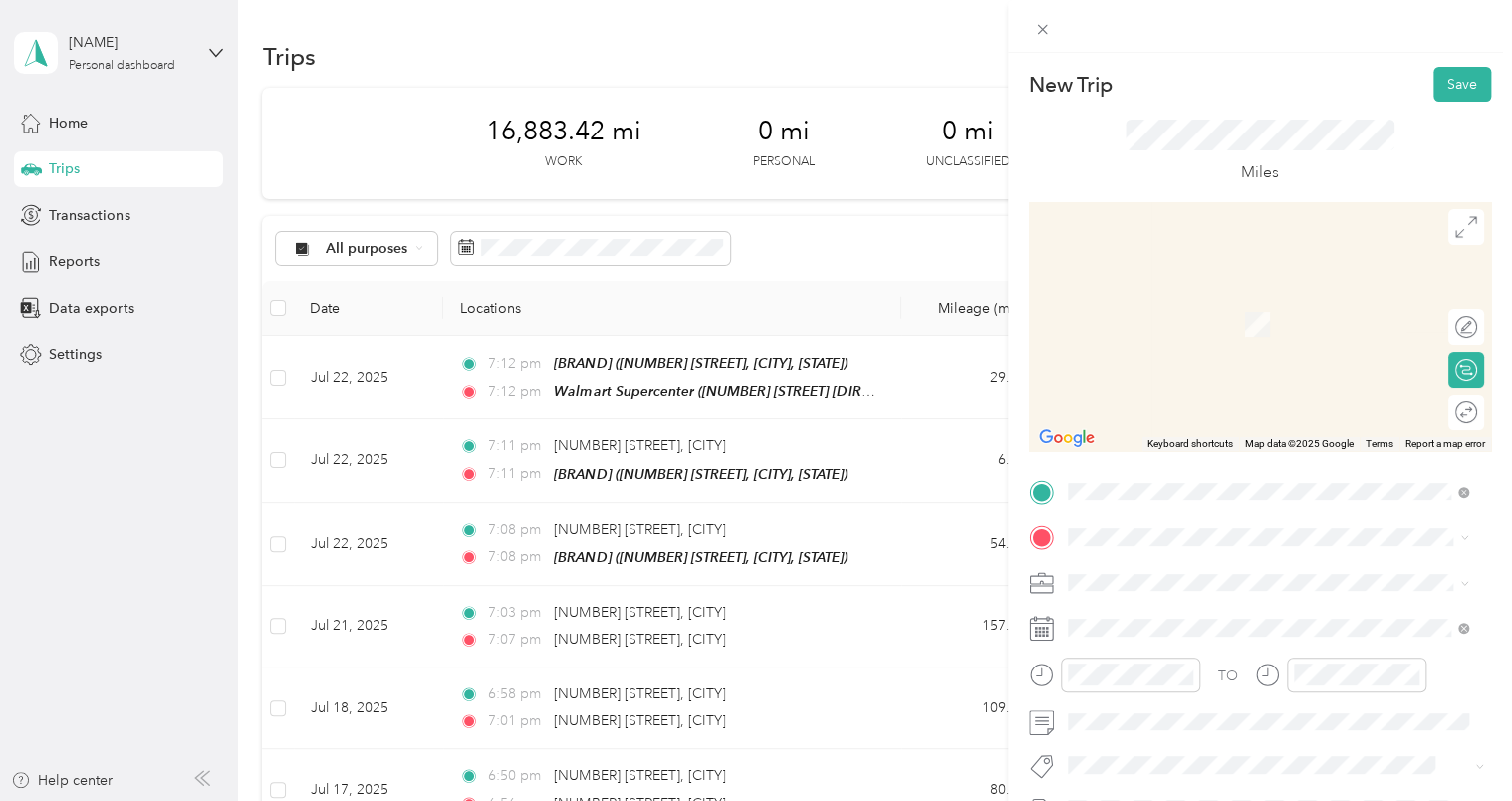 click on "Miles" at bounding box center [1260, 151] 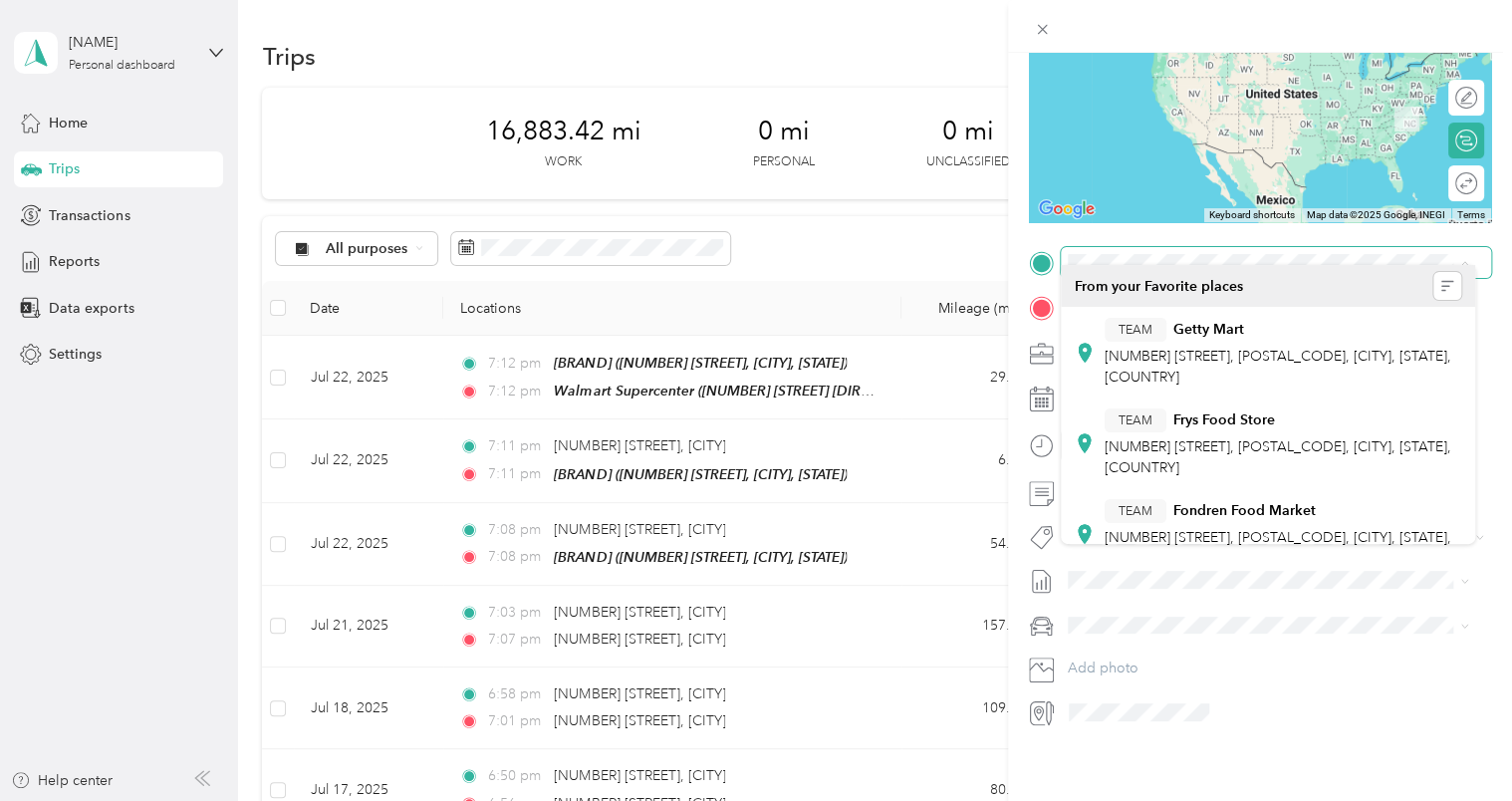 scroll, scrollTop: 243, scrollLeft: 0, axis: vertical 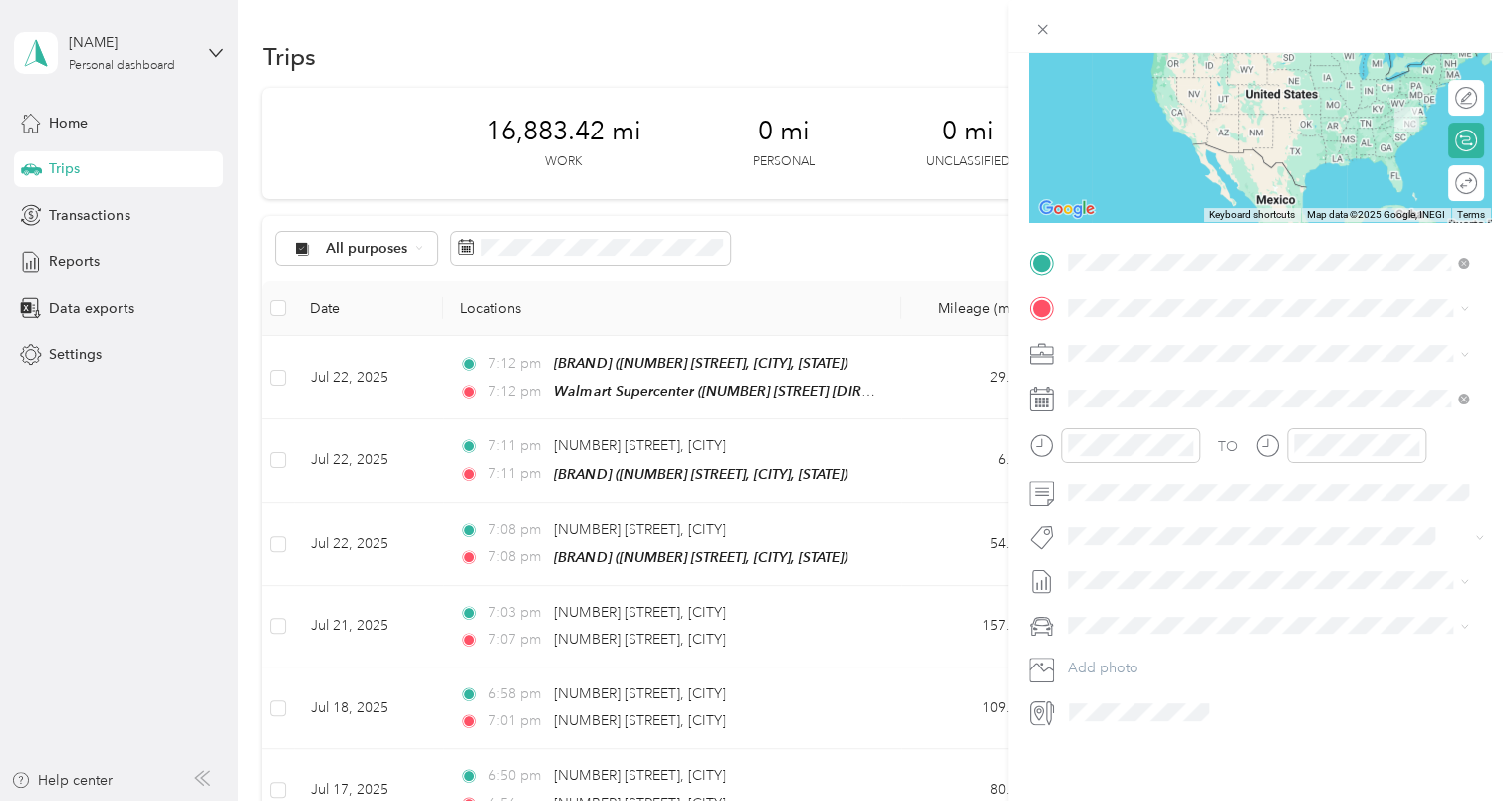 click on "TEAM [BRAND] [NUMBER] [STREET], [POSTAL_CODE], [CITY], [STATE], [COUNTRY]" at bounding box center (1283, 353) 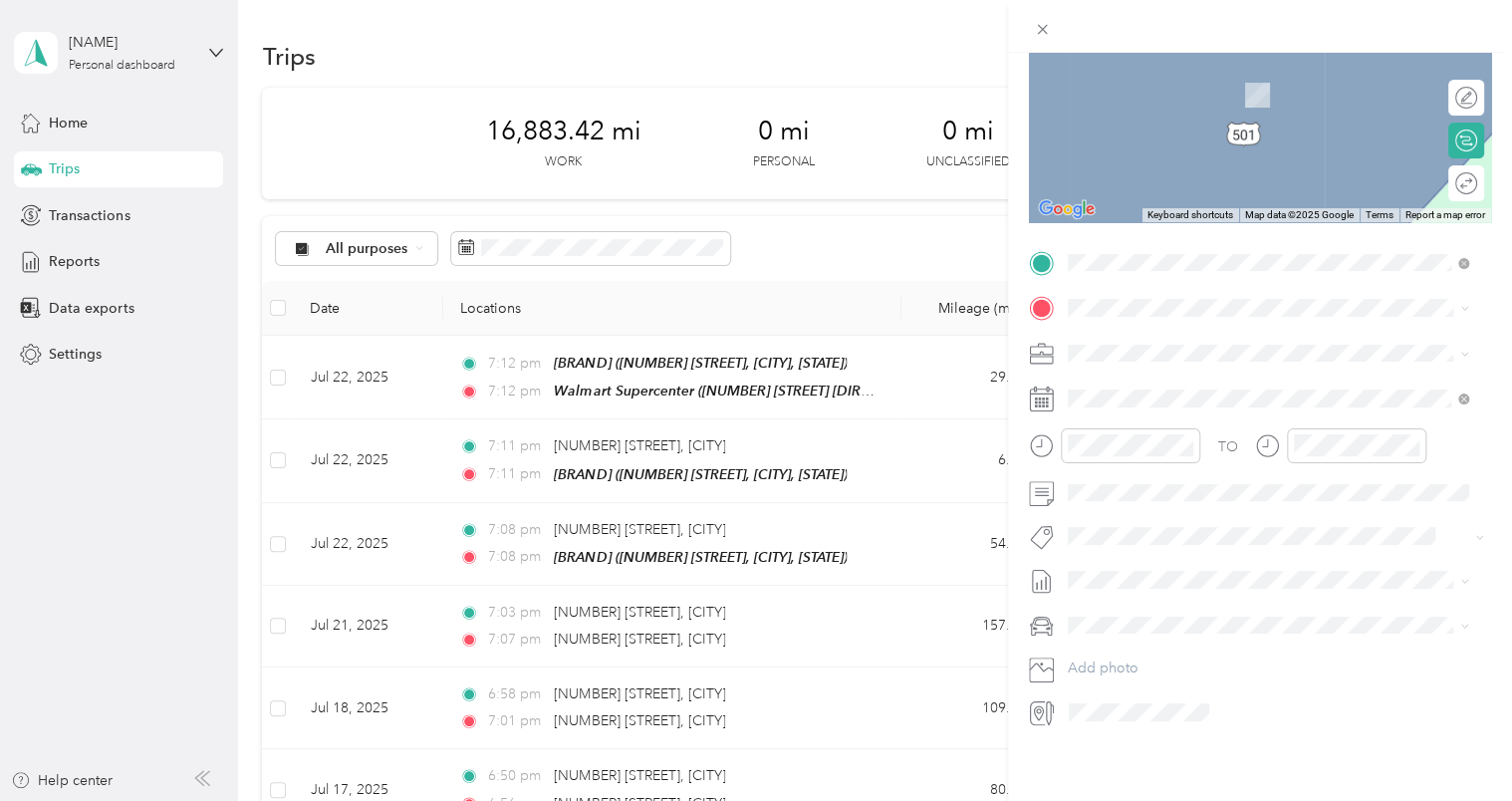 click on "TEAM [BRAND] [NUMBER] [STREET], [POSTAL_CODE], [CITY], [STATE], [COUNTRY]" at bounding box center [1283, 485] 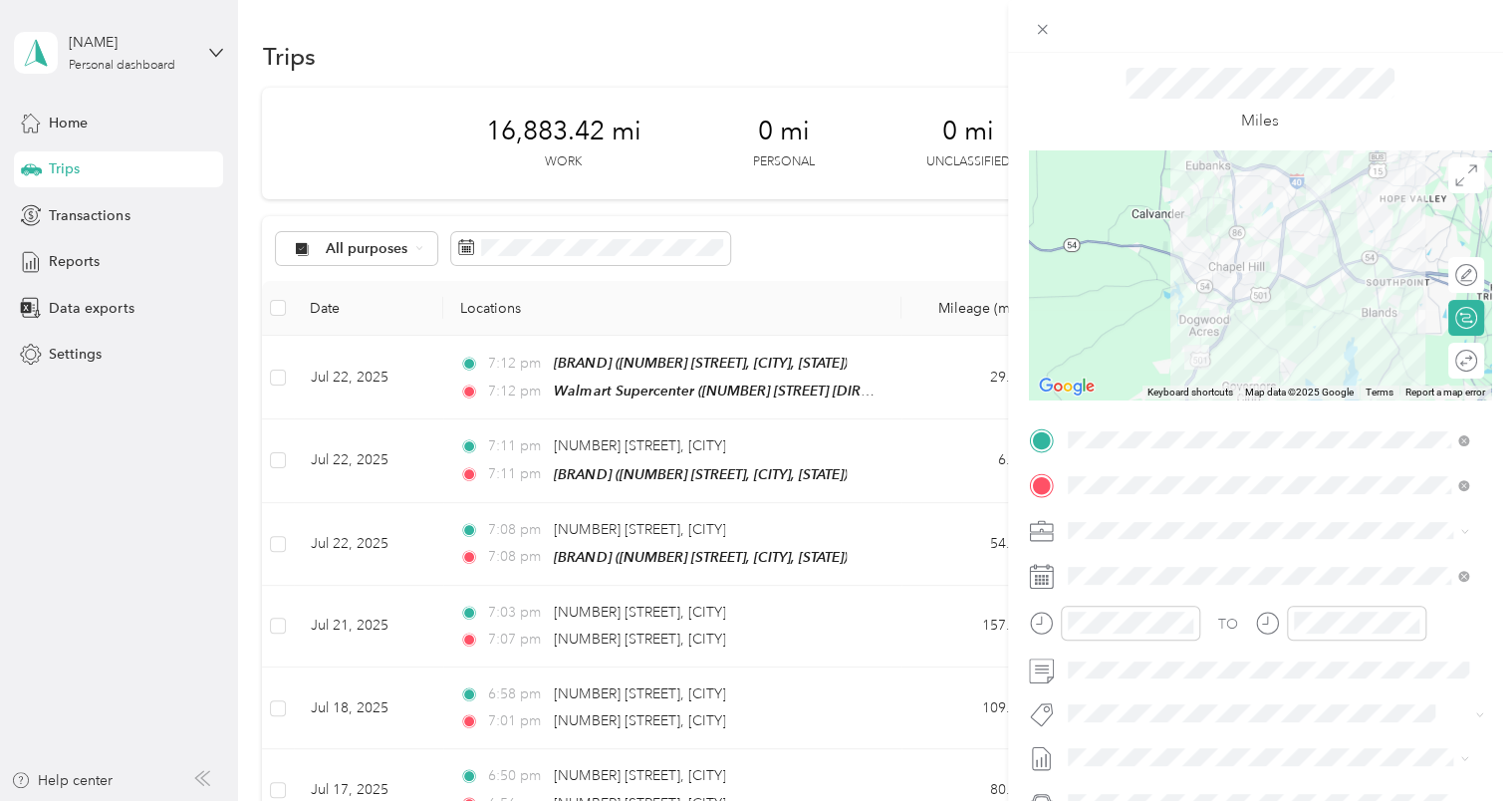 scroll, scrollTop: 50, scrollLeft: 0, axis: vertical 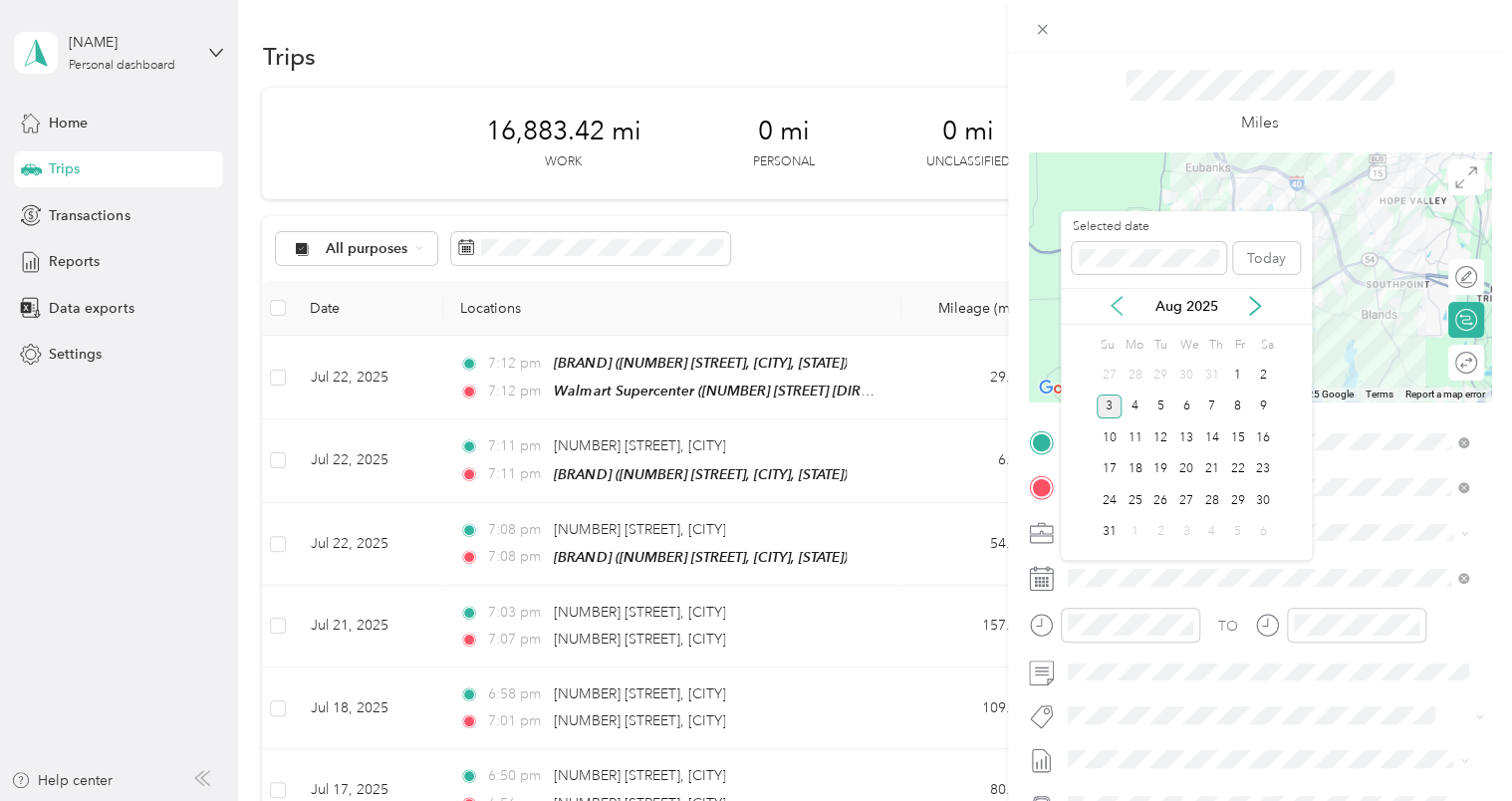 click 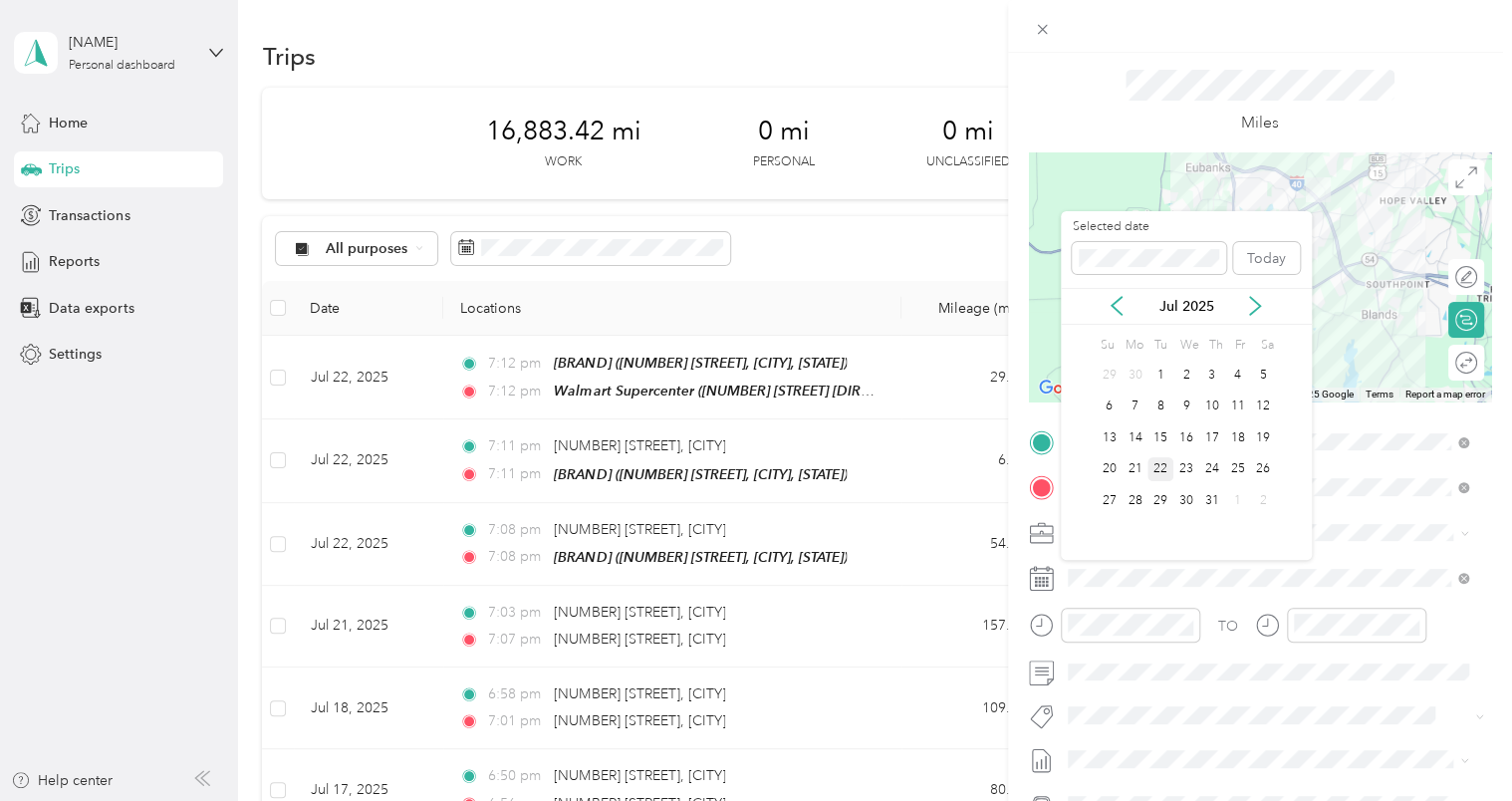 click on "22" at bounding box center (1160, 469) 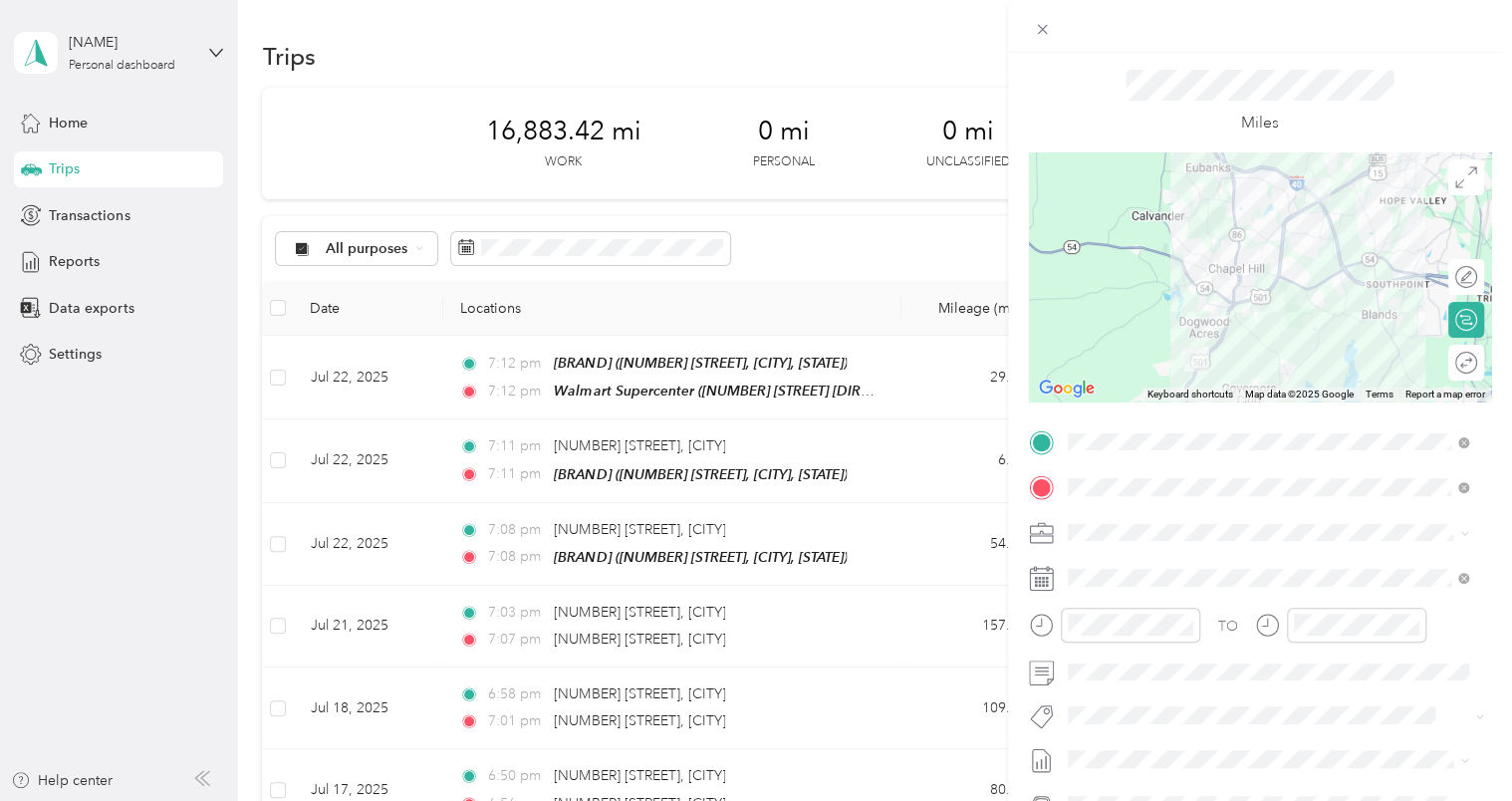 scroll, scrollTop: 0, scrollLeft: 0, axis: both 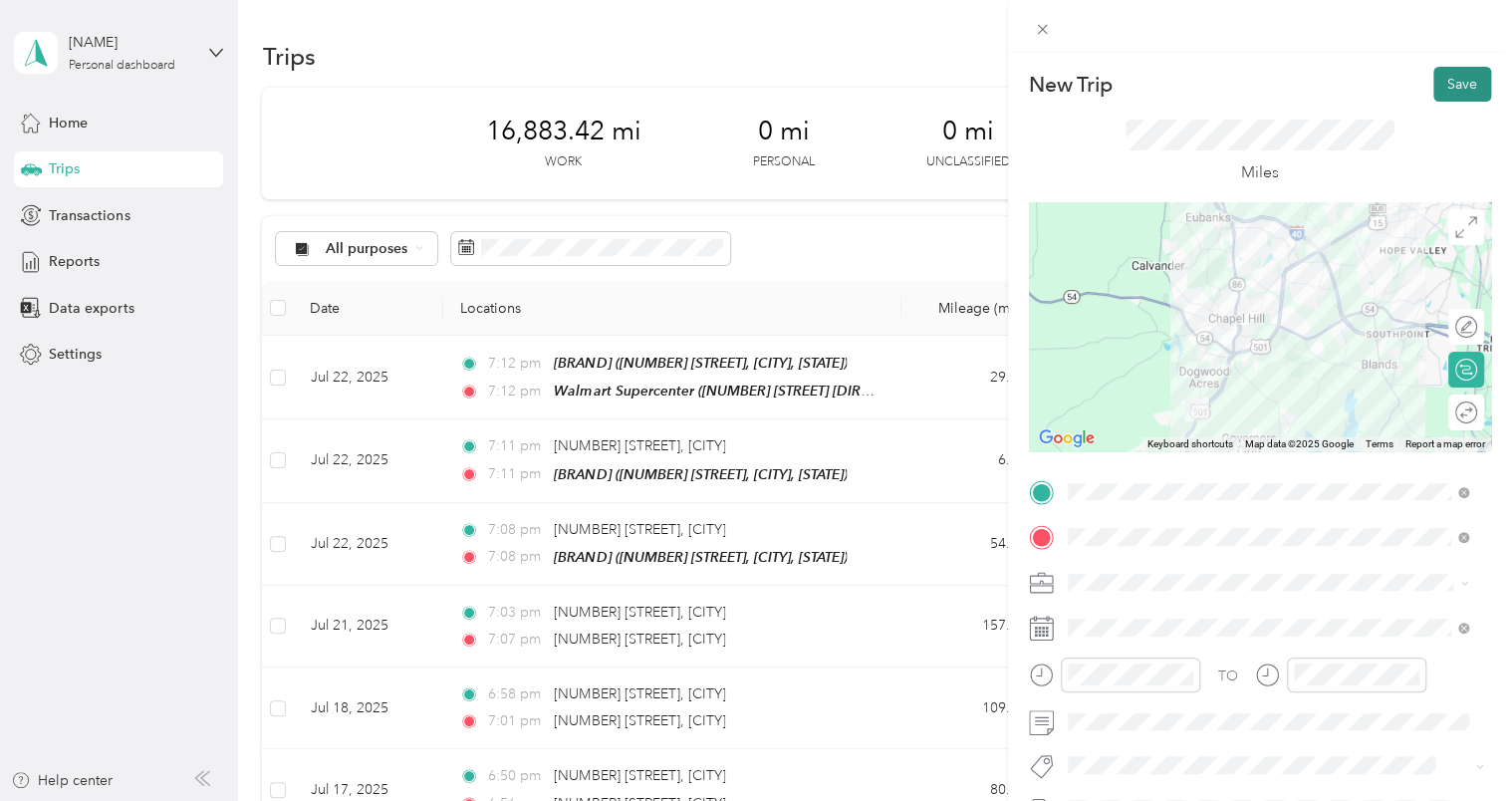 click on "Save" at bounding box center [1462, 84] 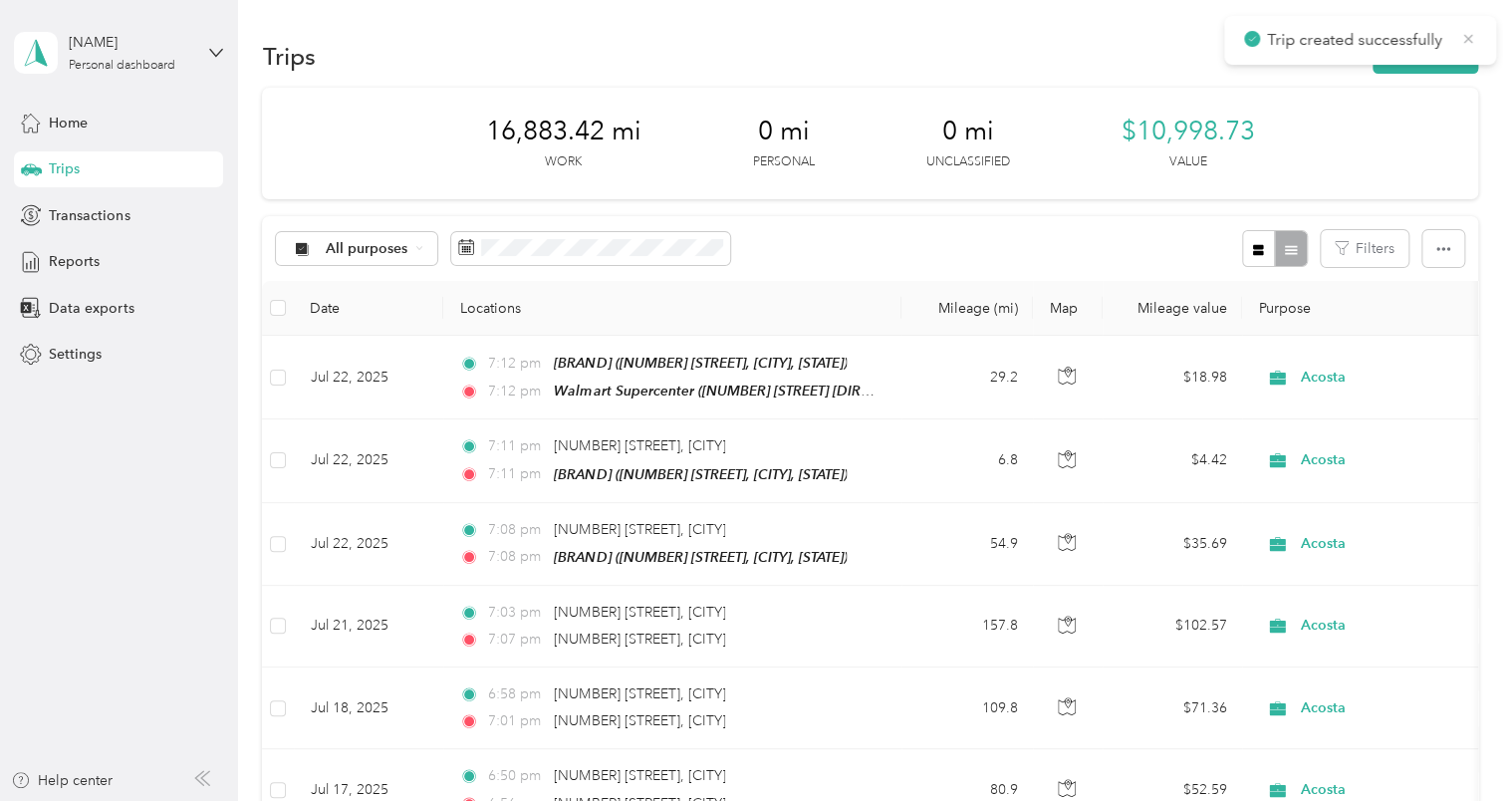 click 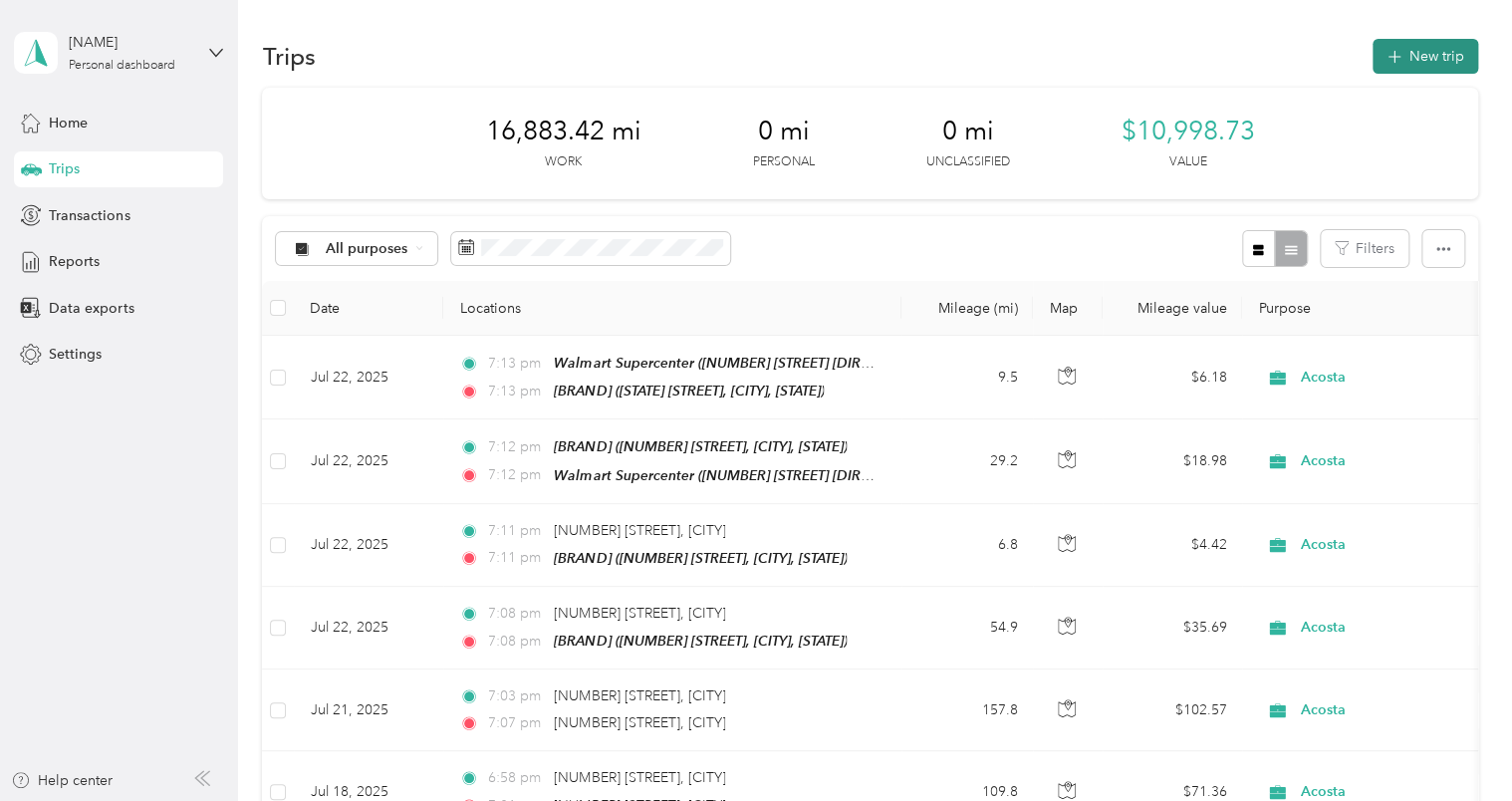 click on "New trip" at bounding box center [1425, 56] 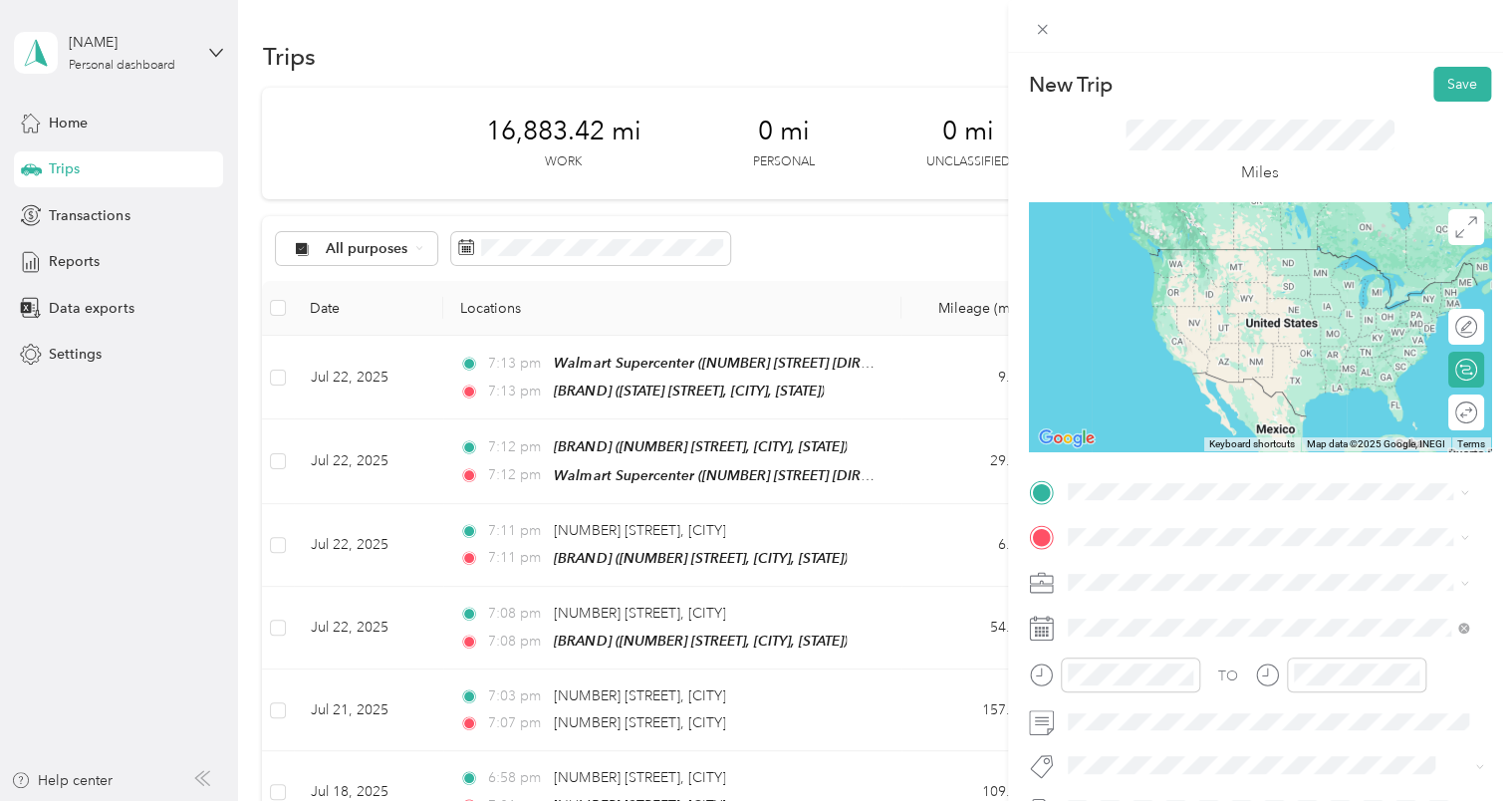 click on "TEAM [BRAND] [NUMBER] [STREET], [POSTAL_CODE], [CITY], [STATE], [COUNTRY]" at bounding box center [1283, 683] 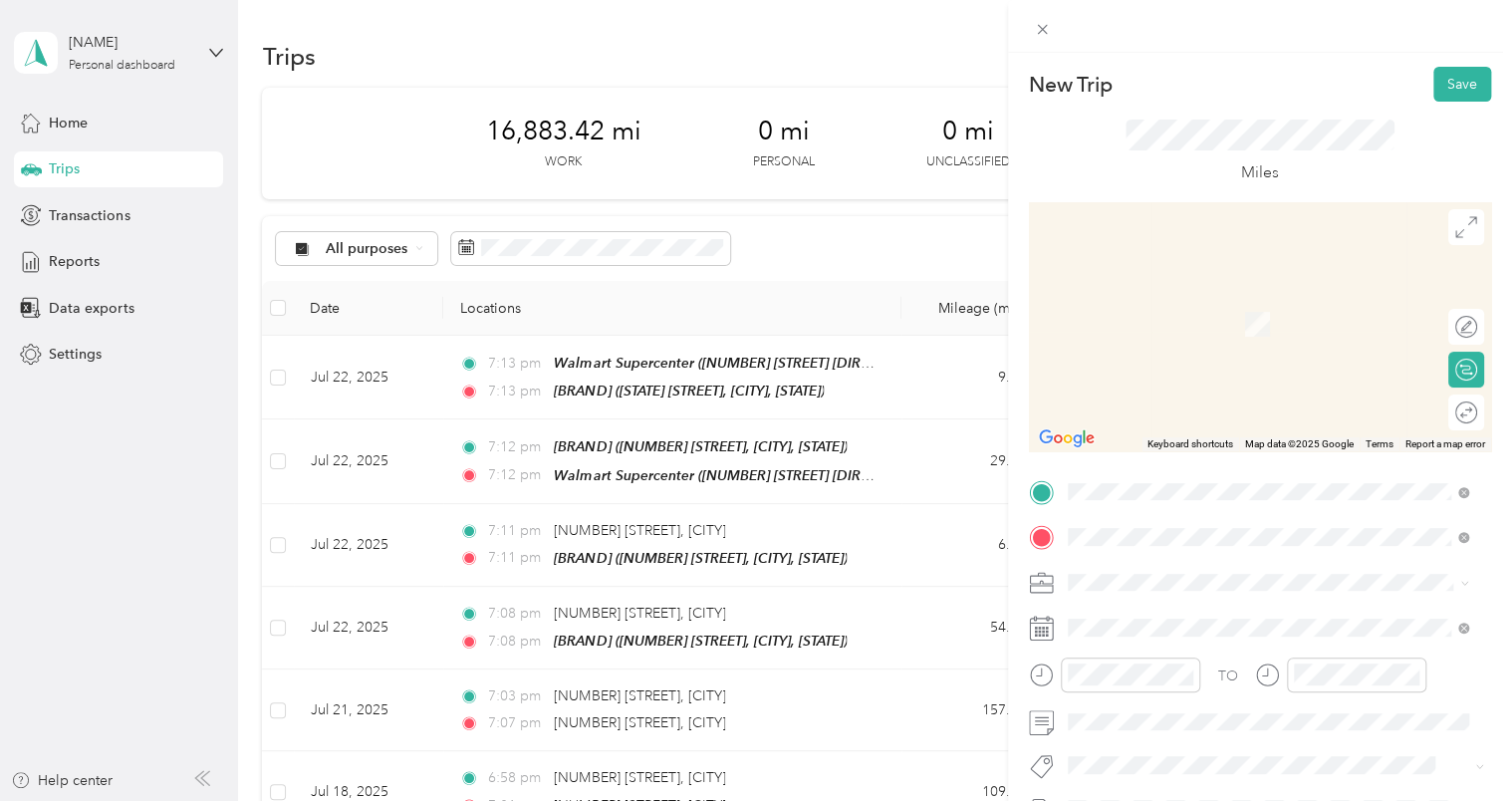 click on "[BRAND] ([NUMBER] [STREET], [POSTAL_CODE], [CITY], [STATE], [COUNTRY])" at bounding box center (1283, 328) 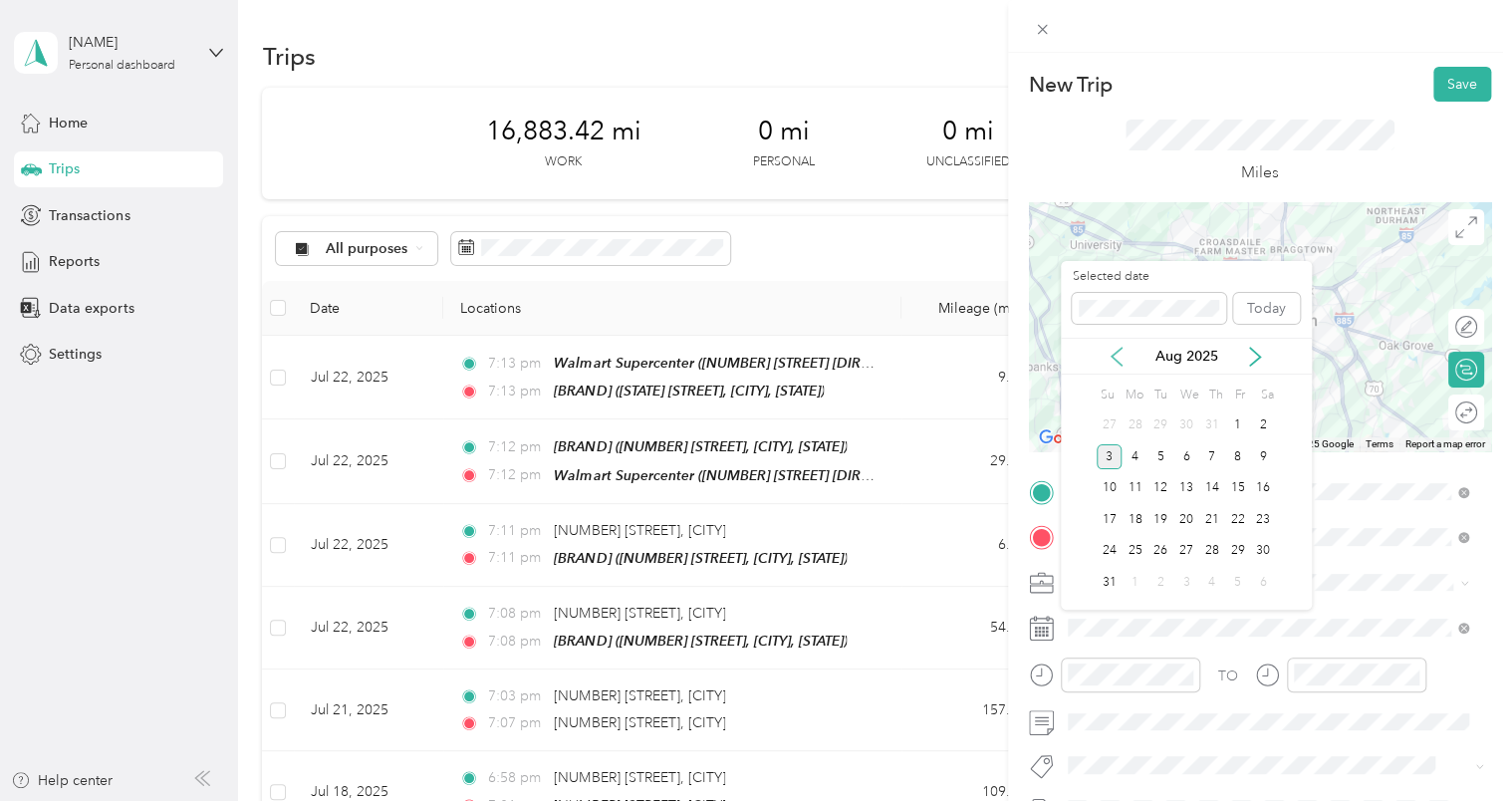 click 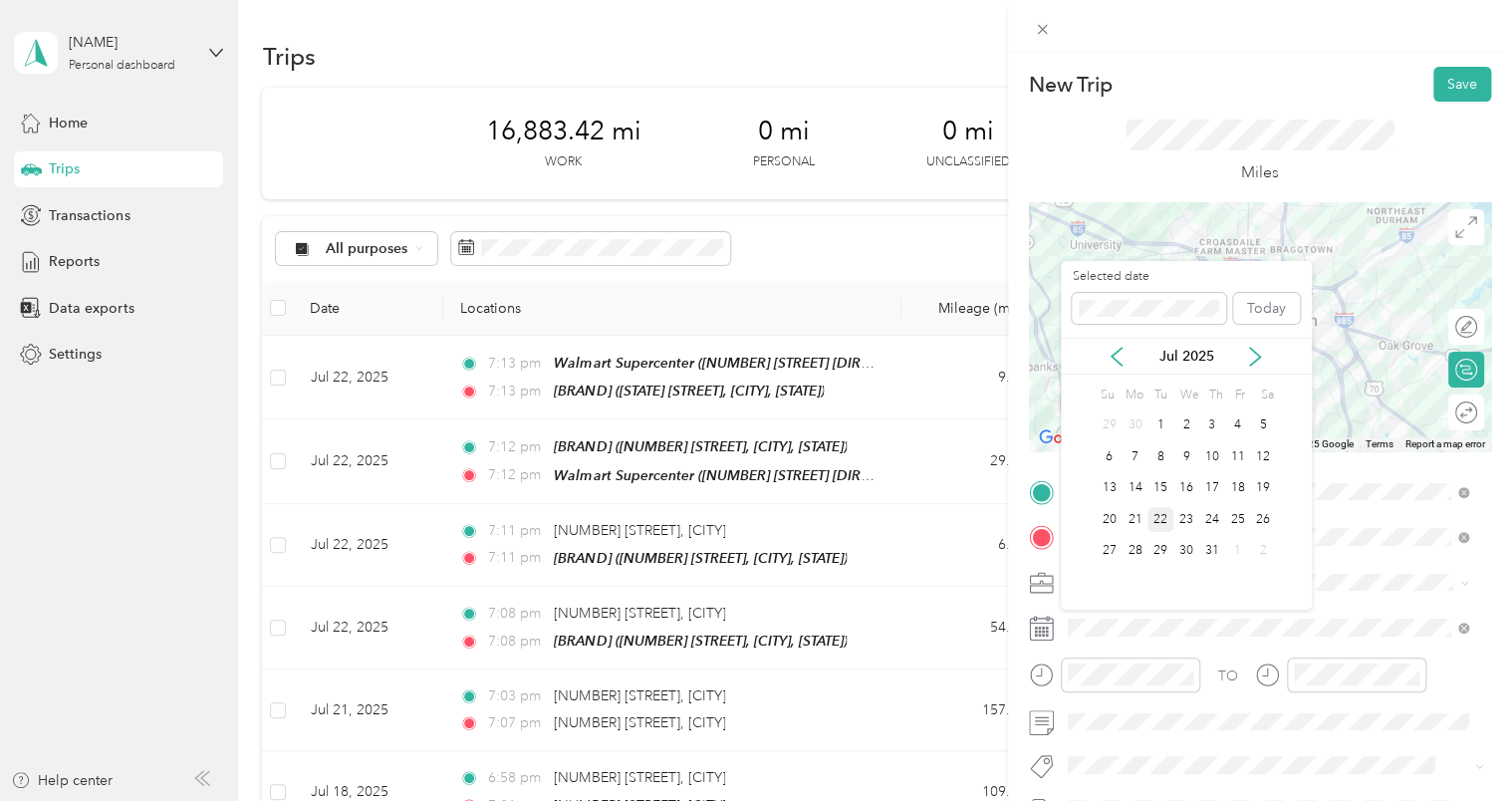 click on "22" at bounding box center [1160, 519] 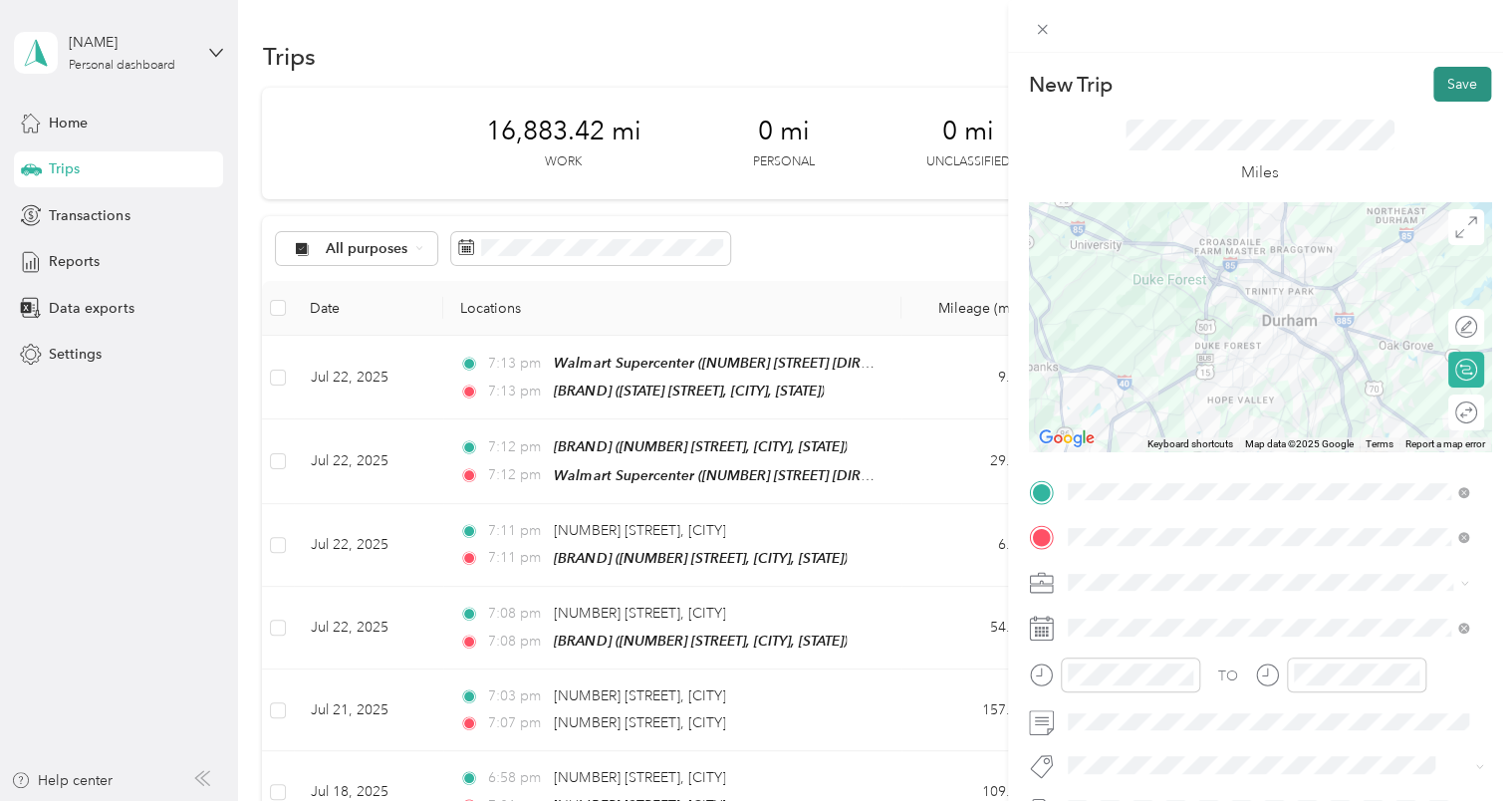 click on "Save" at bounding box center (1462, 84) 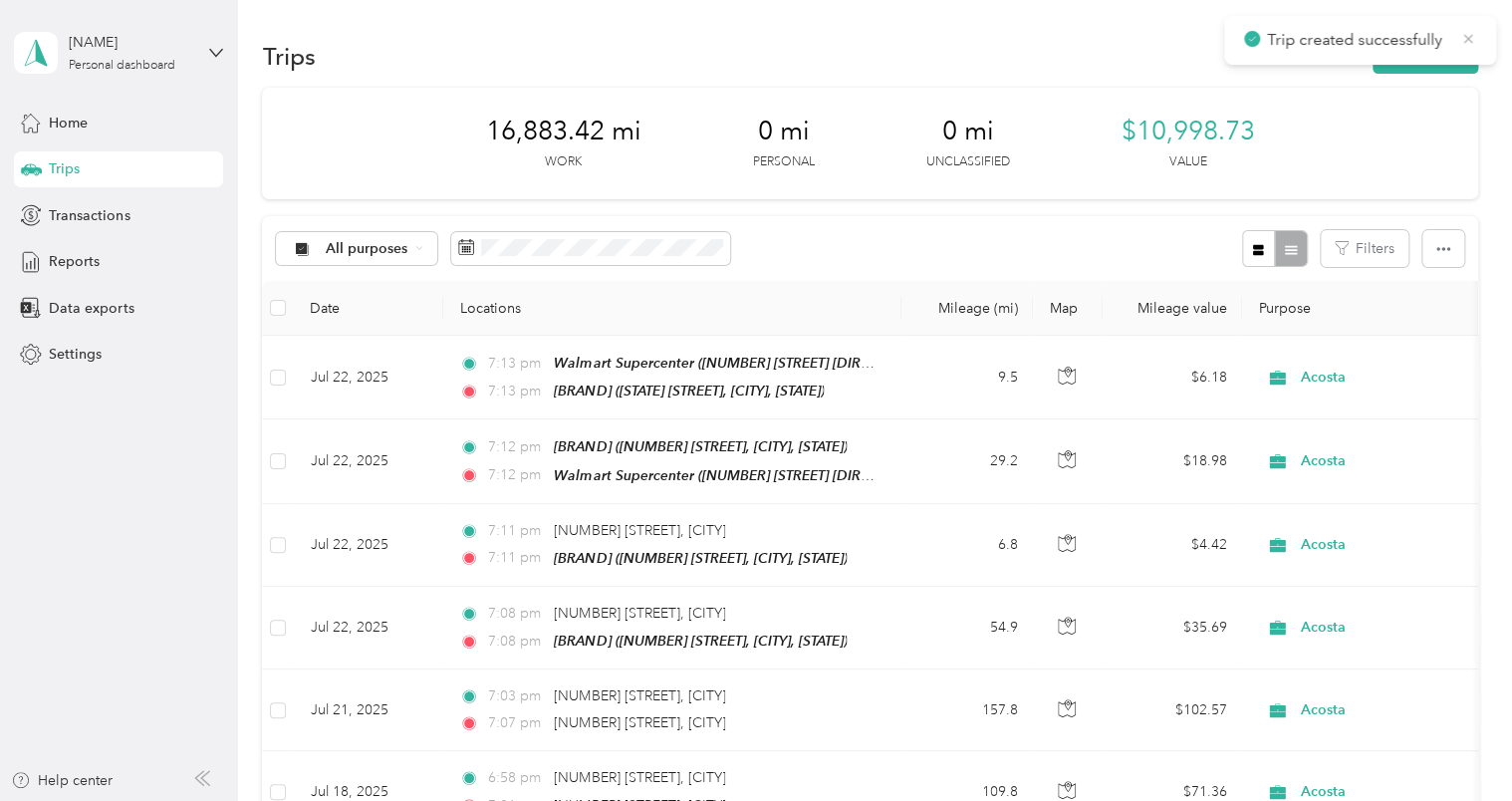 click 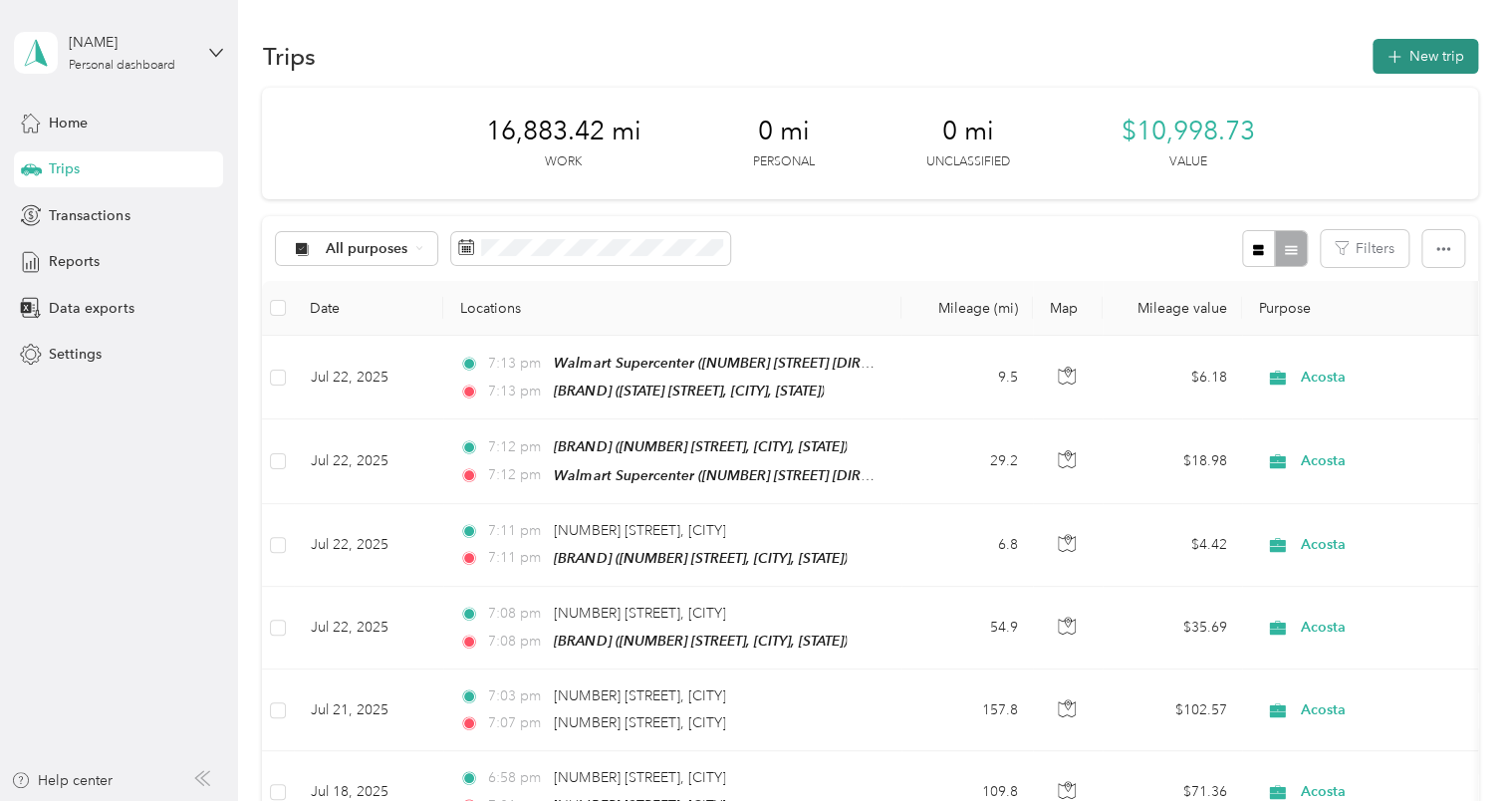 click on "New trip" at bounding box center (1425, 56) 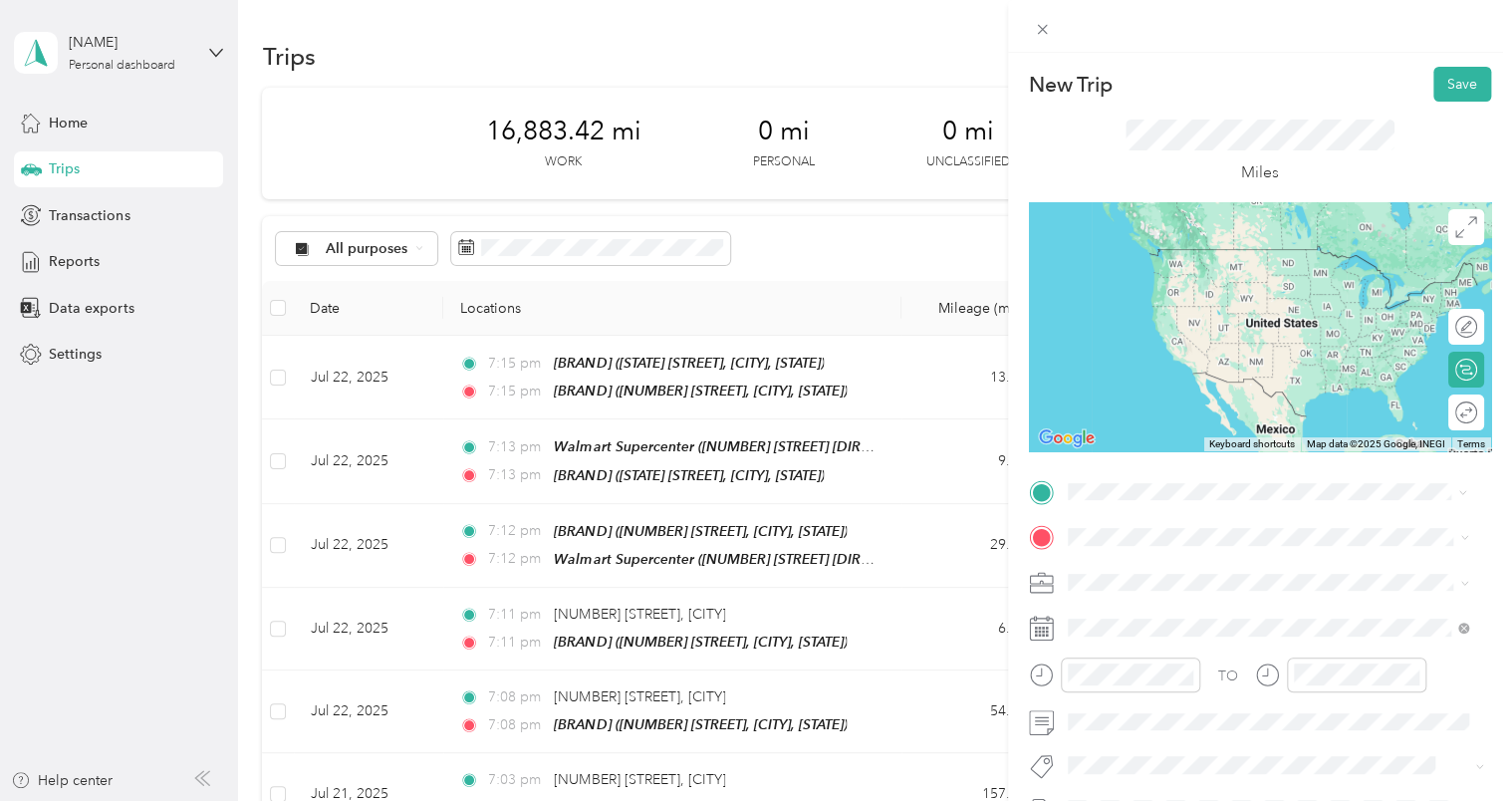 click on "[BRAND] ([NUMBER] [STREET], [POSTAL_CODE], [CITY], [STATE], [COUNTRY])" at bounding box center (1283, 596) 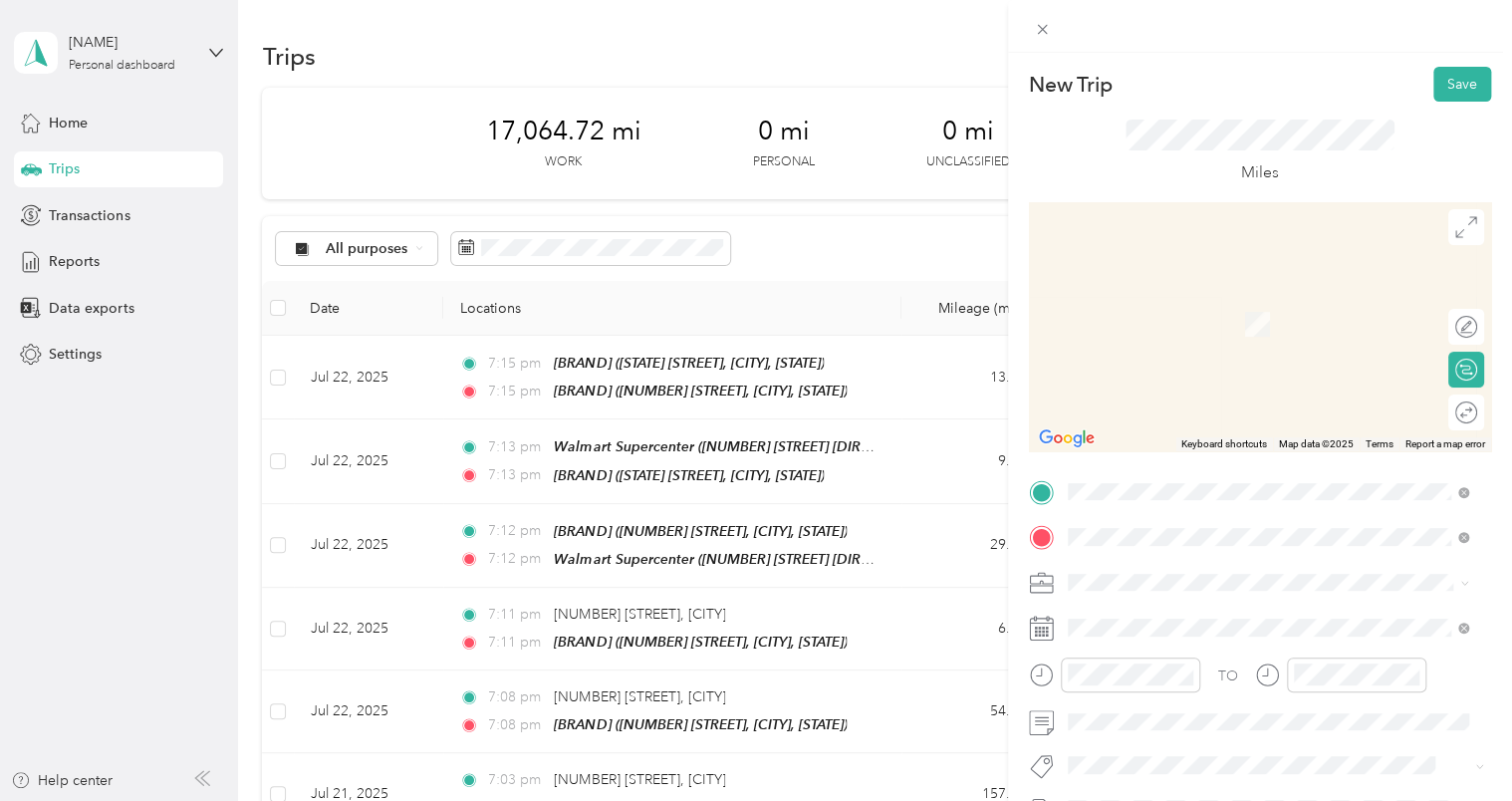 click on "From search results [NUMBER] [STREET]
[CITY], [STATE], [COUNTRY] [NUMBER] [STREET]
[CITY], [STATE], [COUNTRY] [NUMBER] [STREET]
[CITY], [STATE], [COUNTRY] [NUMBER] [STREET]
[CITY], [STATE], [COUNTRY] [NUMBER] [STREET]
[CITY], [STATE], [COUNTRY]" at bounding box center (1268, 380) 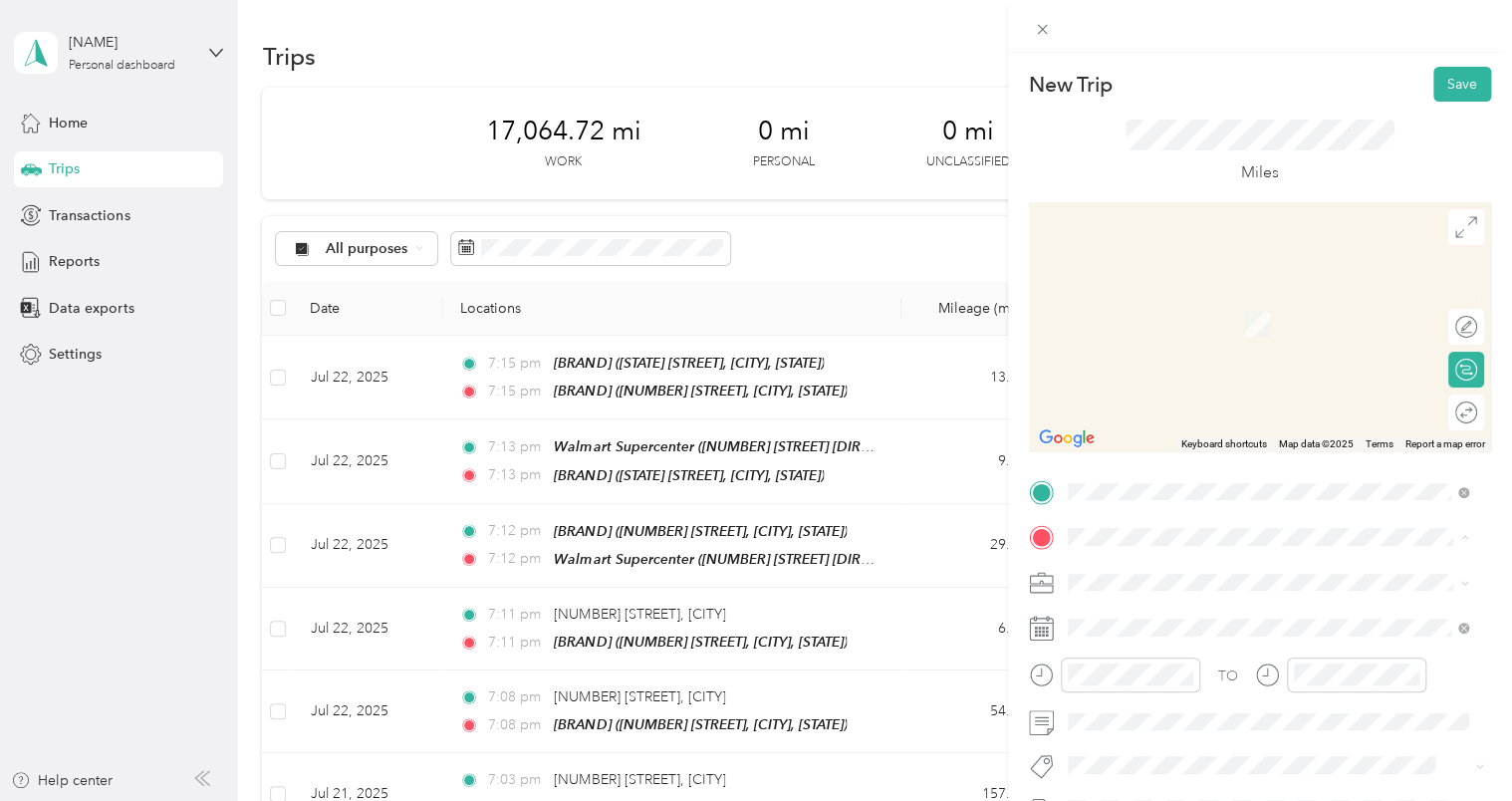click on "[NUMBER] [STREET]
[CITY], [STATE] [POSTAL_CODE], [COUNTRY]" at bounding box center [1268, 303] 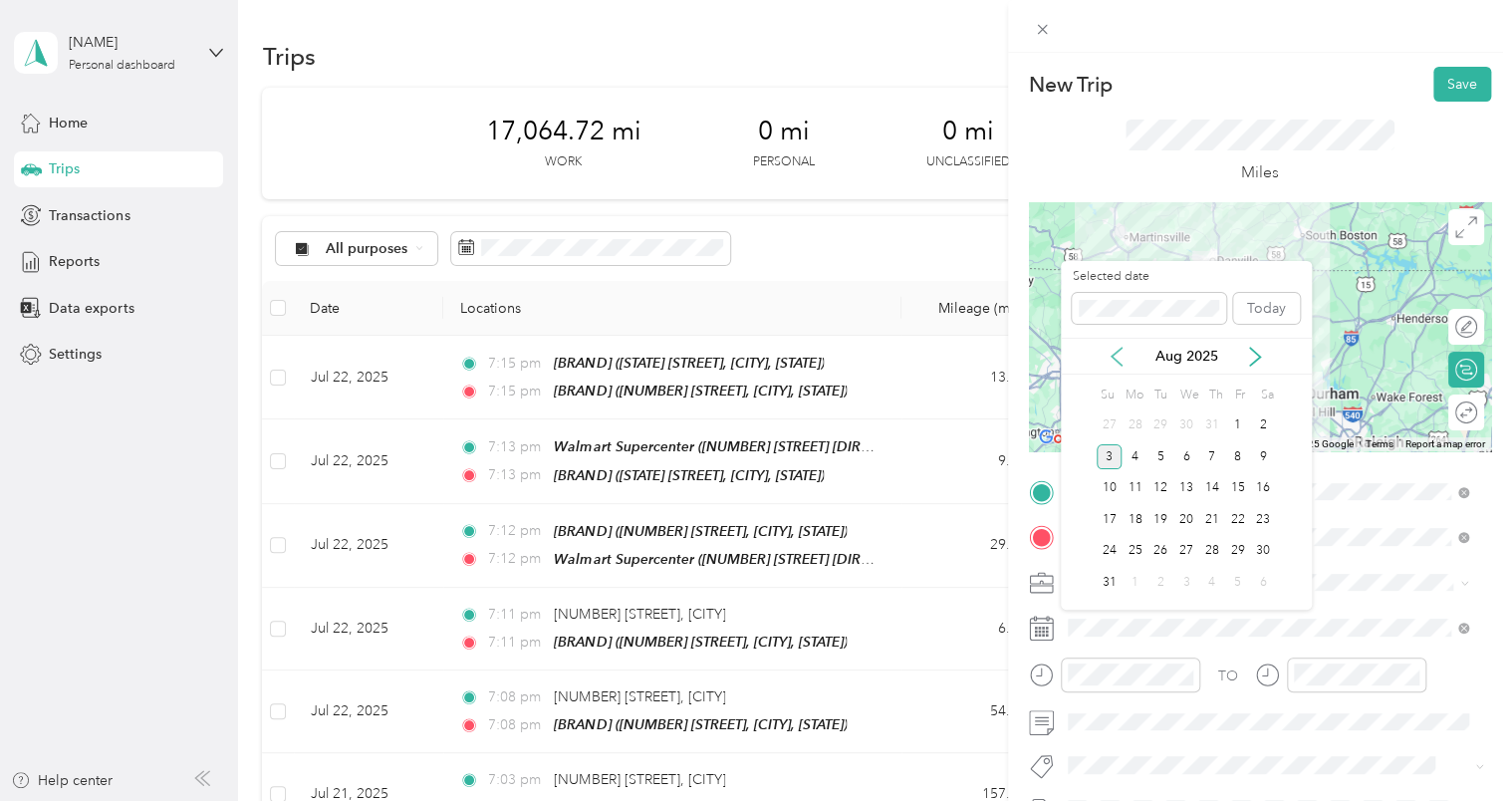 click 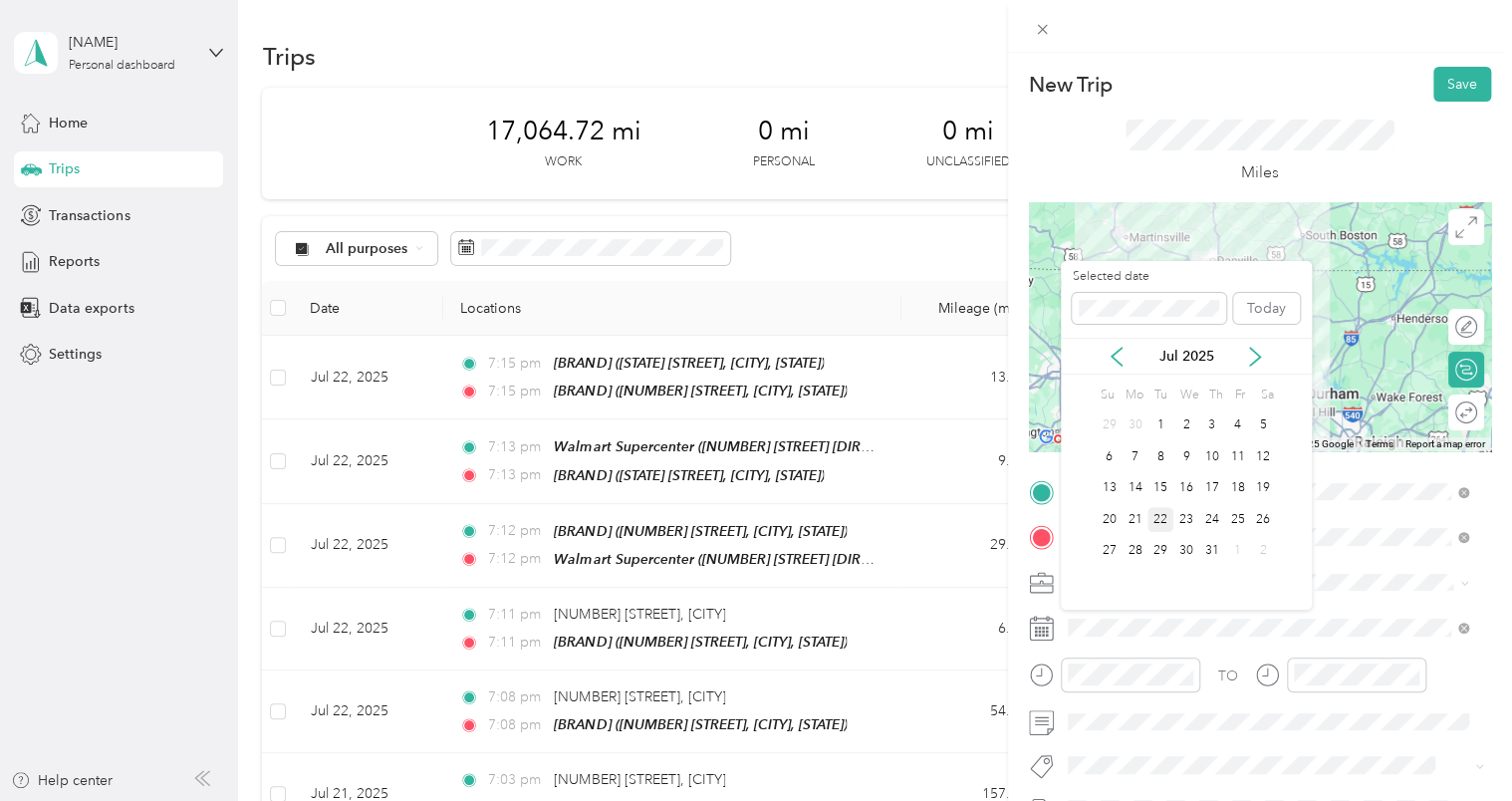 click on "22" at bounding box center (1160, 519) 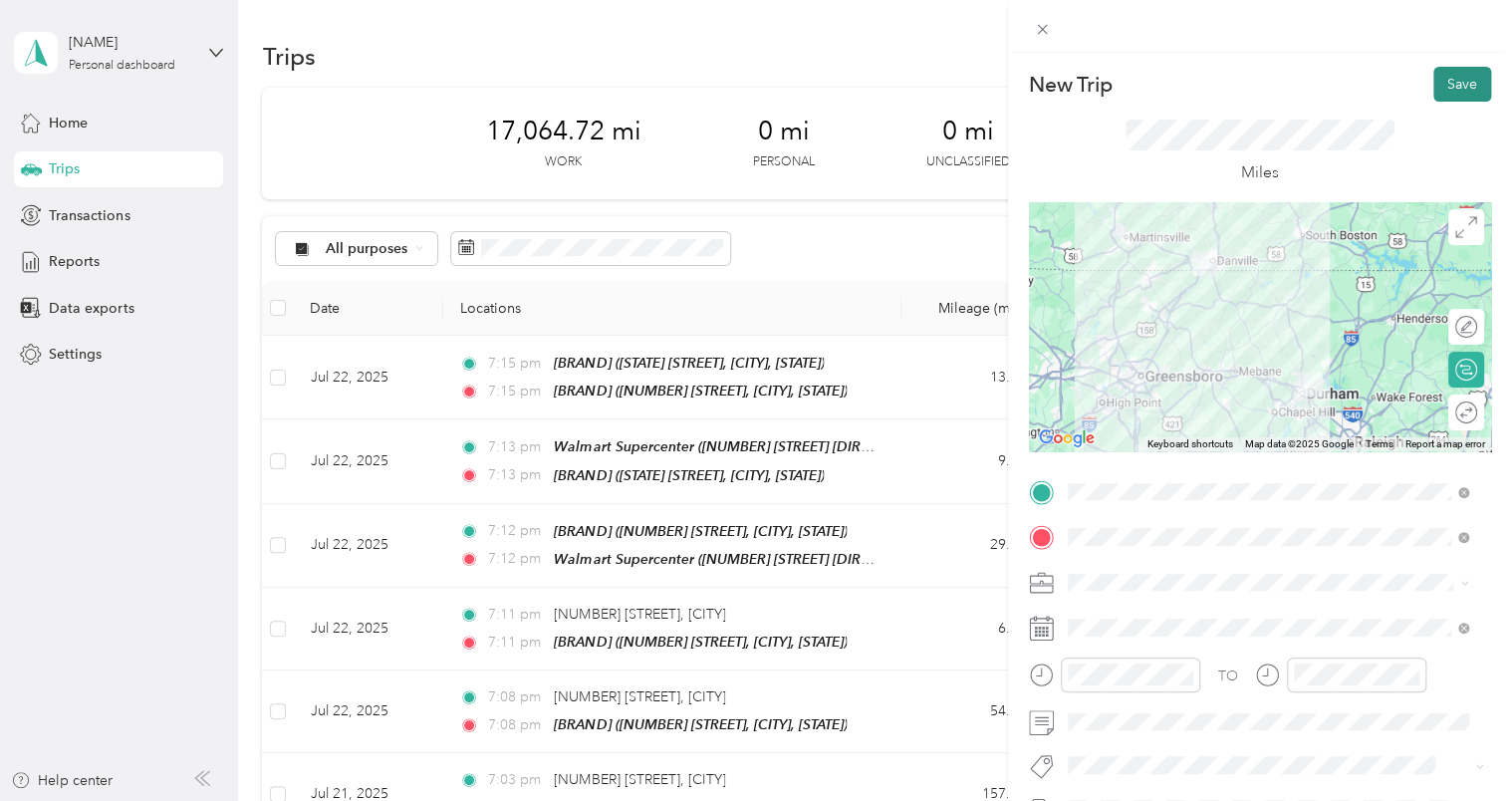 click on "Save" at bounding box center (1462, 84) 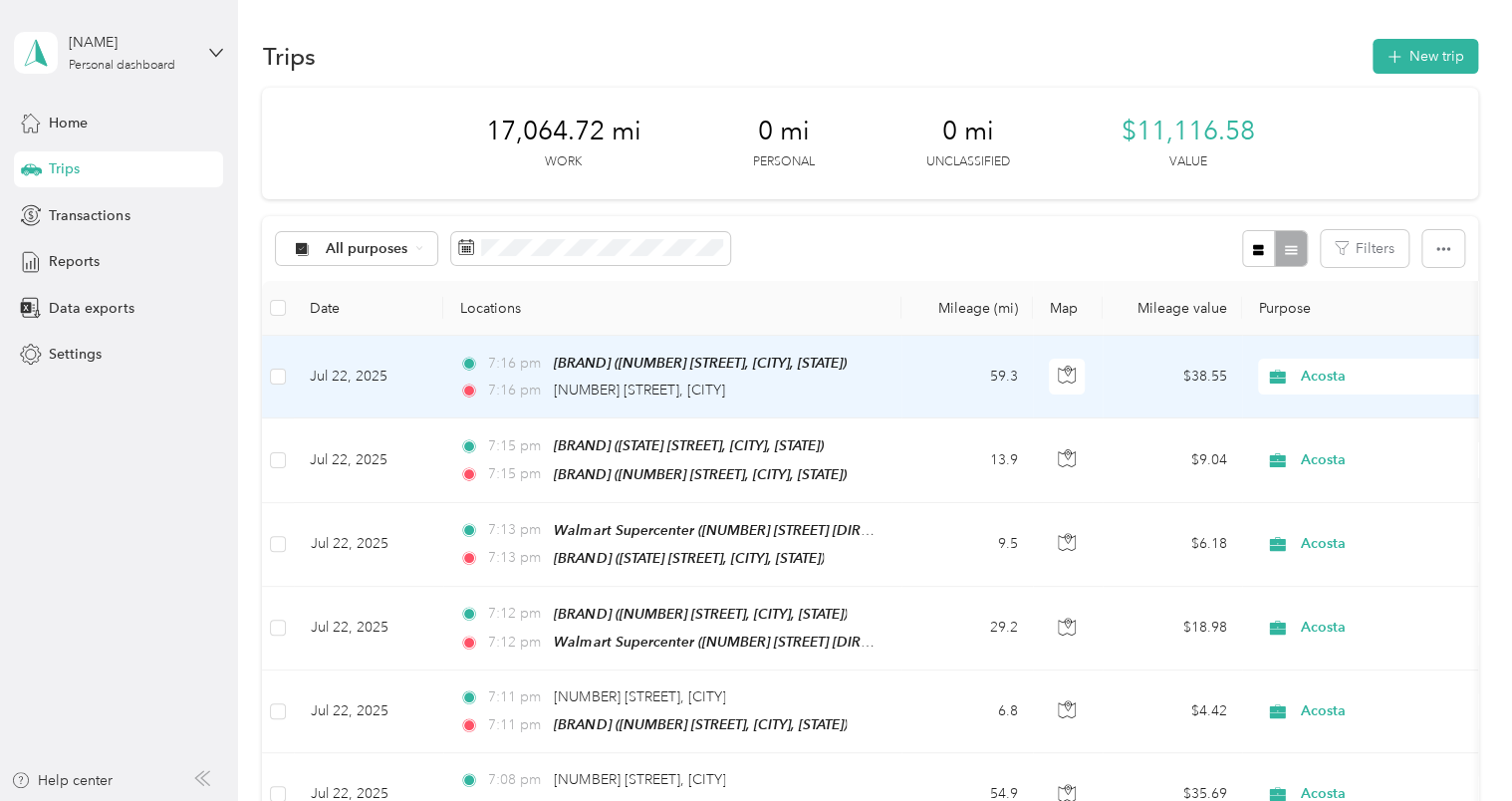 click on "Jul 22, 2025" at bounding box center (369, 377) 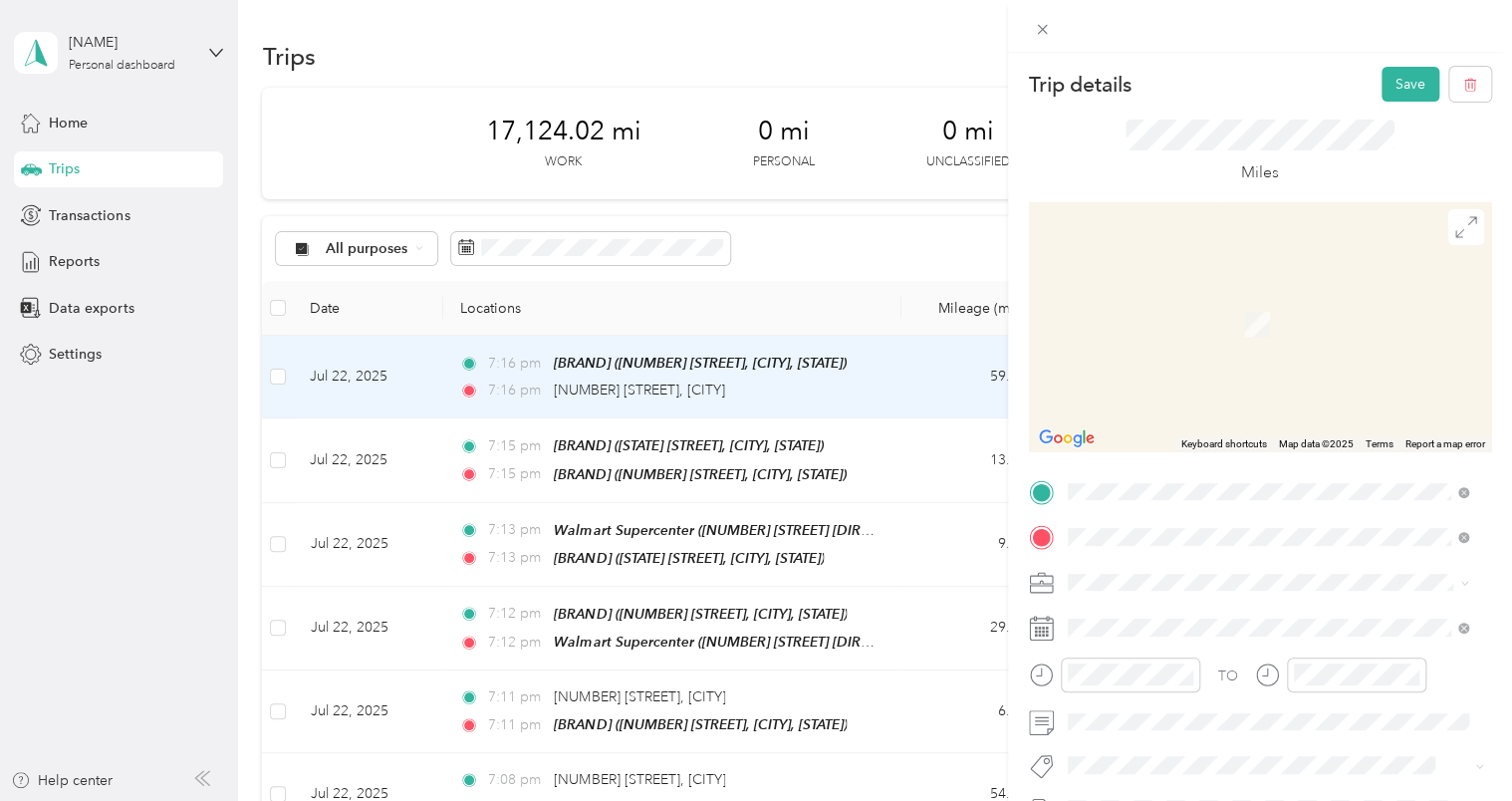 click on "[NUMBER] [STREET]
[CITY], [STATE] [POSTAL_CODE], [COUNTRY]" at bounding box center (1248, 303) 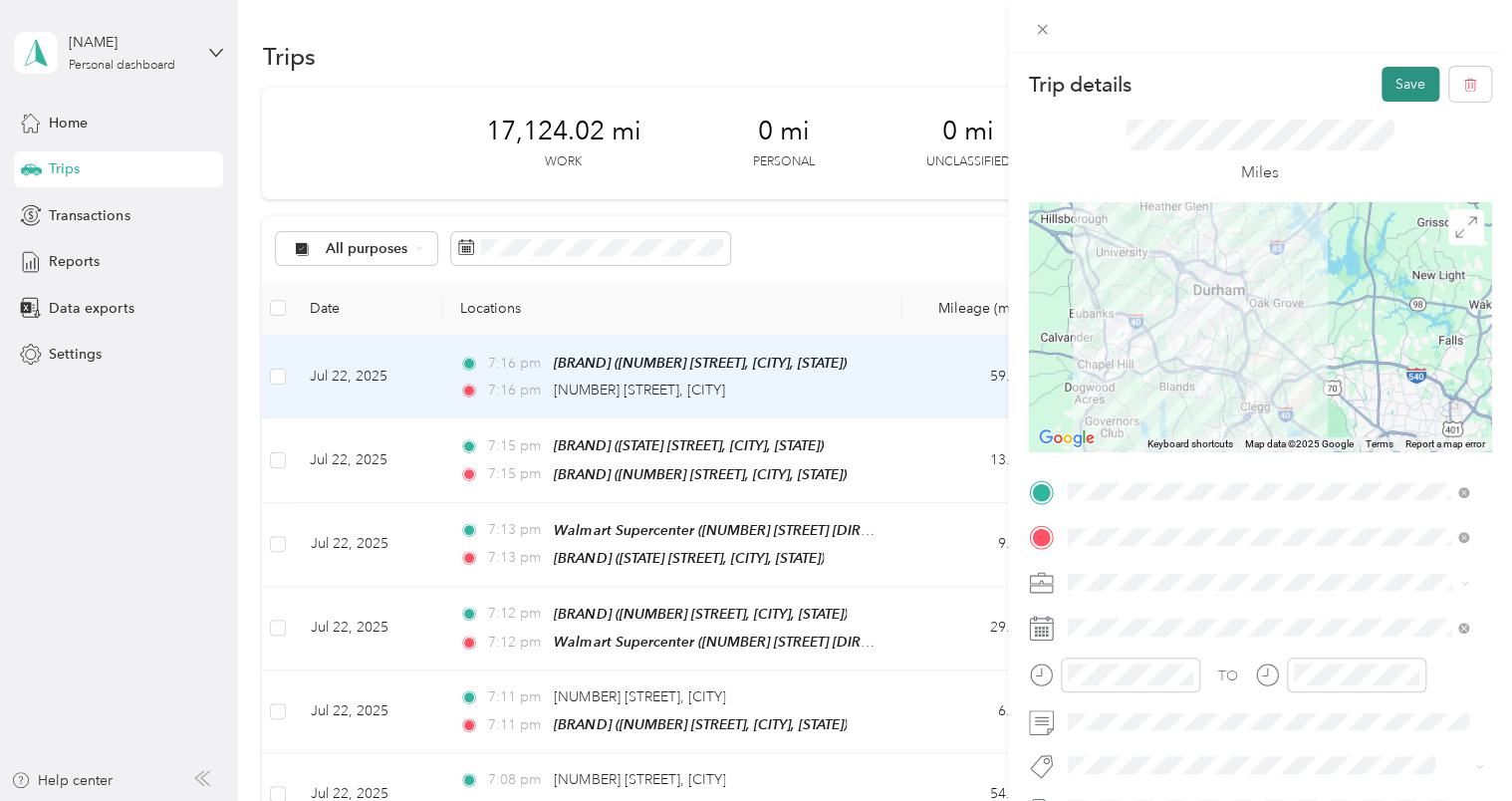 click on "Save" at bounding box center [1410, 84] 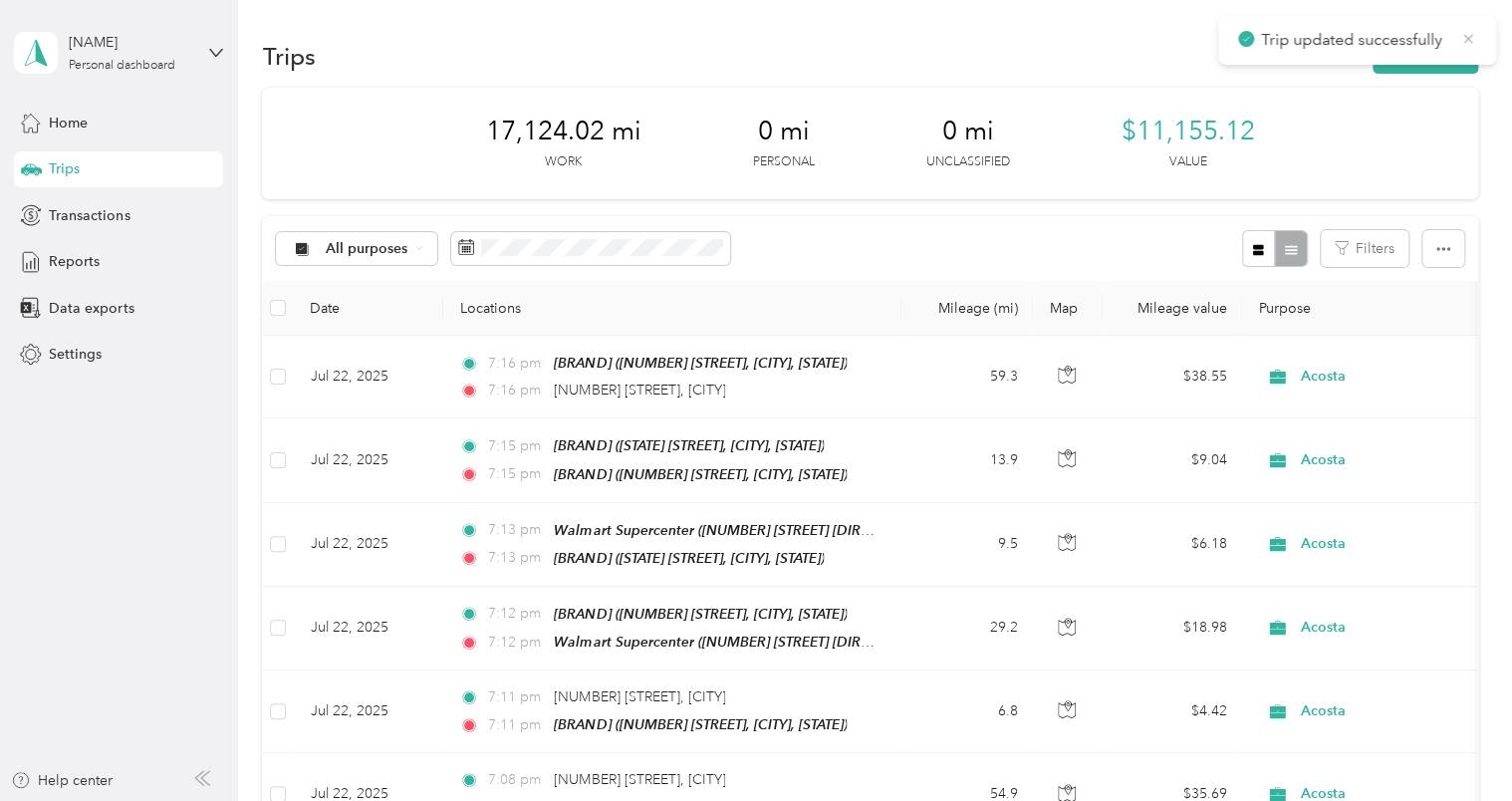 click 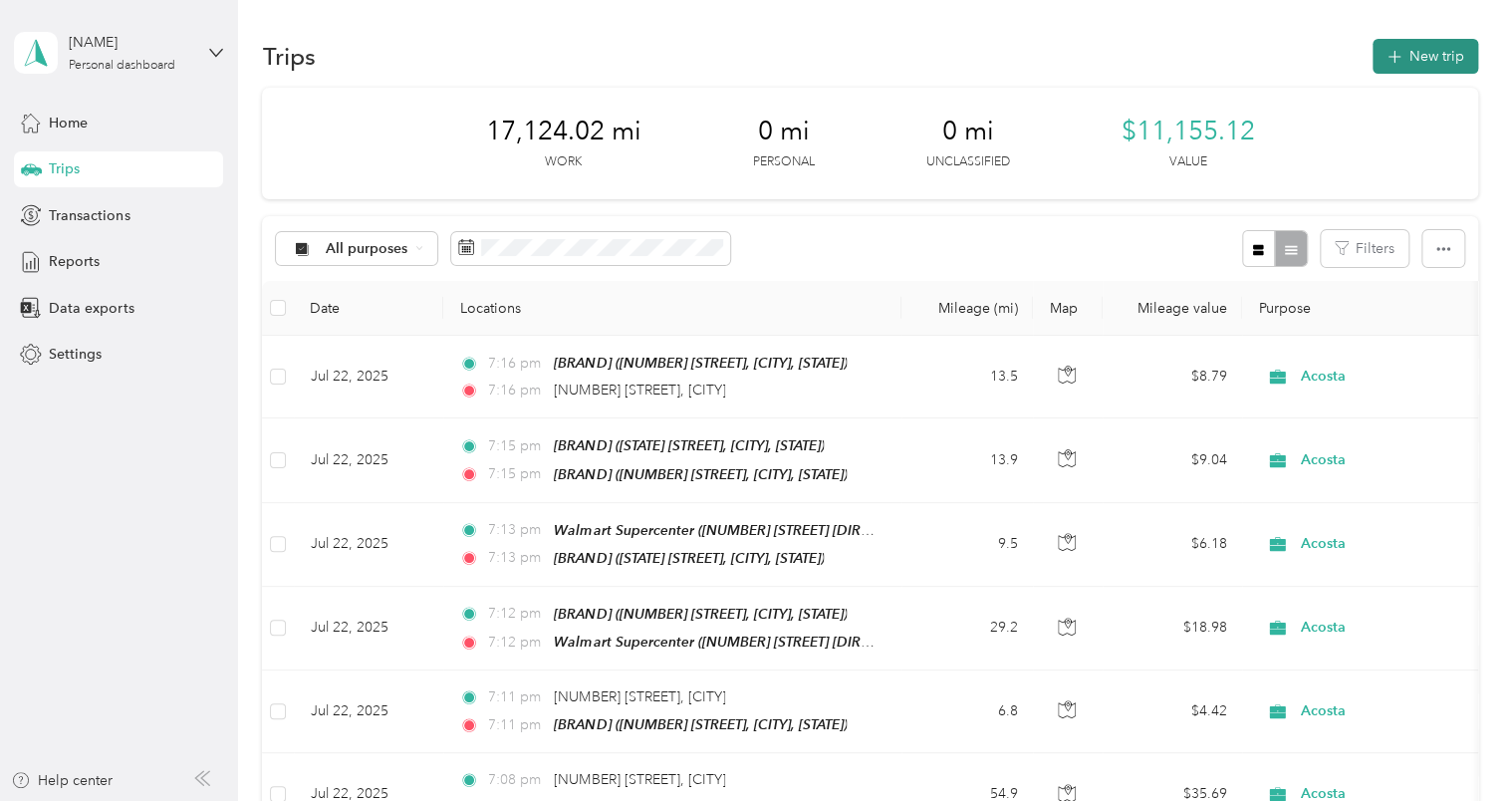 click on "New trip" at bounding box center (1425, 56) 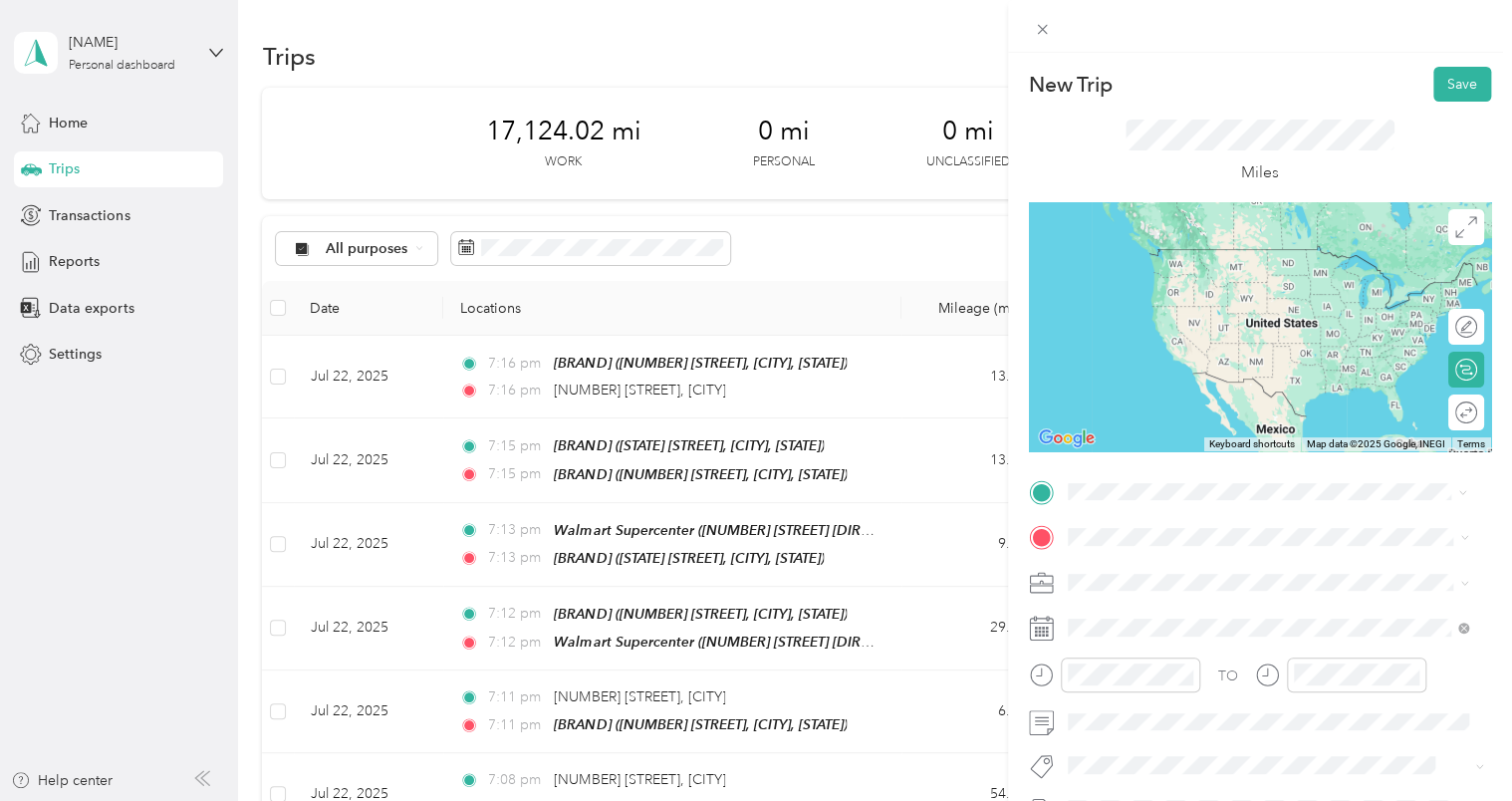 click on "[NUMBER] [STREET]
[CITY], [STATE] [POSTAL_CODE], [COUNTRY]" at bounding box center [1248, 572] 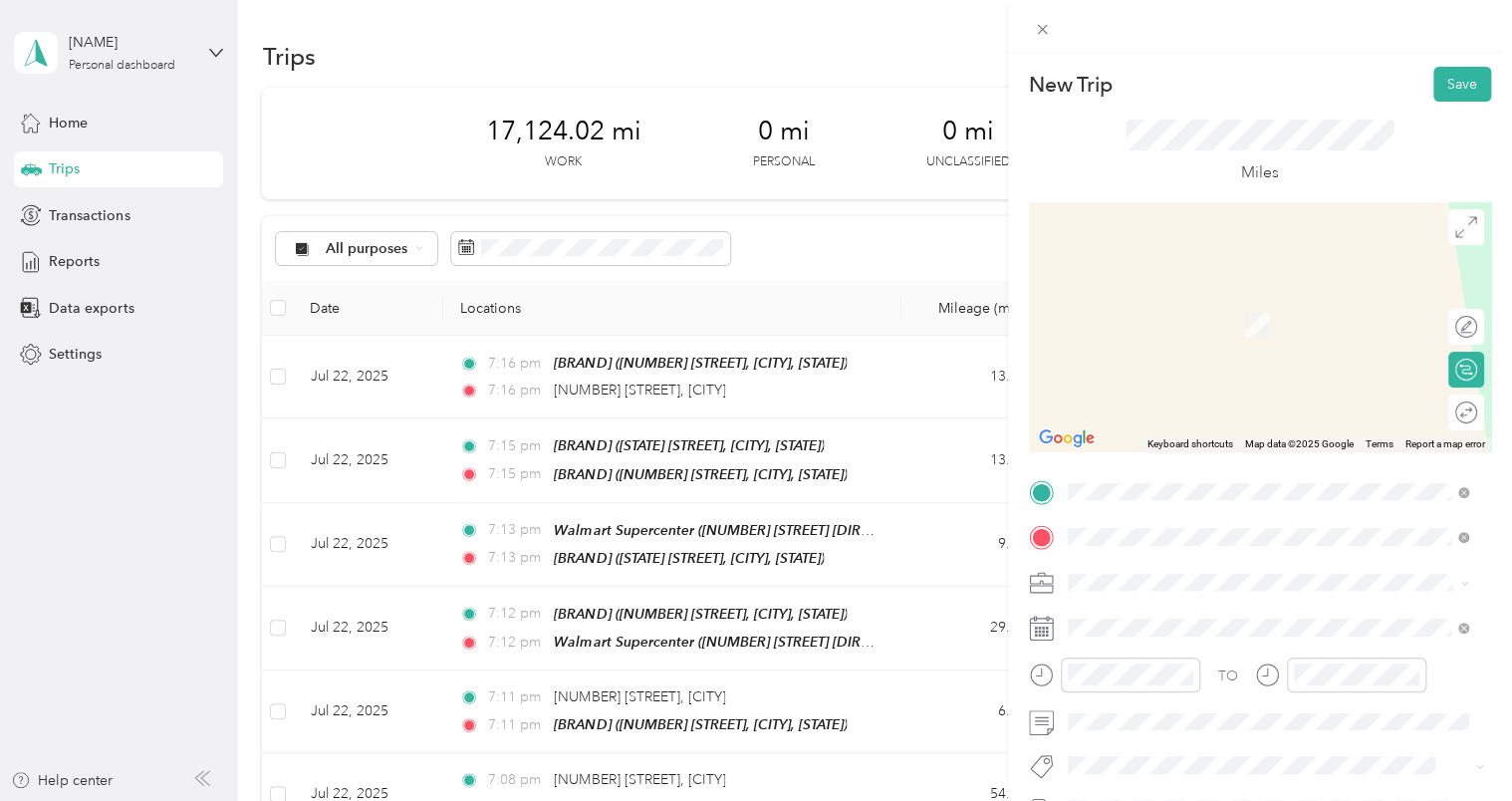click on "[BRAND] [CITY] [NUMBER] [STREET], [POSTAL_CODE], [CITY], [STATE], [COUNTRY]" at bounding box center [1283, 418] 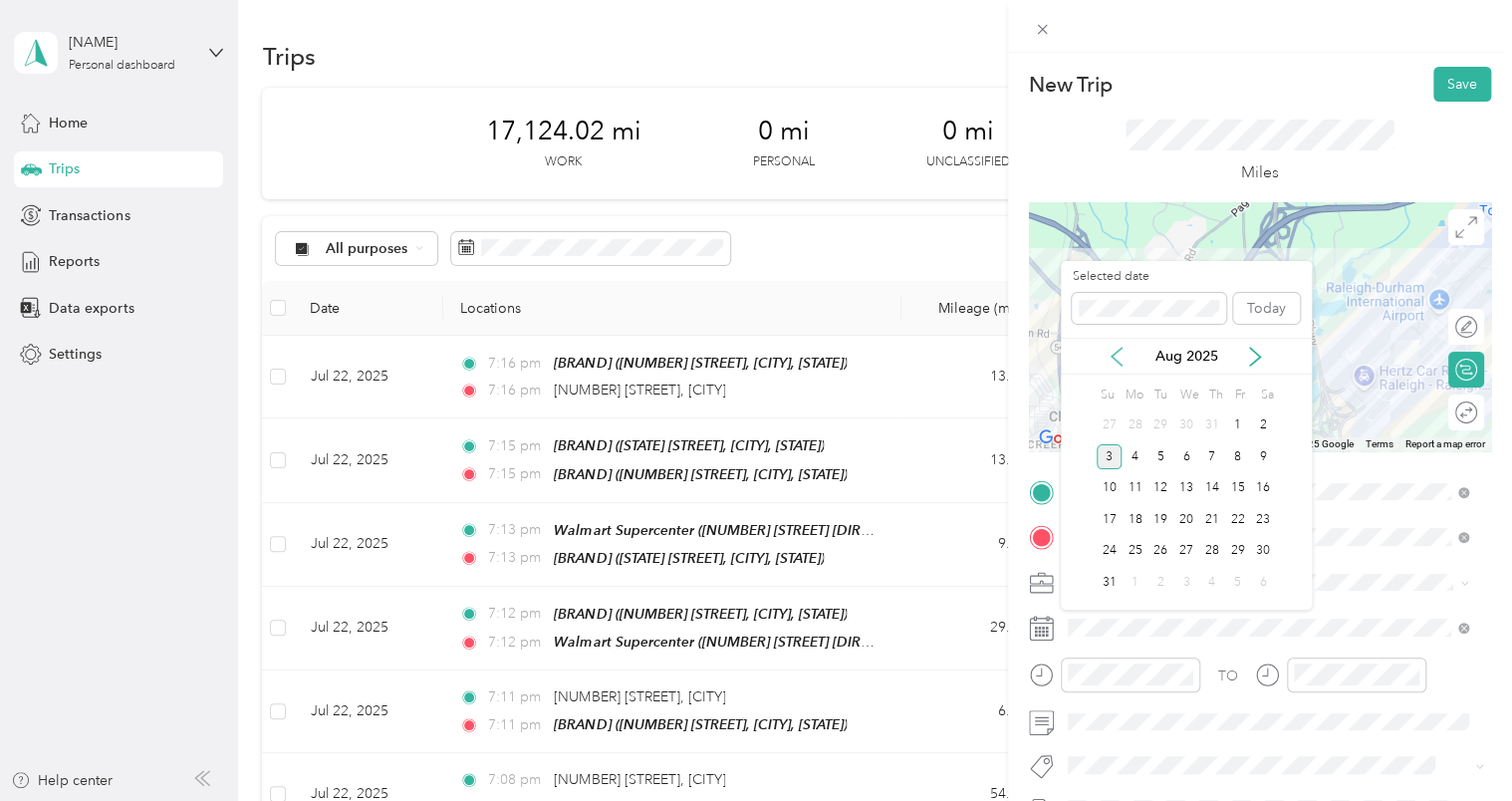 click 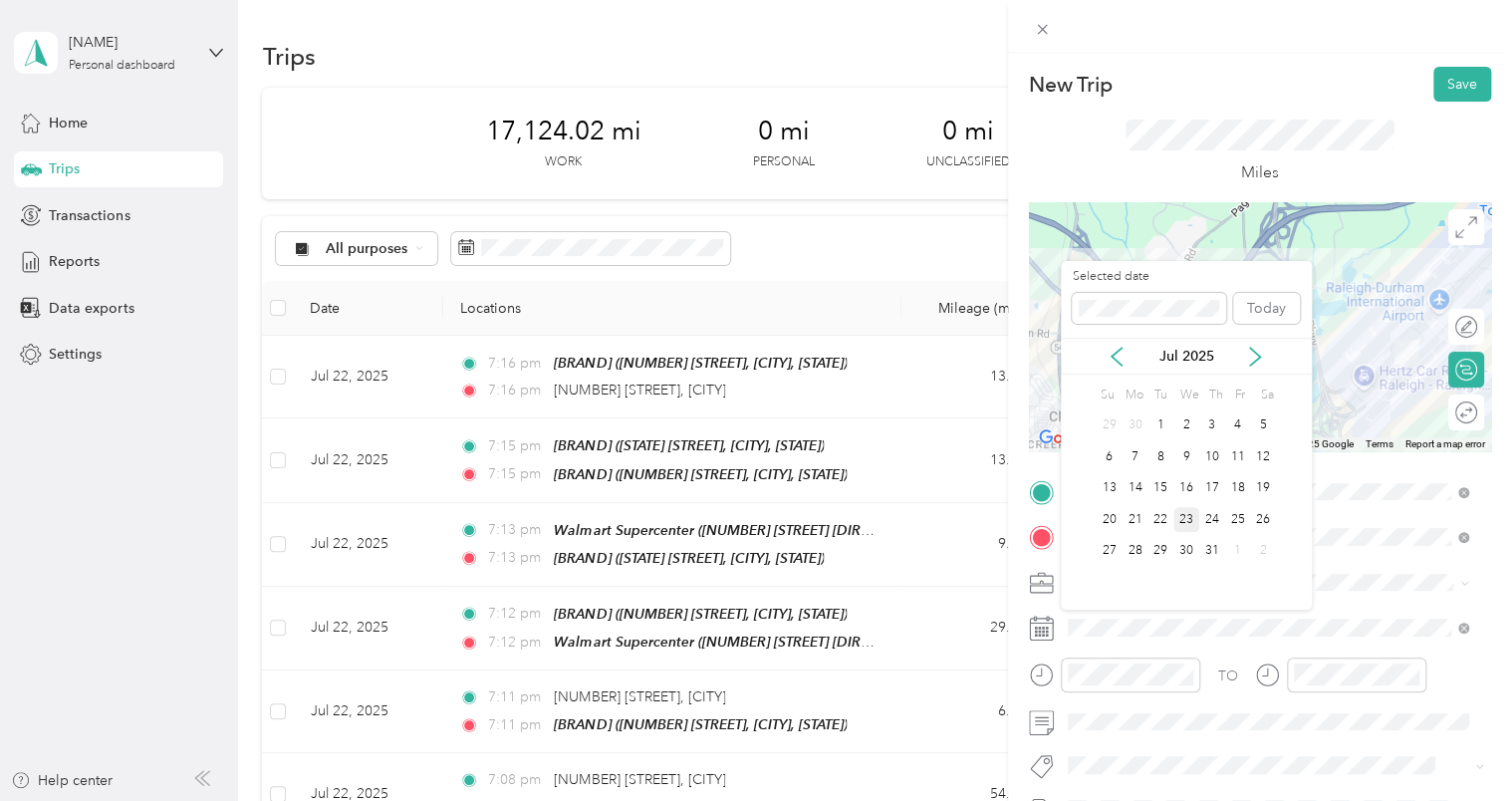 click on "23" at bounding box center [1186, 519] 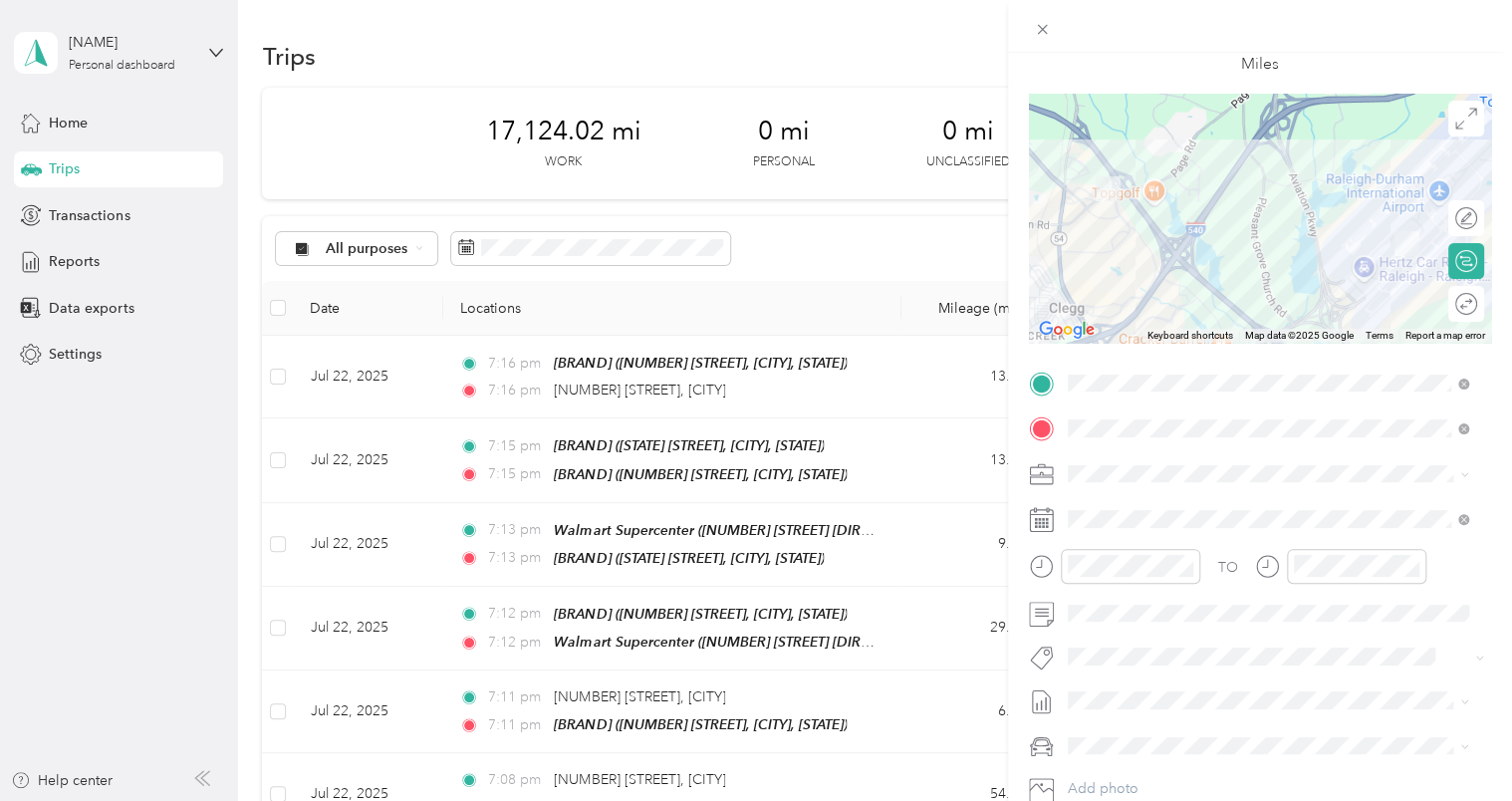 scroll, scrollTop: 143, scrollLeft: 0, axis: vertical 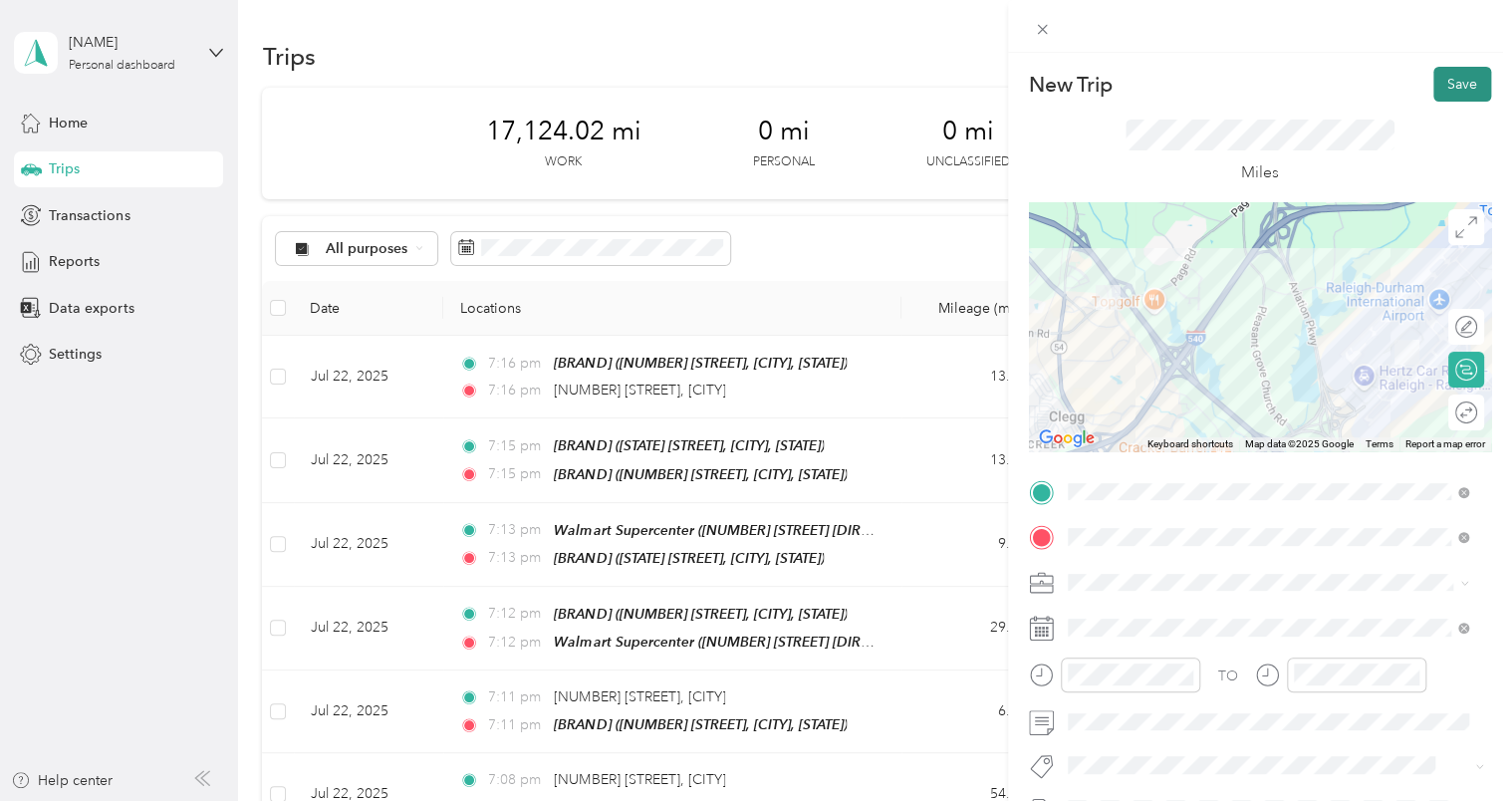 click on "Save" at bounding box center [1462, 84] 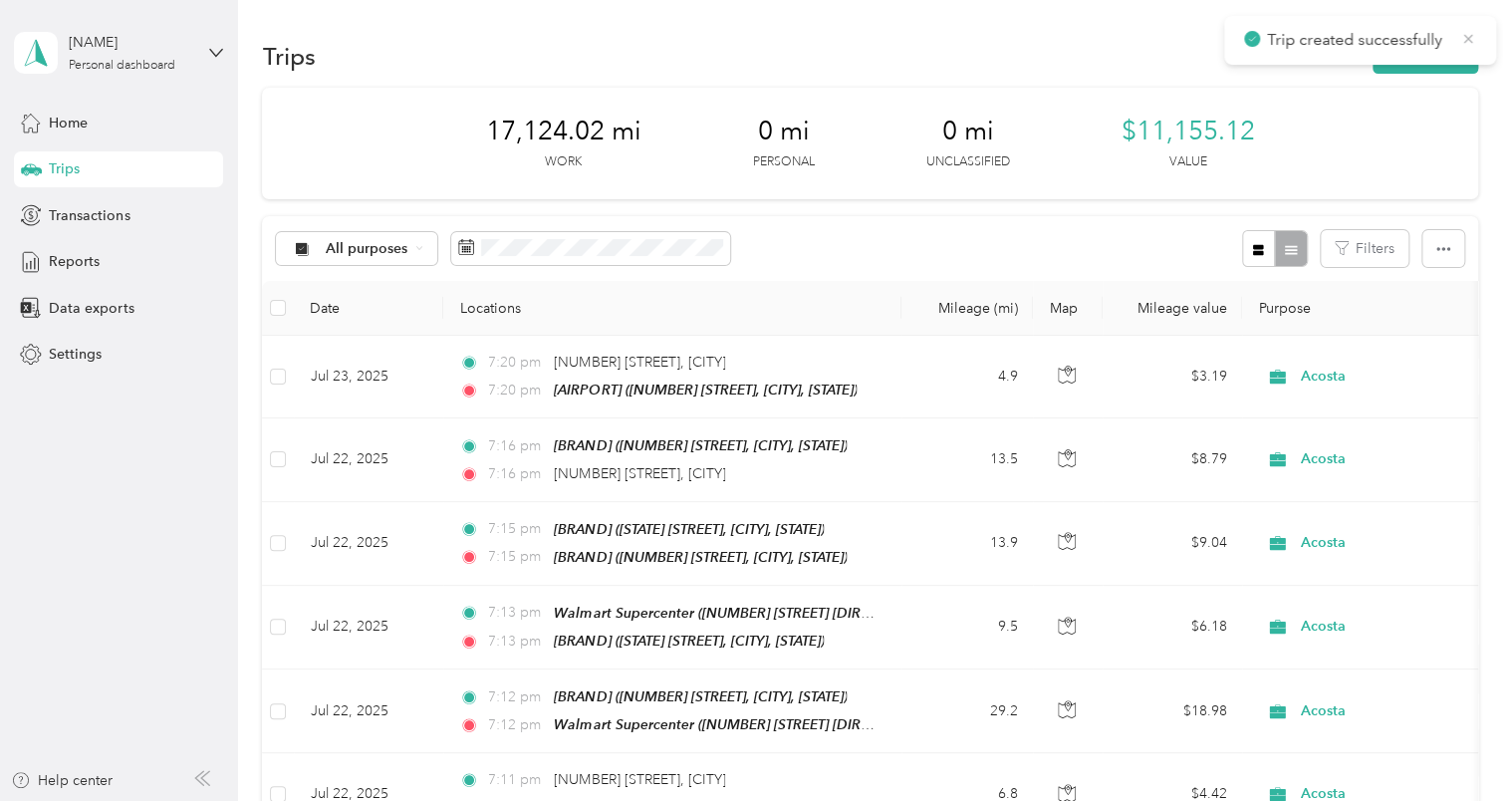click 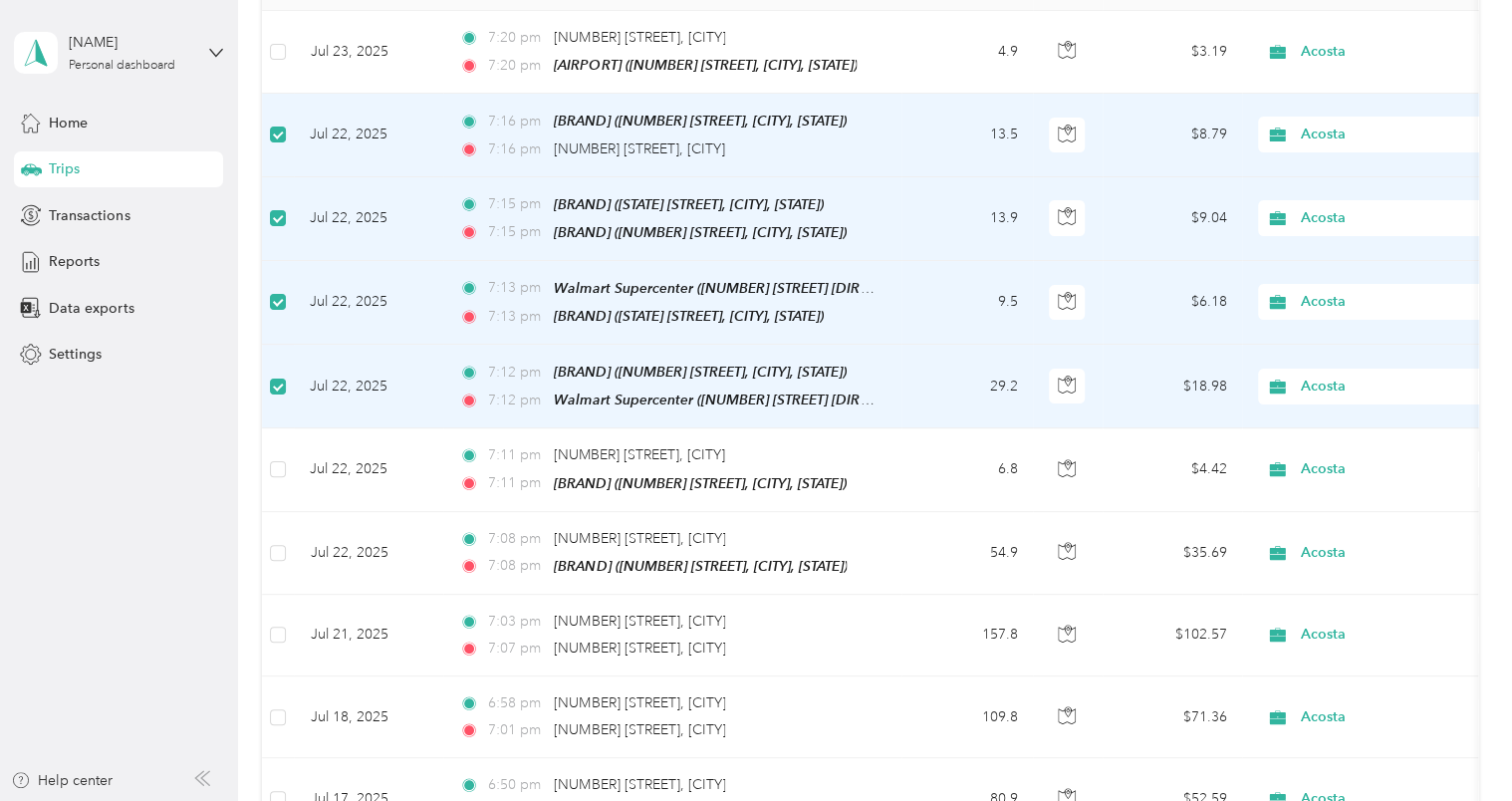 scroll, scrollTop: 332, scrollLeft: 0, axis: vertical 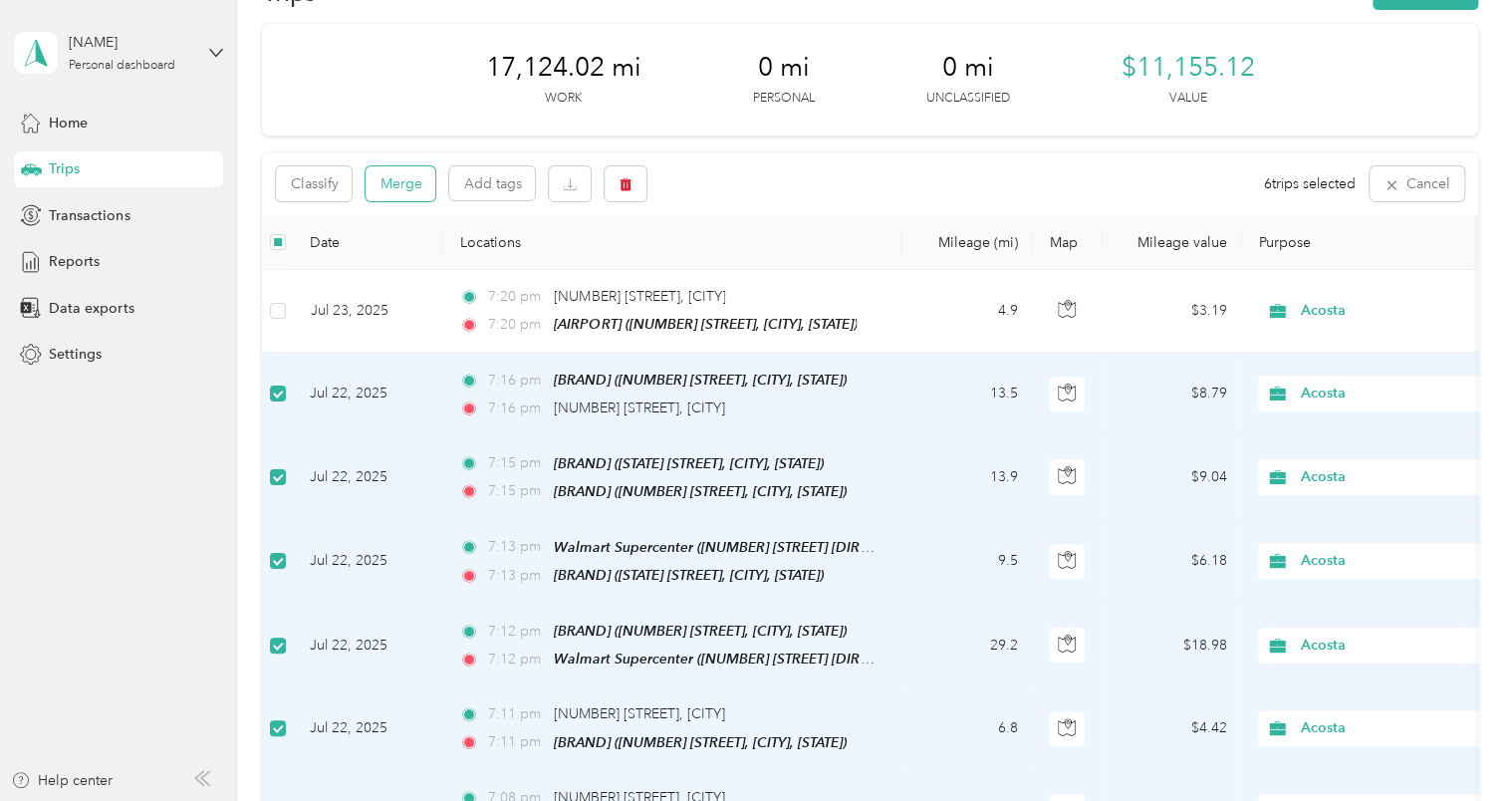 click on "Merge" at bounding box center [400, 183] 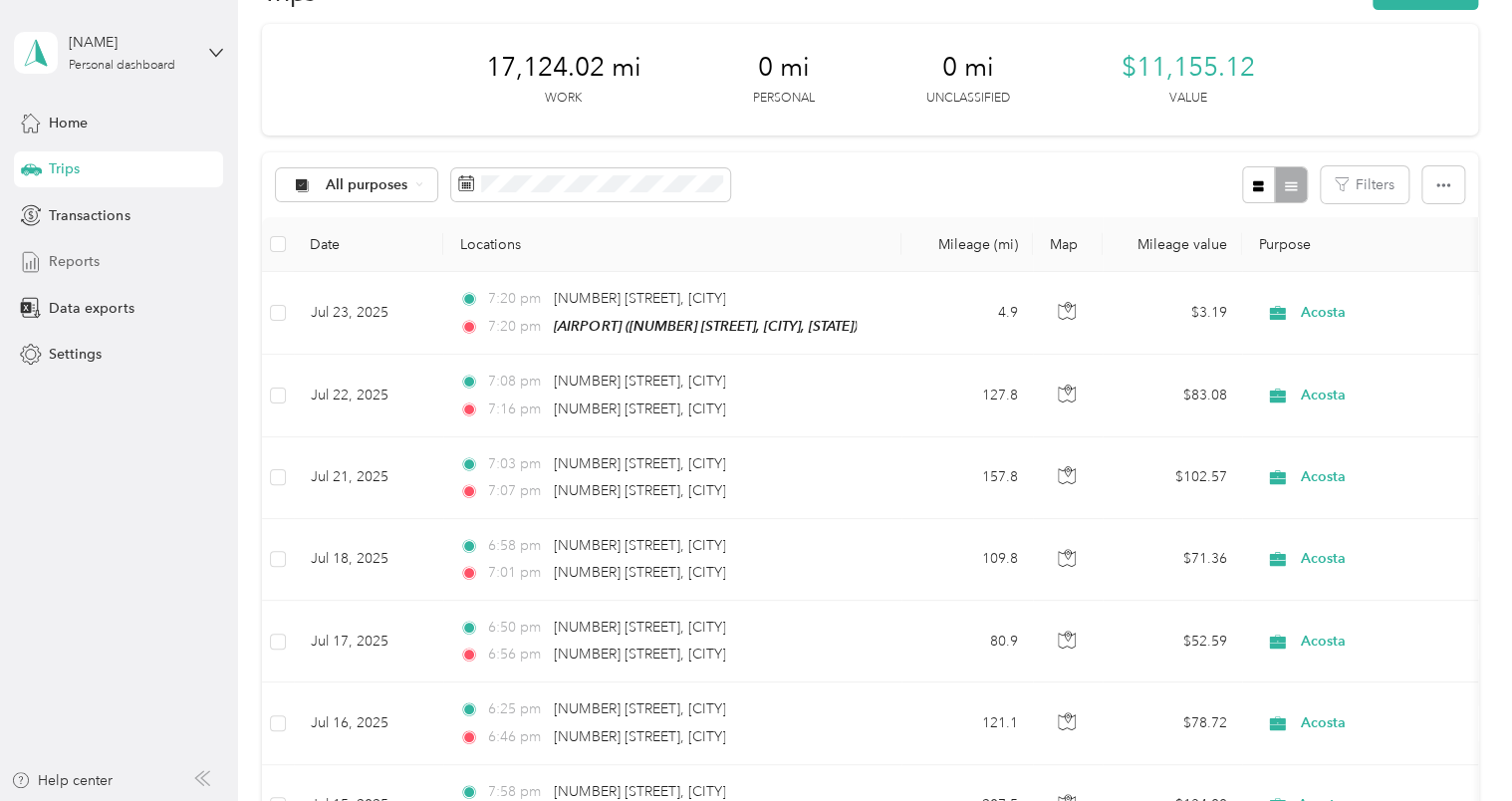 click on "Reports" at bounding box center [119, 262] 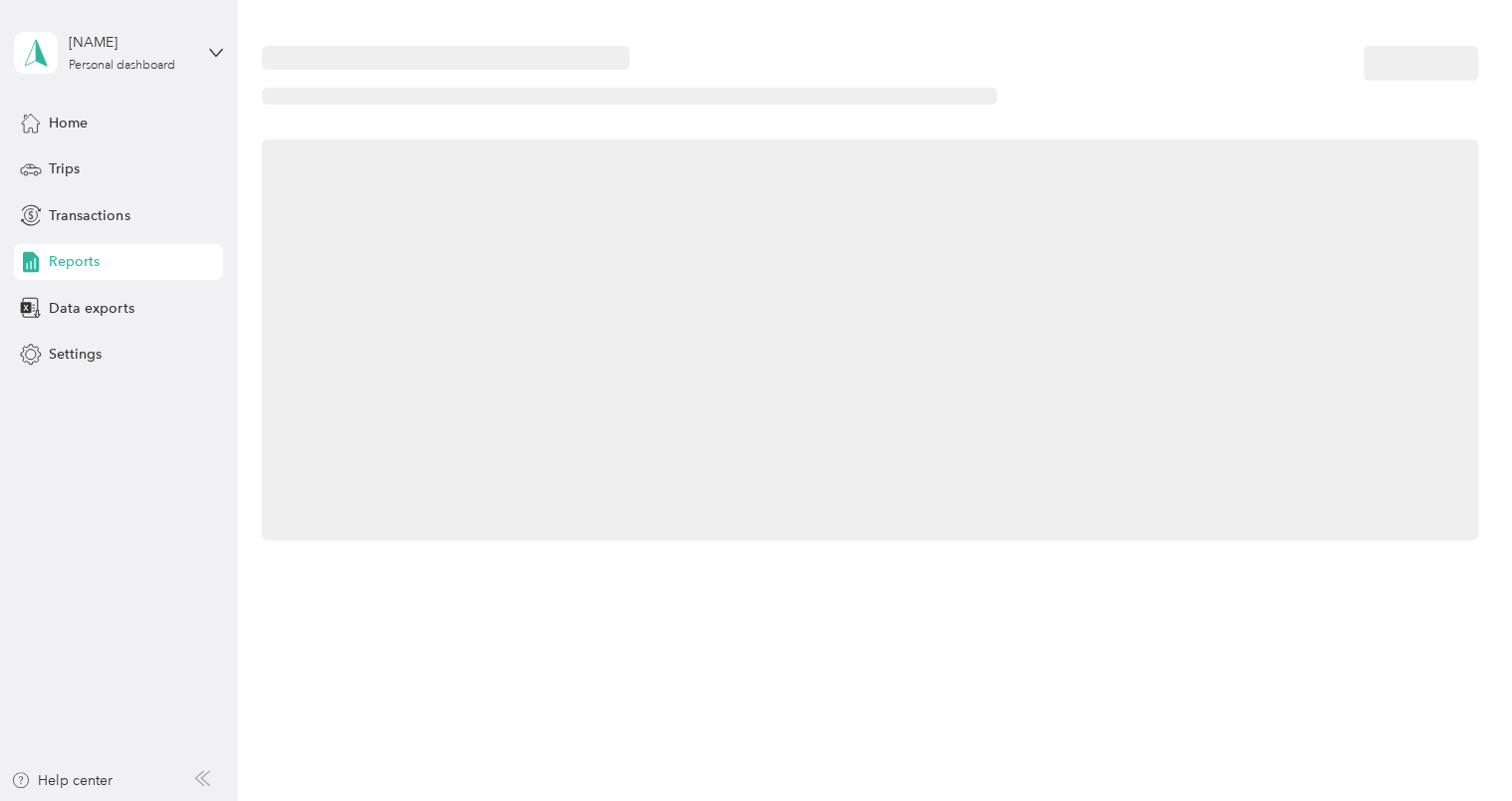 scroll, scrollTop: 0, scrollLeft: 0, axis: both 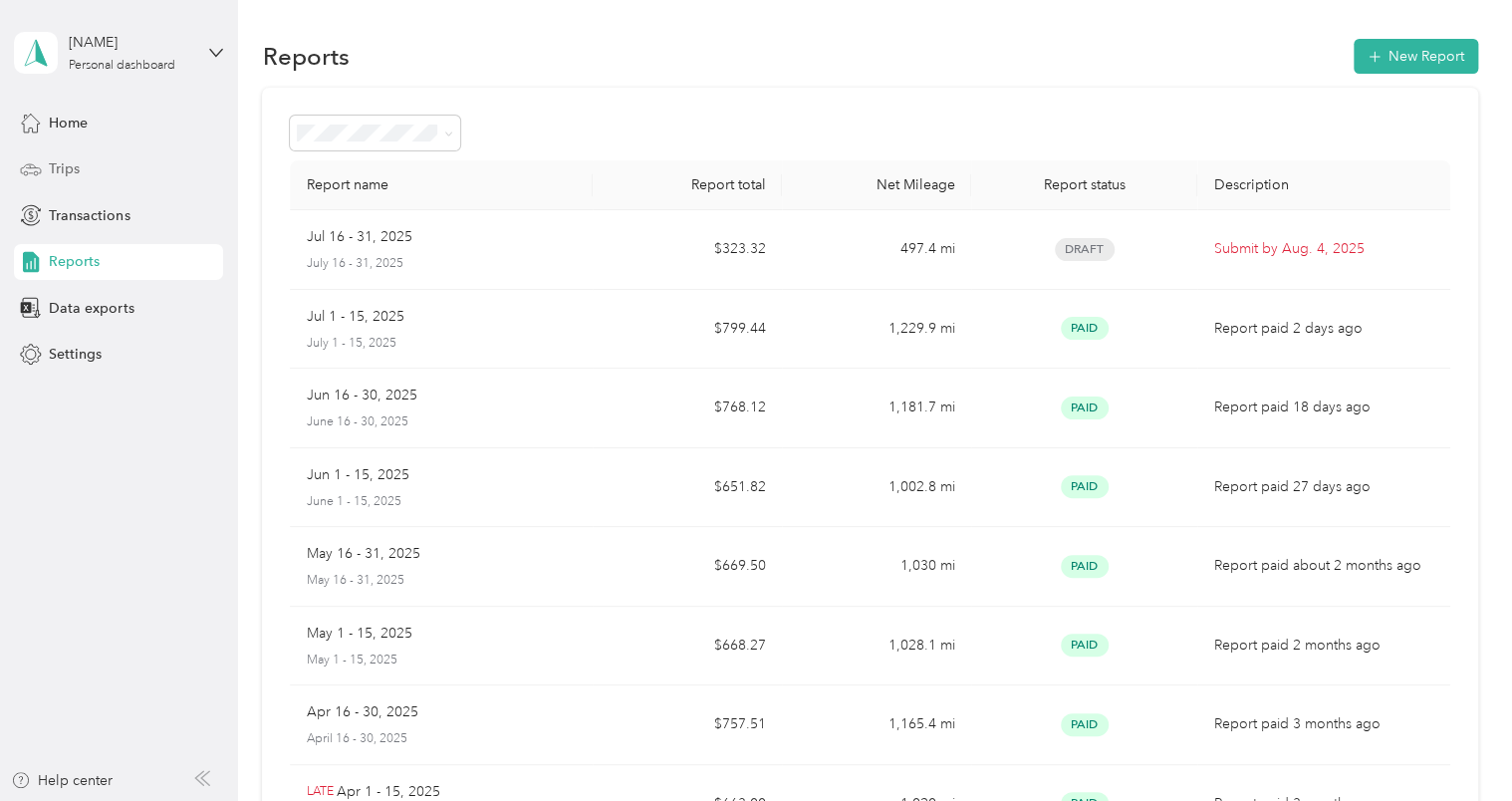 click on "Trips" at bounding box center [64, 168] 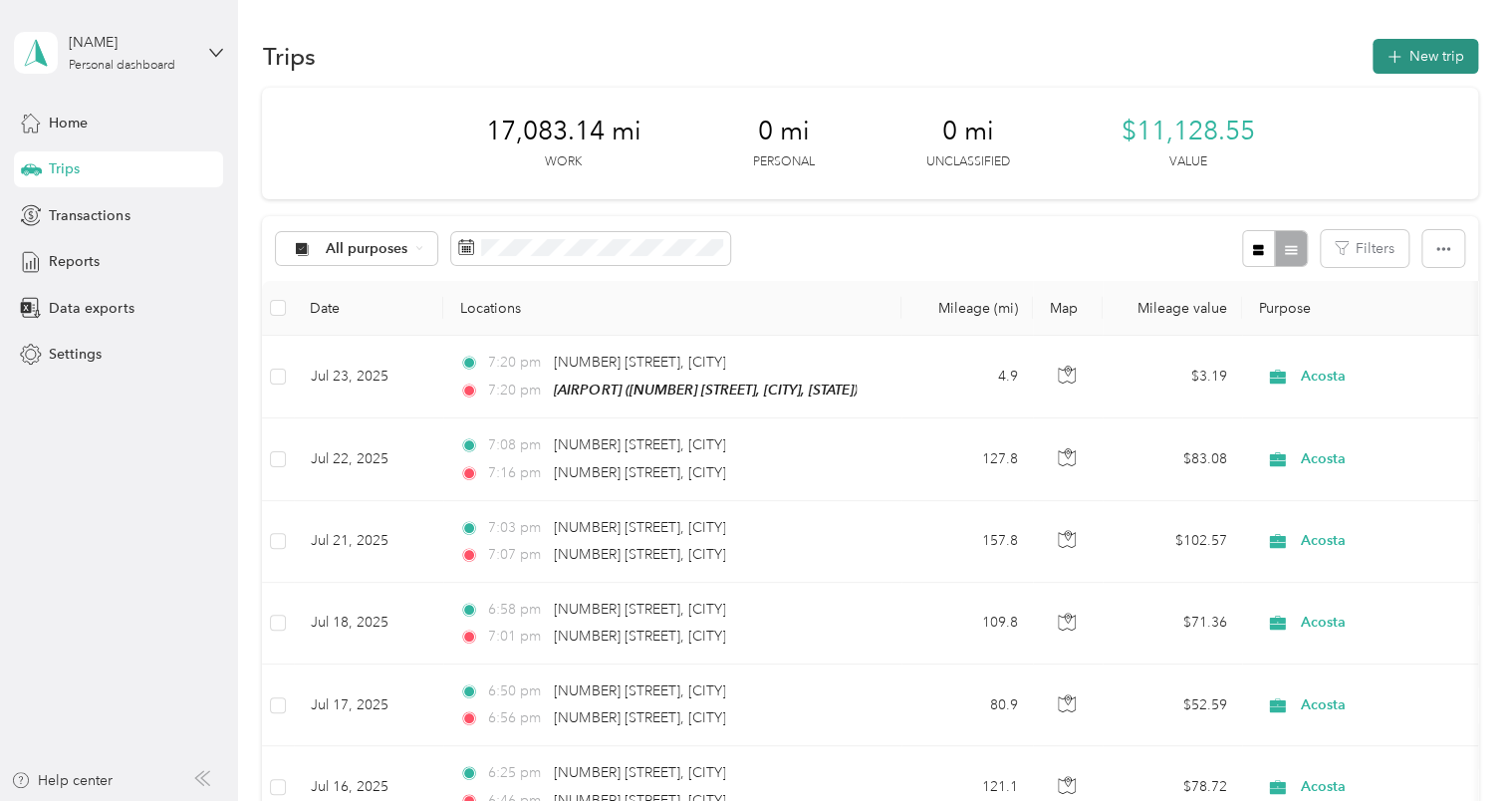 click on "New trip" at bounding box center (1425, 56) 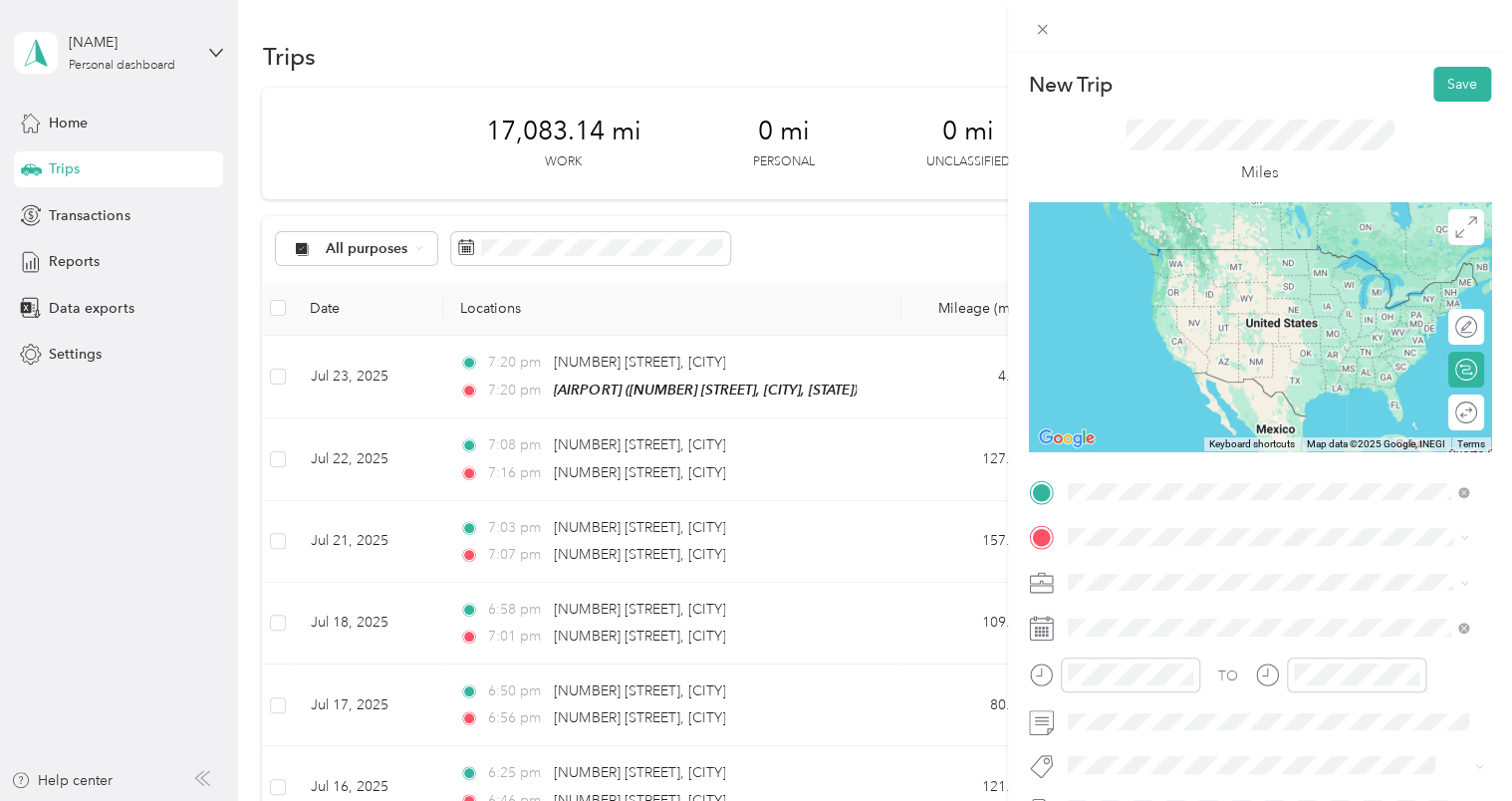 click on "Raleigh-Durham International" at bounding box center [1270, 665] 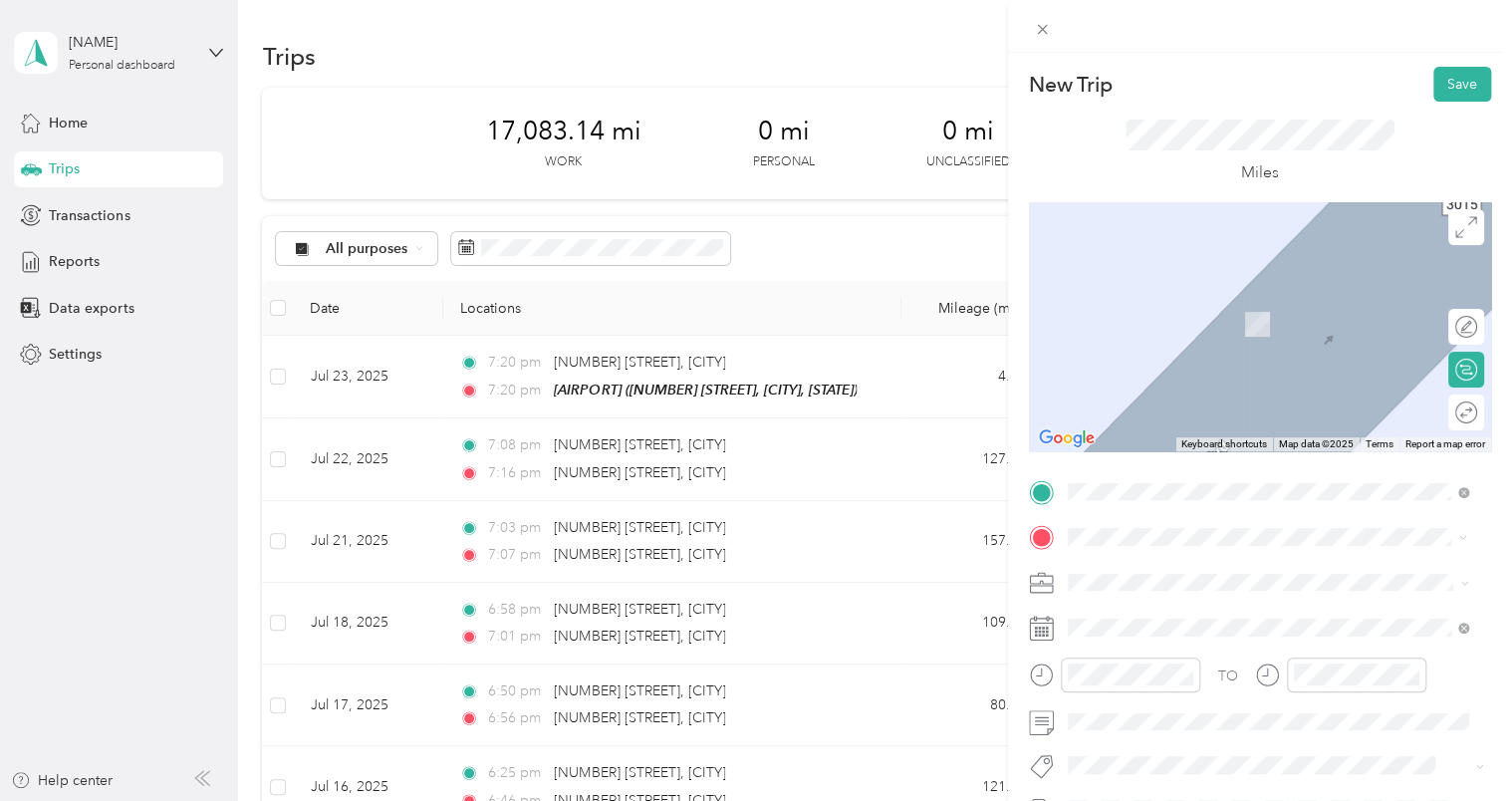 click on "[NUMBER] [STREET], [POSTAL_CODE], [CITY], [STATE], [COUNTRY]" at bounding box center (1278, 342) 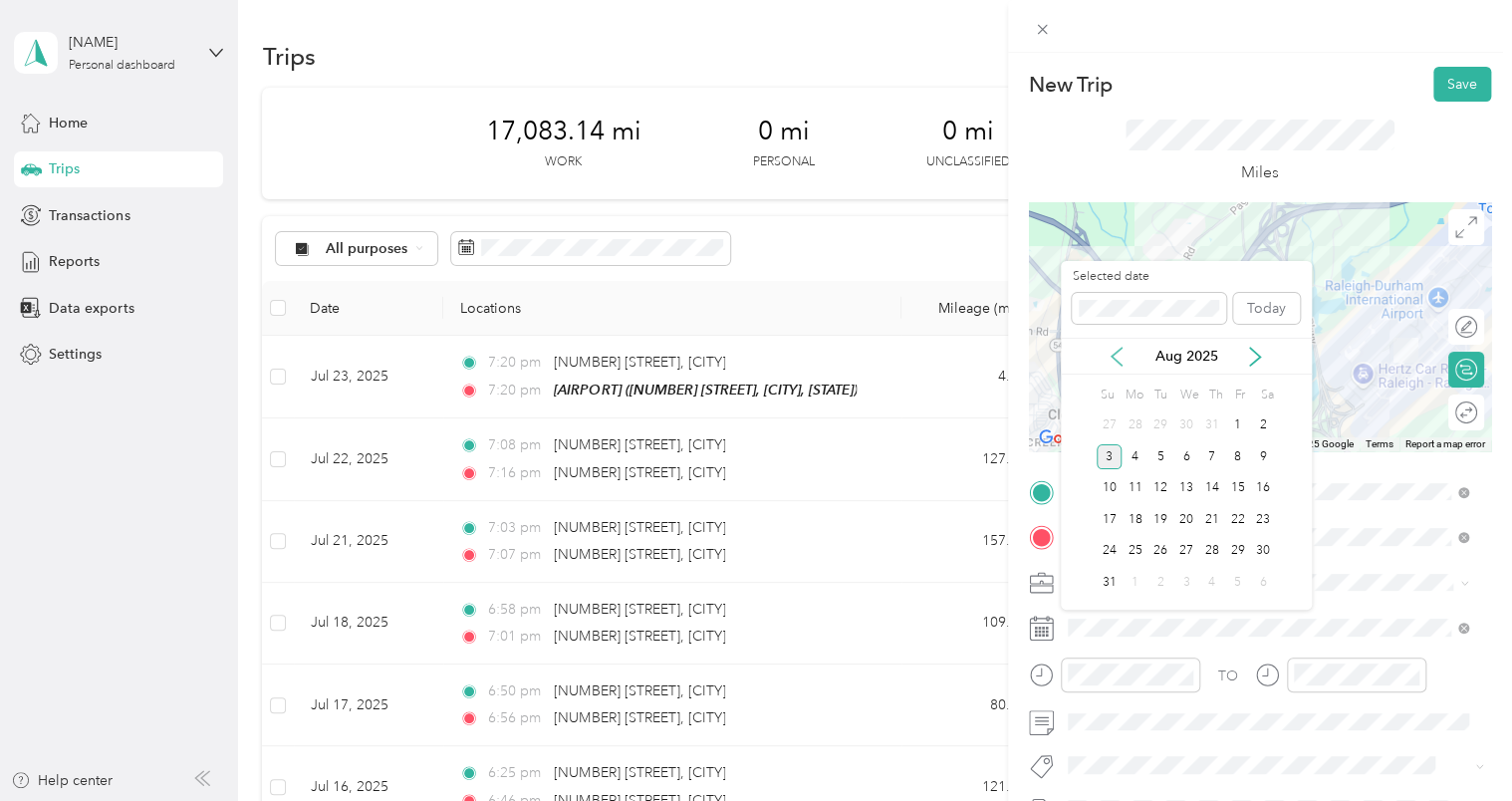 click 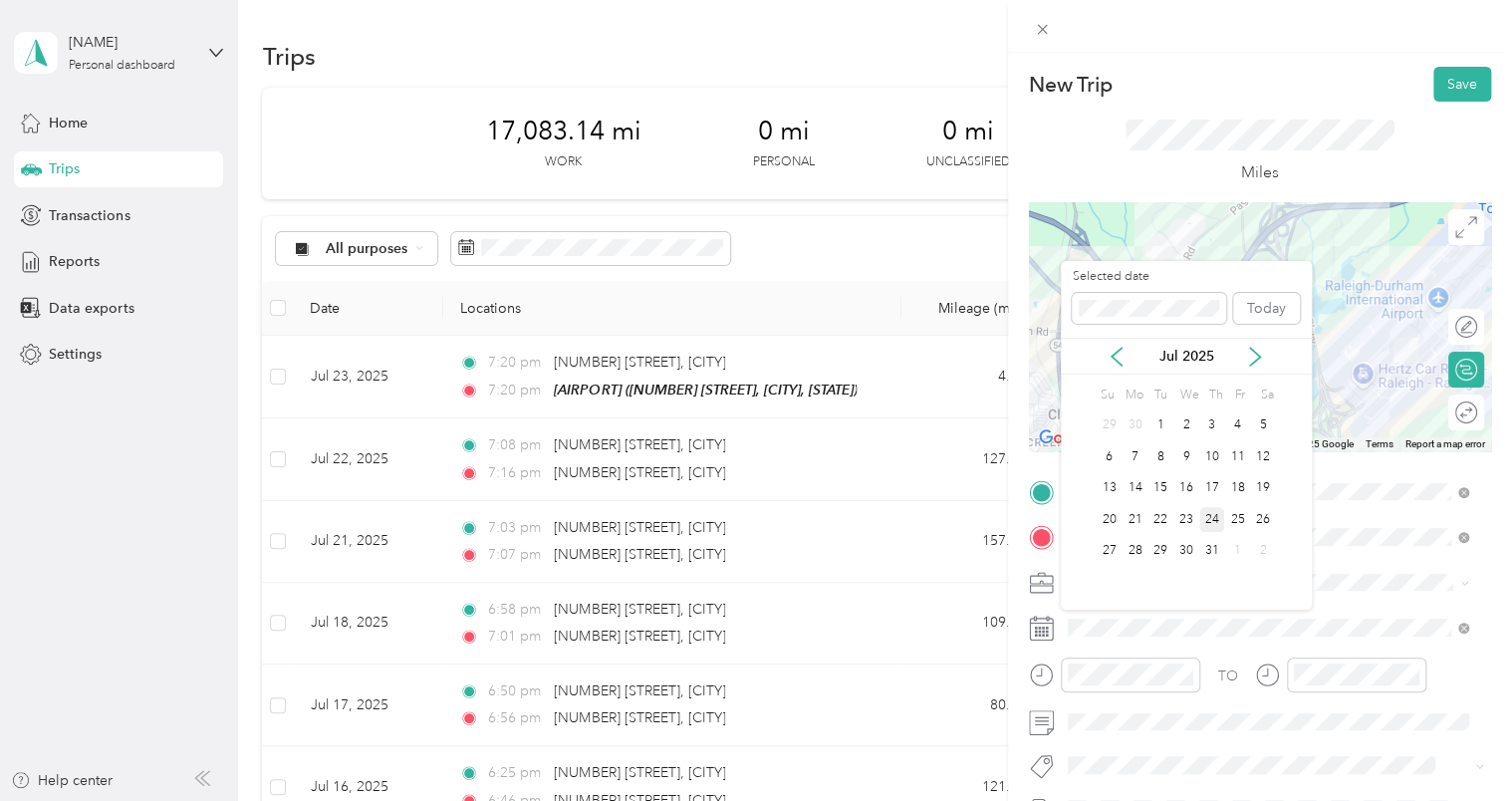 click on "24" at bounding box center [1212, 519] 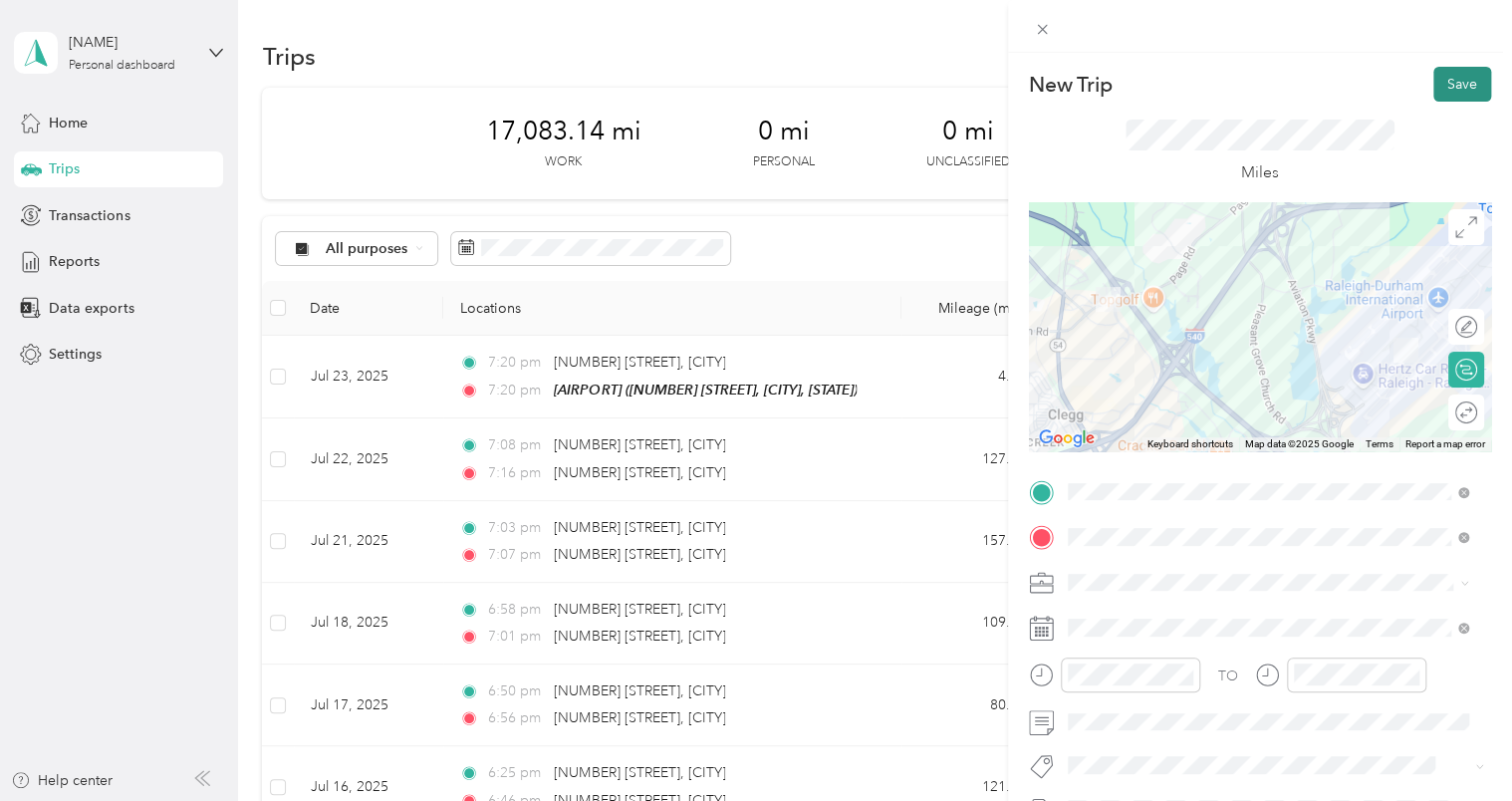 click on "Save" at bounding box center (1462, 84) 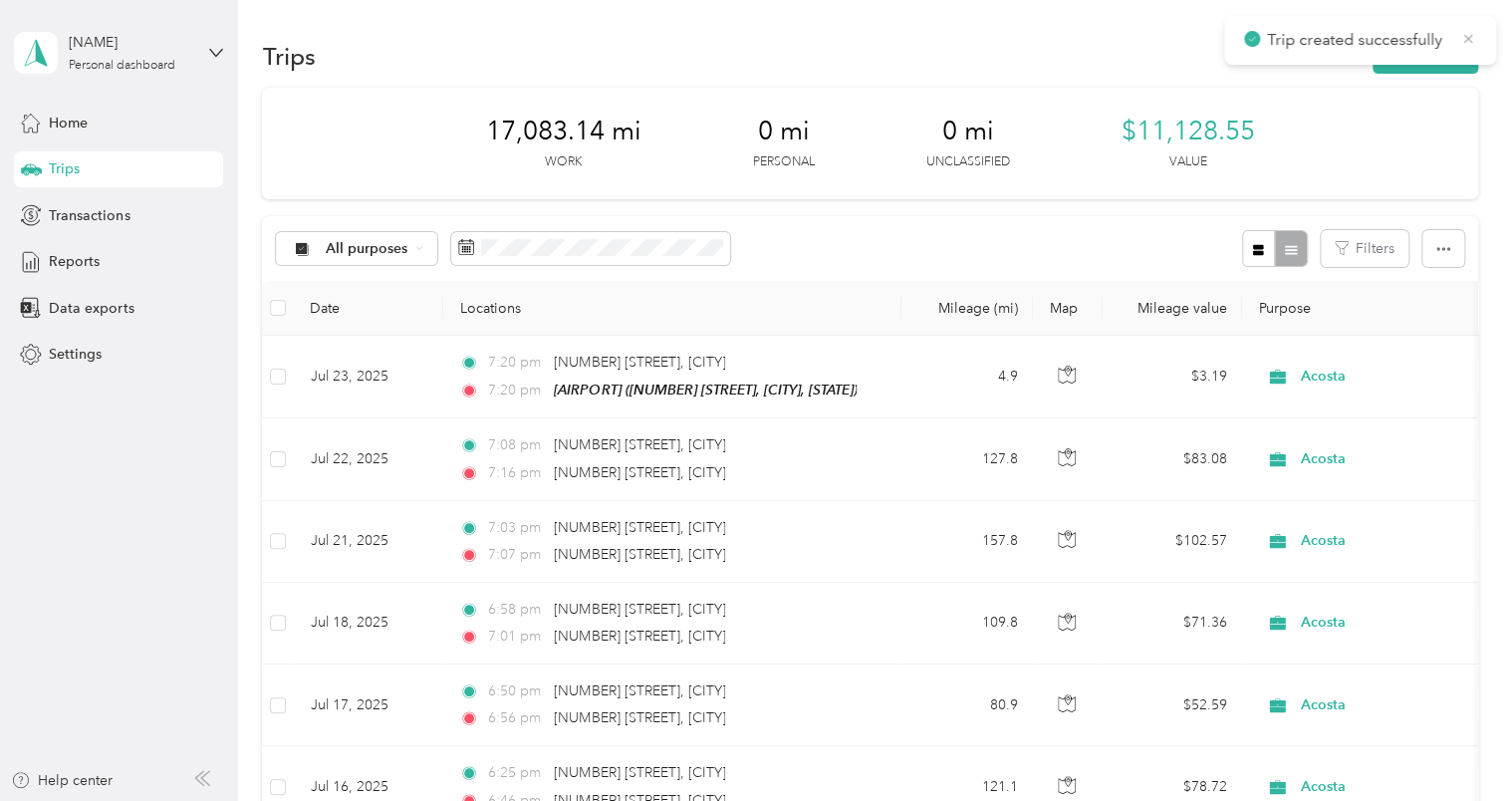 click 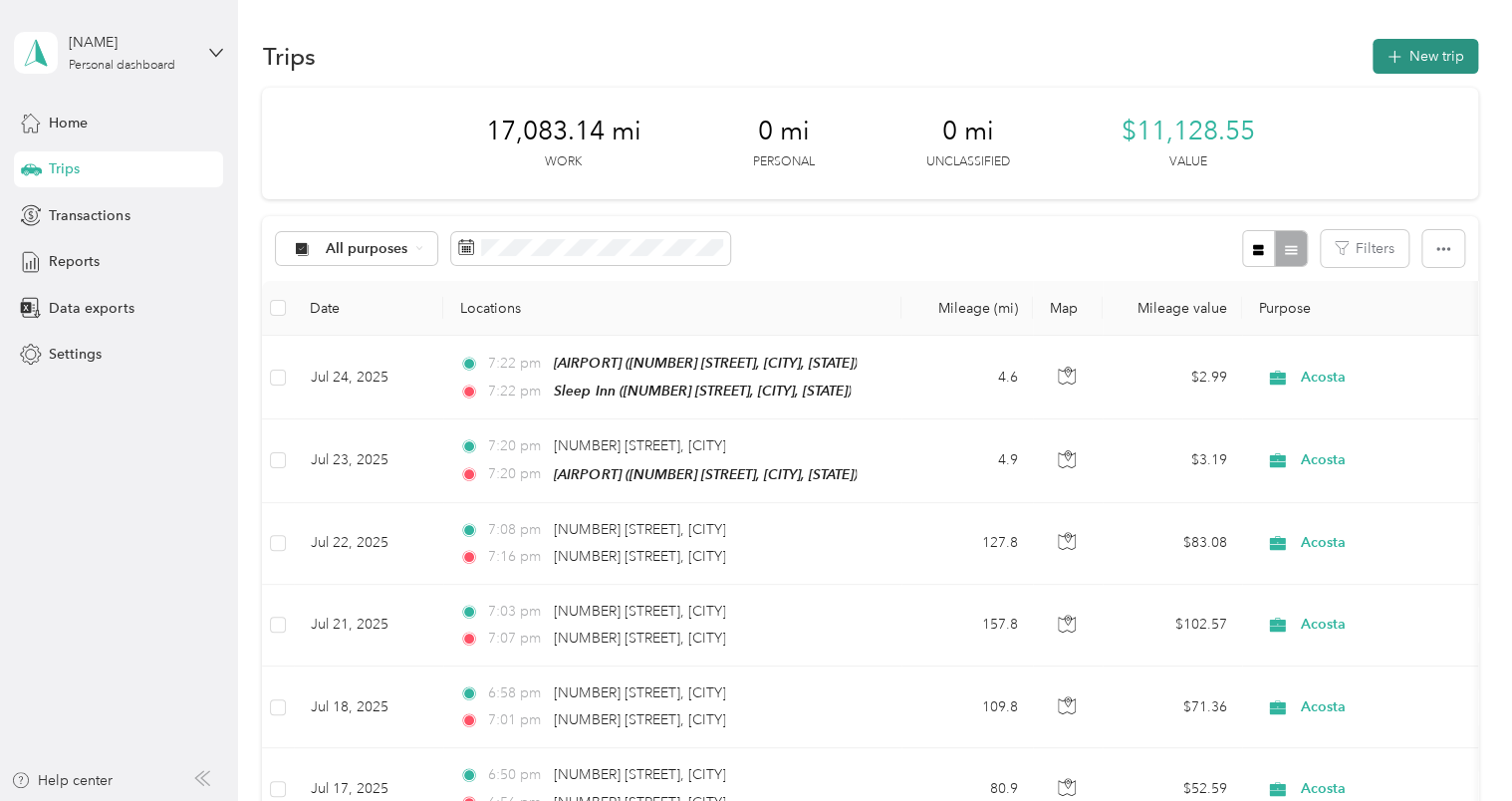 click on "New trip" at bounding box center [1425, 56] 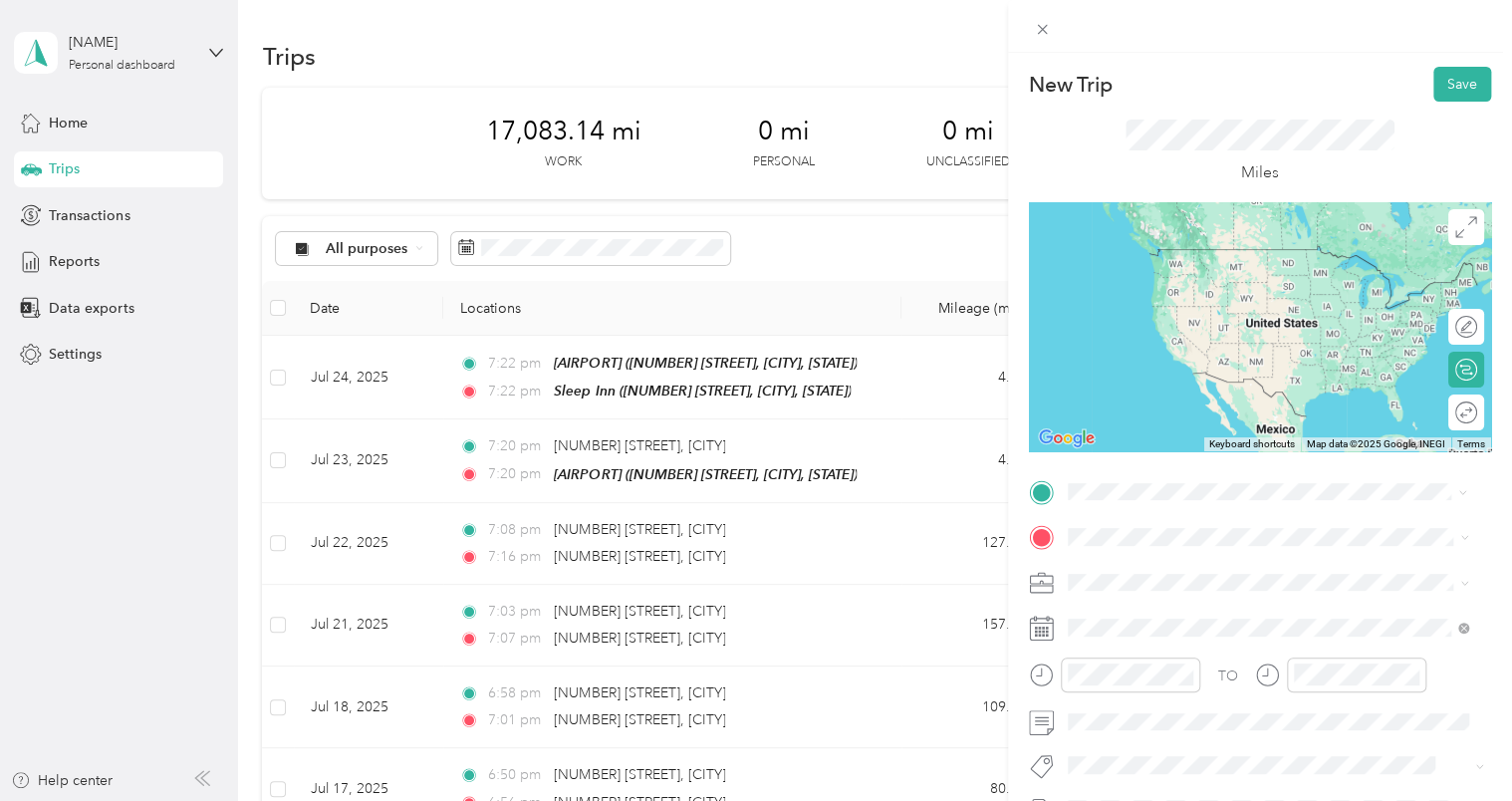 click on "[BRAND] [CITY] [NUMBER] [STREET], [POSTAL_CODE], [CITY], [STATE], [COUNTRY]" at bounding box center (1283, 687) 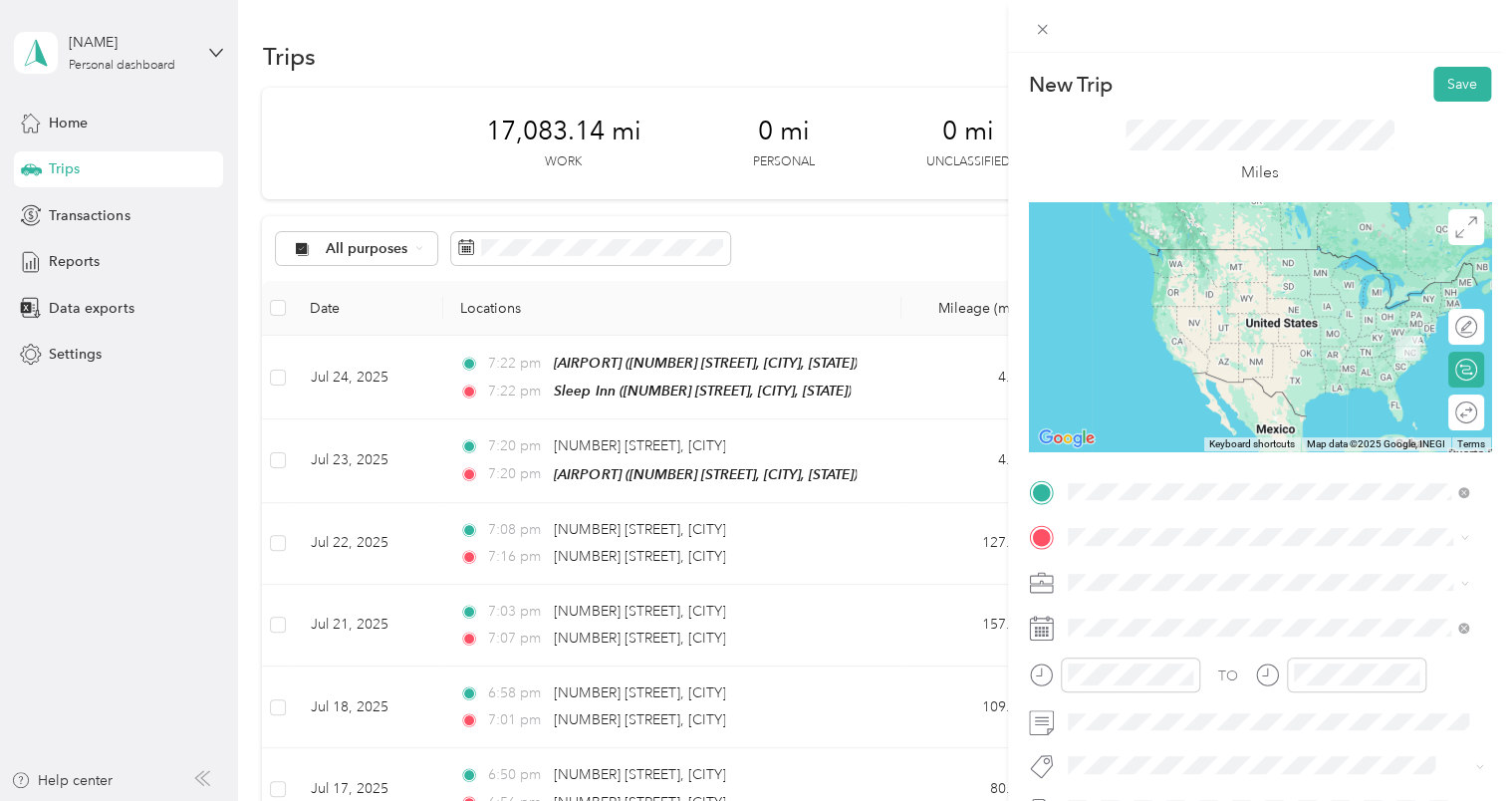 click on "[NUMBER] [STREET], [POSTAL_CODE], [CITY], [STATE], [COUNTRY]" at bounding box center (1278, 611) 